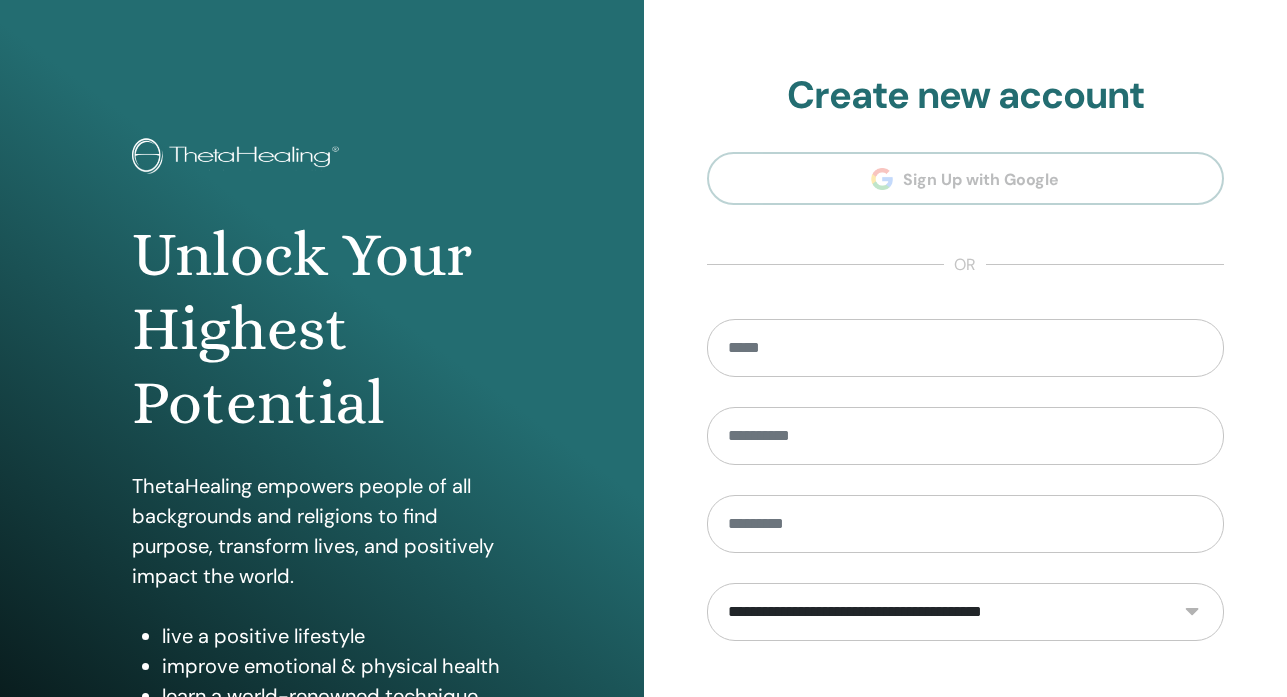 scroll, scrollTop: 0, scrollLeft: 0, axis: both 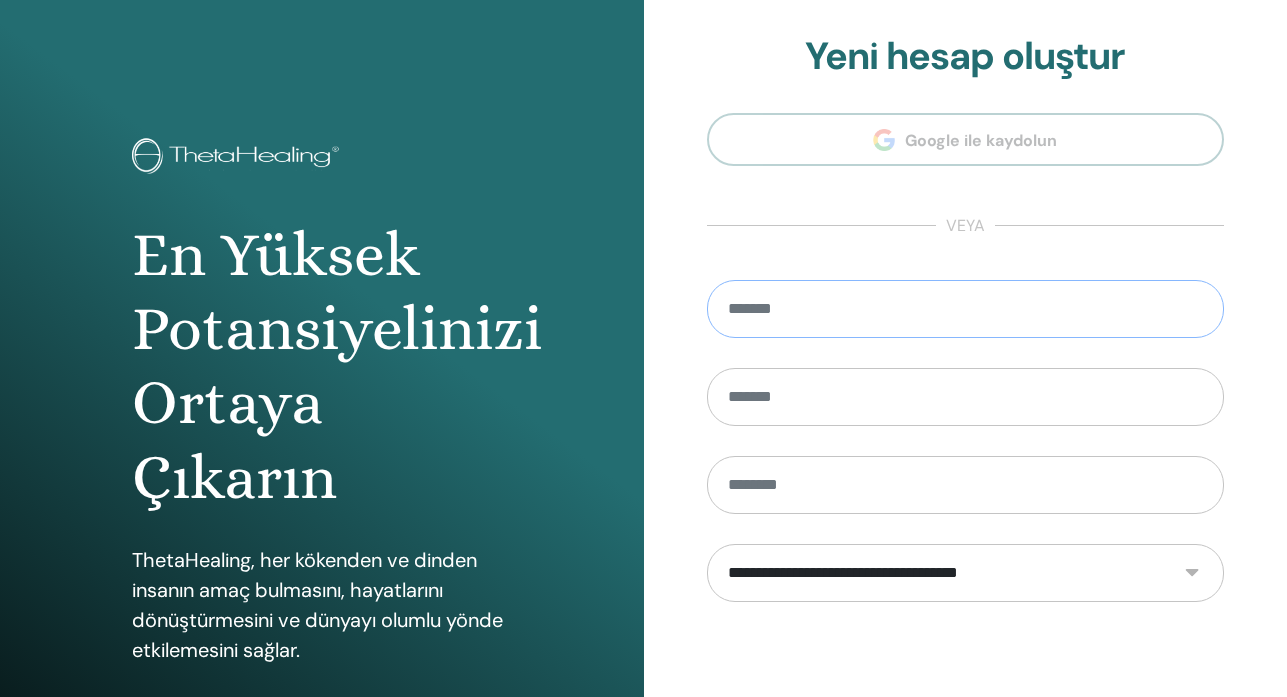 click at bounding box center (966, 309) 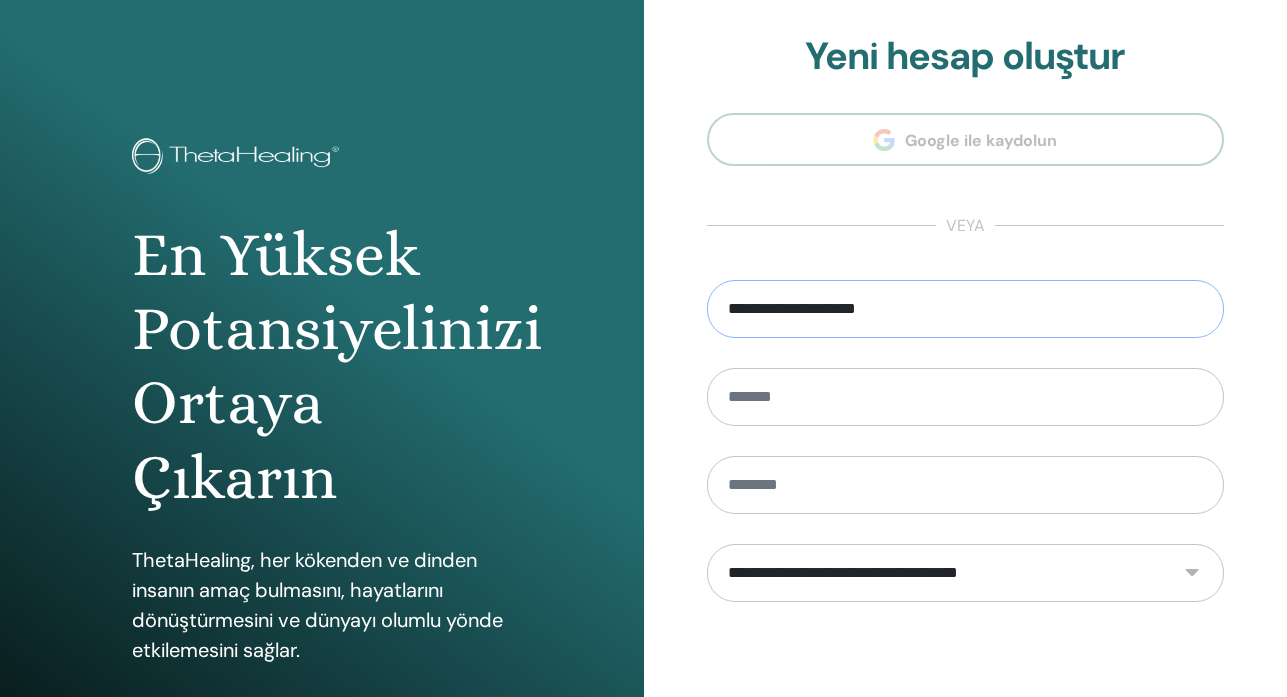 type on "**********" 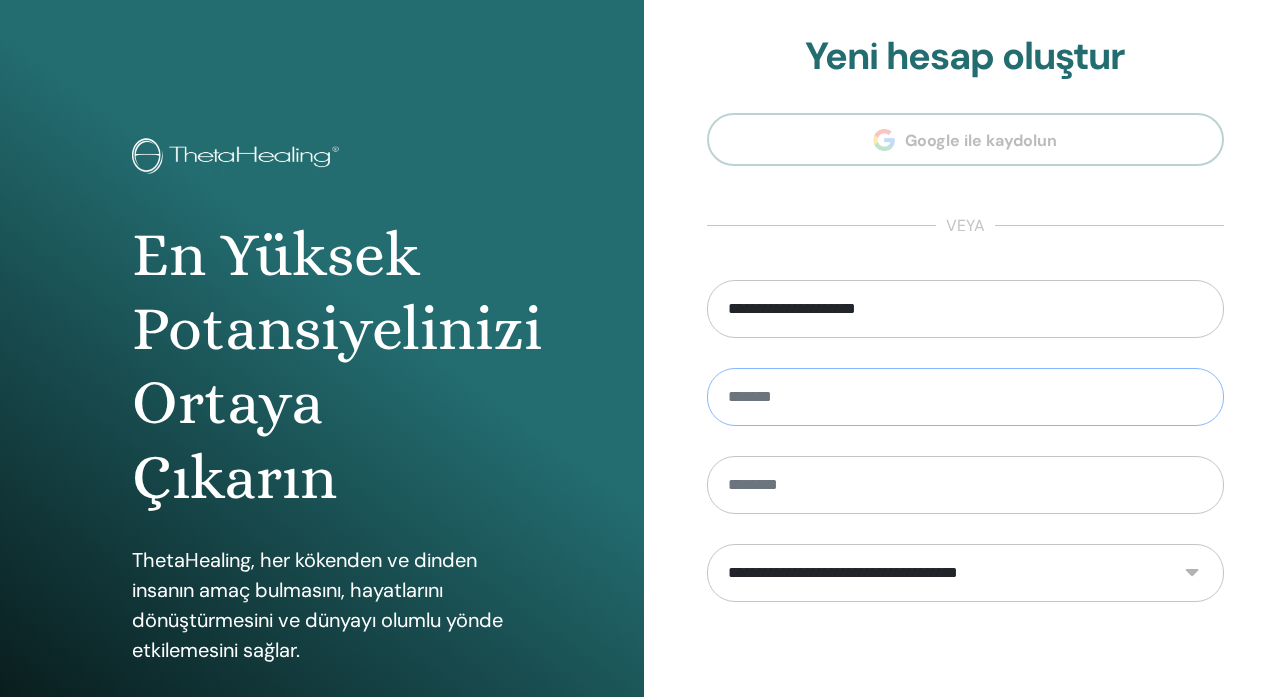 click at bounding box center (966, 397) 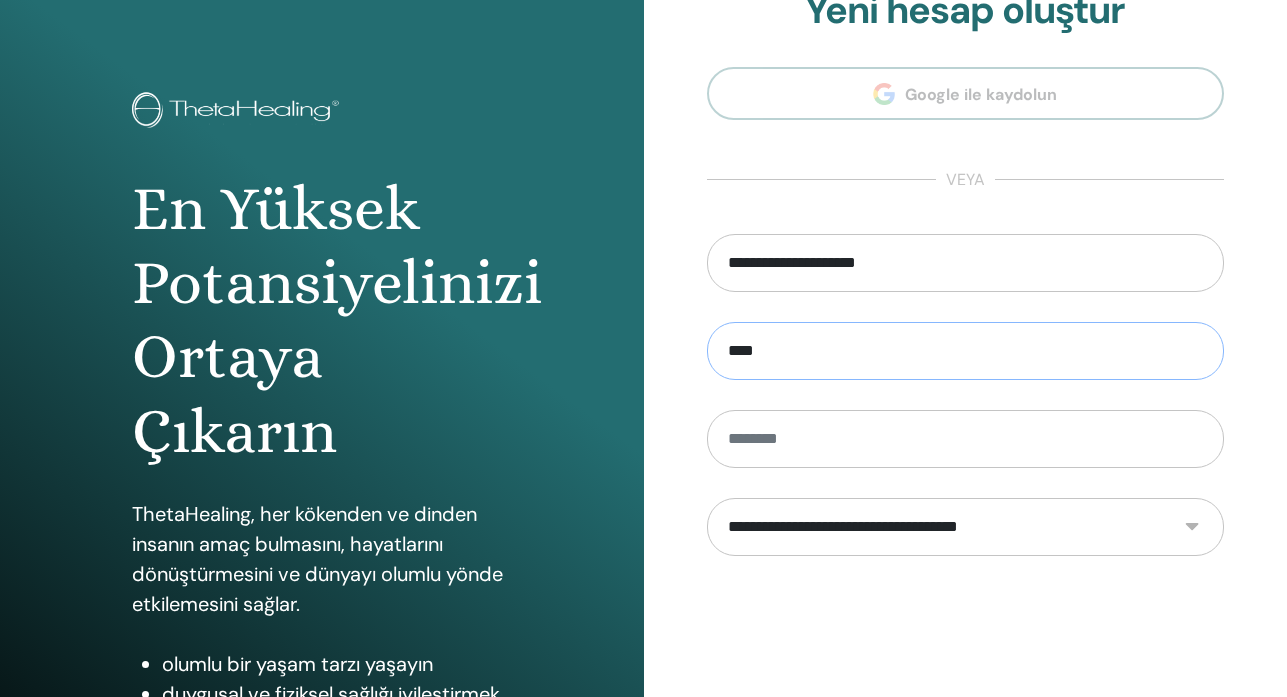 scroll, scrollTop: 0, scrollLeft: 0, axis: both 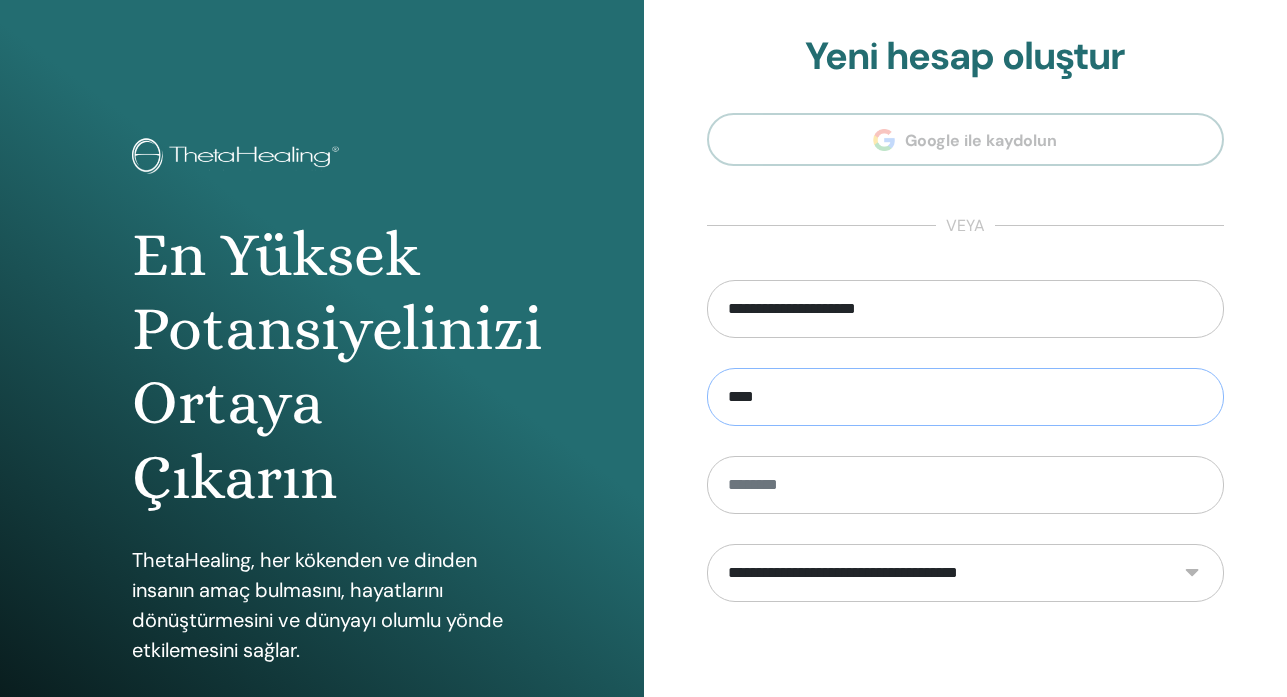 type on "****" 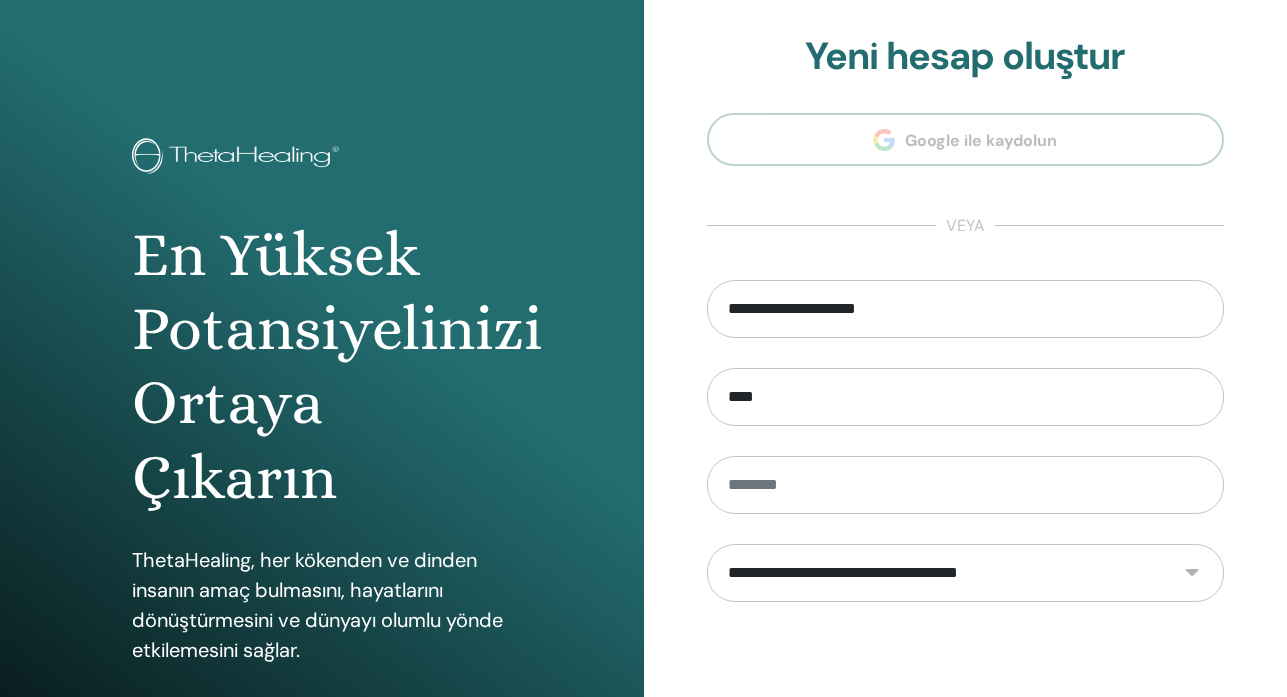 click on "**********" at bounding box center (966, 452) 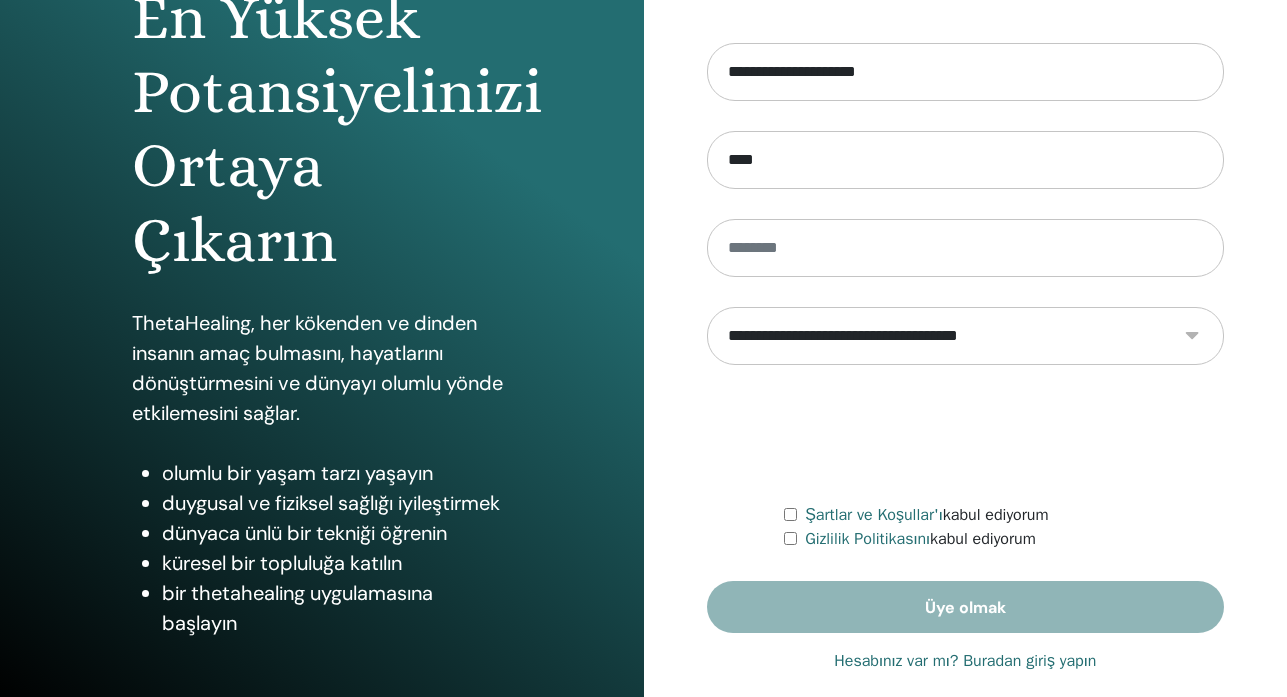 scroll, scrollTop: 263, scrollLeft: 0, axis: vertical 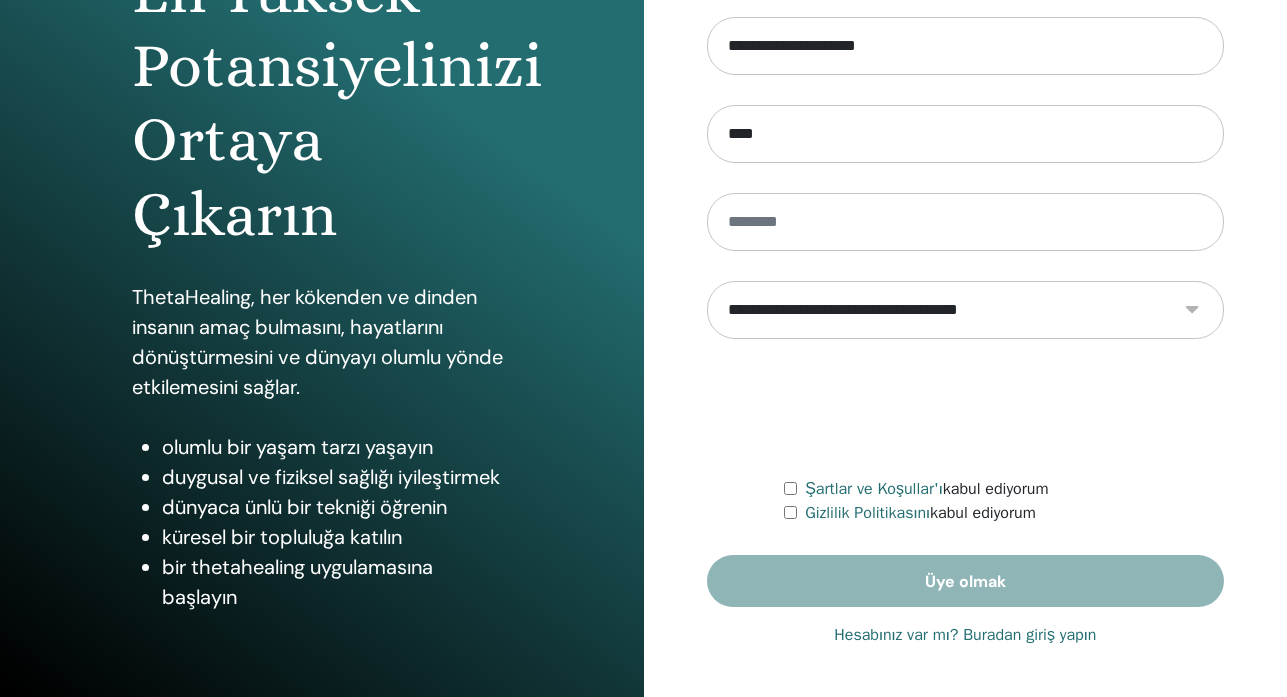 click on "Hesabınız var mı? Buradan giriş yapın" at bounding box center (965, 635) 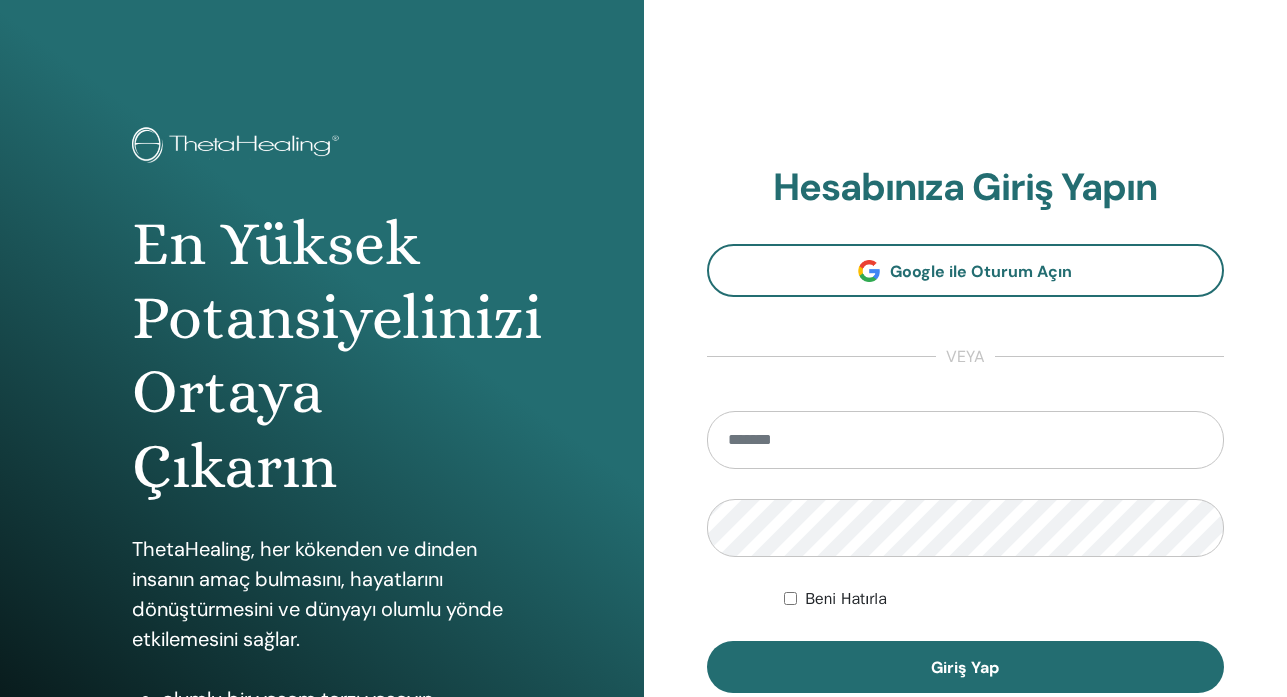 scroll, scrollTop: 0, scrollLeft: 0, axis: both 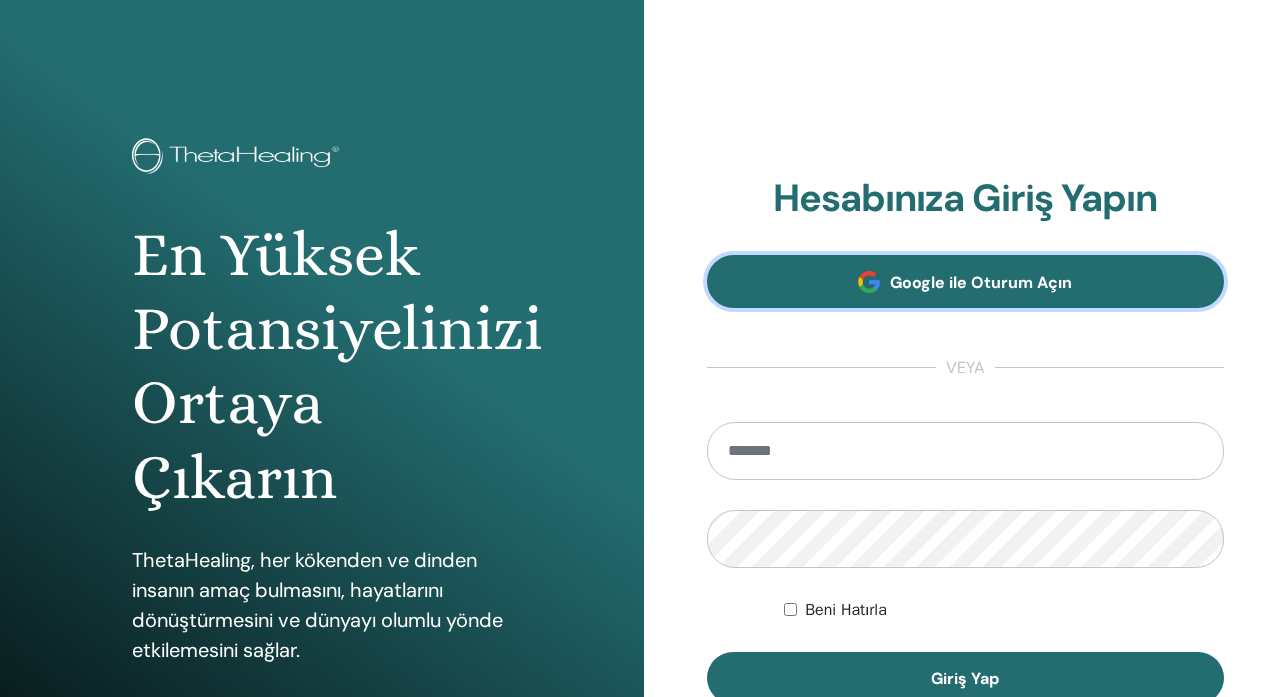 click on "Google ile Oturum Açın" at bounding box center [981, 282] 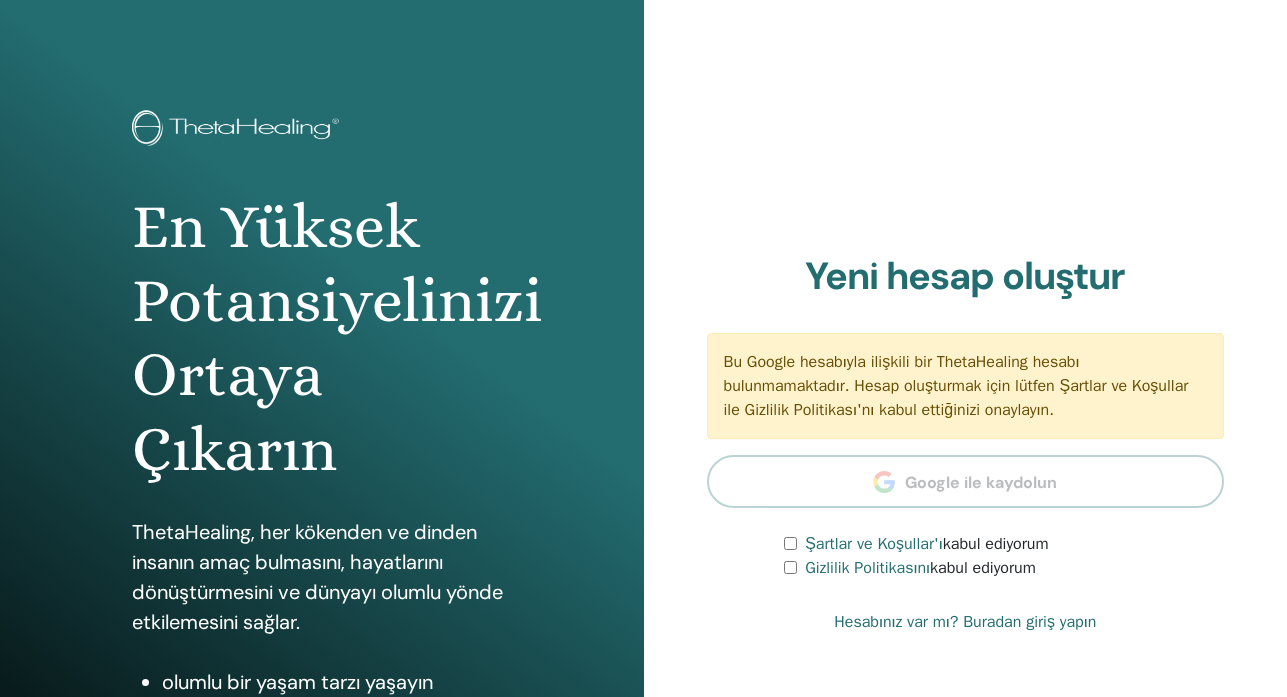 scroll, scrollTop: 0, scrollLeft: 0, axis: both 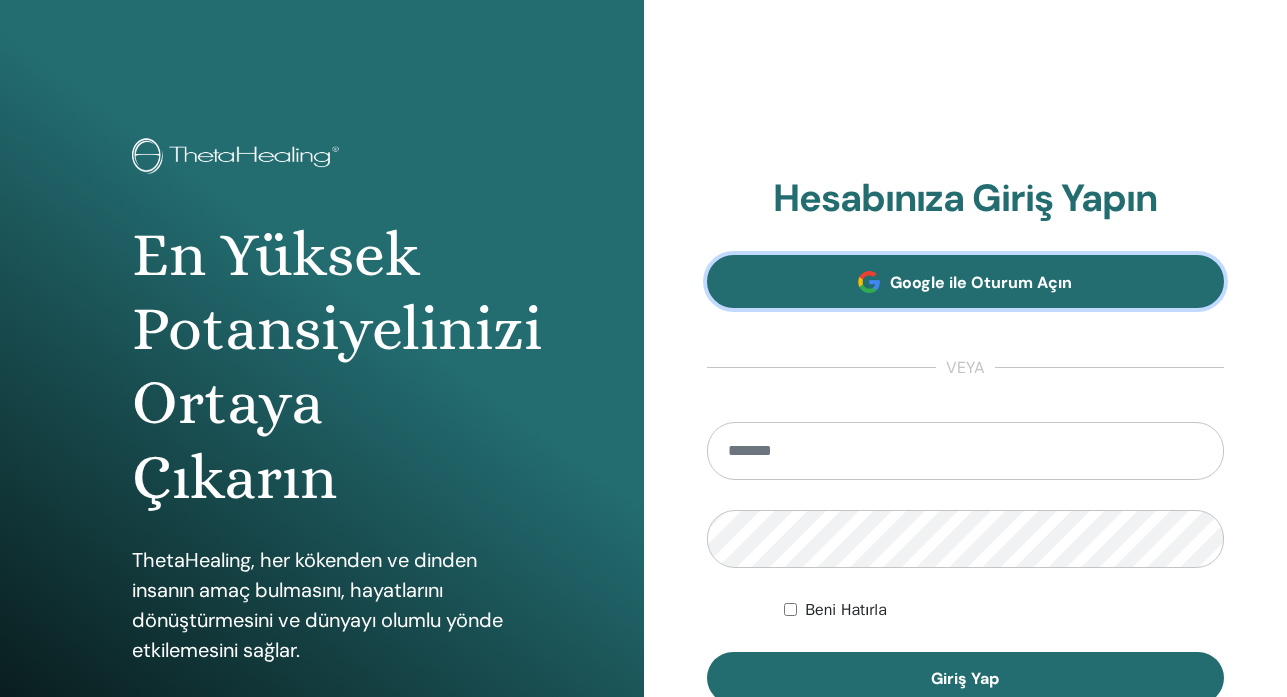 click on "Google ile Oturum Açın" at bounding box center (981, 282) 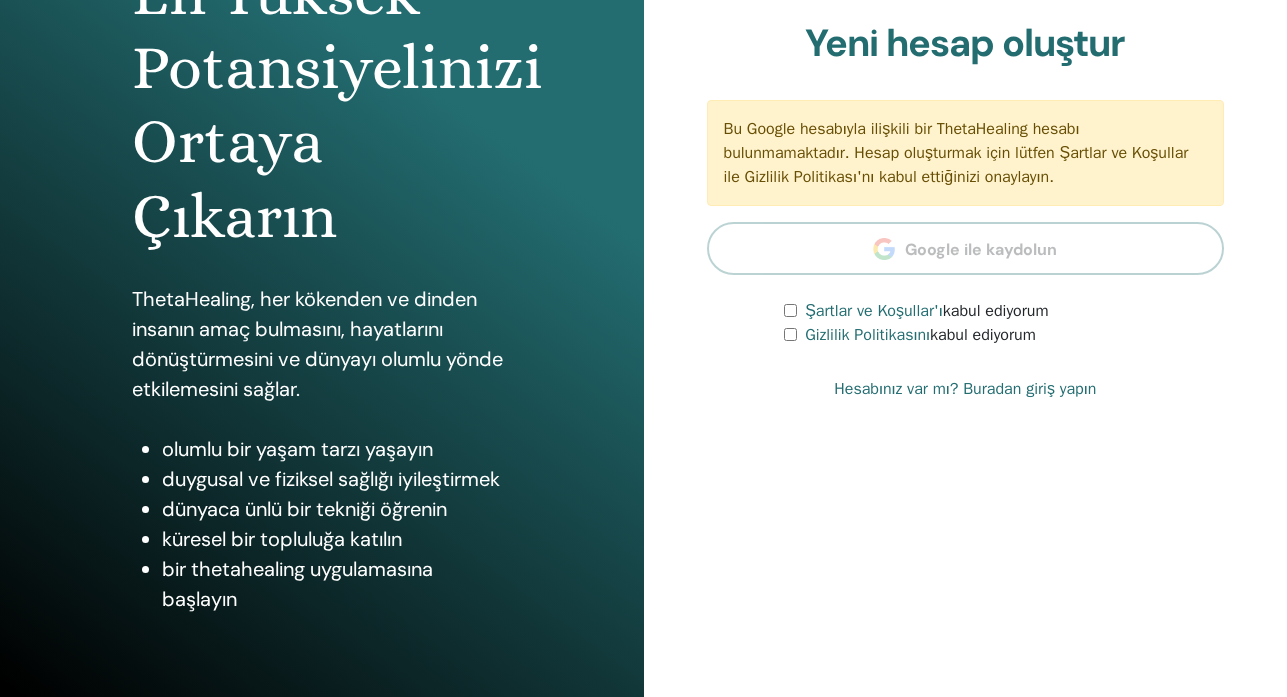 scroll, scrollTop: 263, scrollLeft: 0, axis: vertical 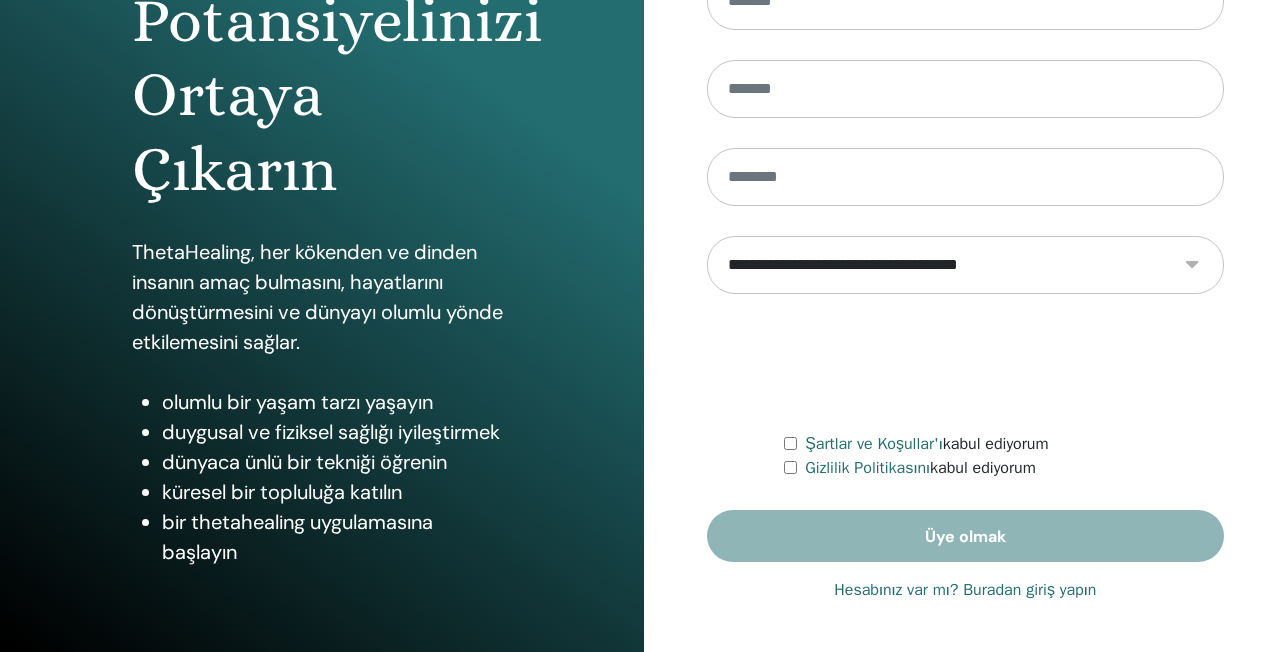 click on "Hesabınız var mı? Buradan giriş yapın" at bounding box center (965, 590) 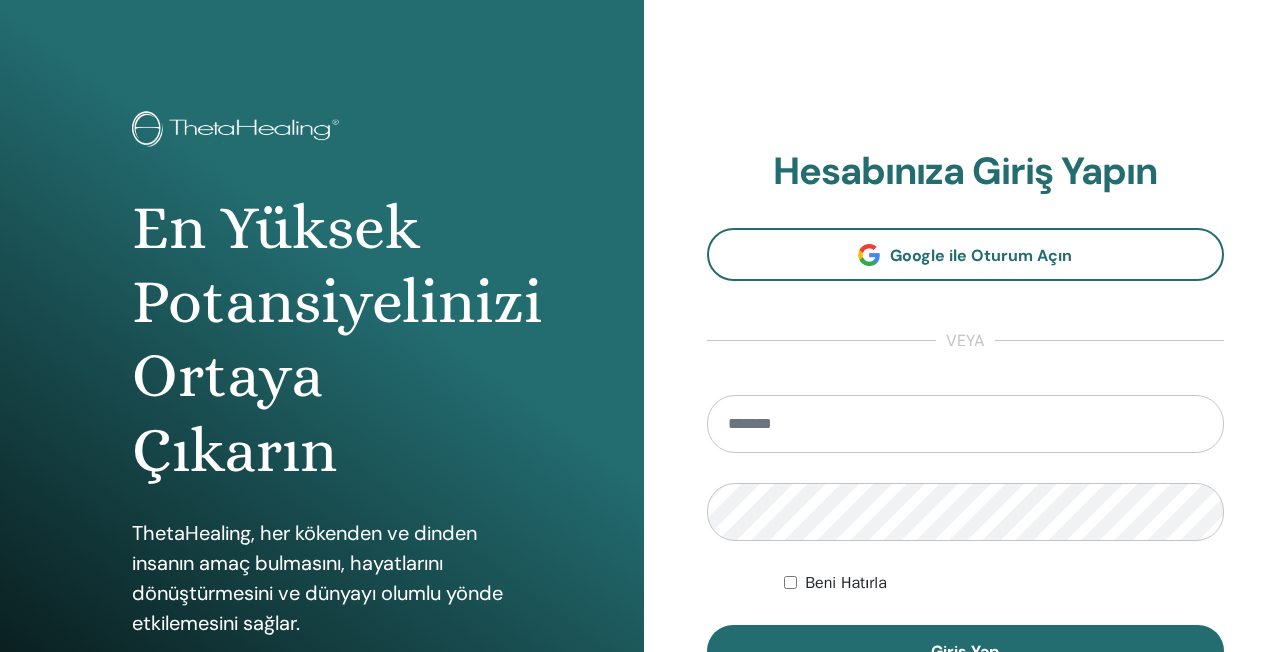 scroll, scrollTop: 0, scrollLeft: 0, axis: both 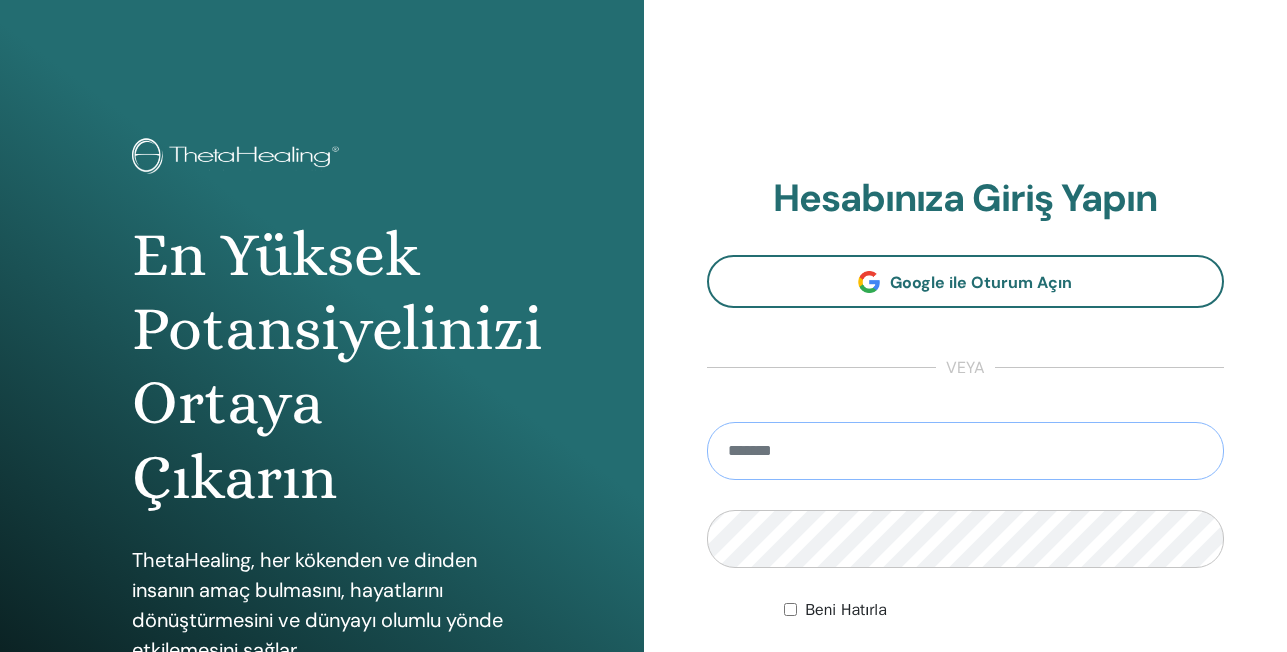 drag, startPoint x: 864, startPoint y: 450, endPoint x: 879, endPoint y: 425, distance: 29.15476 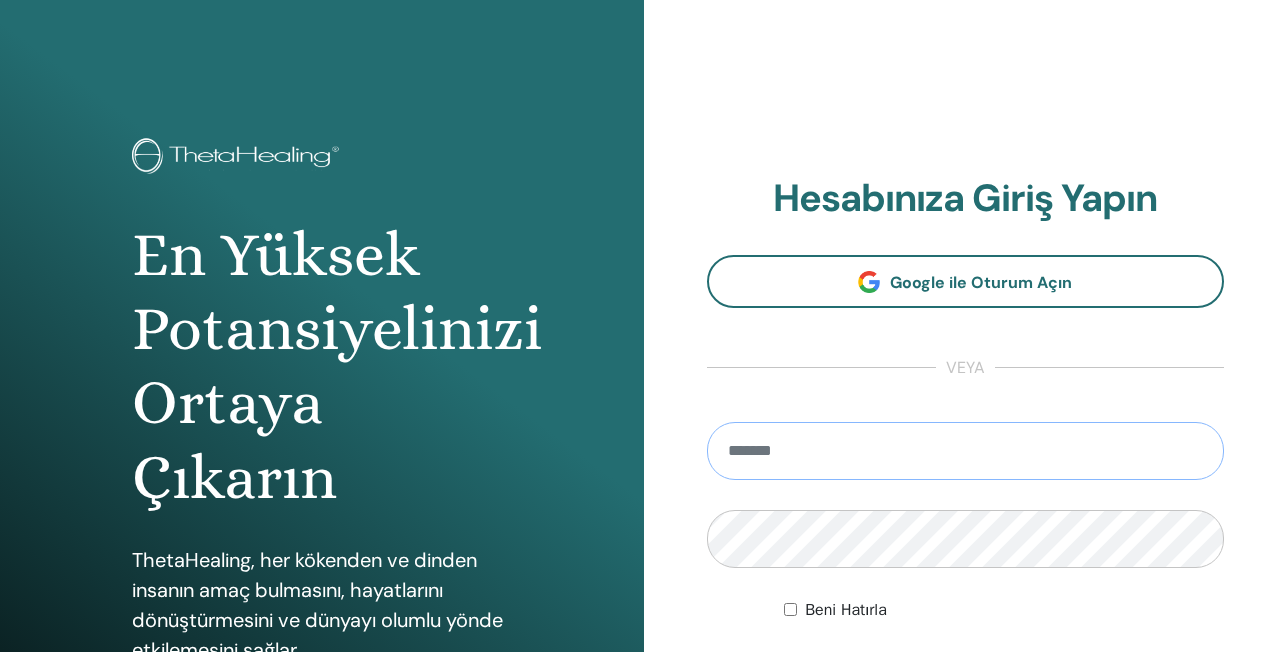 type on "**********" 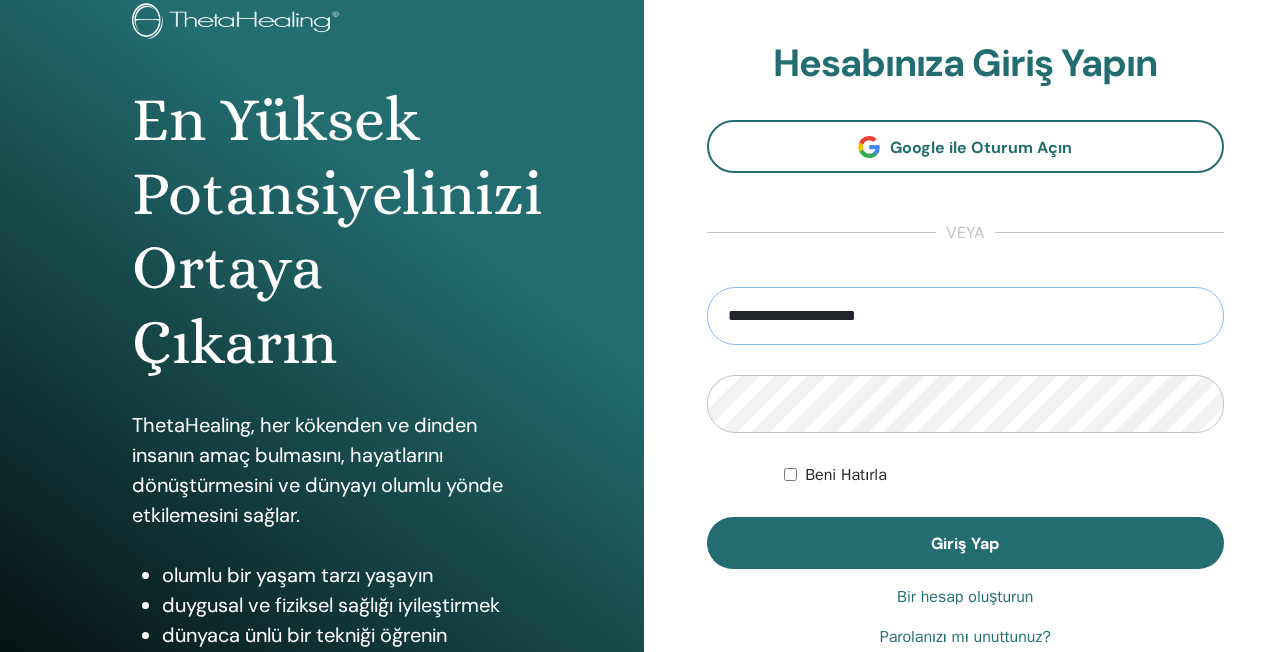 scroll, scrollTop: 233, scrollLeft: 0, axis: vertical 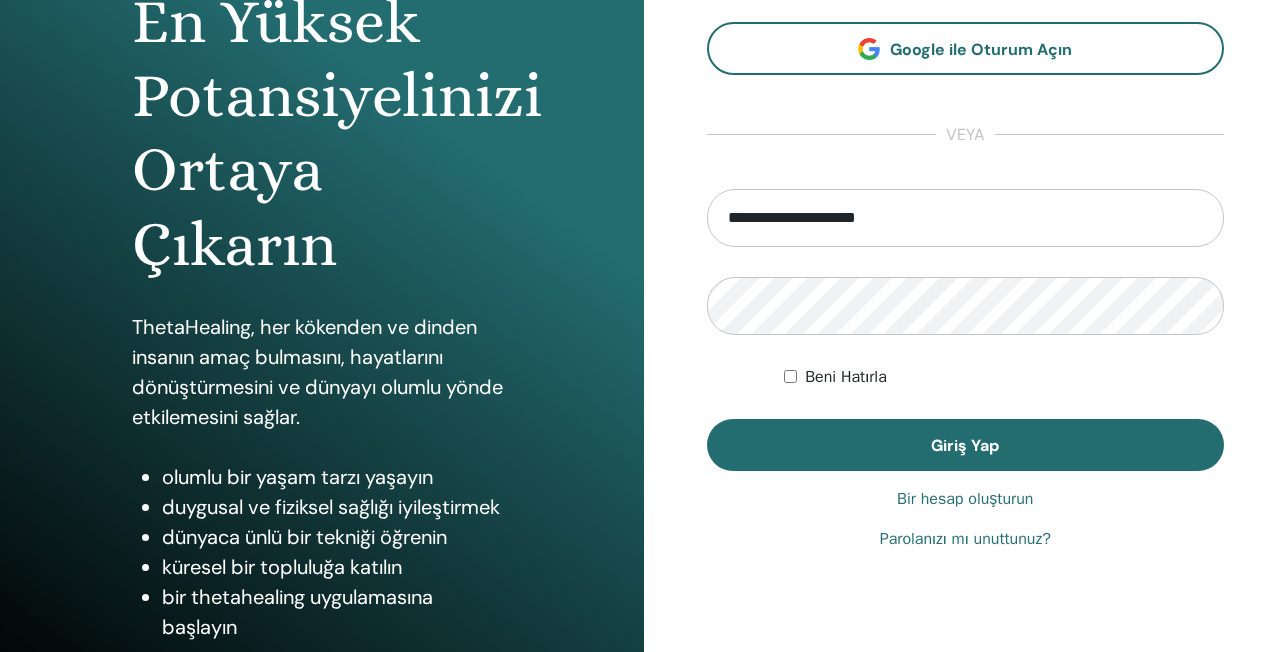 click on "Parolanızı mı unuttunuz?" at bounding box center (965, 539) 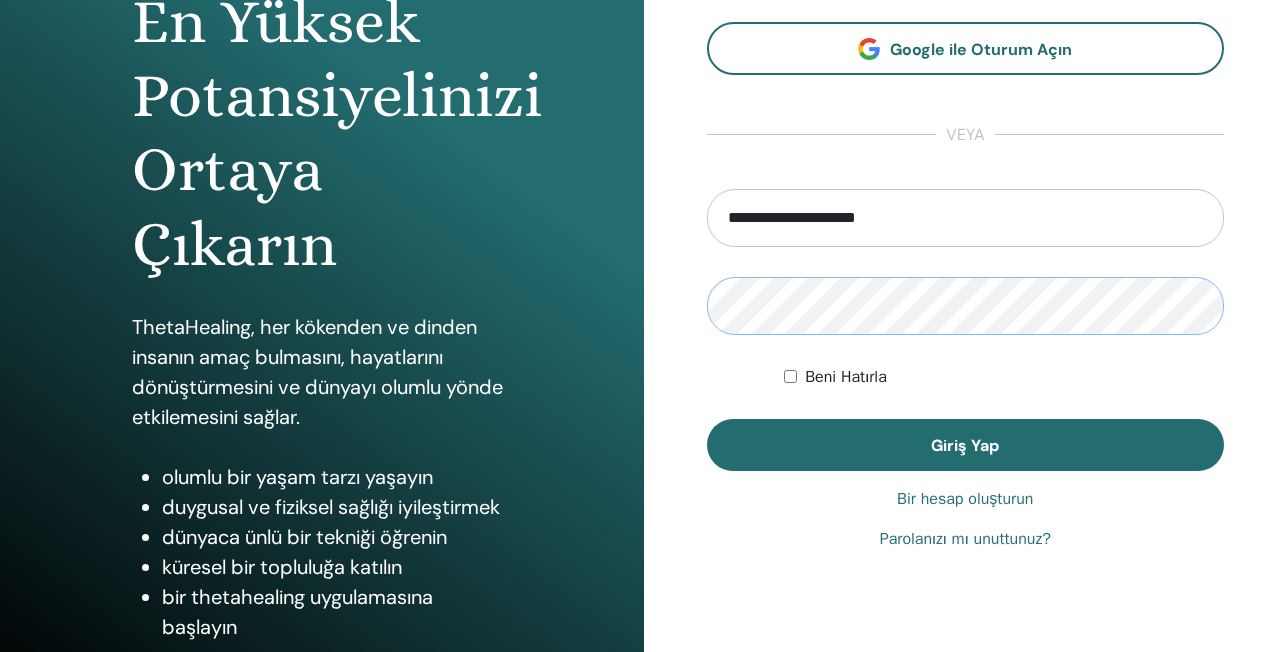 click on "Giriş Yap" at bounding box center (966, 445) 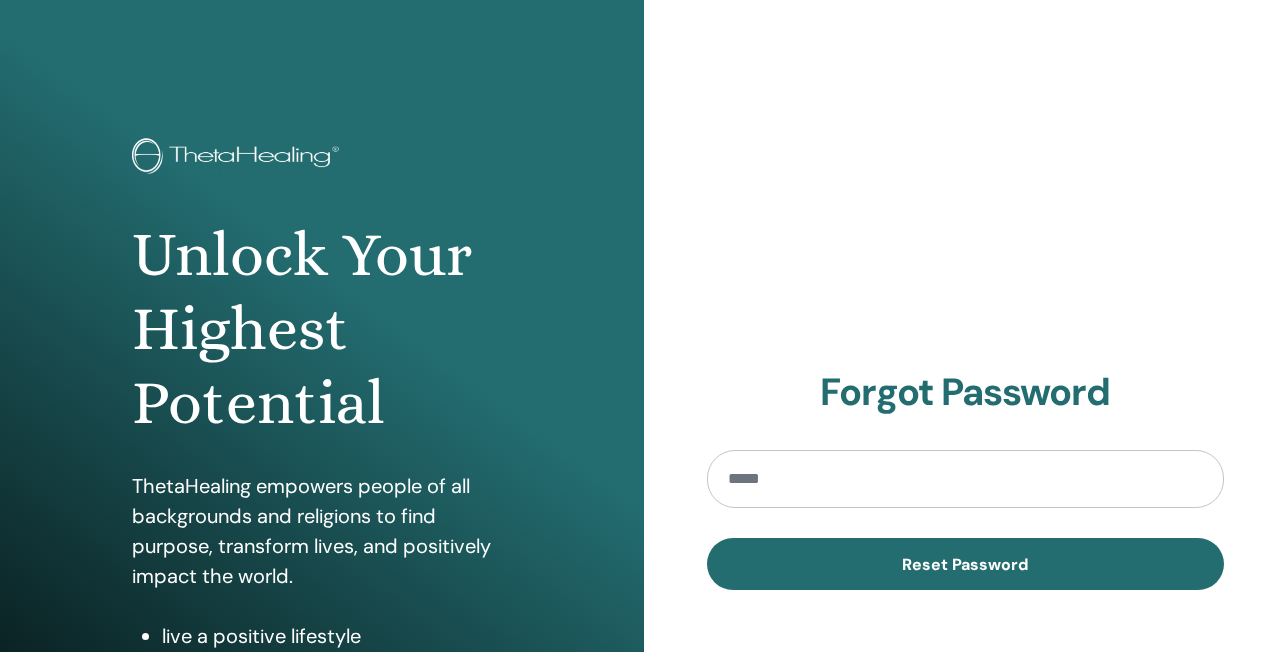 scroll, scrollTop: 0, scrollLeft: 0, axis: both 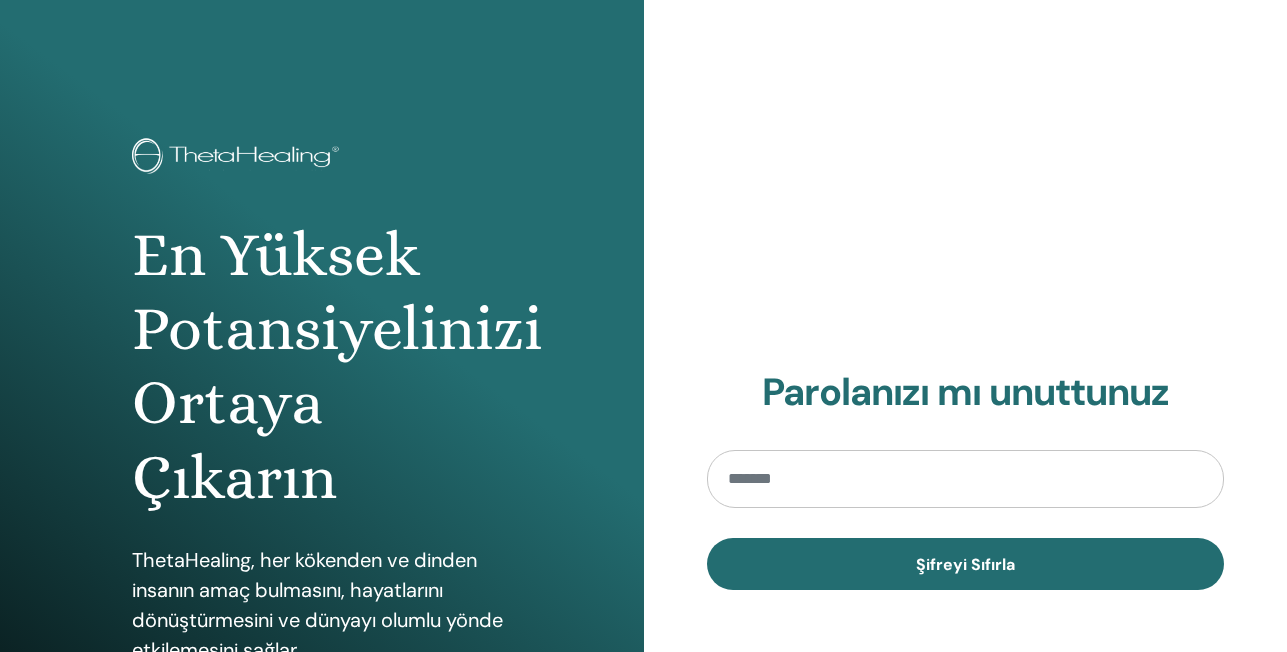 click at bounding box center [966, 479] 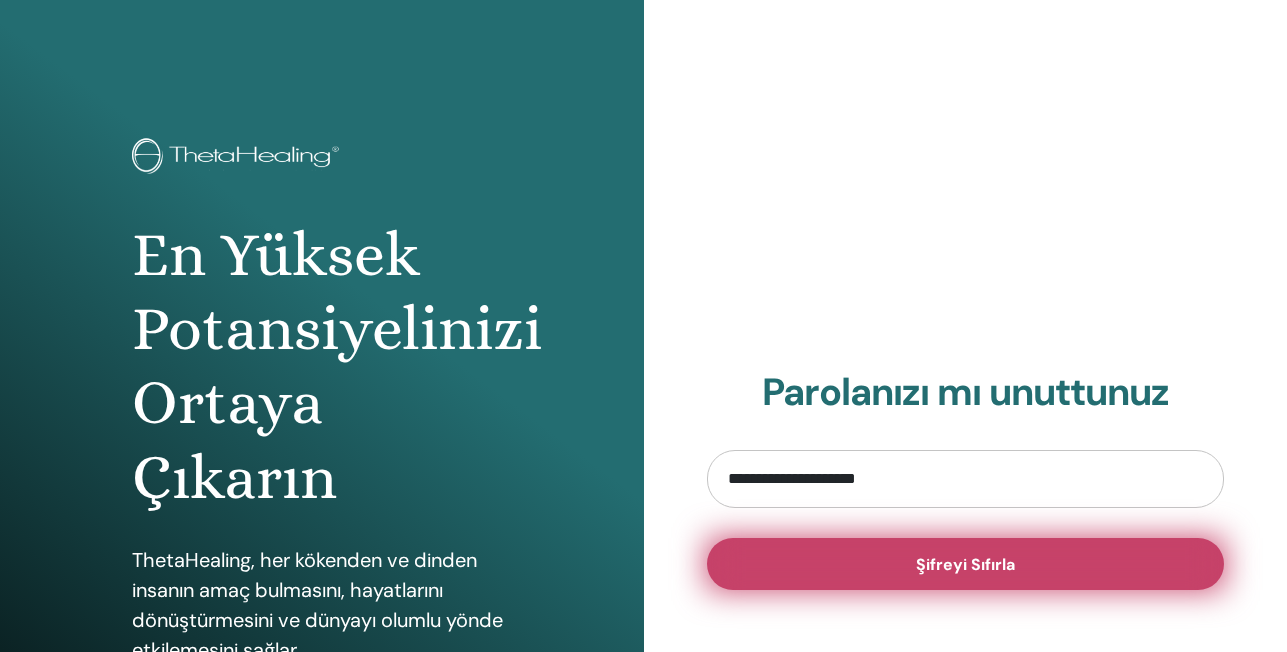 click on "Şifreyi Sıfırla" at bounding box center (965, 564) 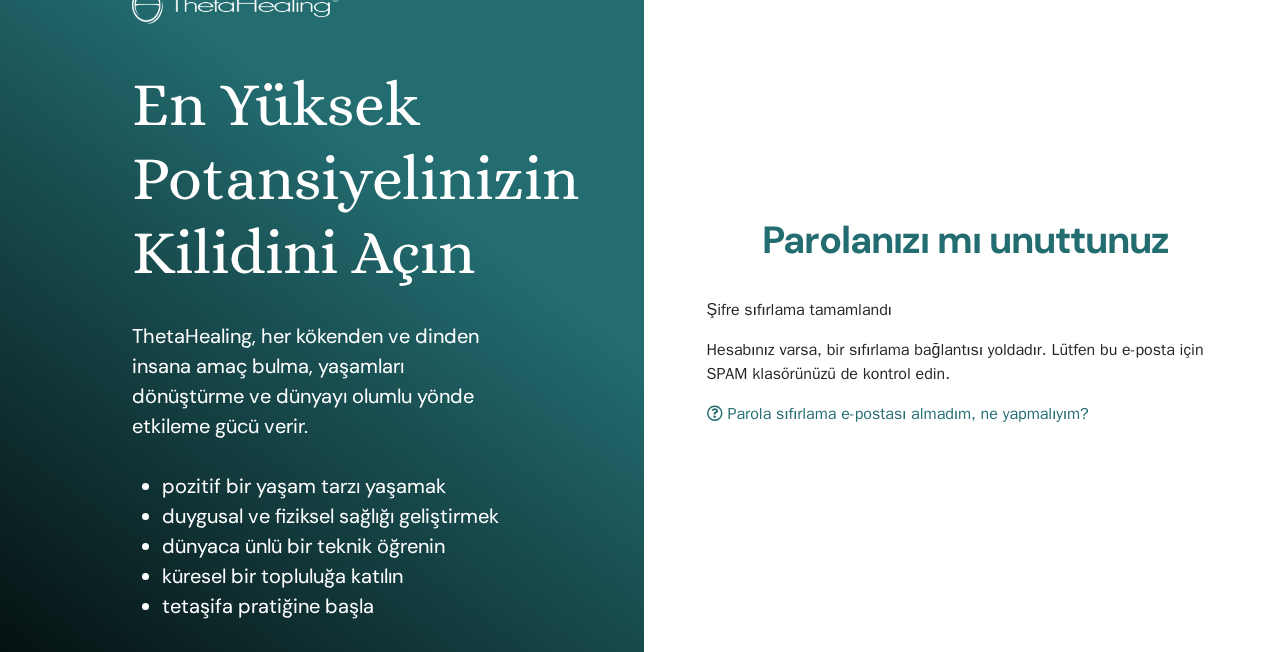 scroll, scrollTop: 167, scrollLeft: 0, axis: vertical 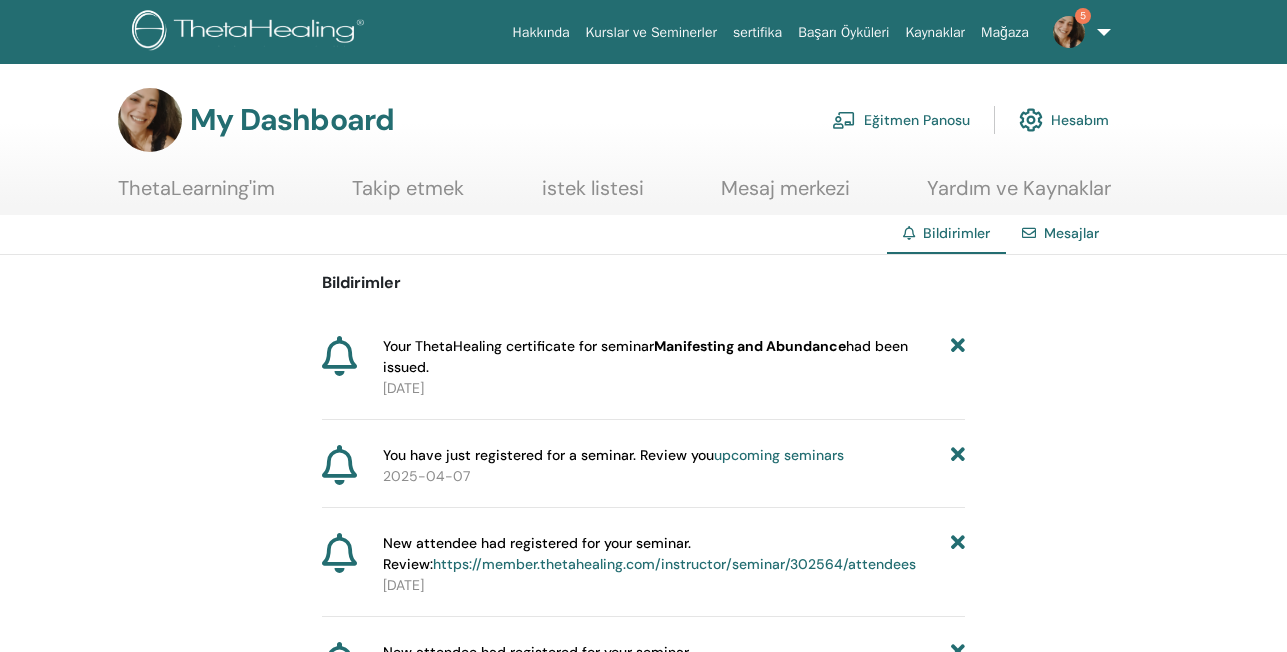 click on "Eğitmen Panosu" at bounding box center [901, 120] 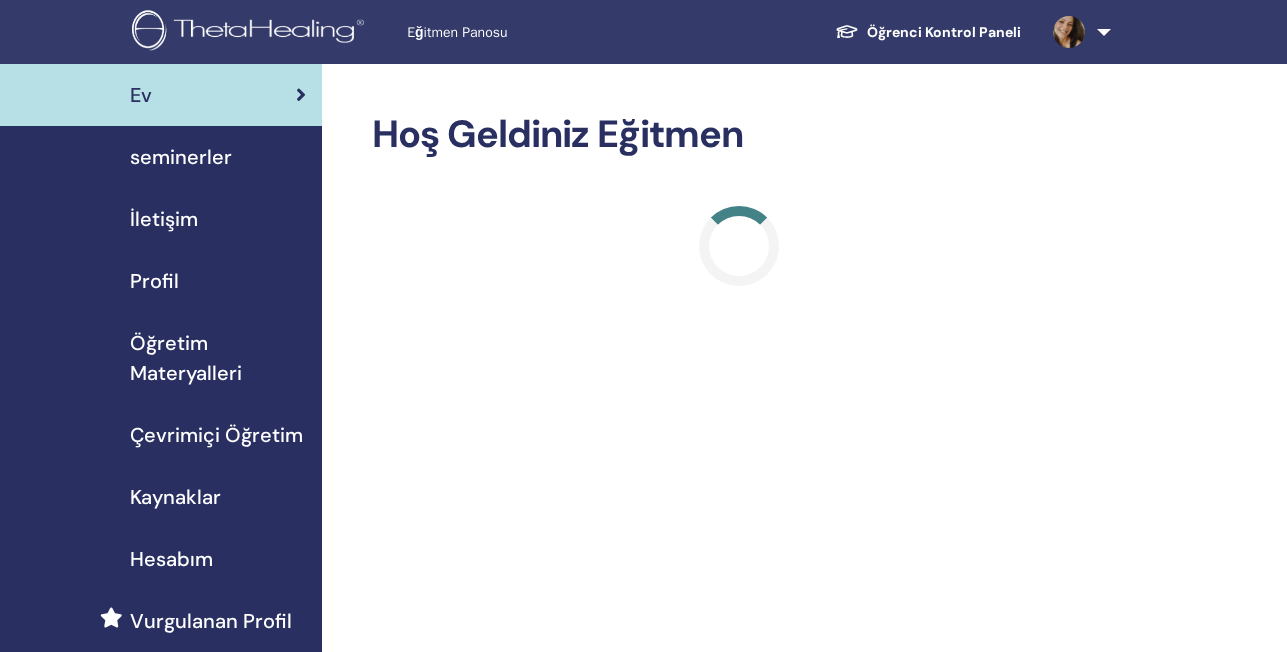 scroll, scrollTop: 0, scrollLeft: 0, axis: both 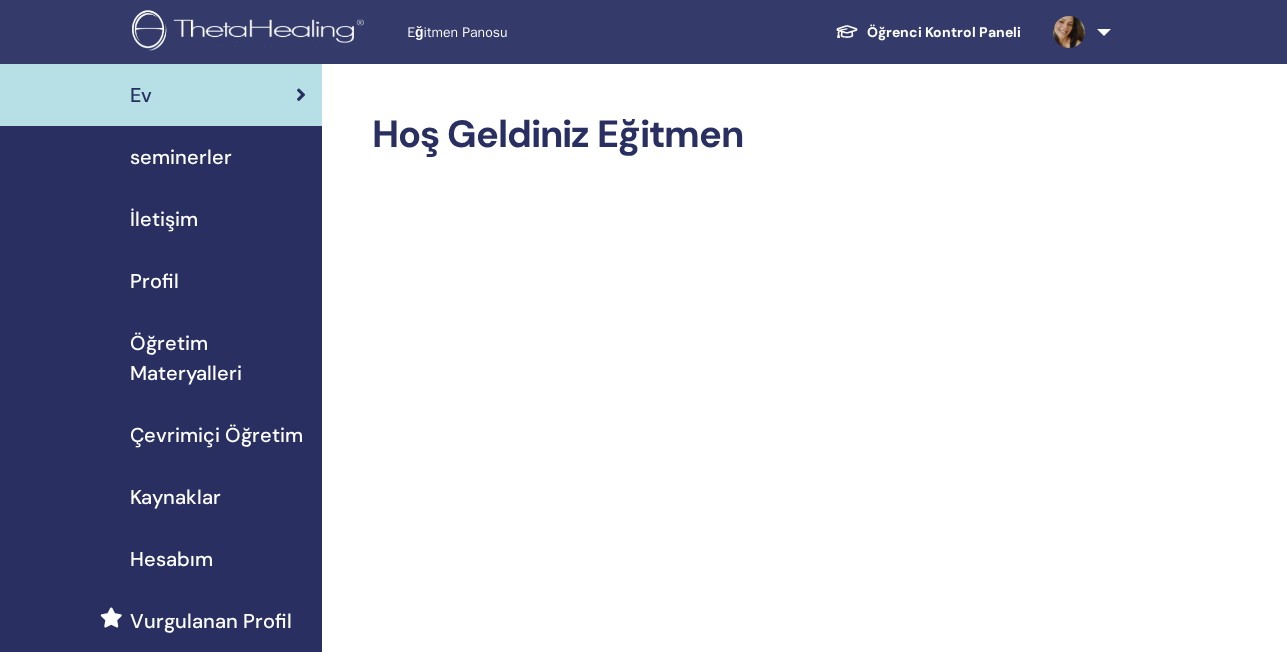 click on "Çevrimiçi Öğretim" at bounding box center (216, 435) 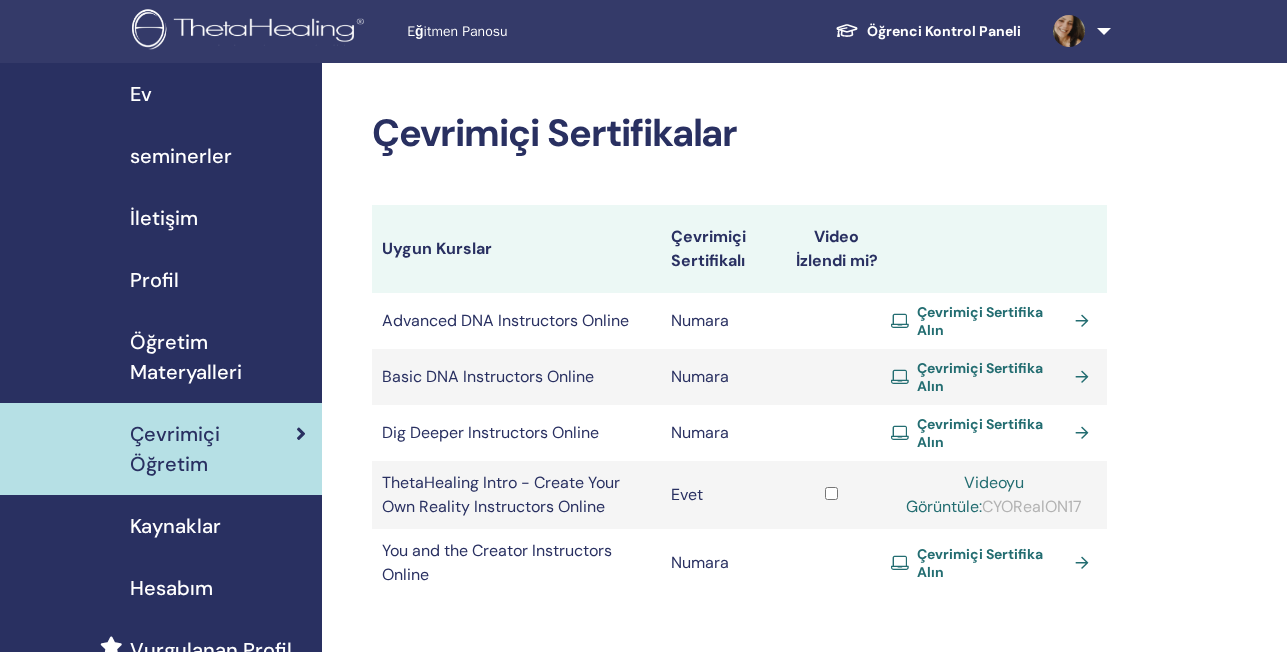 scroll, scrollTop: 0, scrollLeft: 0, axis: both 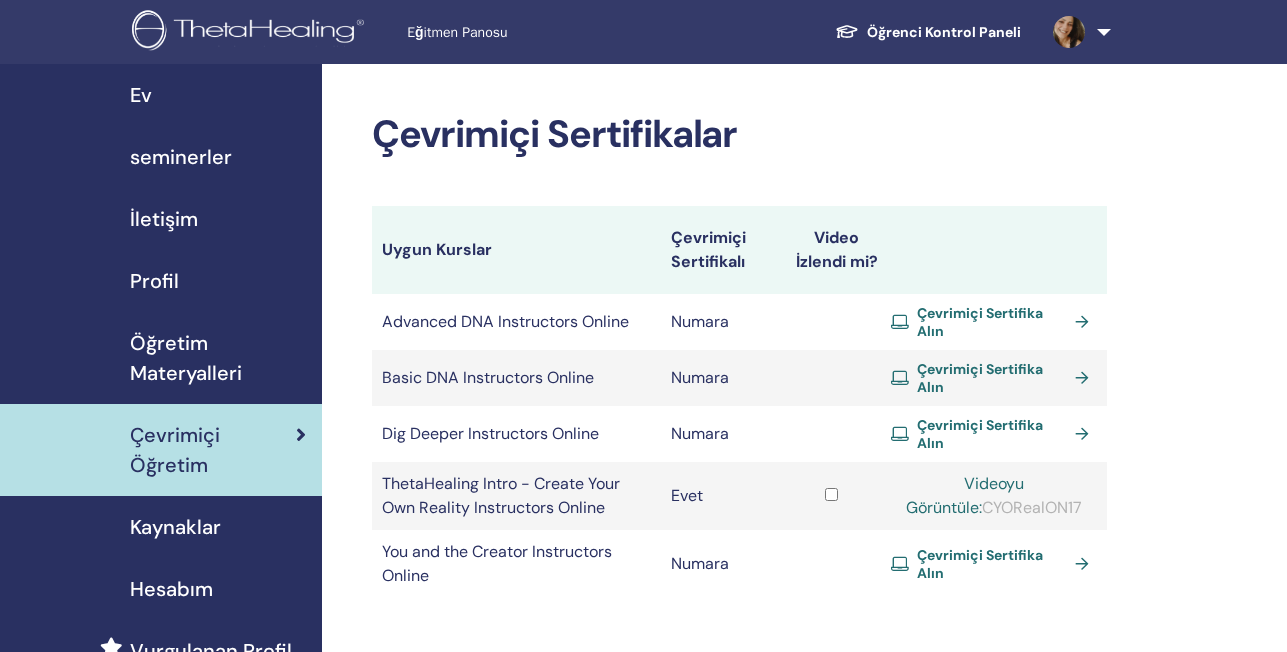 click on "seminerler" at bounding box center [181, 157] 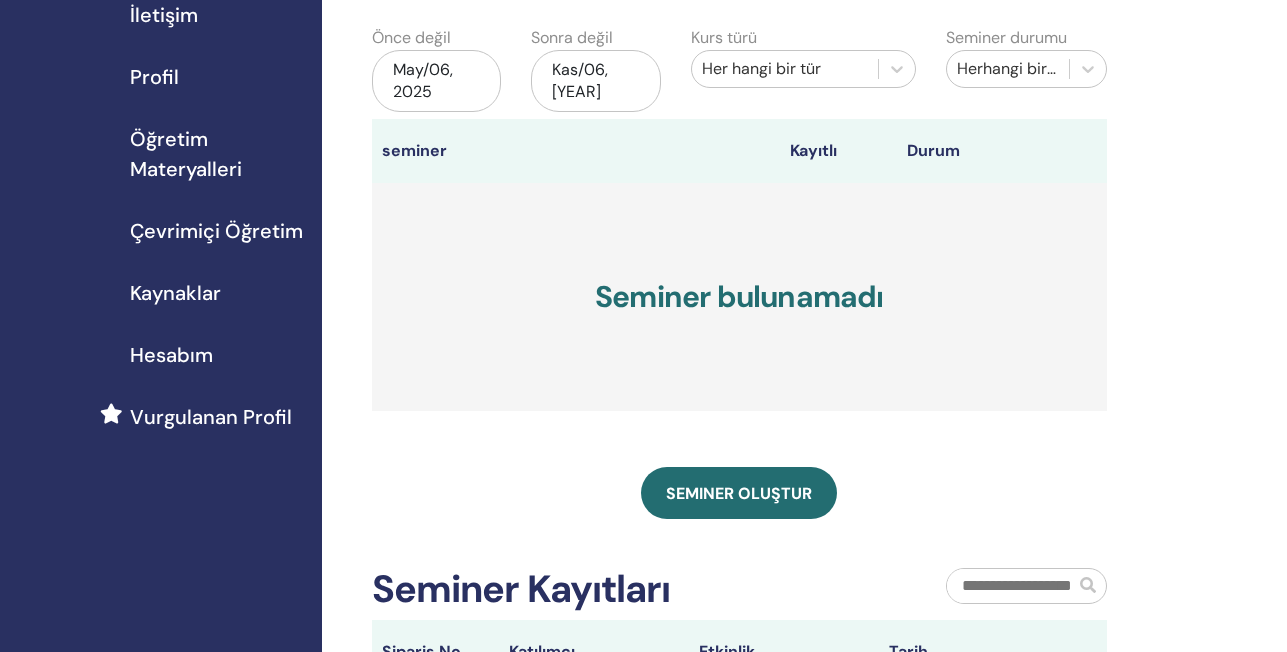 scroll, scrollTop: 233, scrollLeft: 0, axis: vertical 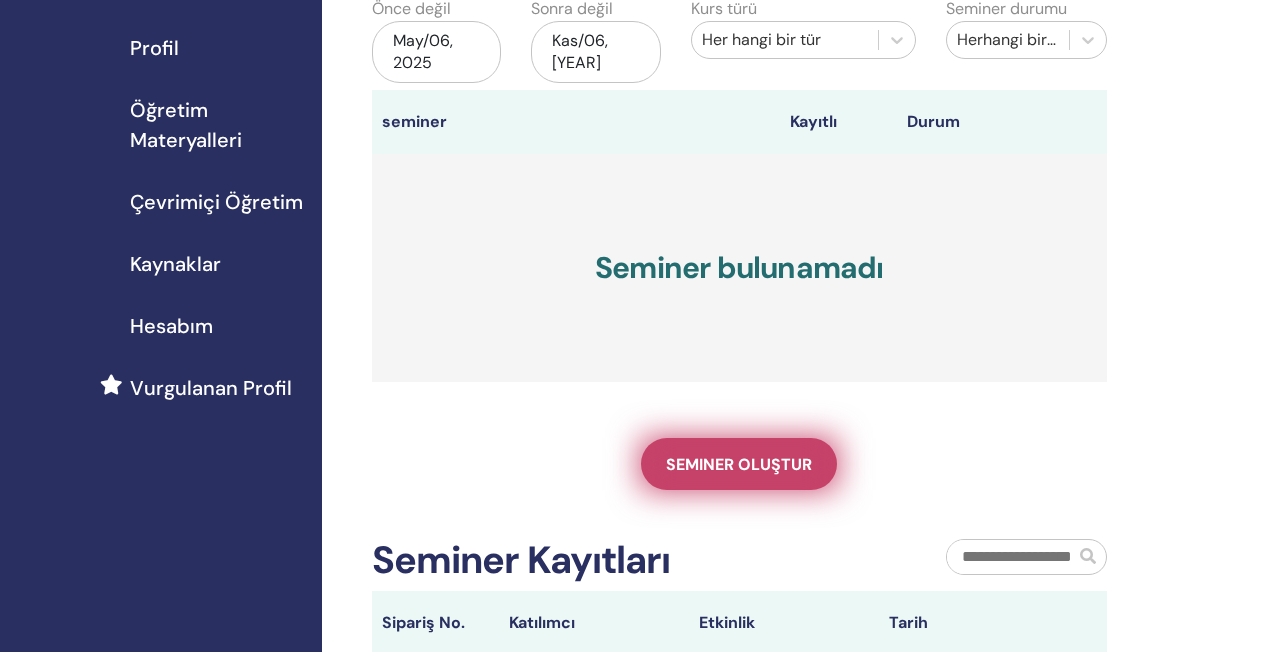 click on "Seminer oluştur" at bounding box center (739, 464) 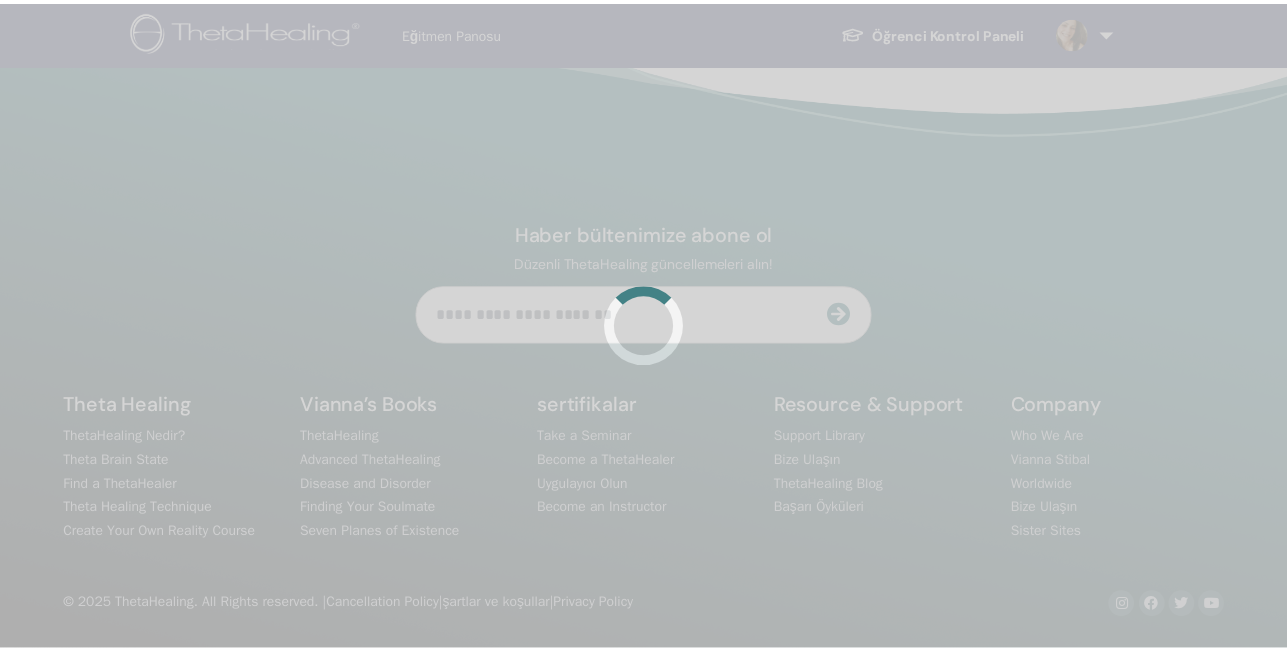 scroll, scrollTop: 0, scrollLeft: 0, axis: both 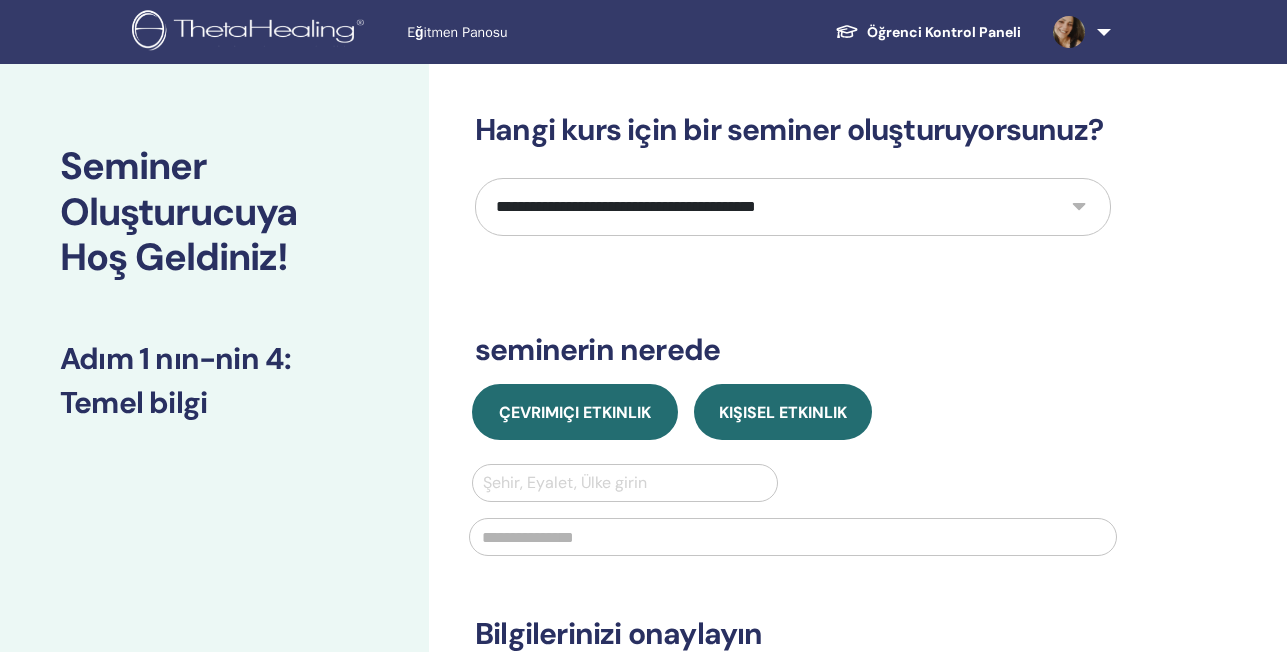 click on "Çevrimiçi Etkinlik" at bounding box center [575, 412] 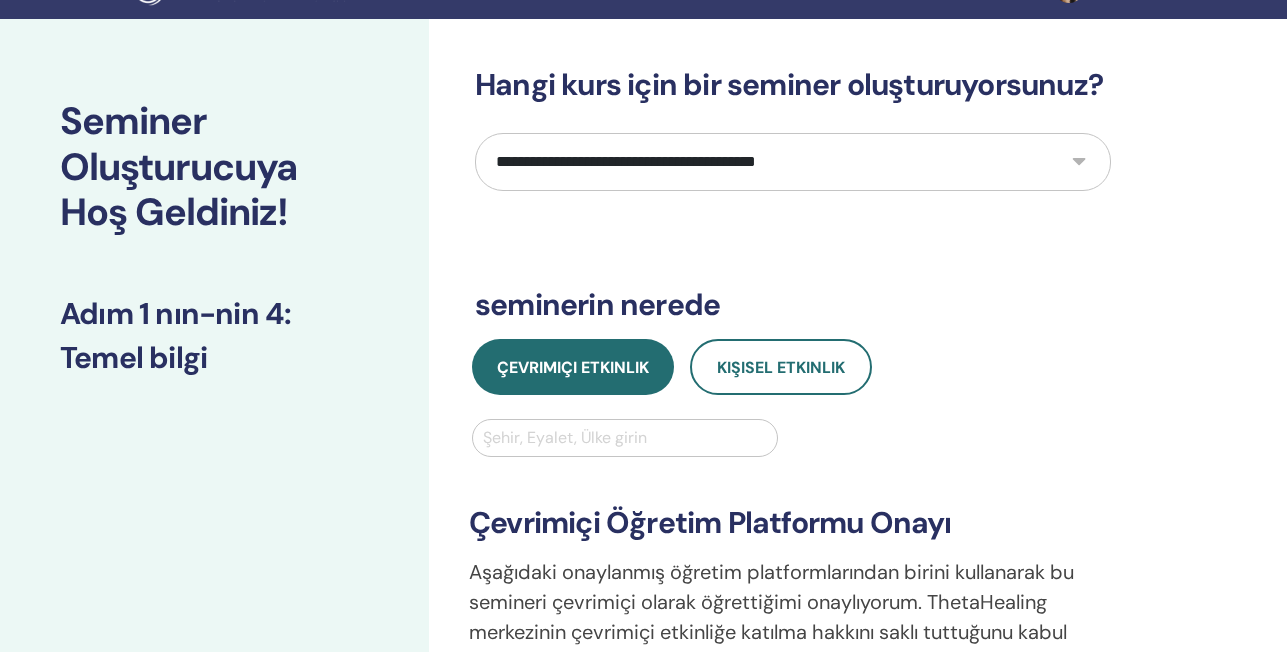 scroll, scrollTop: 33, scrollLeft: 0, axis: vertical 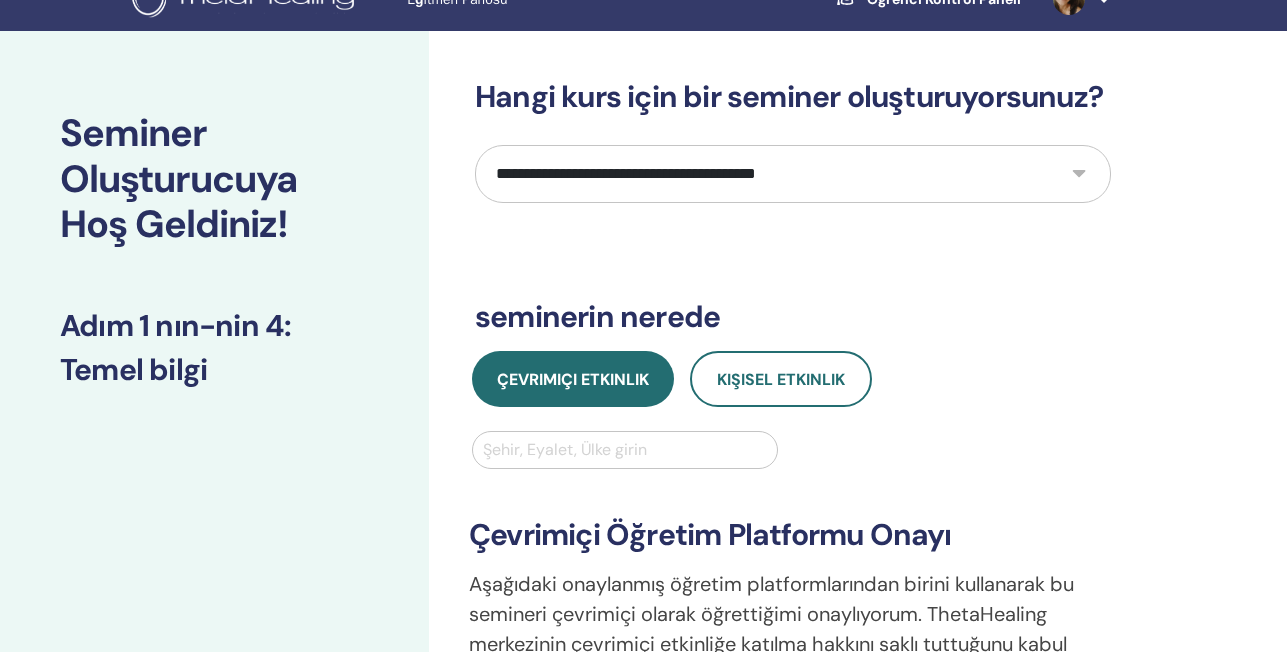 click on "**********" at bounding box center [793, 174] 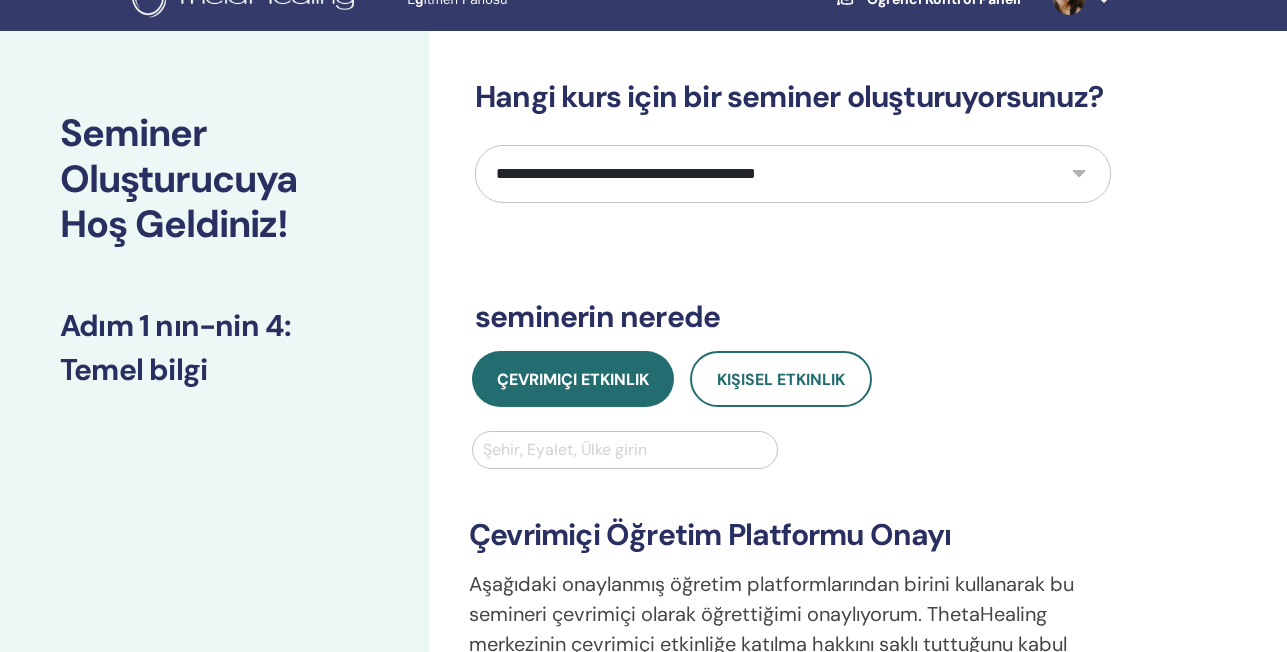 select on "*" 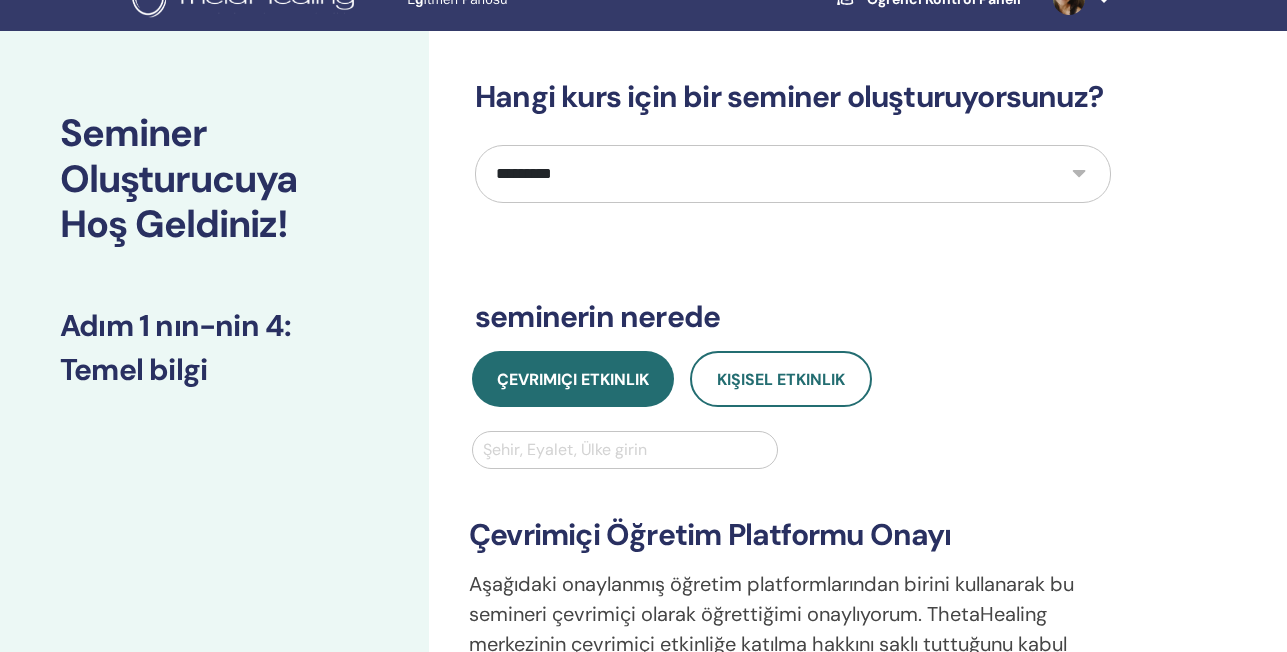 click on "**********" at bounding box center (793, 174) 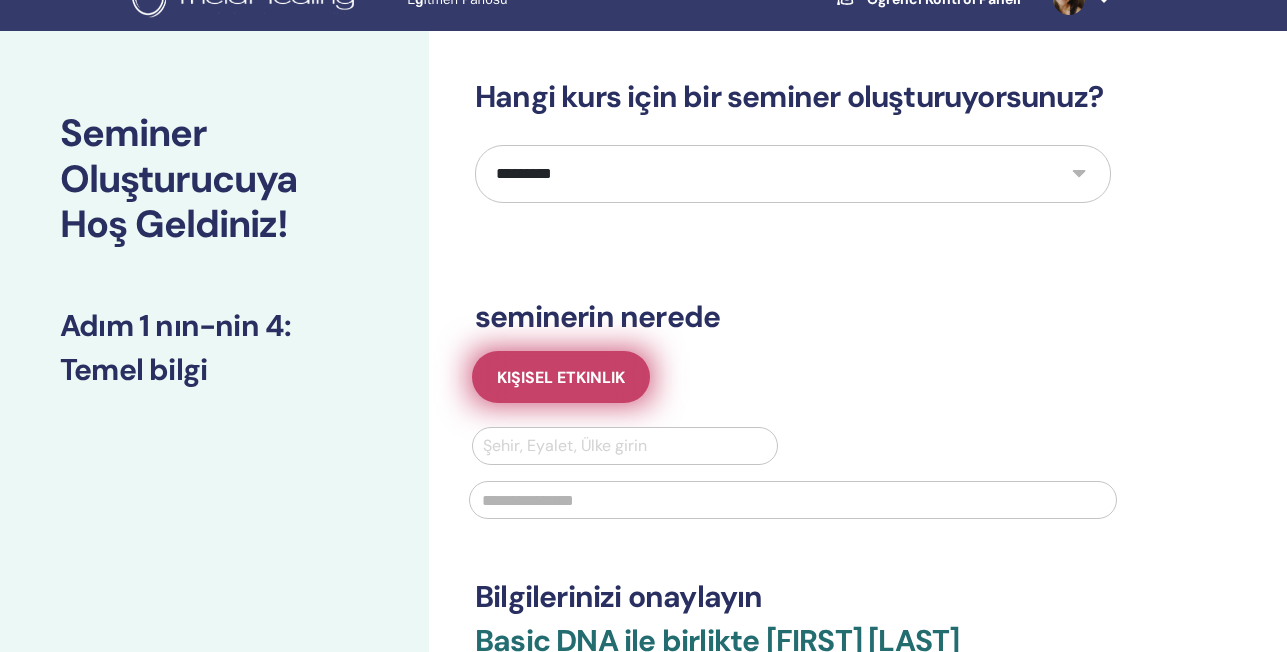 click on "Kişisel Etkinlik" at bounding box center (561, 377) 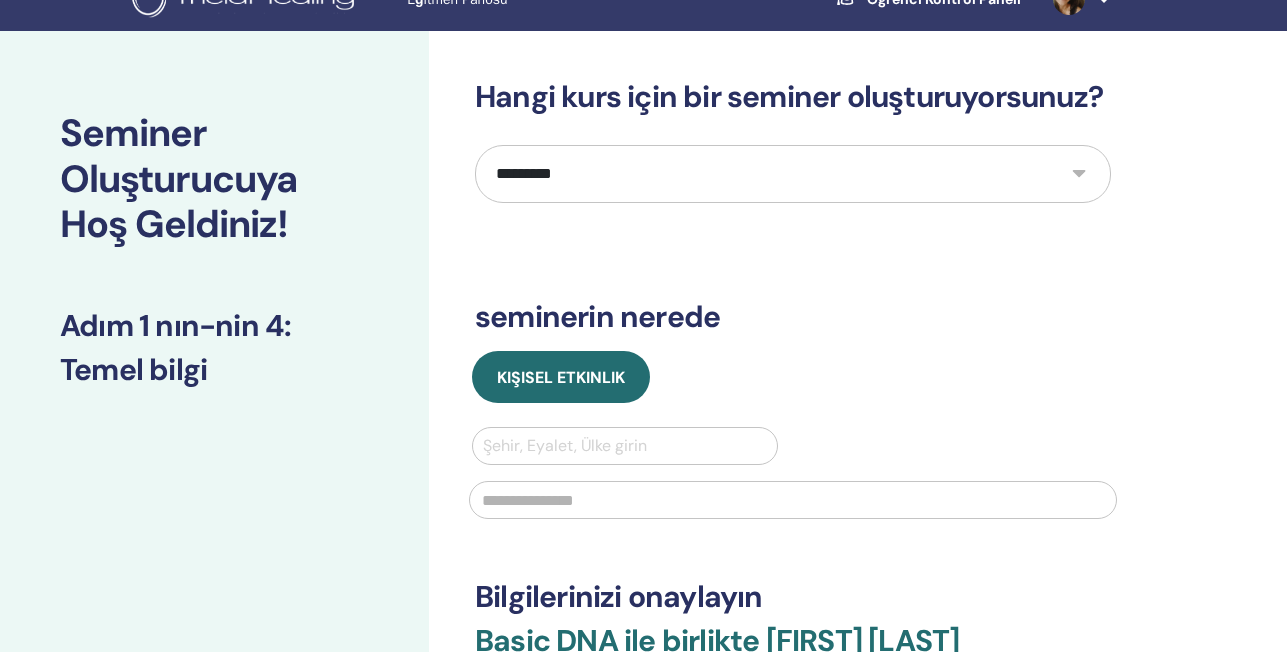 click at bounding box center [625, 446] 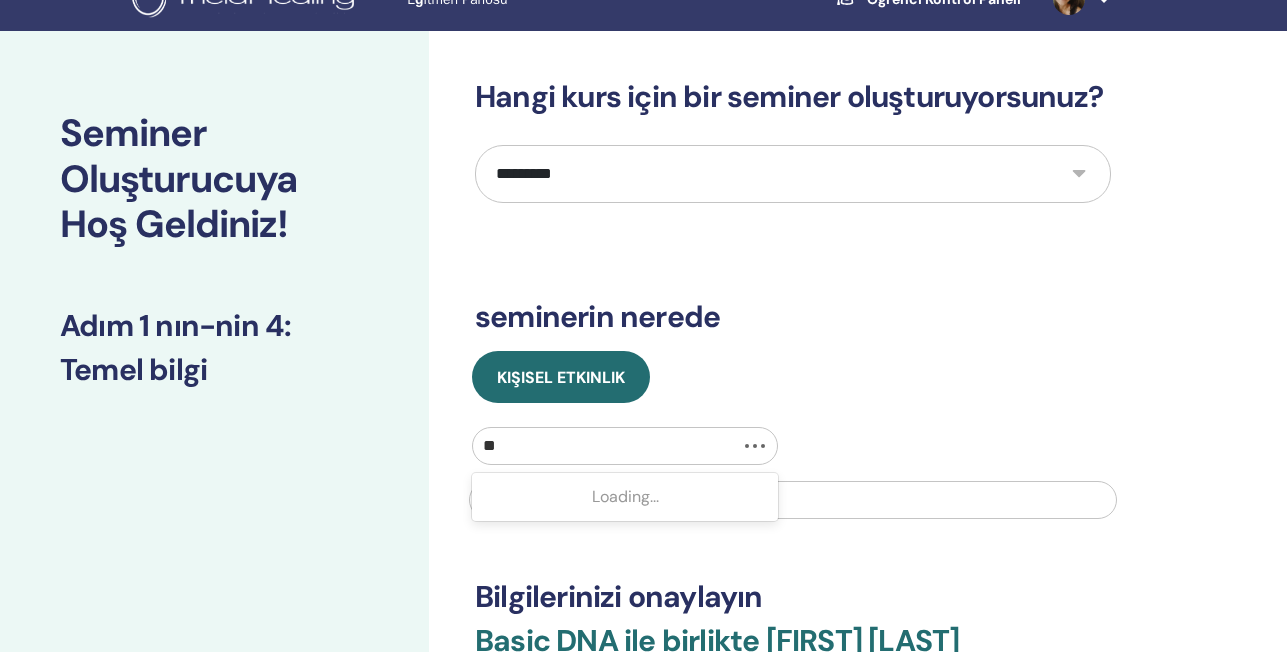 type on "***" 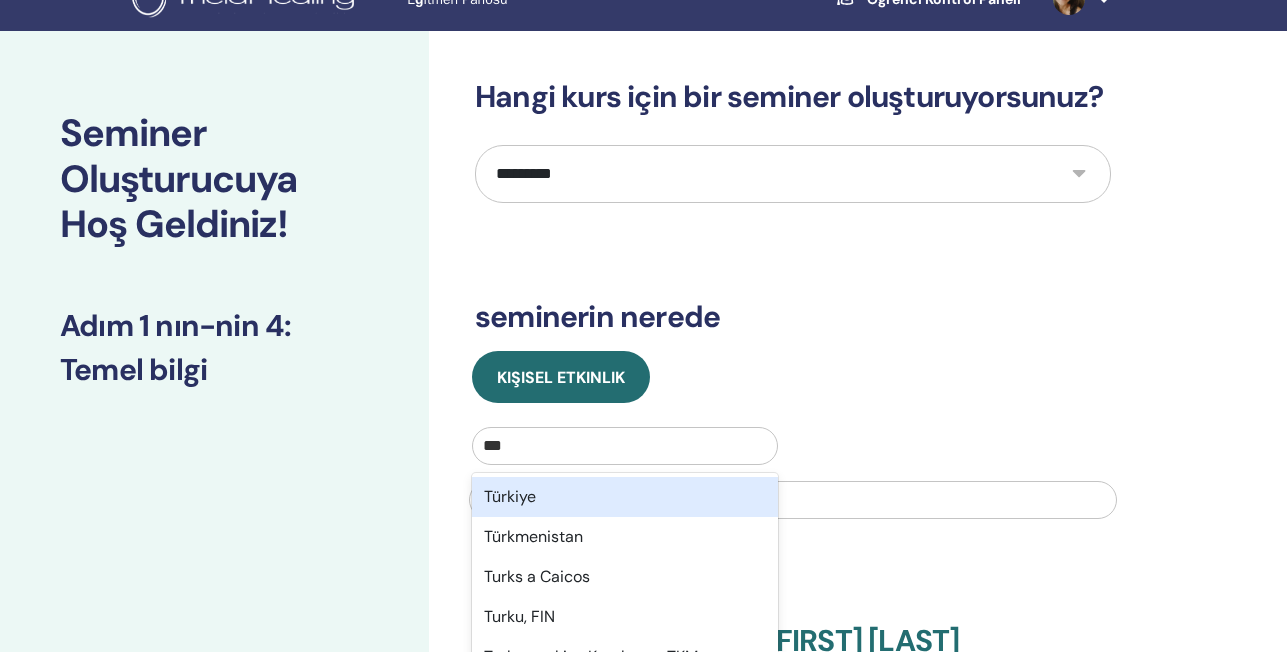 click on "Türkiye" at bounding box center [625, 497] 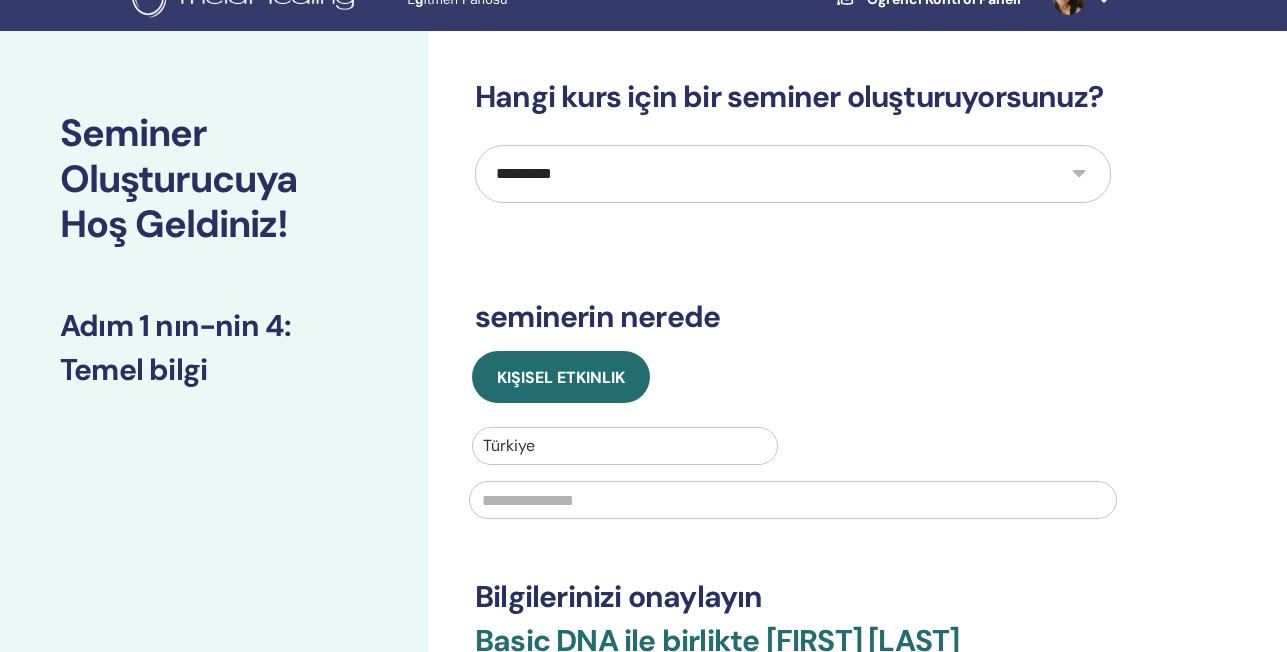 click at bounding box center (793, 500) 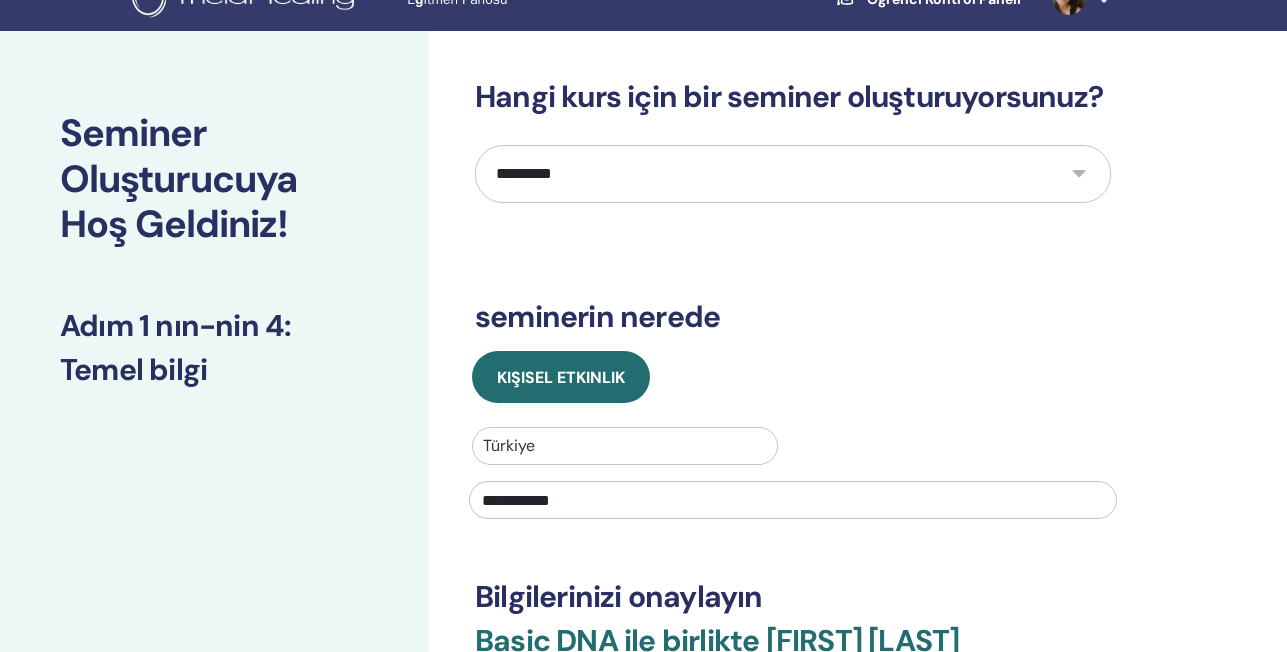 type on "**********" 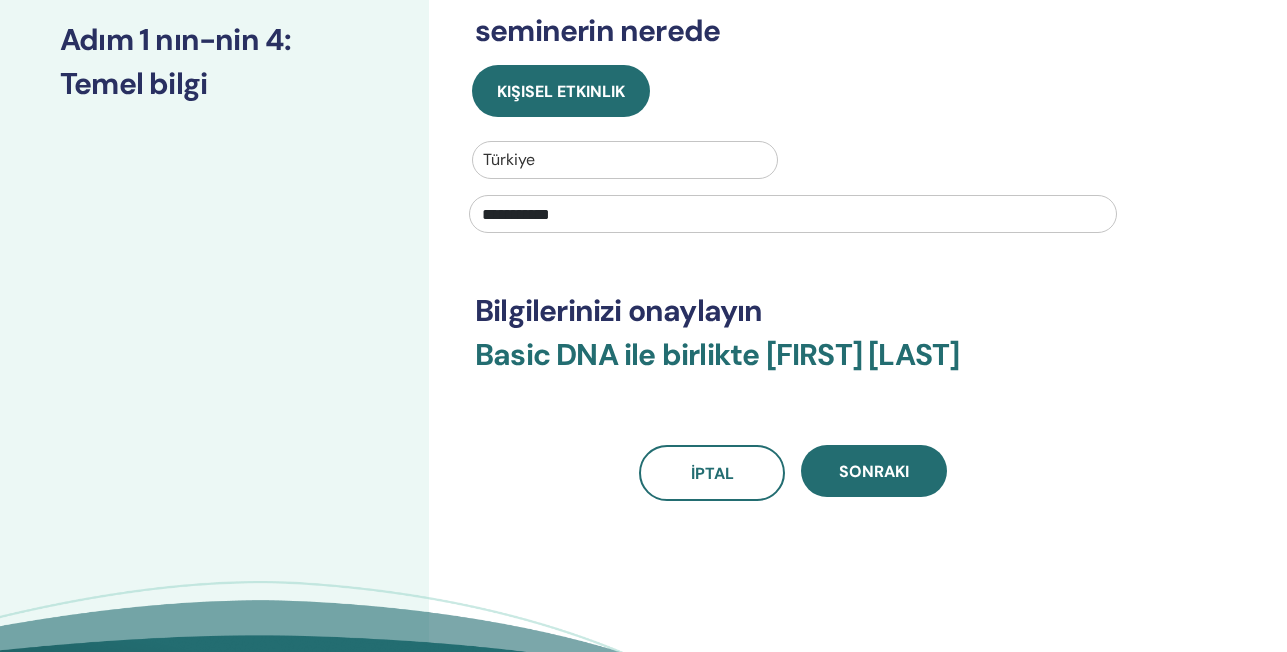 scroll, scrollTop: 367, scrollLeft: 0, axis: vertical 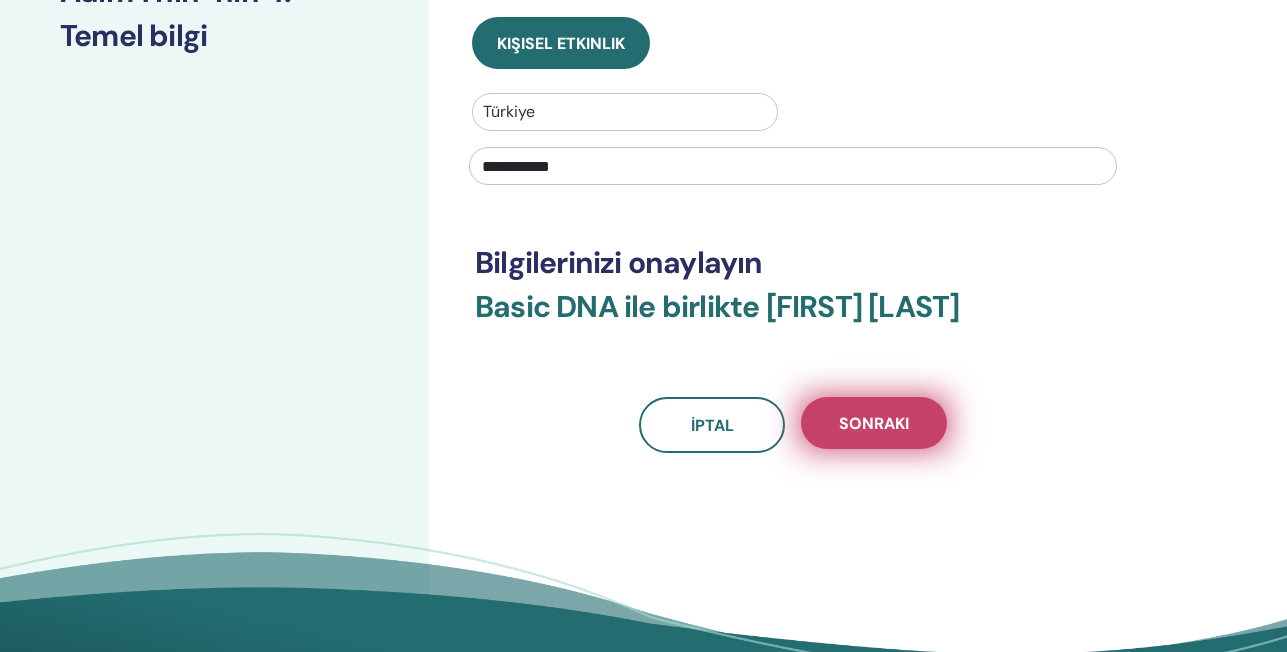 click on "Sonraki" at bounding box center (874, 423) 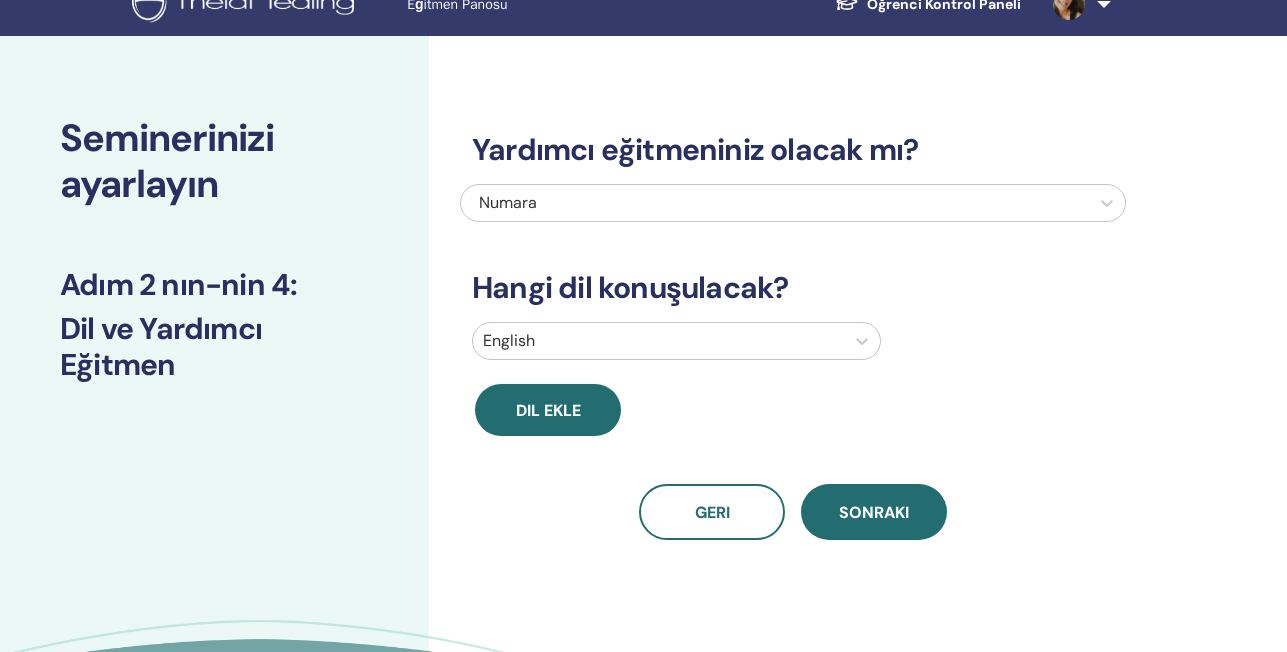 scroll, scrollTop: 21, scrollLeft: 0, axis: vertical 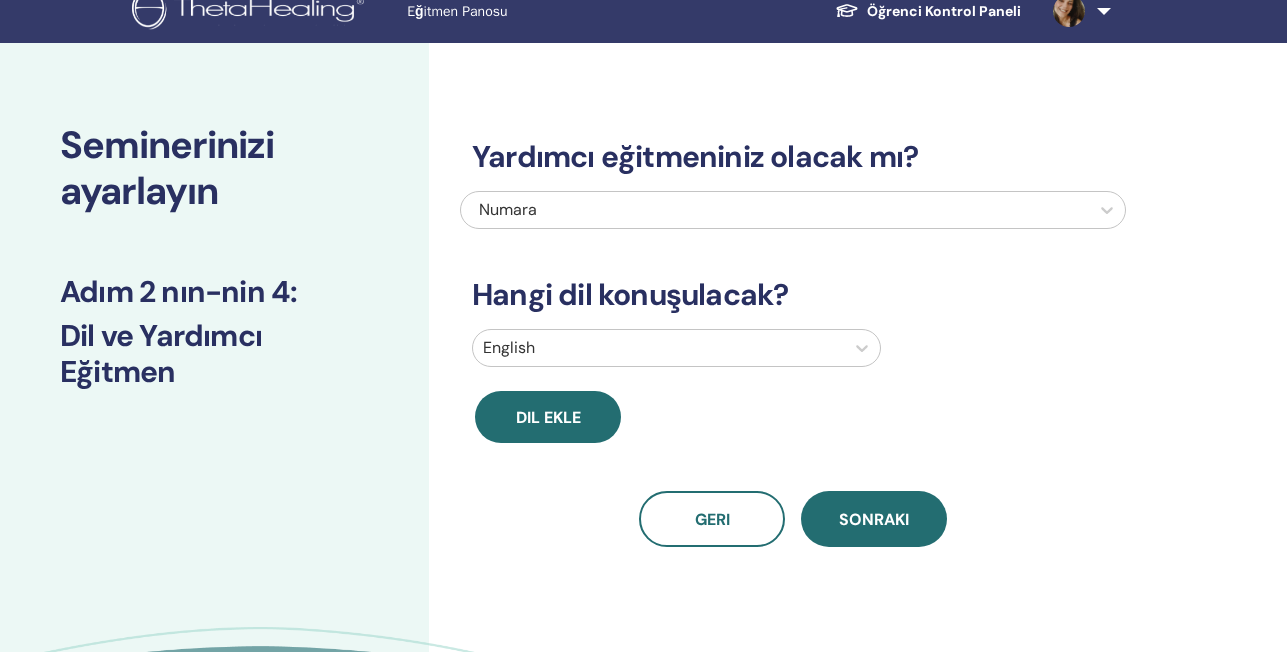 click on "Numara" at bounding box center [728, 210] 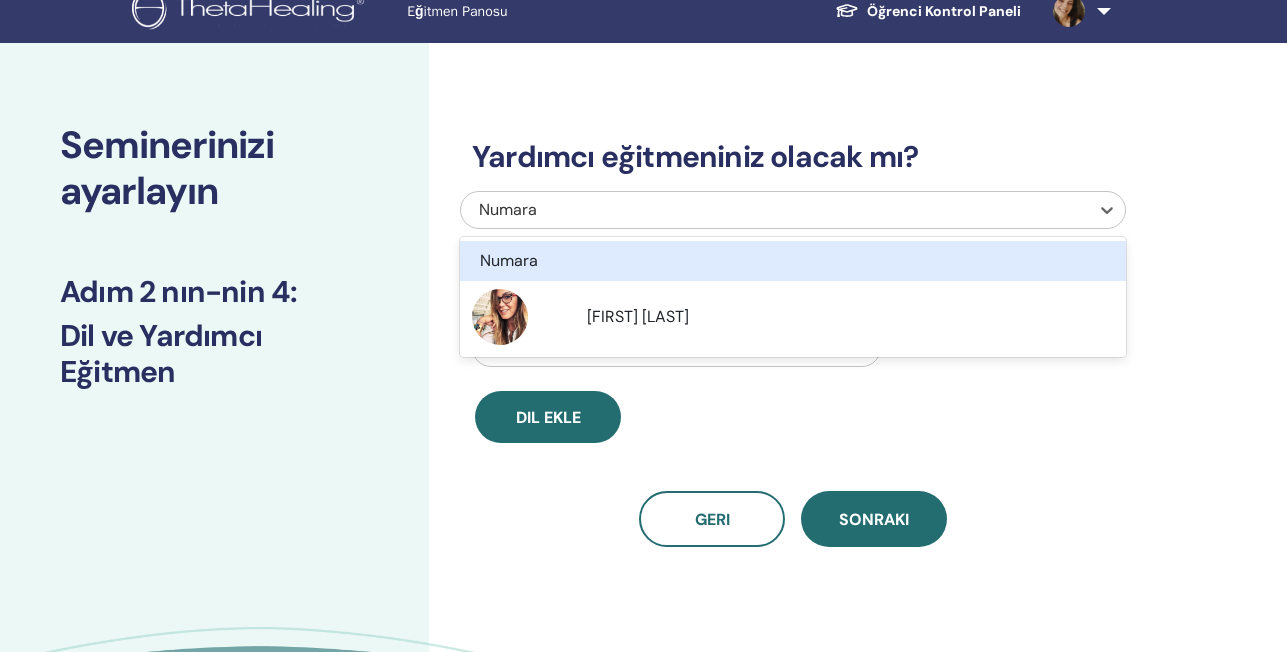 click on "Numara" at bounding box center (728, 210) 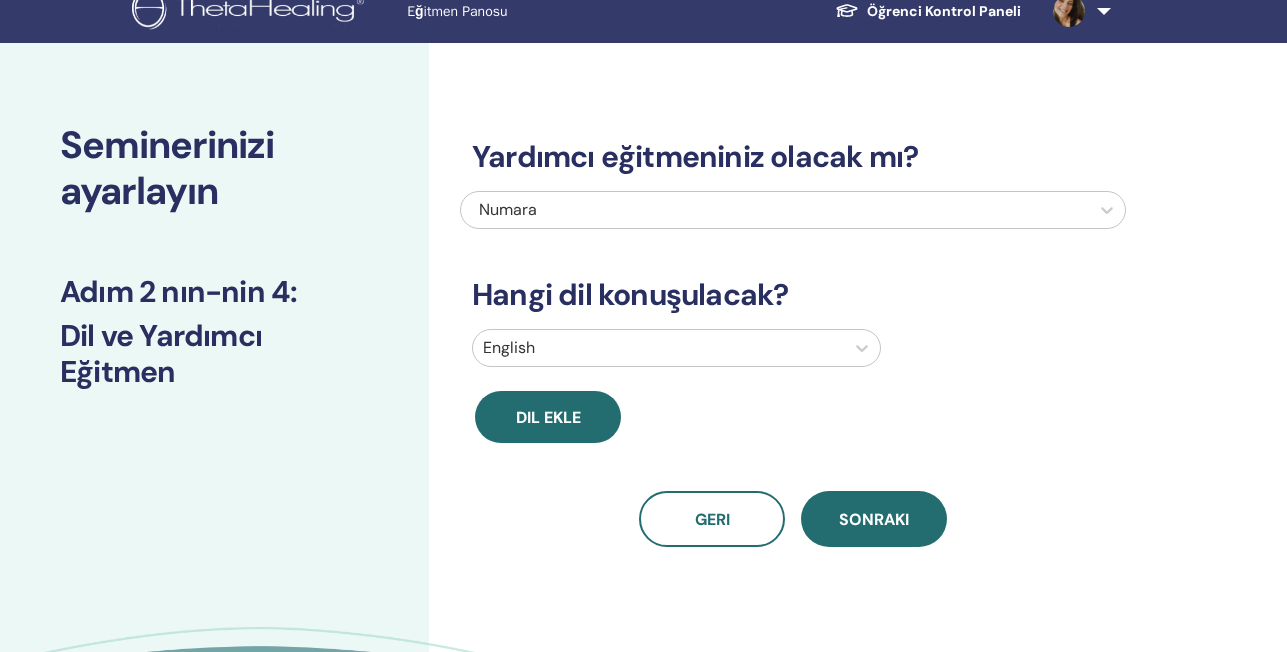 click on "Numara" at bounding box center [728, 210] 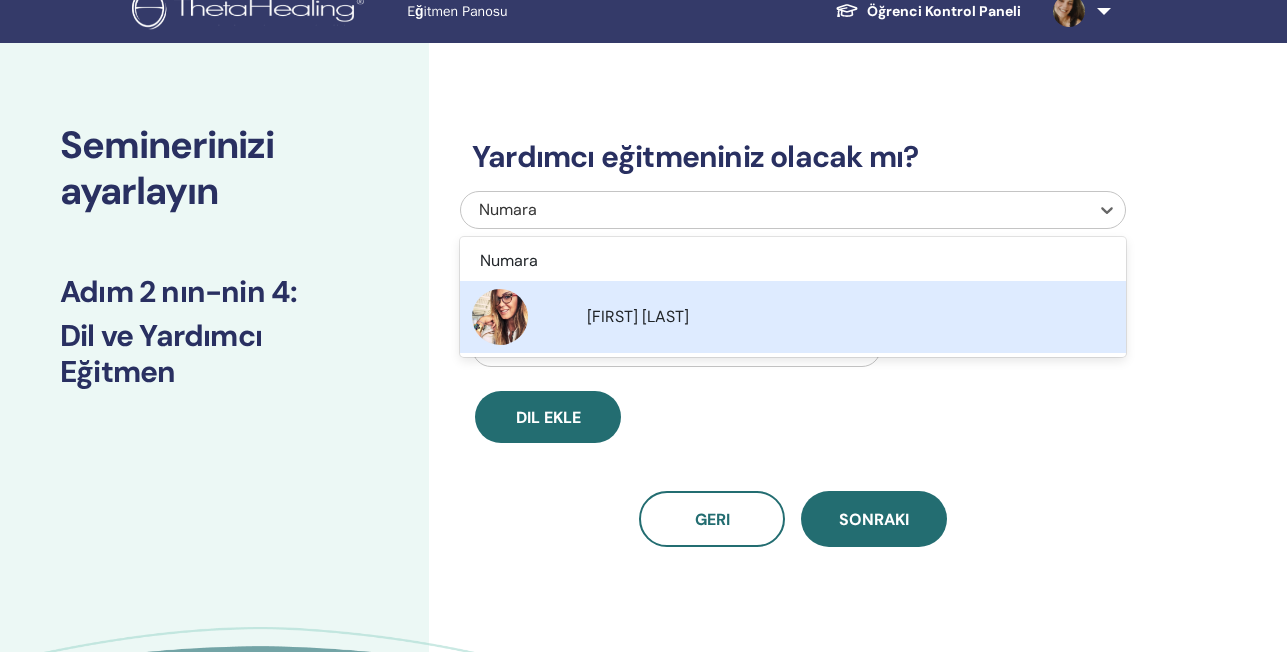 click on "Adım 2 nın-nin 4 :" at bounding box center [214, 292] 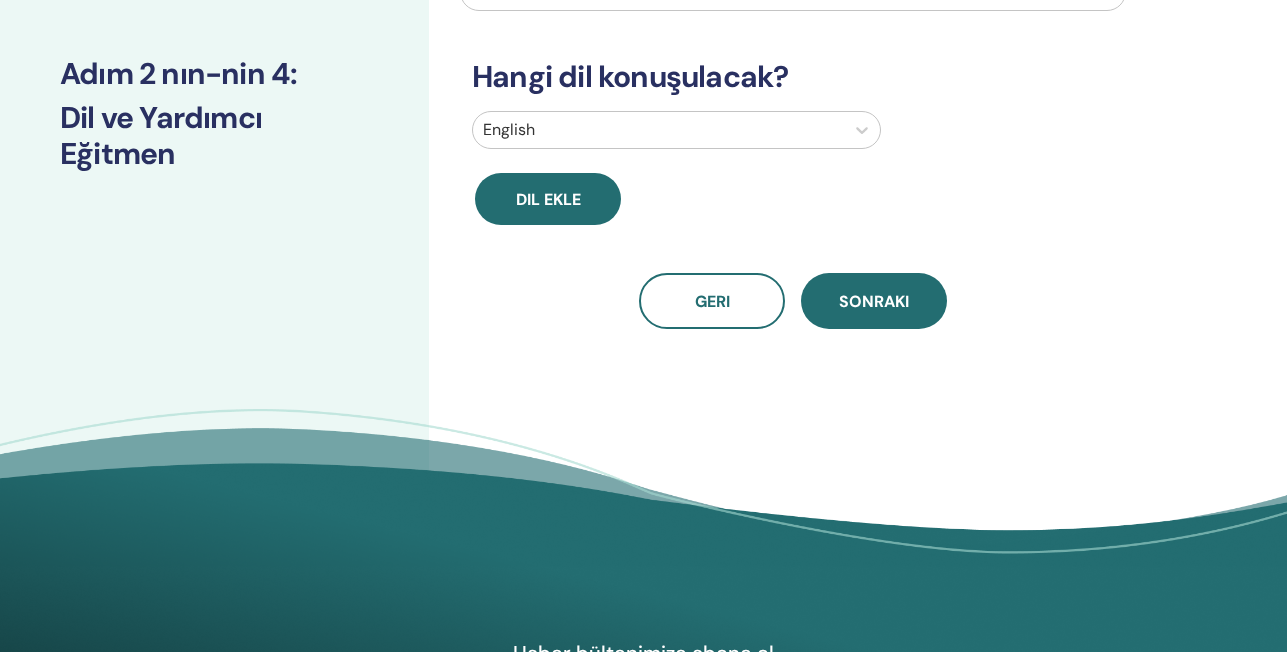 scroll, scrollTop: 233, scrollLeft: 0, axis: vertical 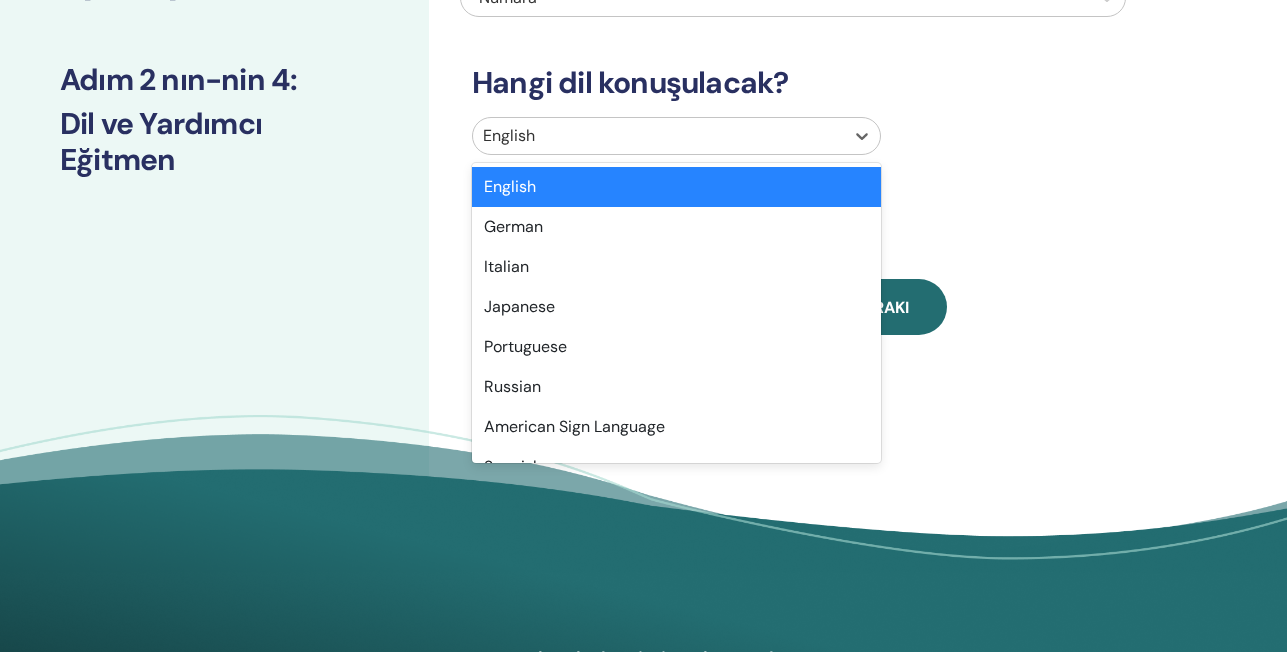 click at bounding box center [658, 136] 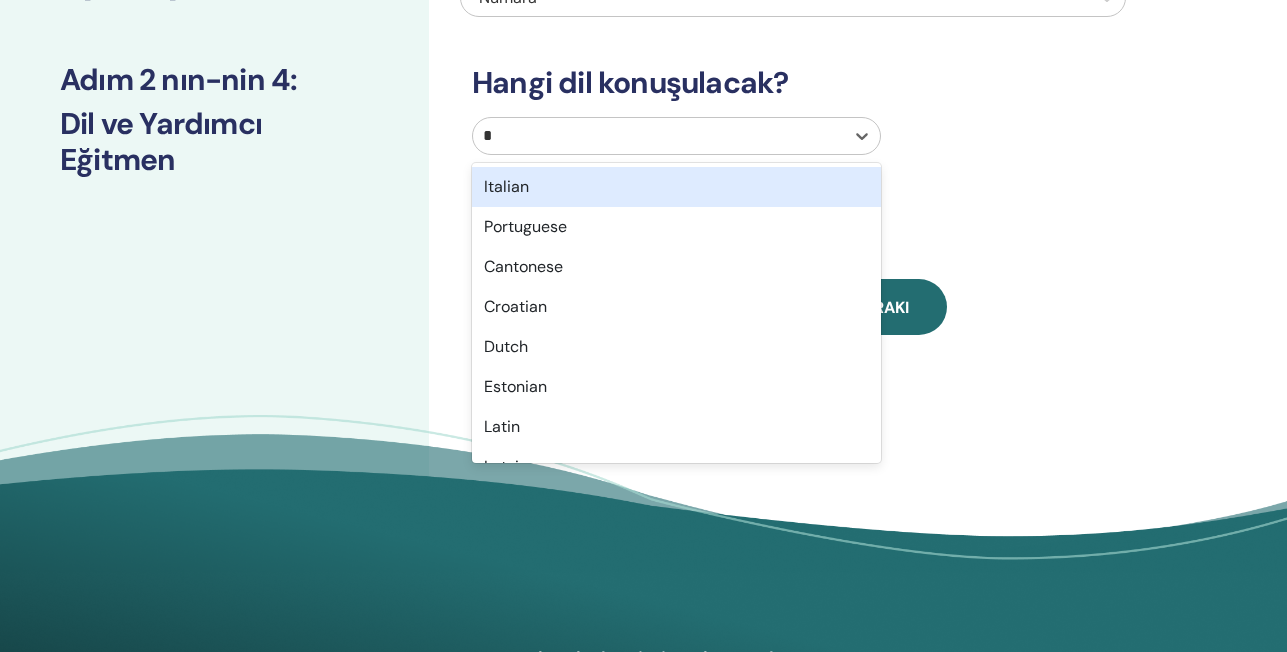 type on "**" 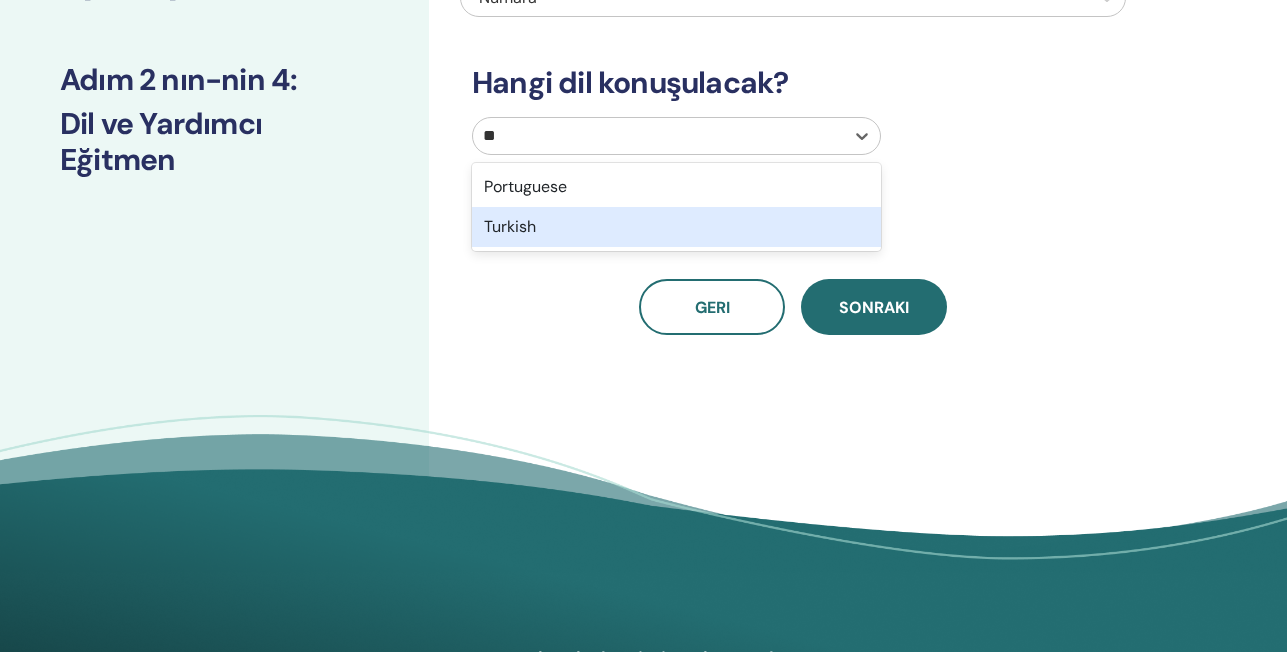 drag, startPoint x: 542, startPoint y: 221, endPoint x: 557, endPoint y: 234, distance: 19.849434 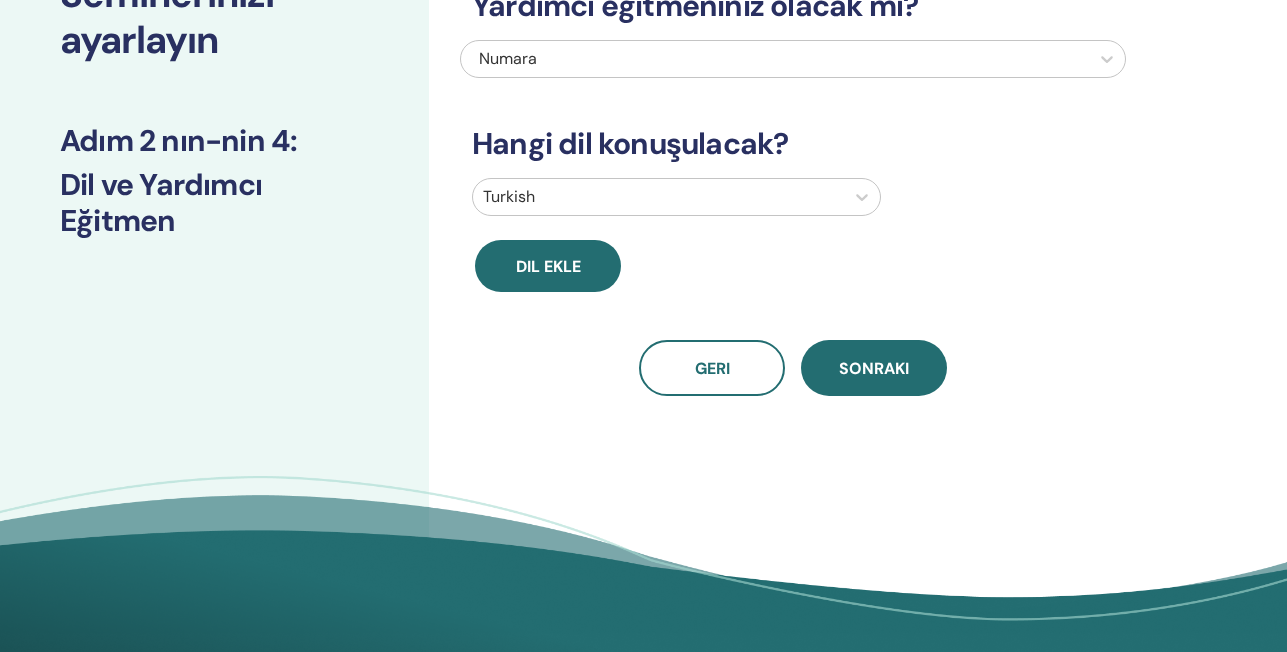 scroll, scrollTop: 167, scrollLeft: 0, axis: vertical 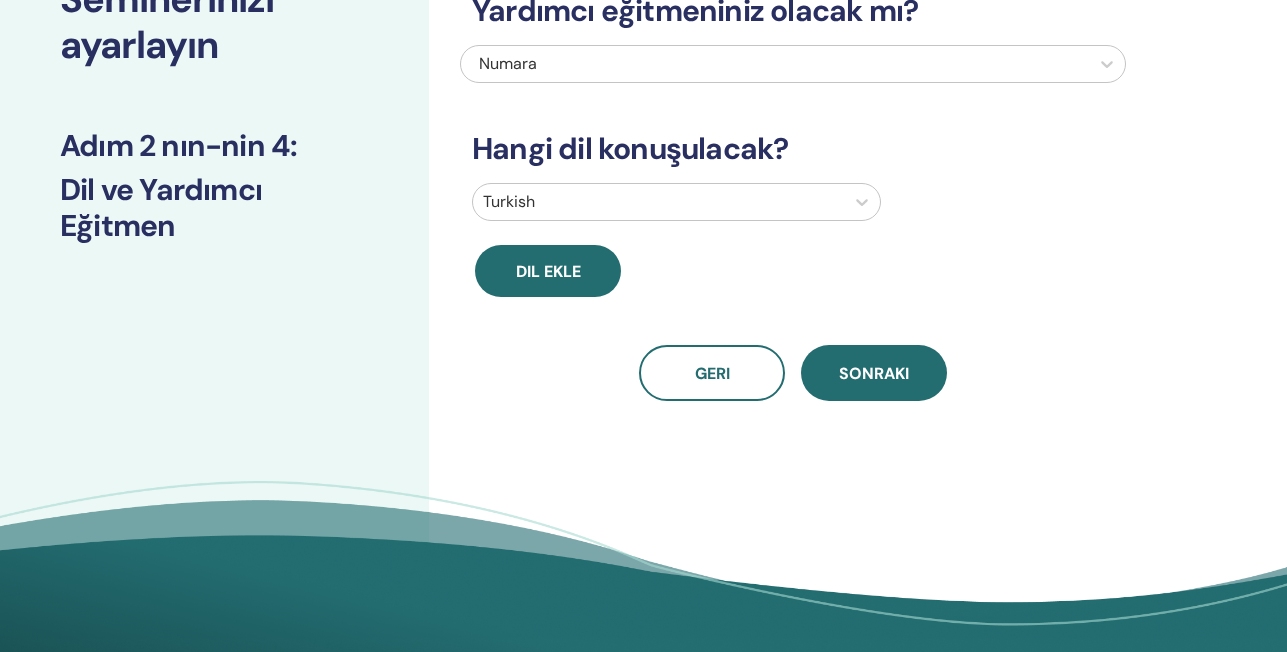 click on "Numara" at bounding box center [728, 64] 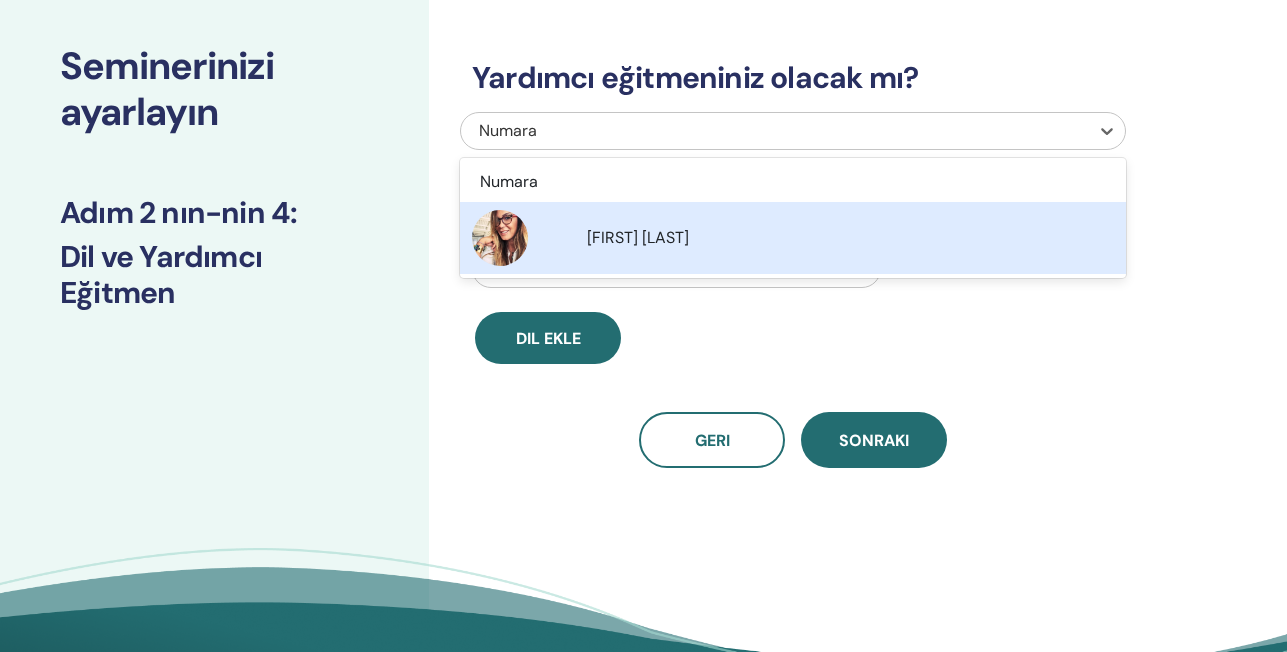 scroll, scrollTop: 0, scrollLeft: 0, axis: both 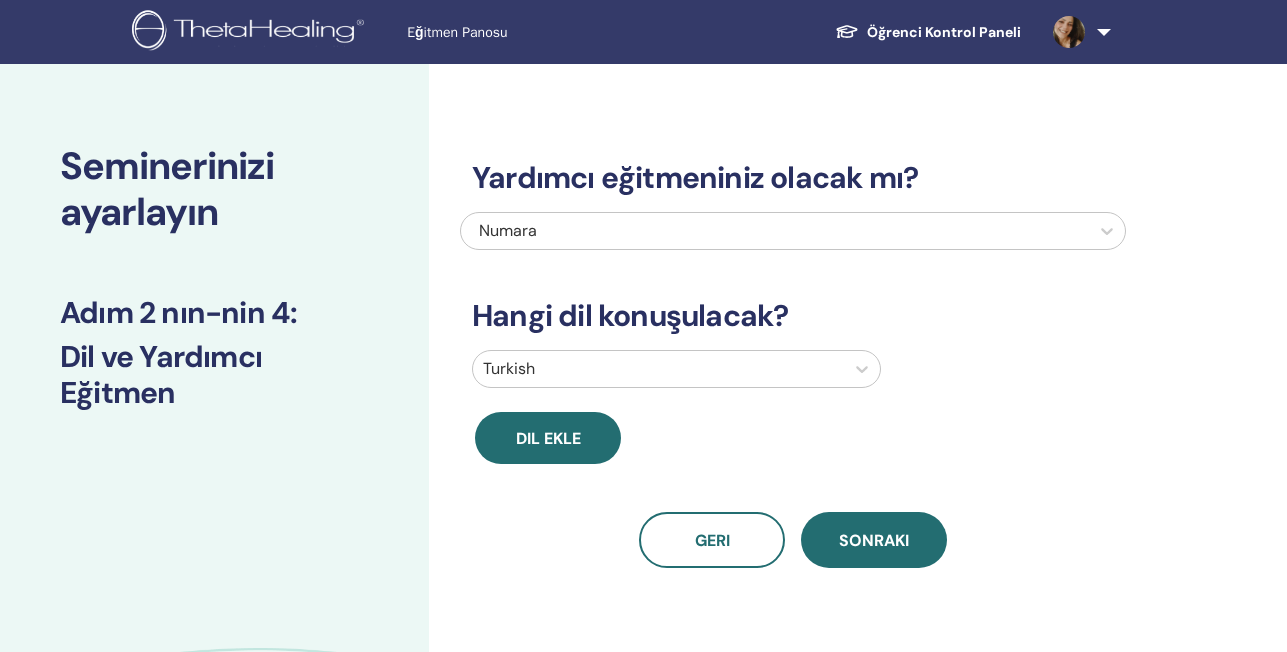 drag, startPoint x: 1262, startPoint y: 40, endPoint x: 1196, endPoint y: 44, distance: 66.1211 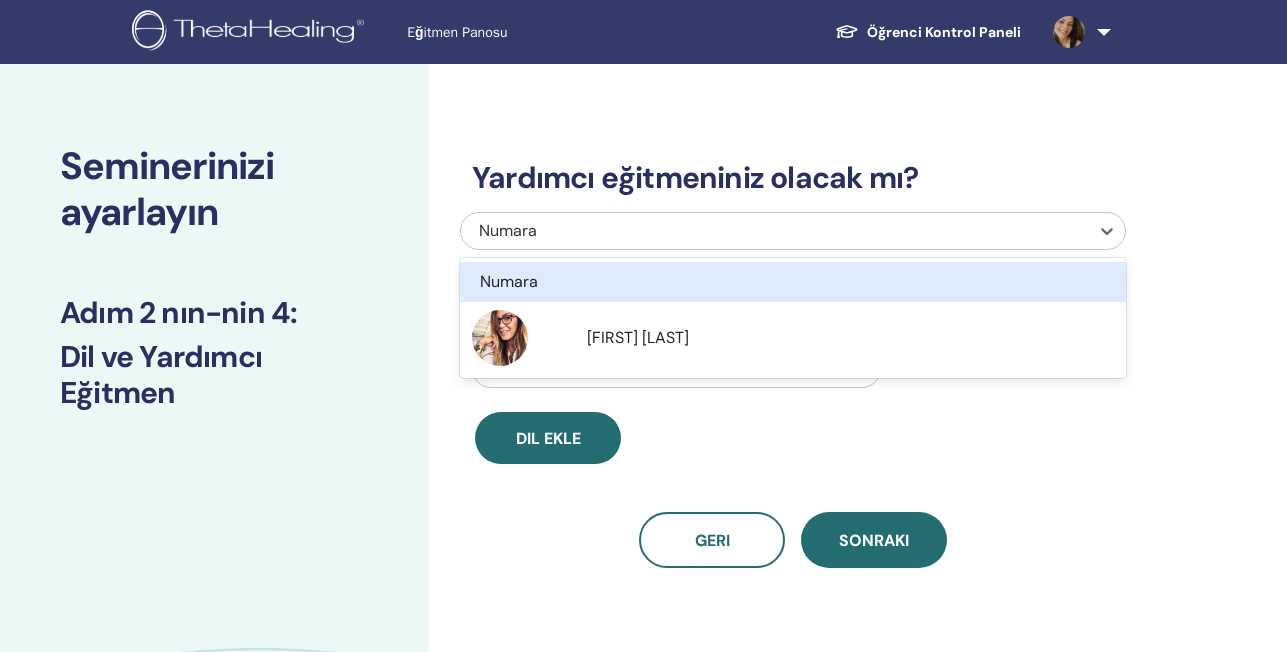 click on "Numara" at bounding box center (728, 231) 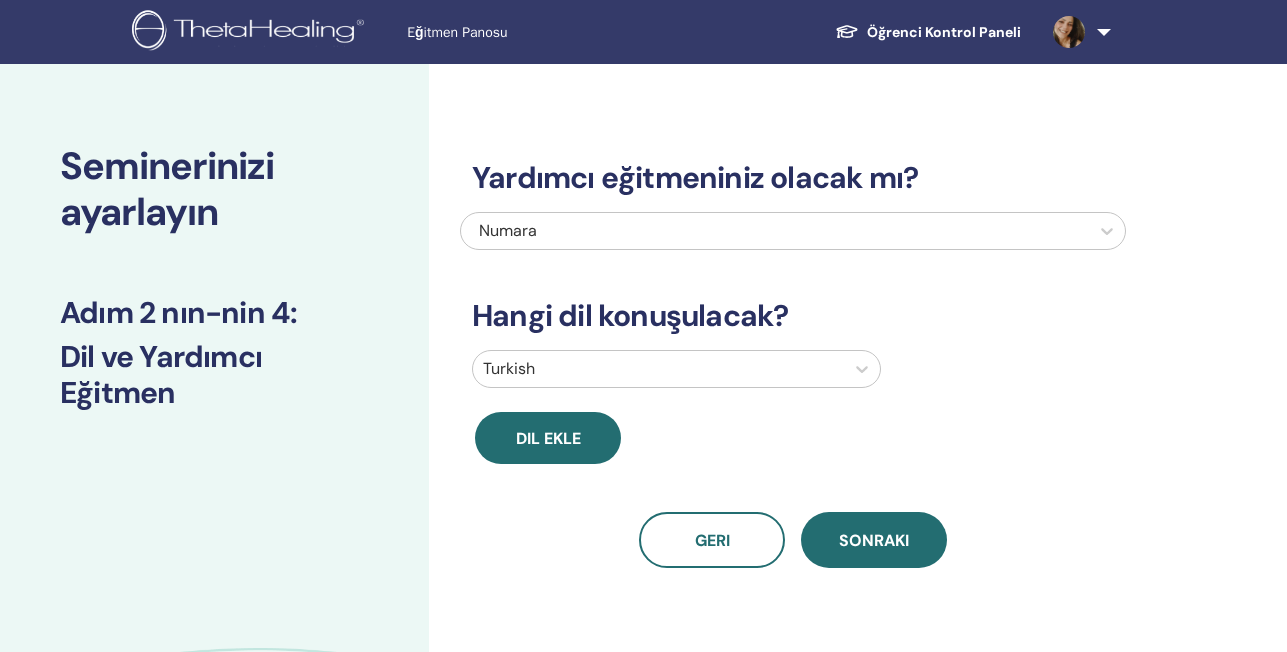 drag, startPoint x: 398, startPoint y: 307, endPoint x: 537, endPoint y: 341, distance: 143.09787 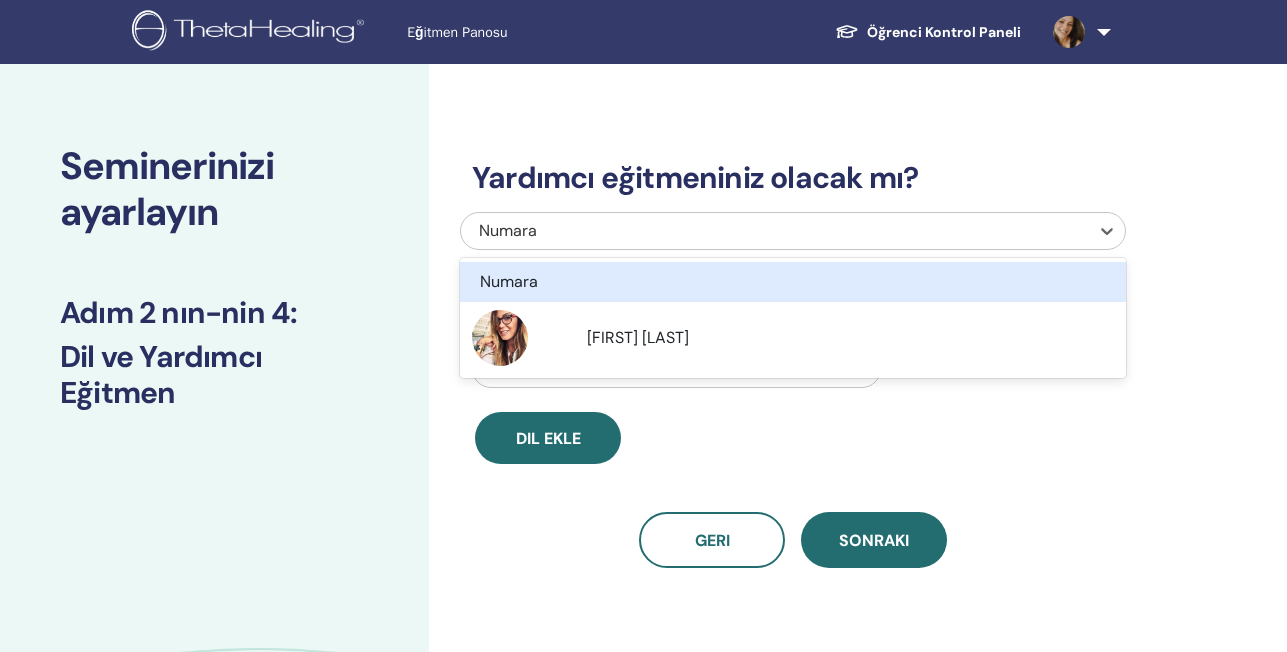 click on "Numara" at bounding box center [728, 231] 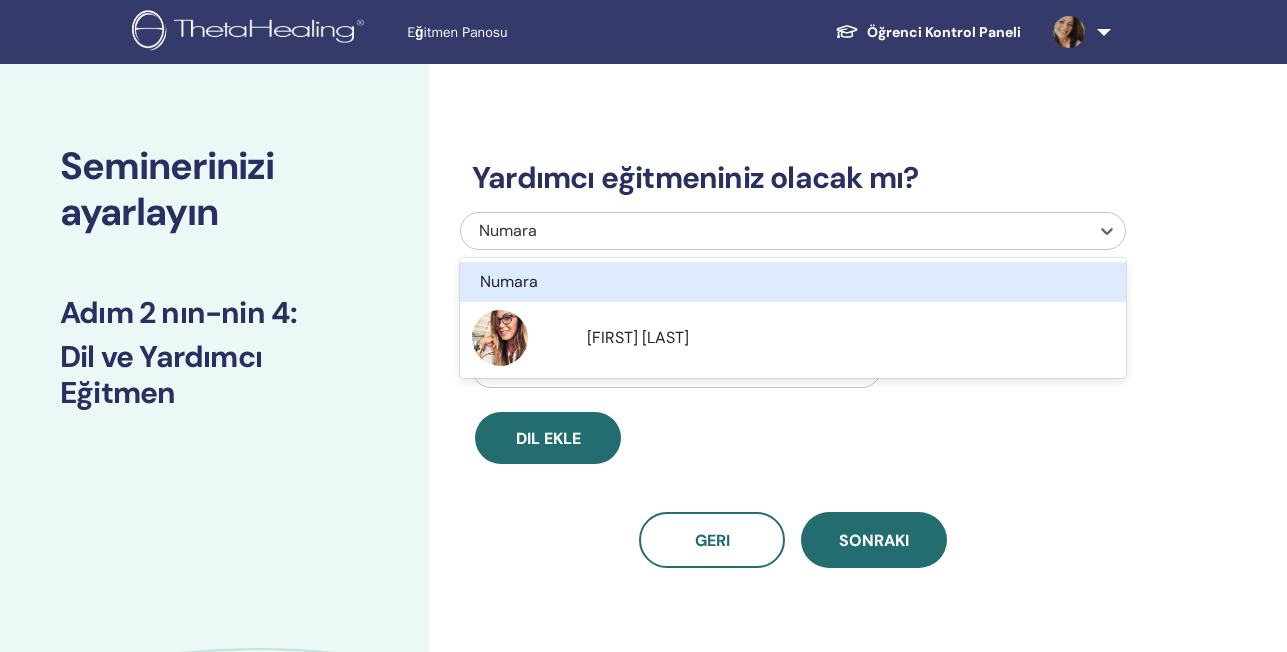 click on "Numara" at bounding box center (743, 282) 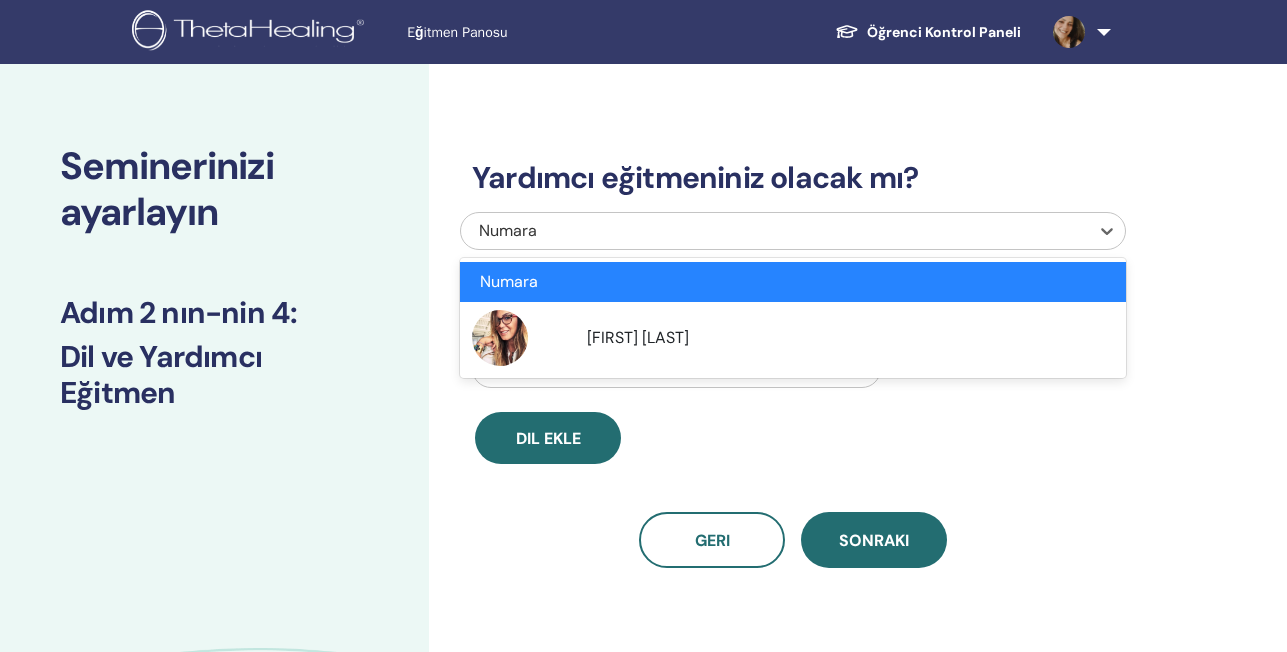 click on "Numara" at bounding box center (728, 231) 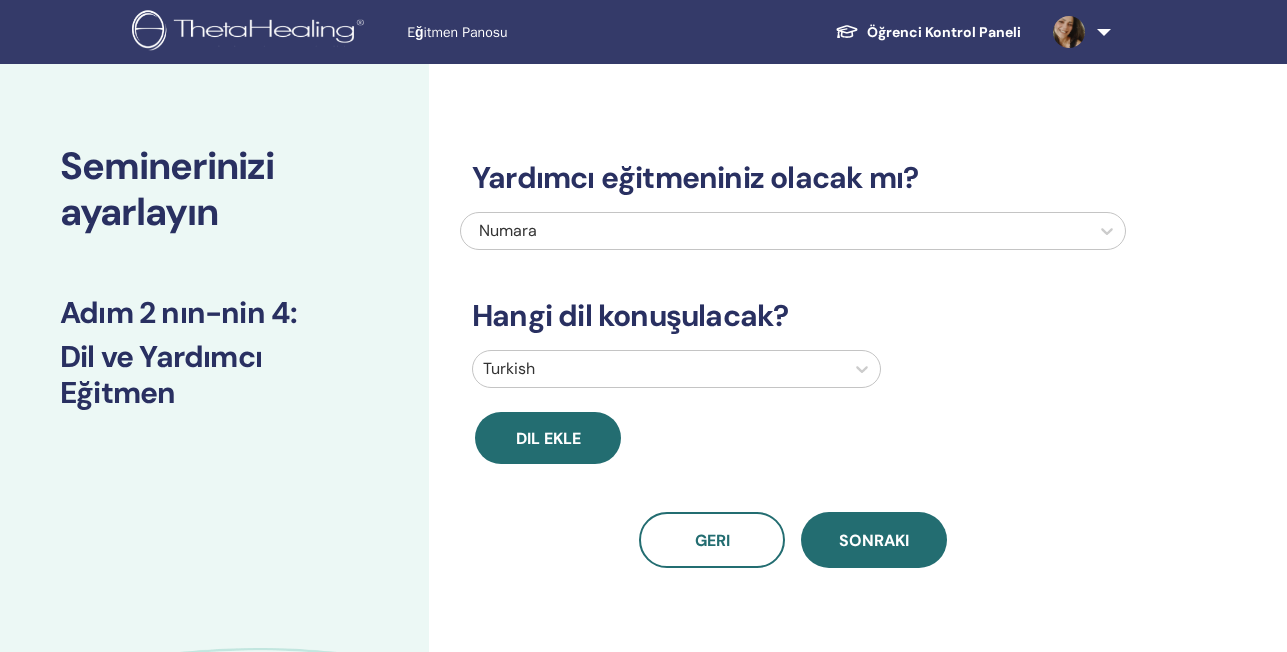 click on "Seminerinizi ayarlayın Adım 2 nın-nin 4 : Dil ve Yardımcı Eğitmen" at bounding box center [214, 456] 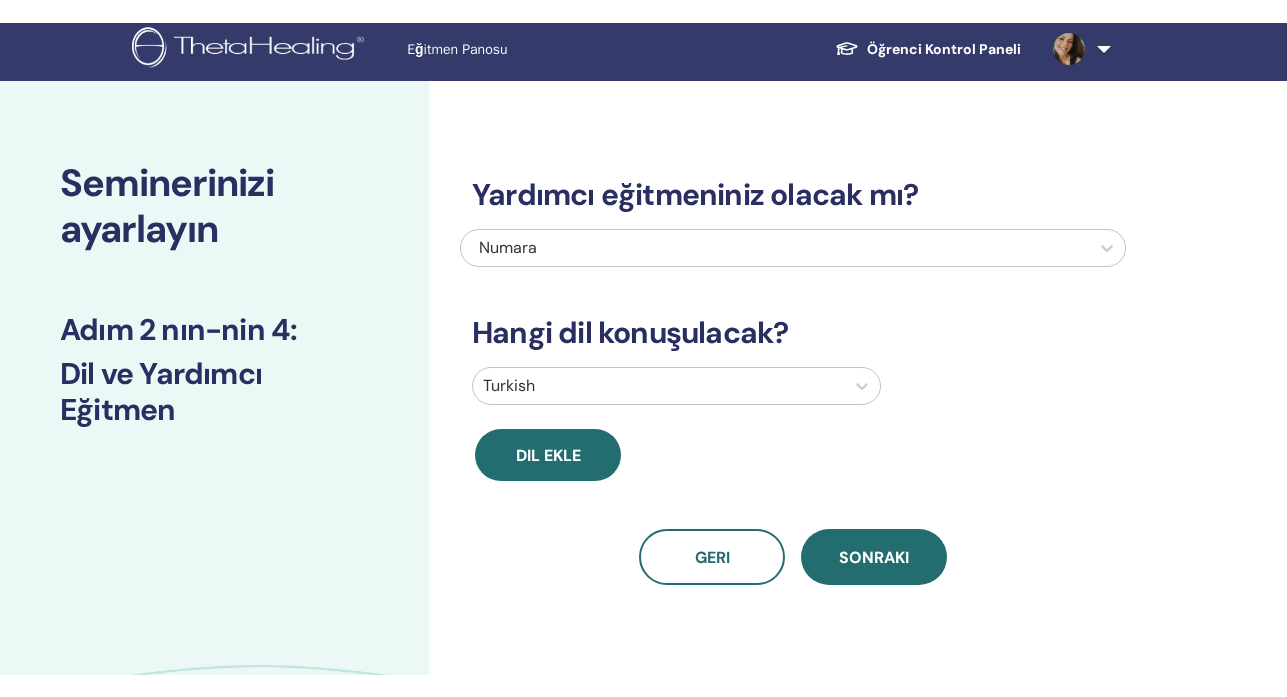 scroll, scrollTop: 0, scrollLeft: 0, axis: both 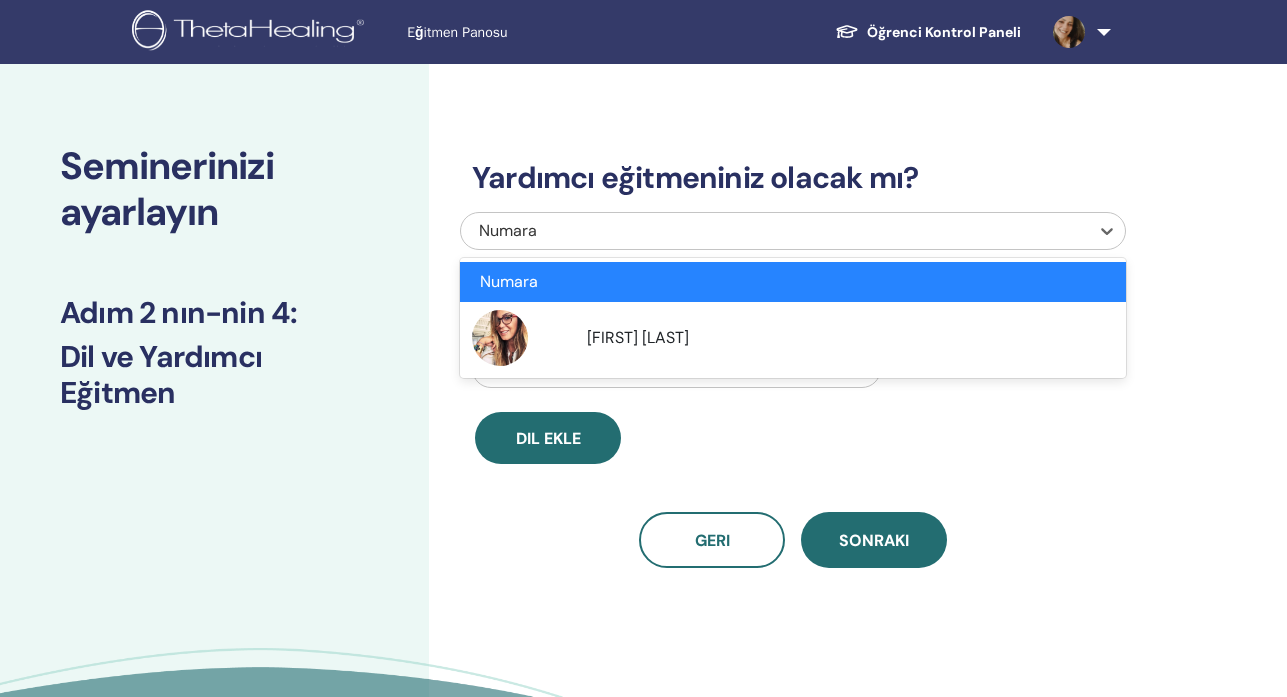 click on "Numara" at bounding box center [728, 231] 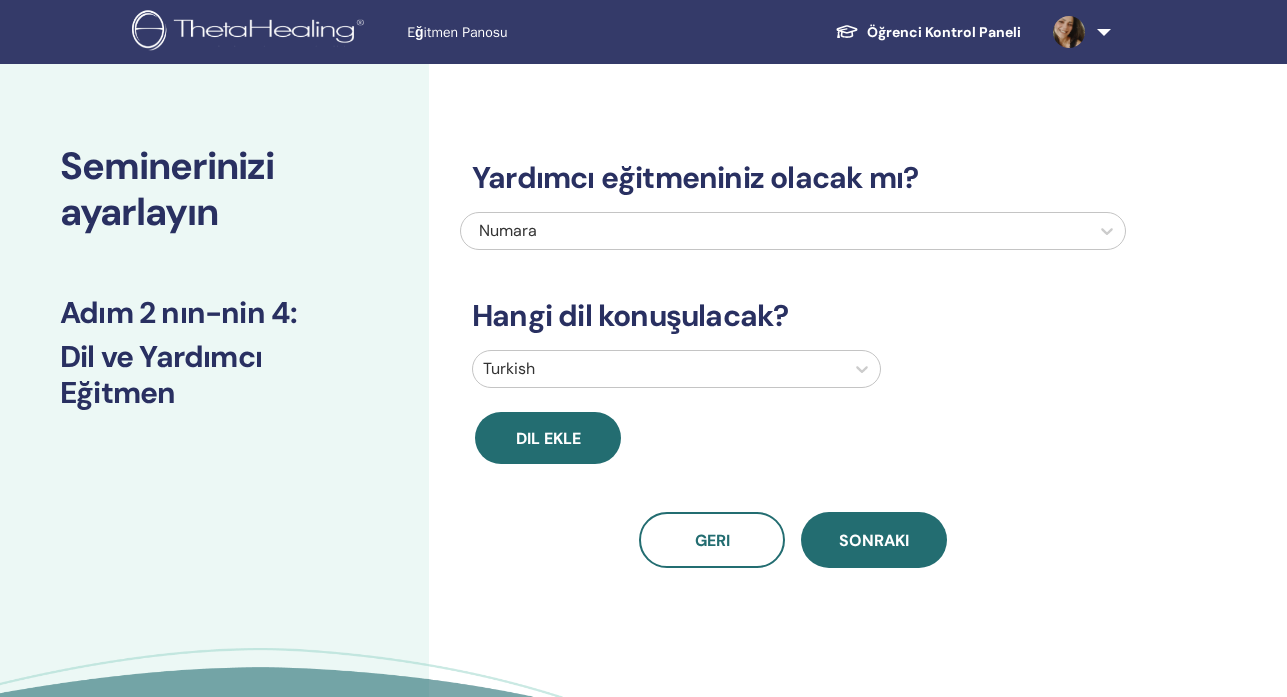 click at bounding box center (1078, 32) 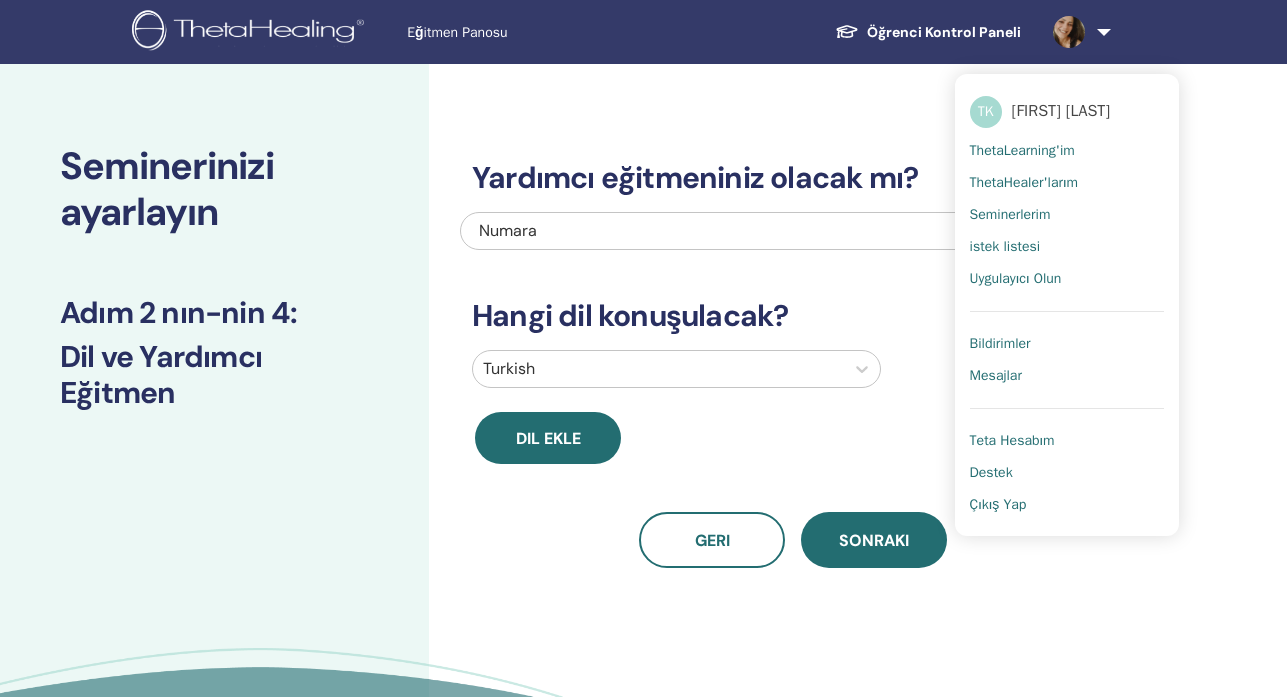 click on "ThetaHealer'larım" at bounding box center (1024, 183) 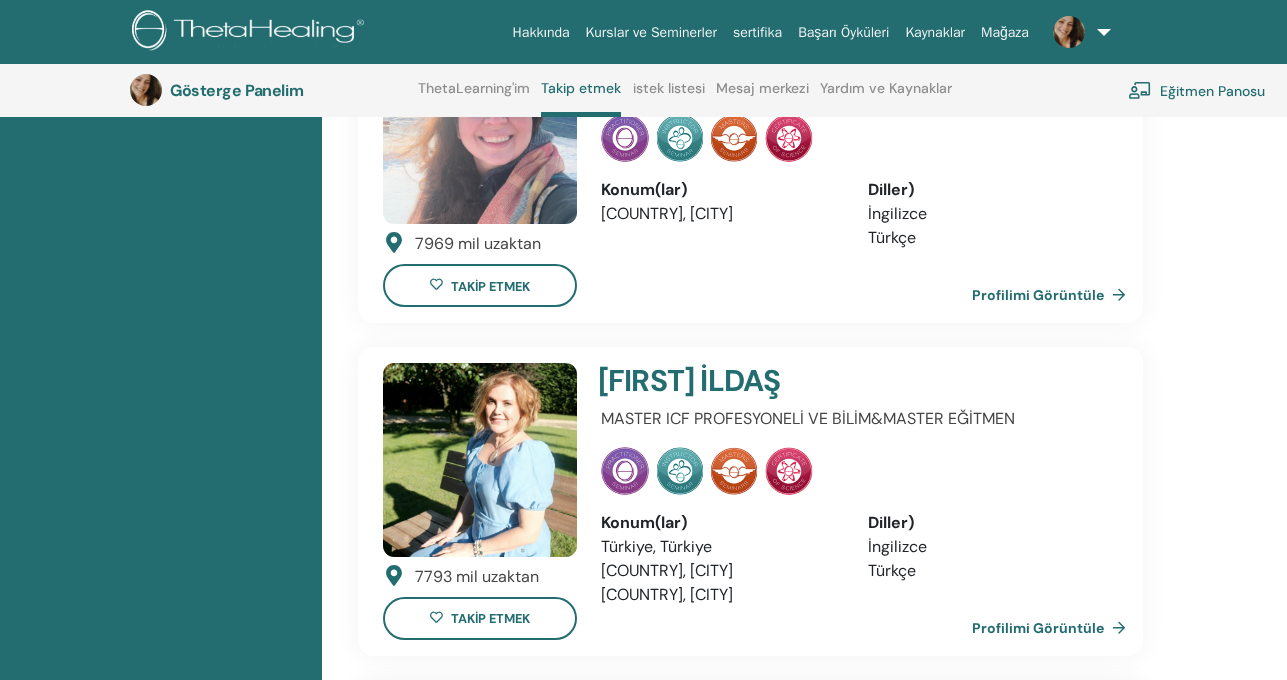 scroll, scrollTop: 786, scrollLeft: 0, axis: vertical 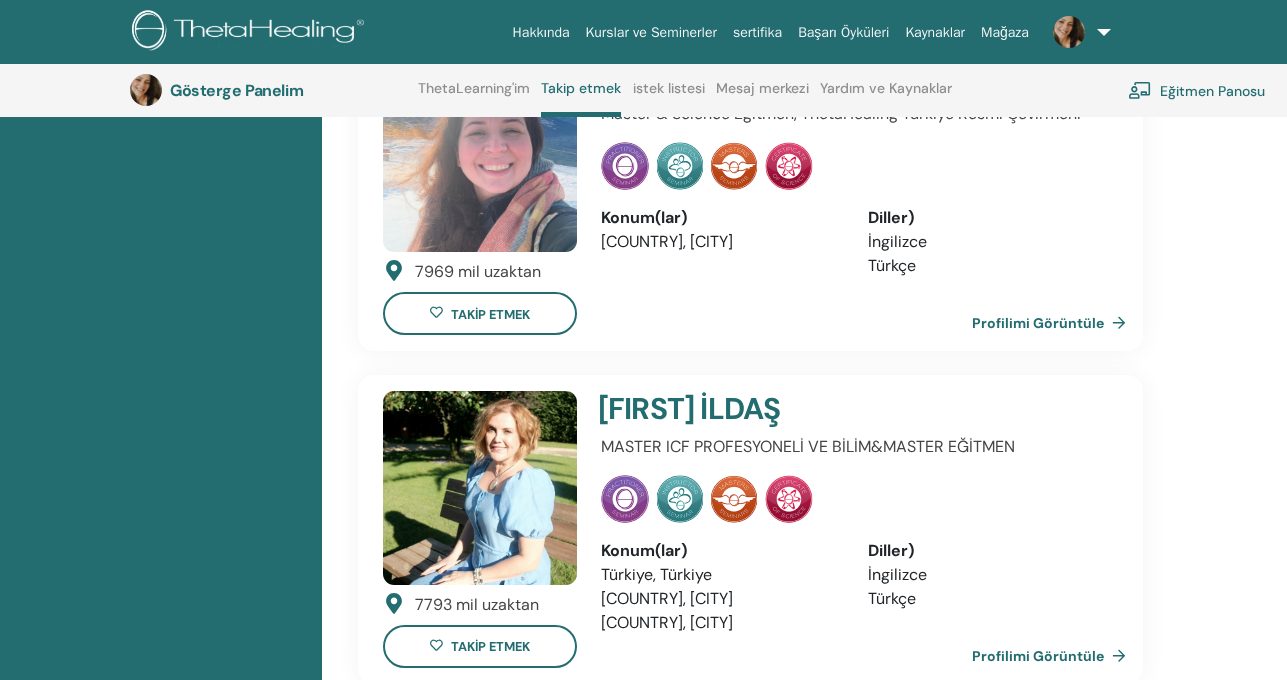 click at bounding box center [1078, 32] 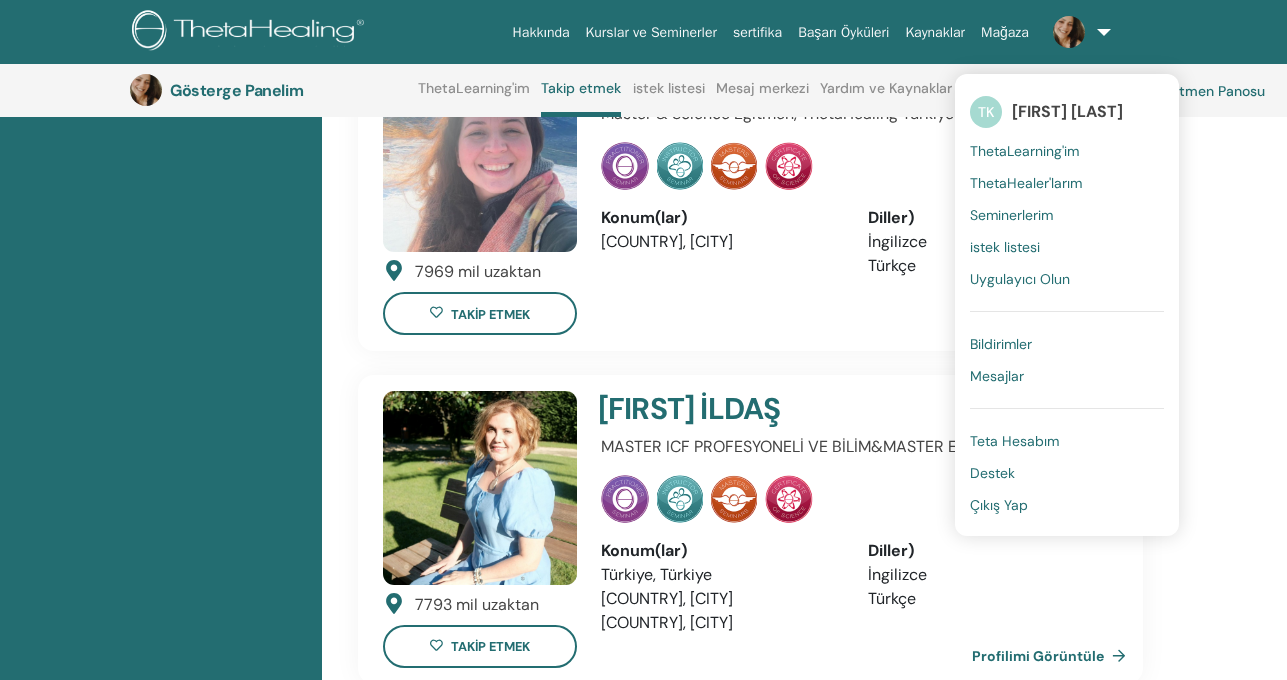 click on "Teta Hesabım" at bounding box center (1014, 441) 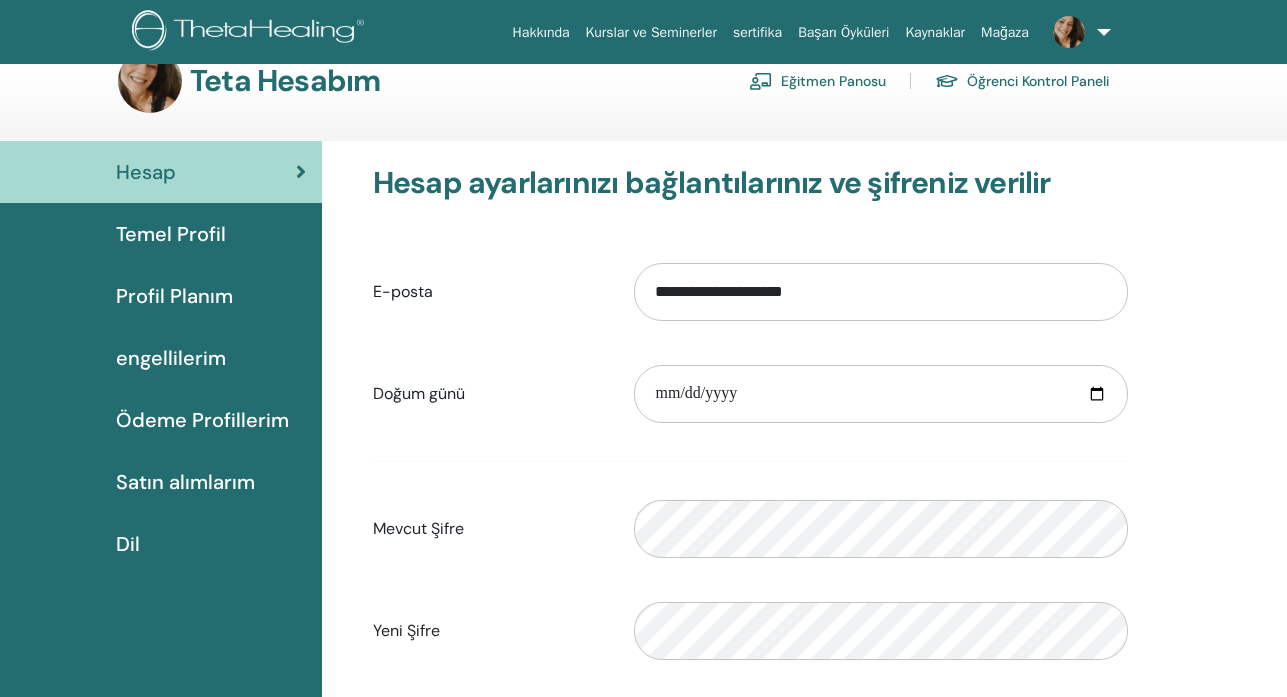 scroll, scrollTop: 33, scrollLeft: 0, axis: vertical 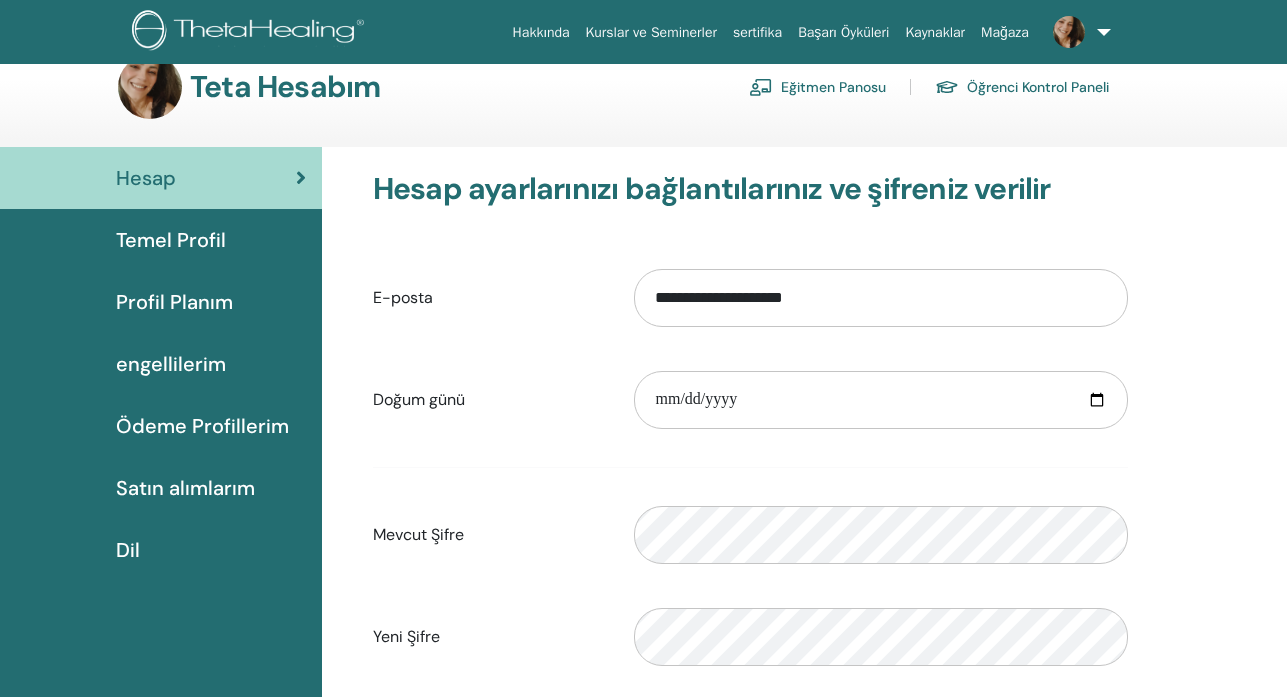 click on "Profil Planım" at bounding box center [174, 302] 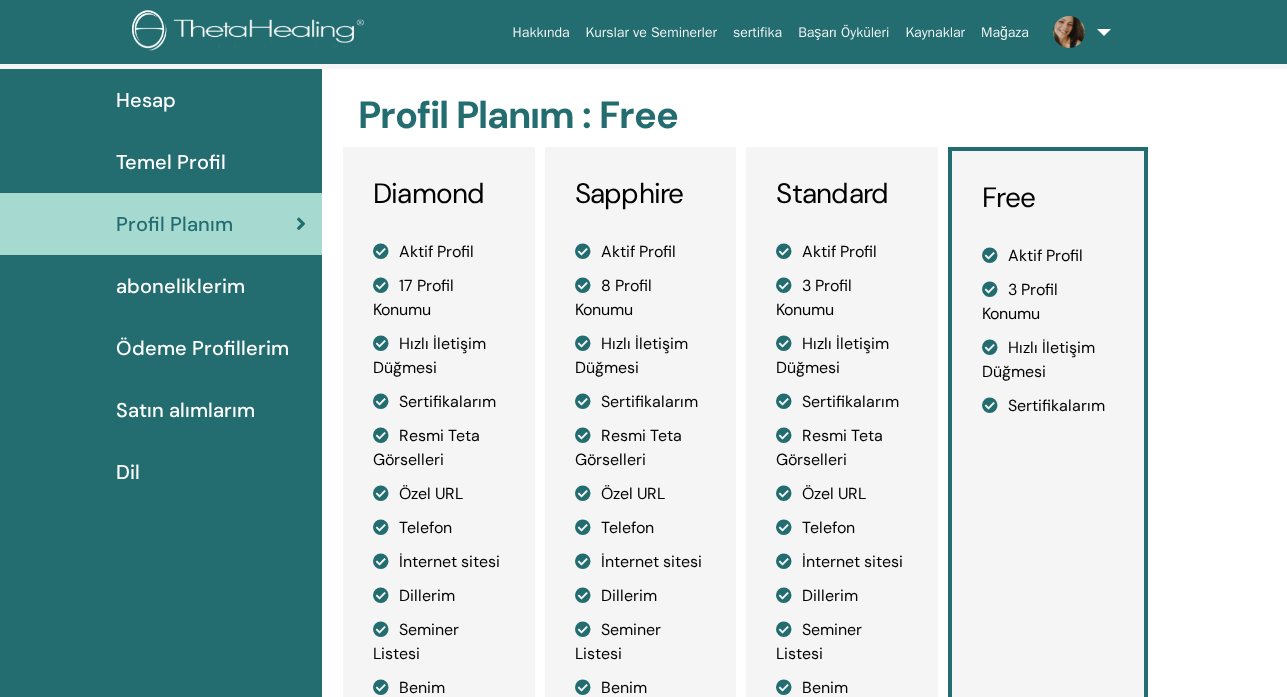 scroll, scrollTop: 133, scrollLeft: 0, axis: vertical 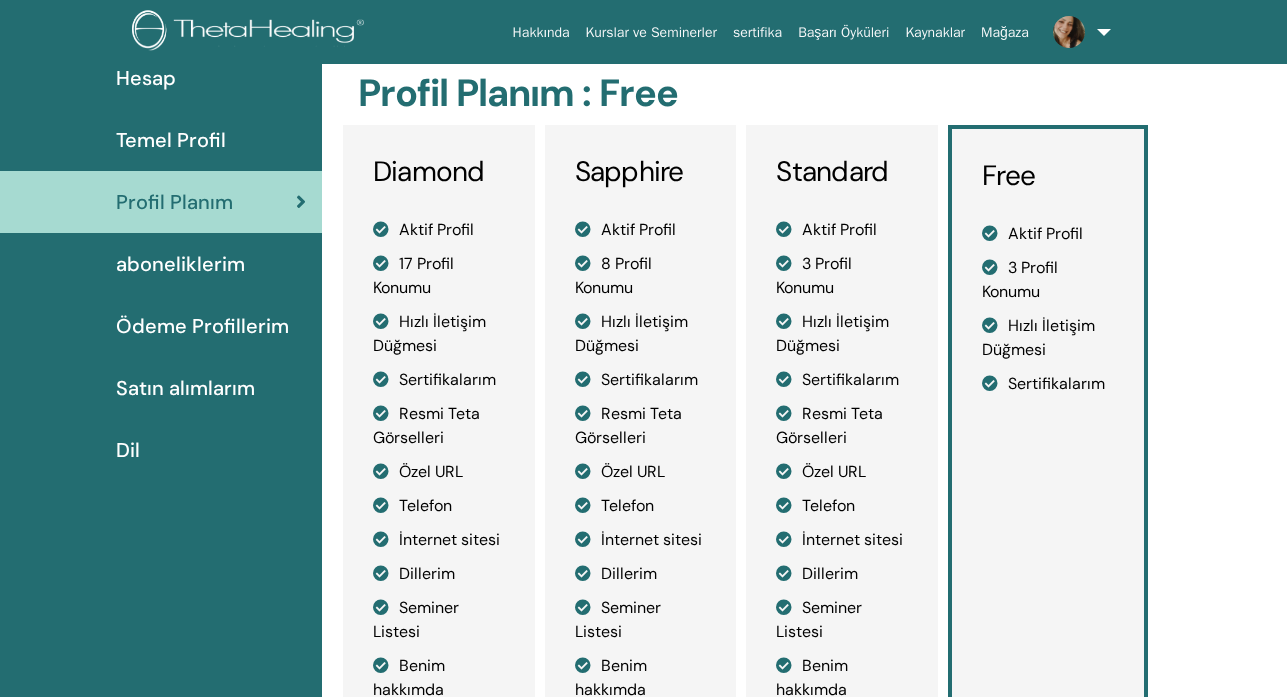 click on "aboneliklerim" at bounding box center [180, 264] 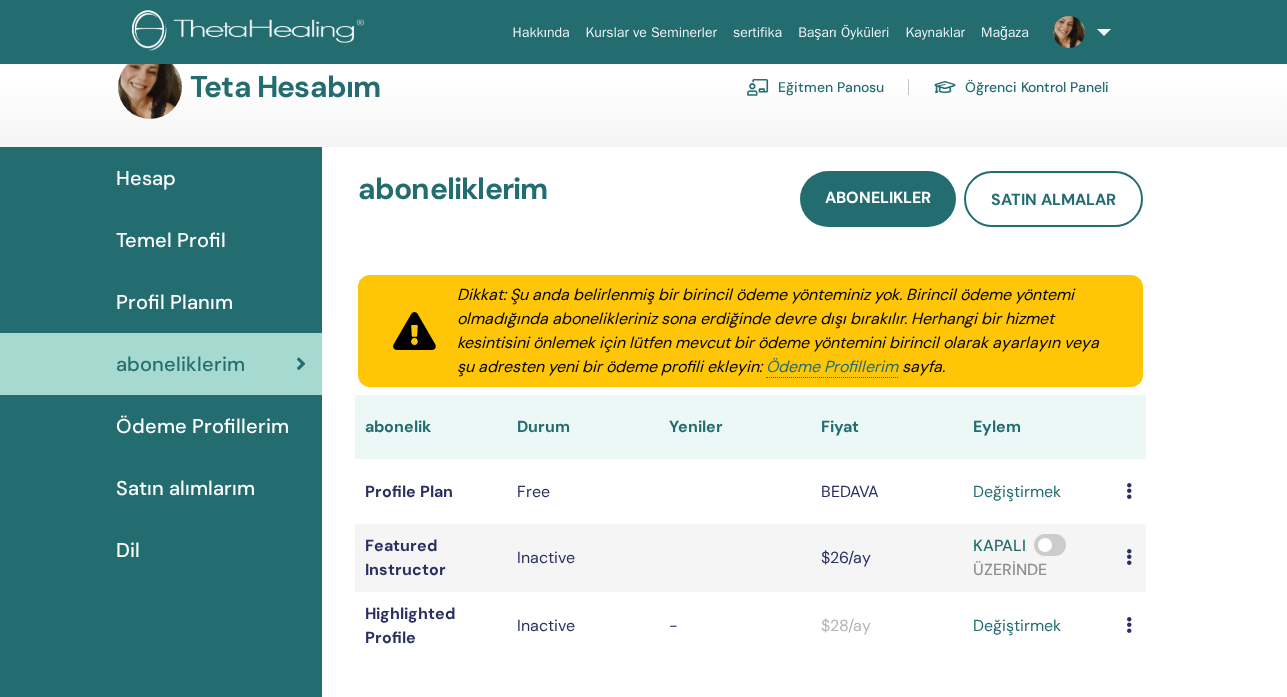scroll, scrollTop: 0, scrollLeft: 0, axis: both 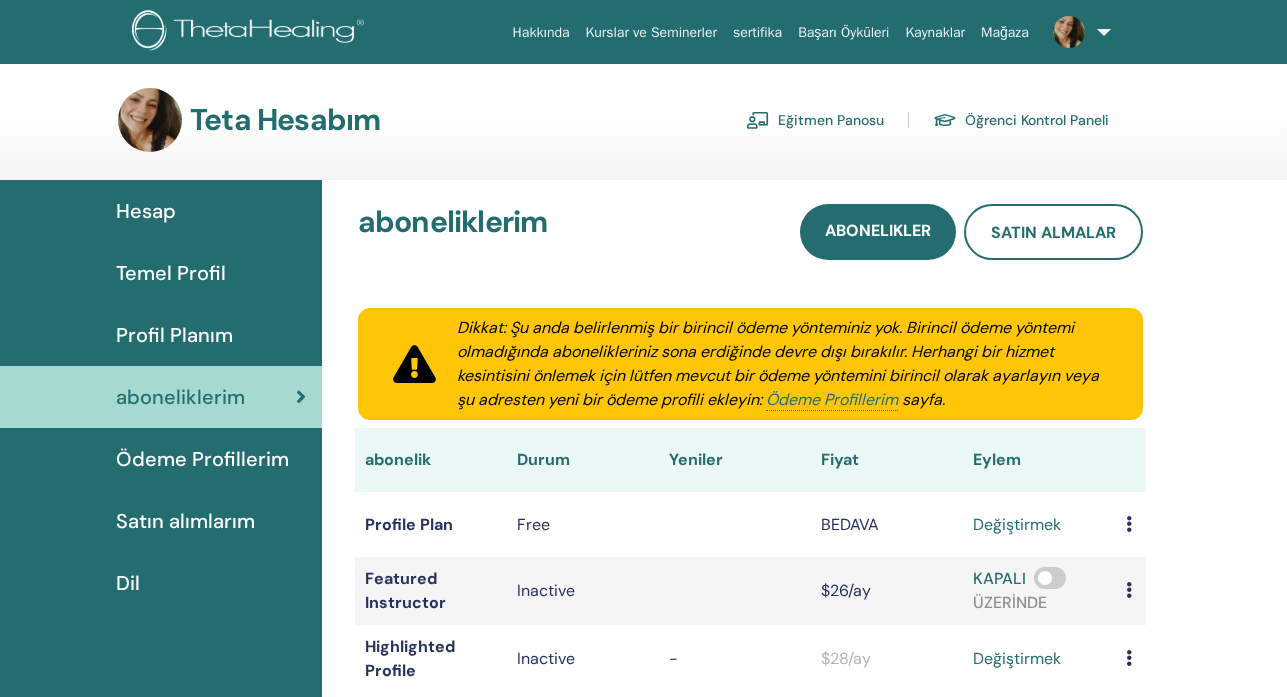 click on "Eğitmen Panosu" at bounding box center [815, 120] 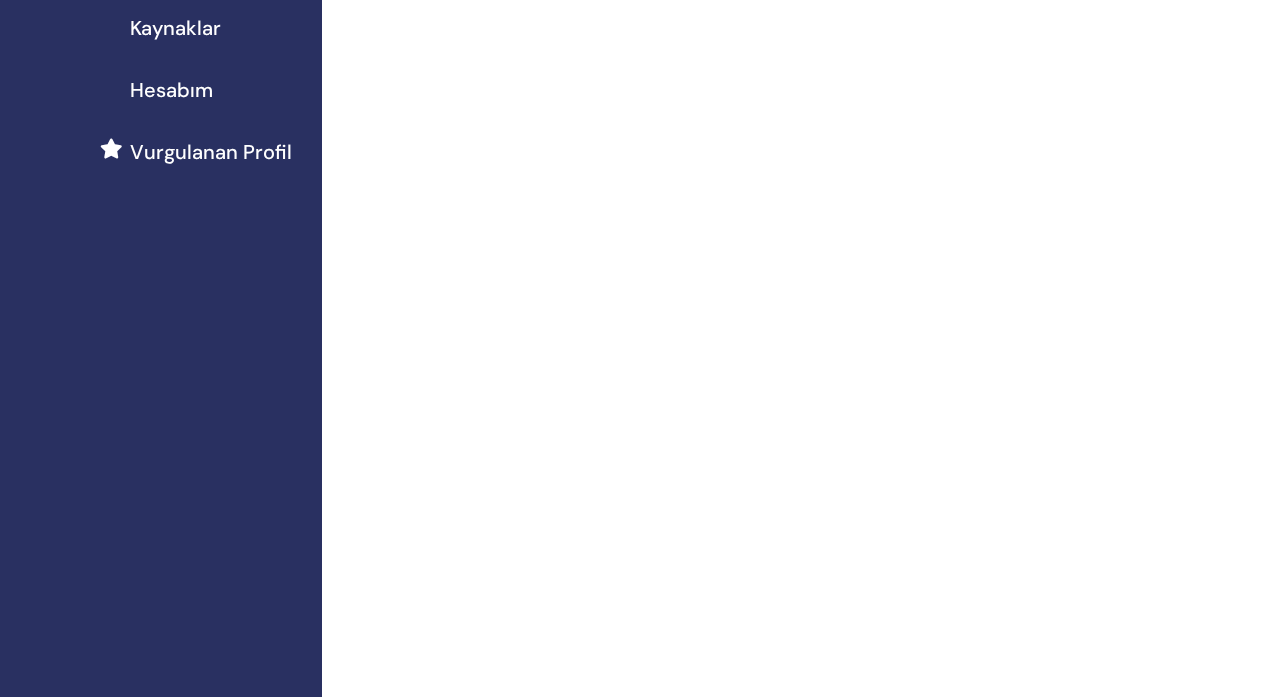 scroll, scrollTop: 500, scrollLeft: 0, axis: vertical 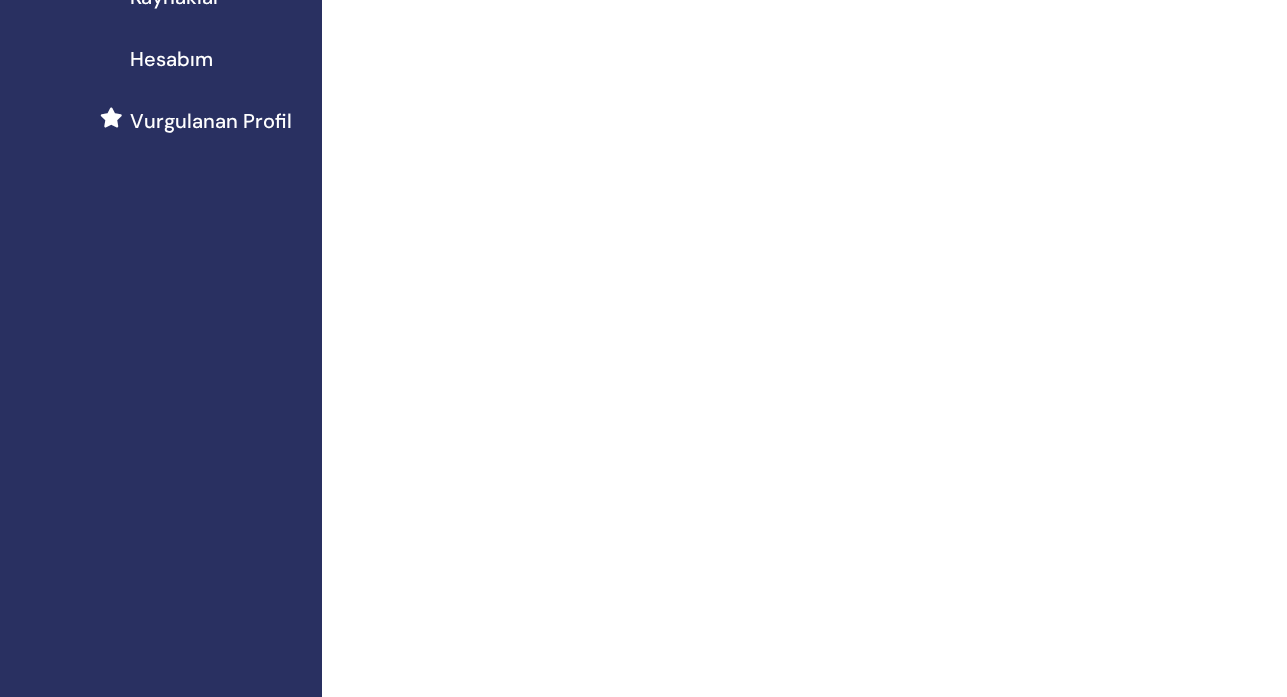 click on "Vurgulanan Profil" at bounding box center [211, 121] 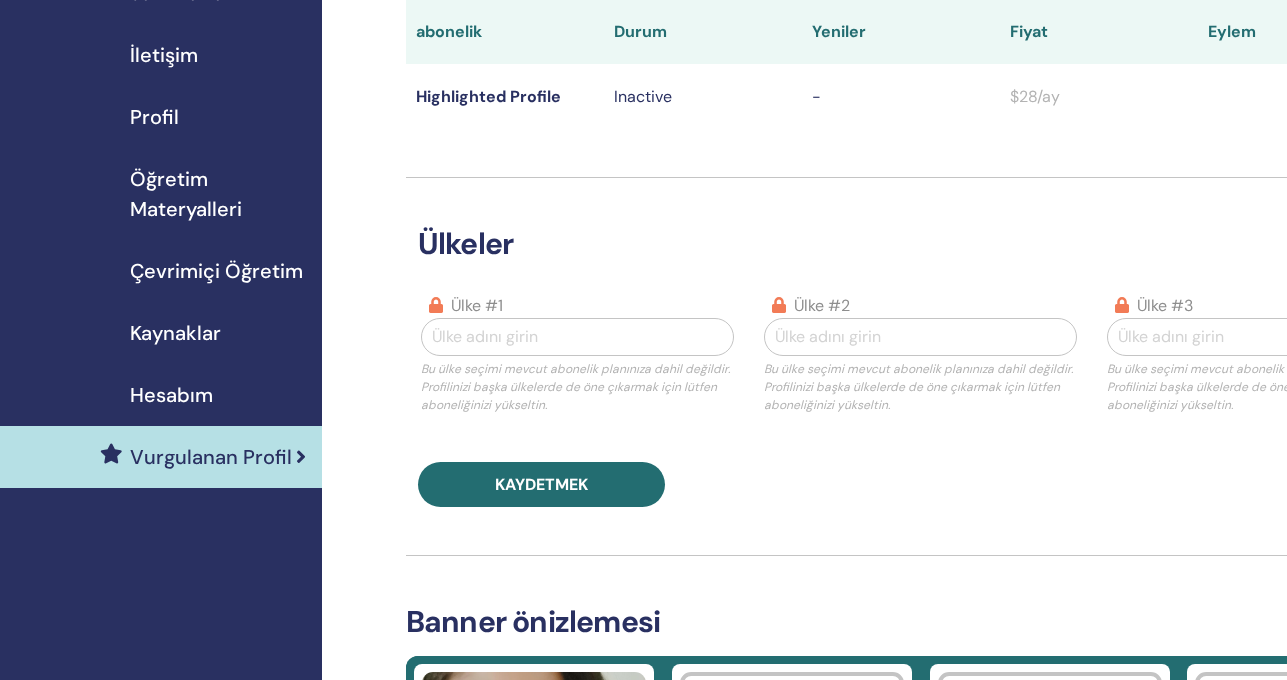 scroll, scrollTop: 167, scrollLeft: 0, axis: vertical 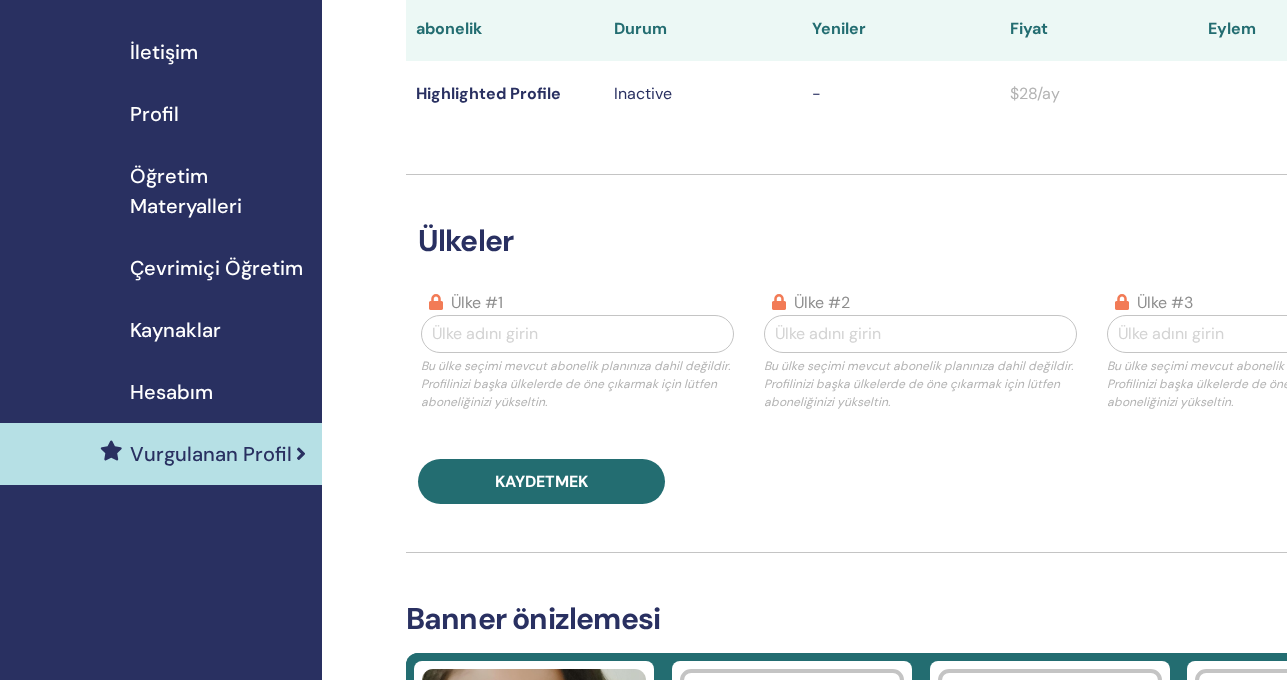 click on "Hesabım" at bounding box center (171, 392) 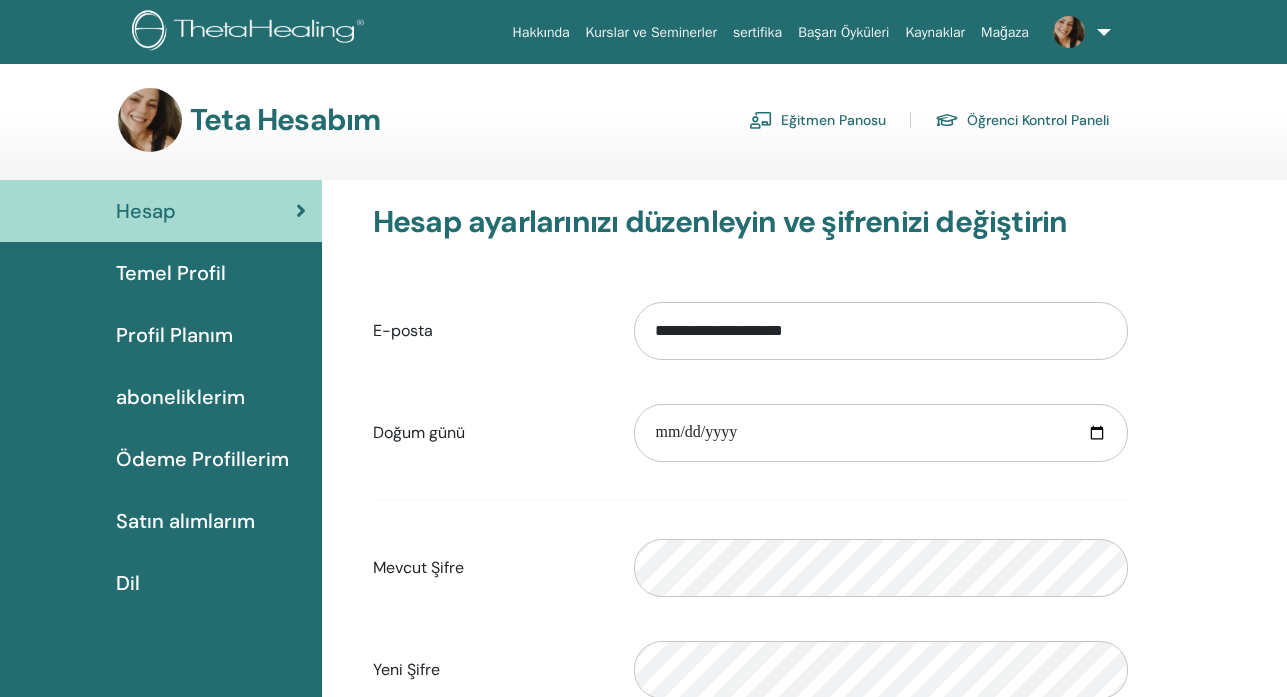 scroll, scrollTop: 0, scrollLeft: 0, axis: both 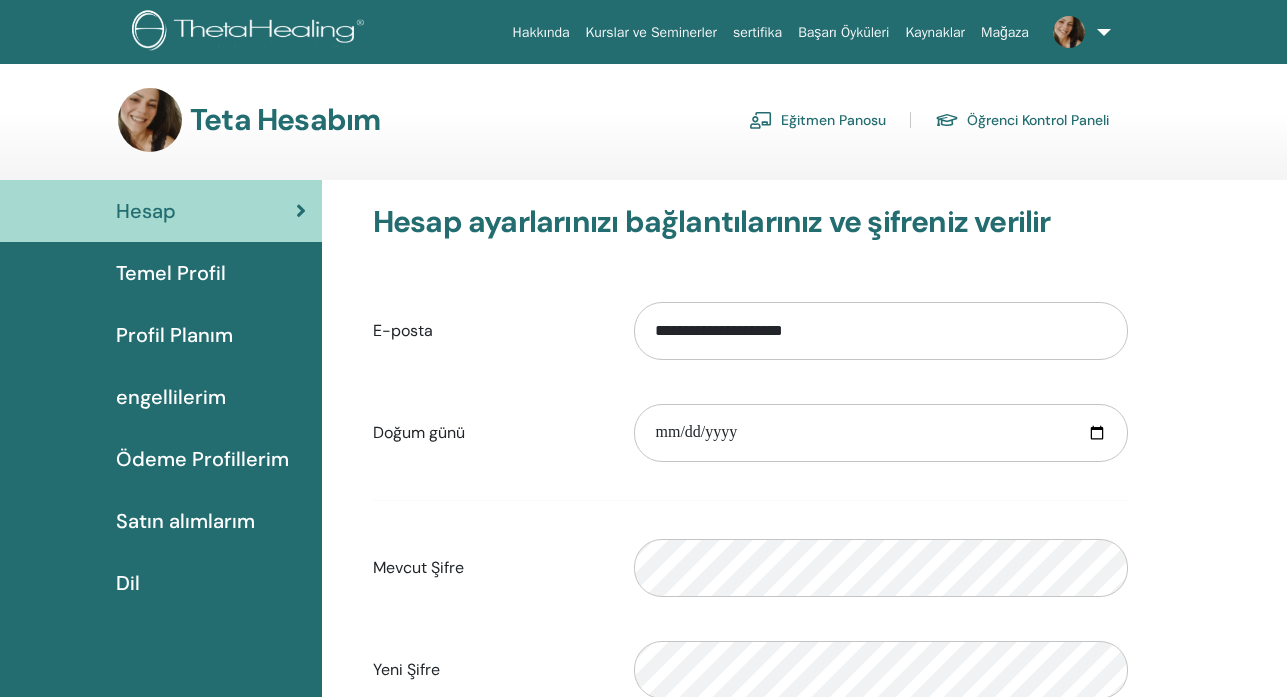 click on "engellilerim" at bounding box center [171, 397] 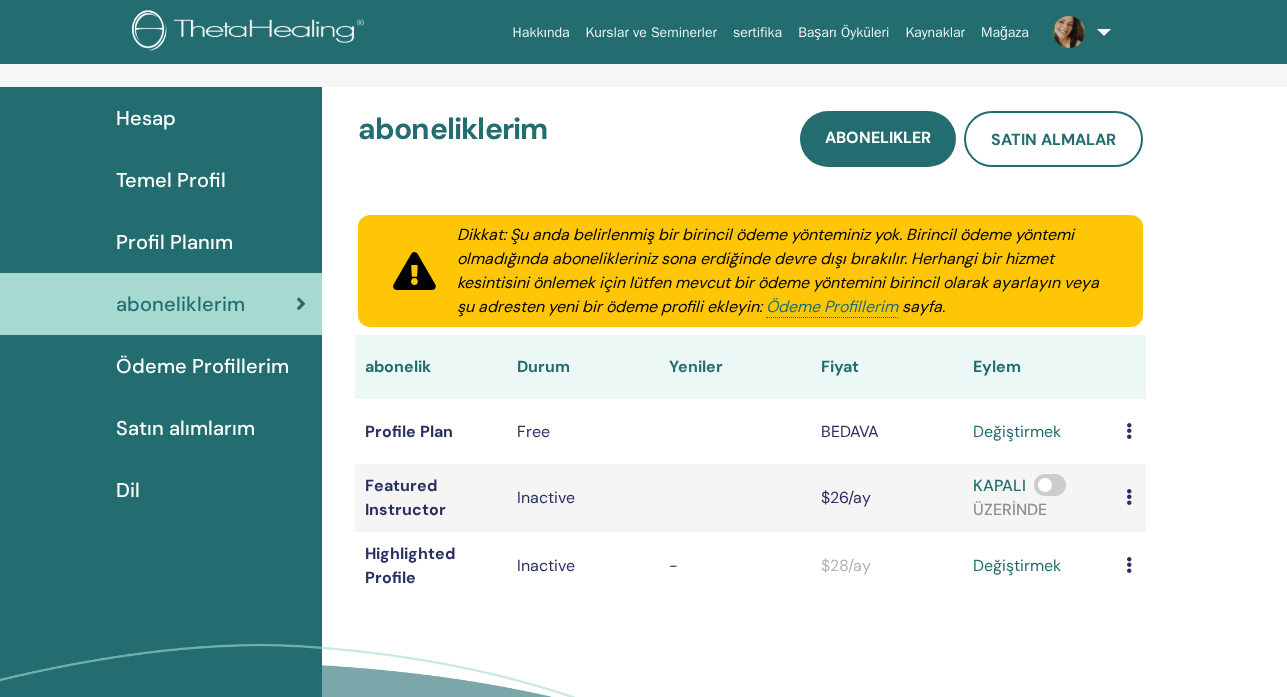 scroll, scrollTop: 100, scrollLeft: 0, axis: vertical 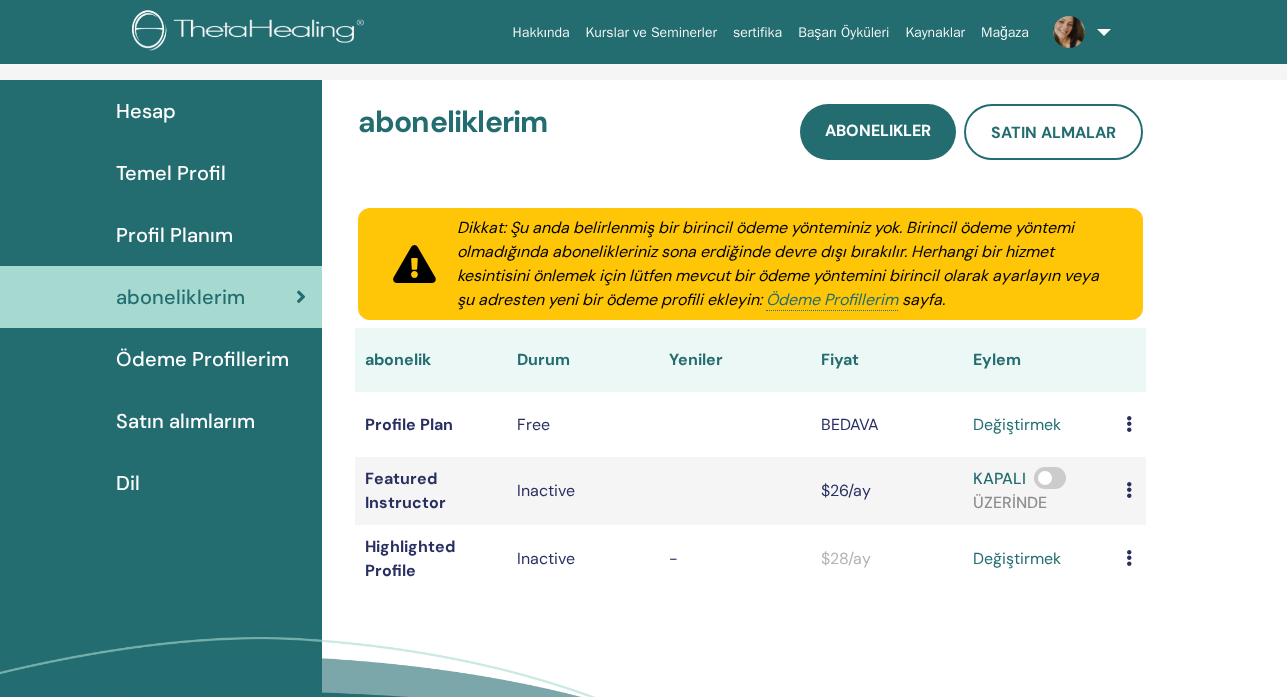 click on "Ödeme Profillerim" at bounding box center (202, 359) 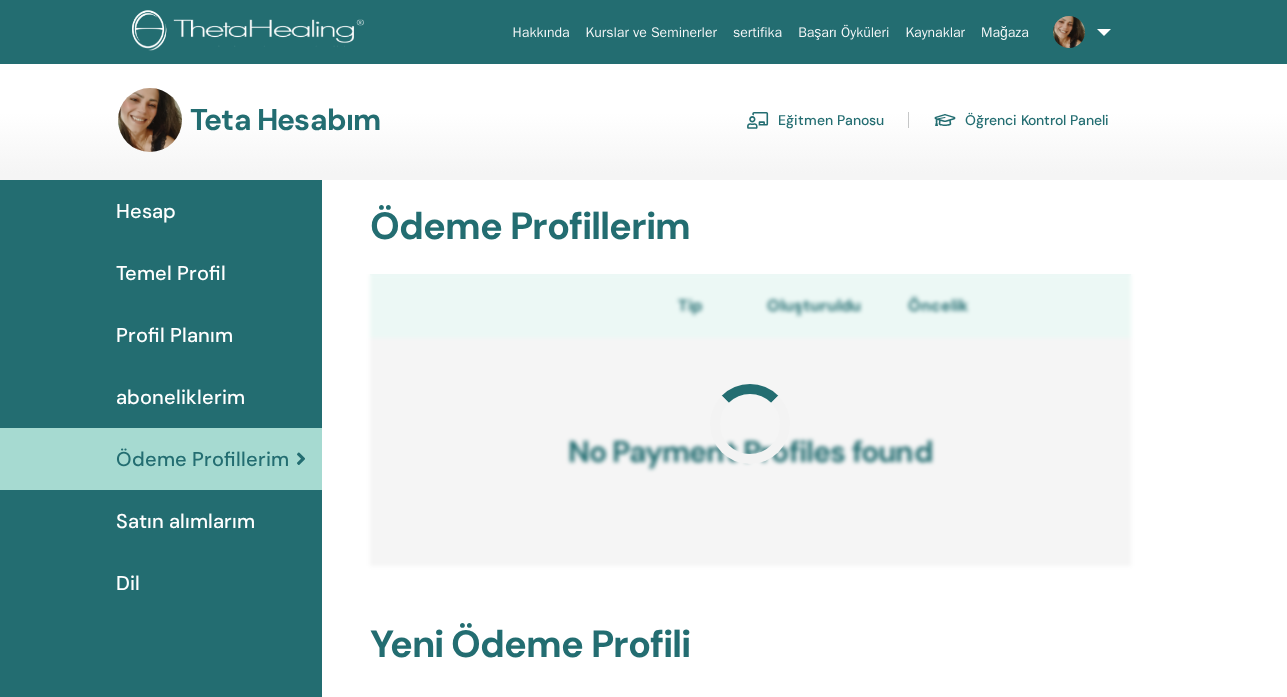 scroll, scrollTop: 0, scrollLeft: 0, axis: both 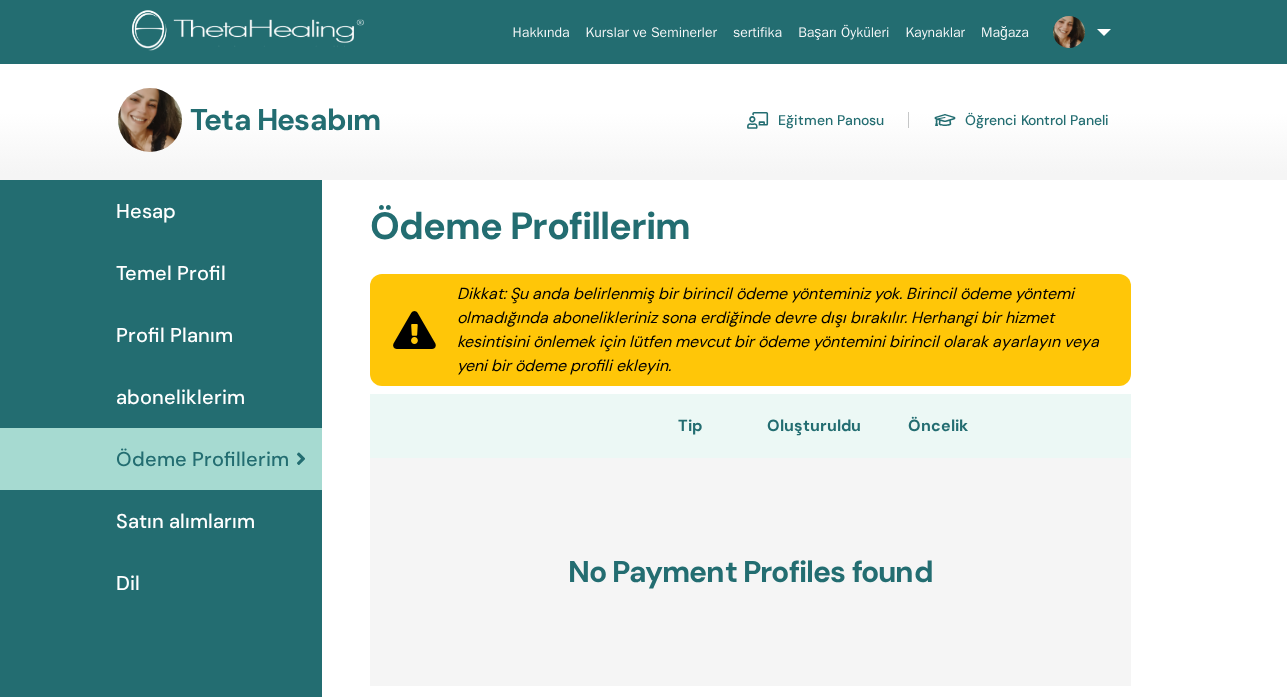 click on "Eğitmen Panosu" at bounding box center (815, 120) 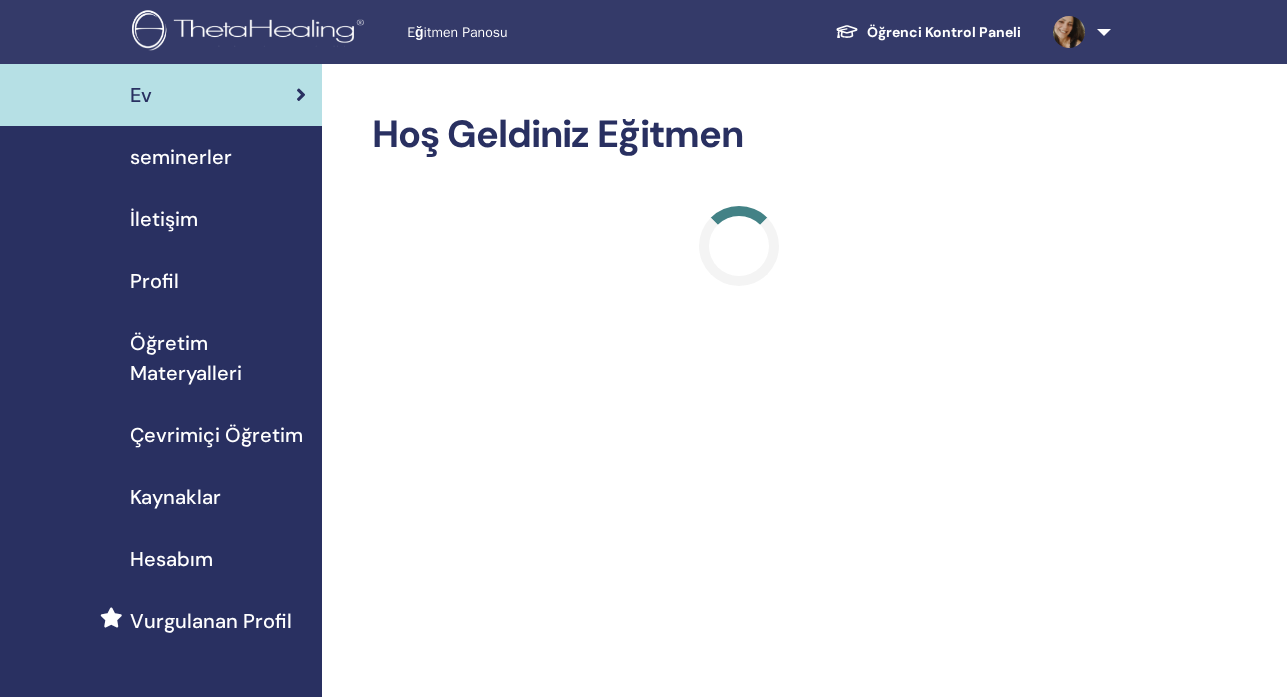 scroll, scrollTop: 0, scrollLeft: 0, axis: both 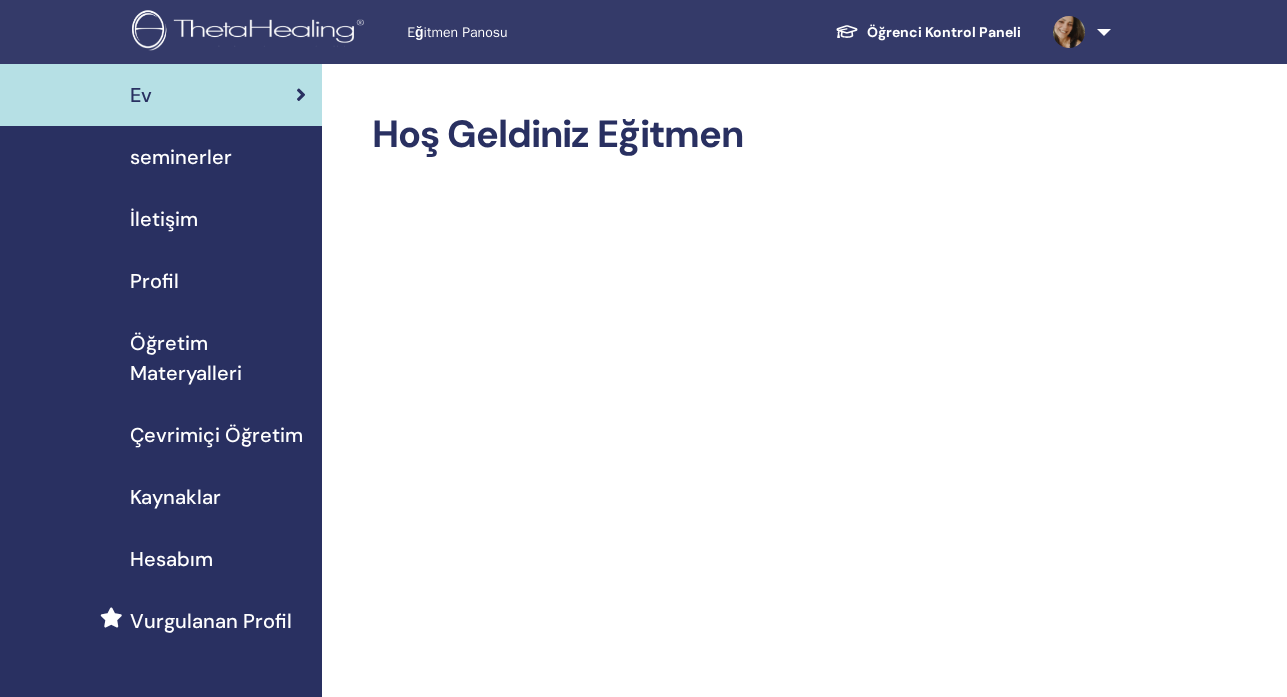 click on "seminerler" at bounding box center (181, 157) 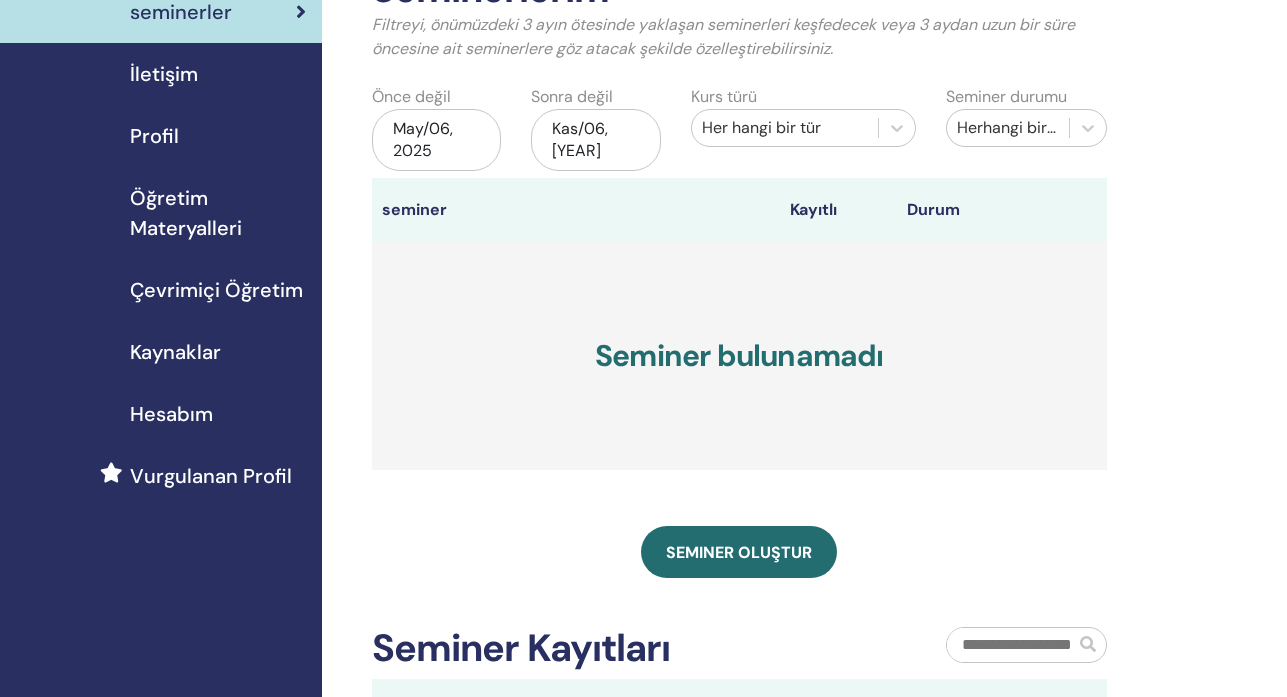 scroll, scrollTop: 167, scrollLeft: 0, axis: vertical 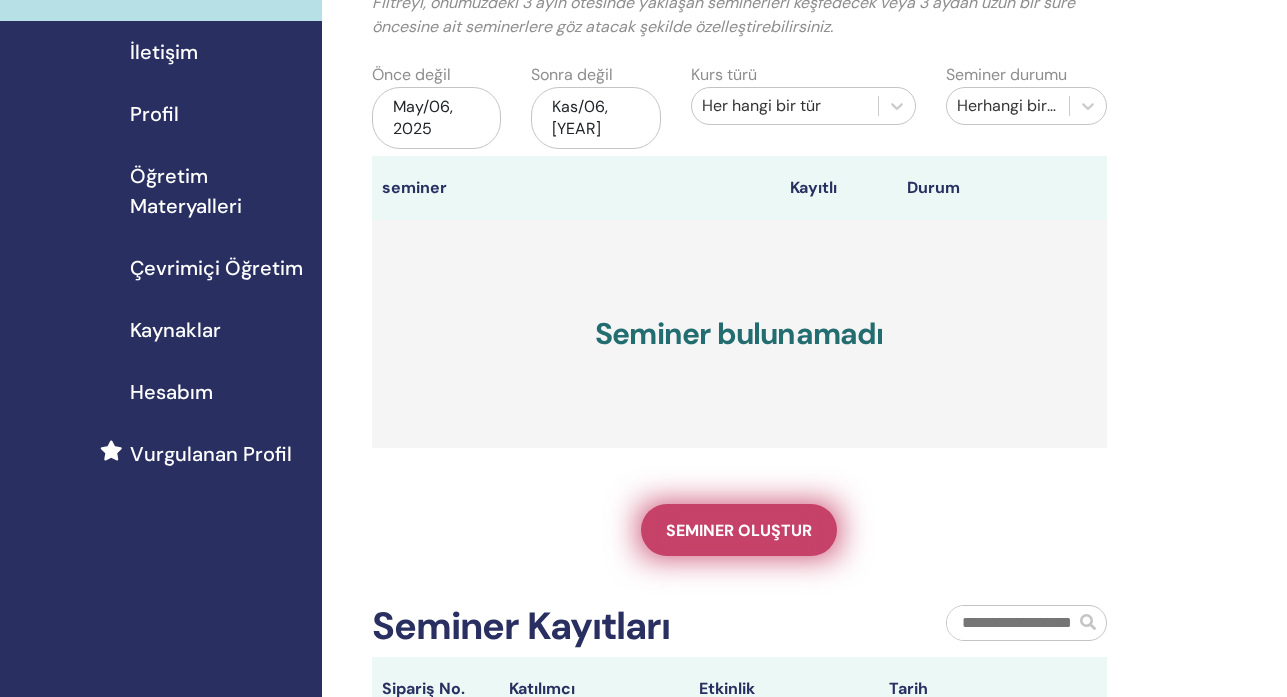 click on "Seminer oluştur" at bounding box center [739, 530] 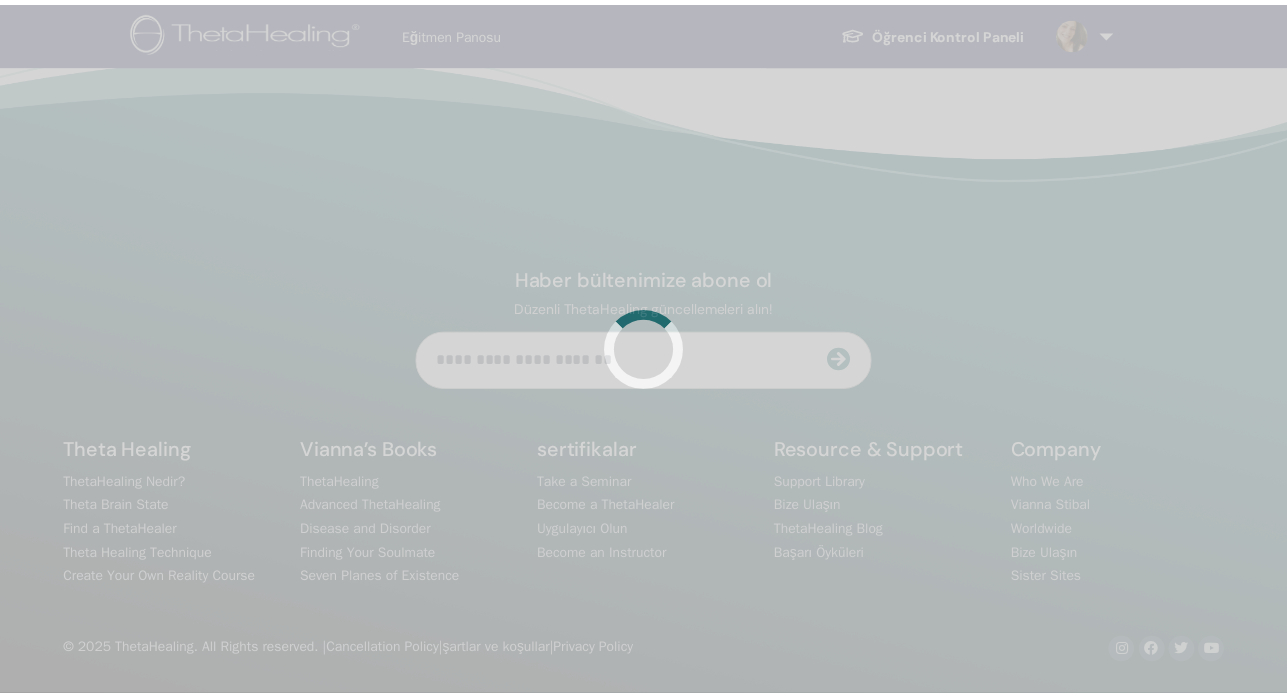 scroll, scrollTop: 0, scrollLeft: 0, axis: both 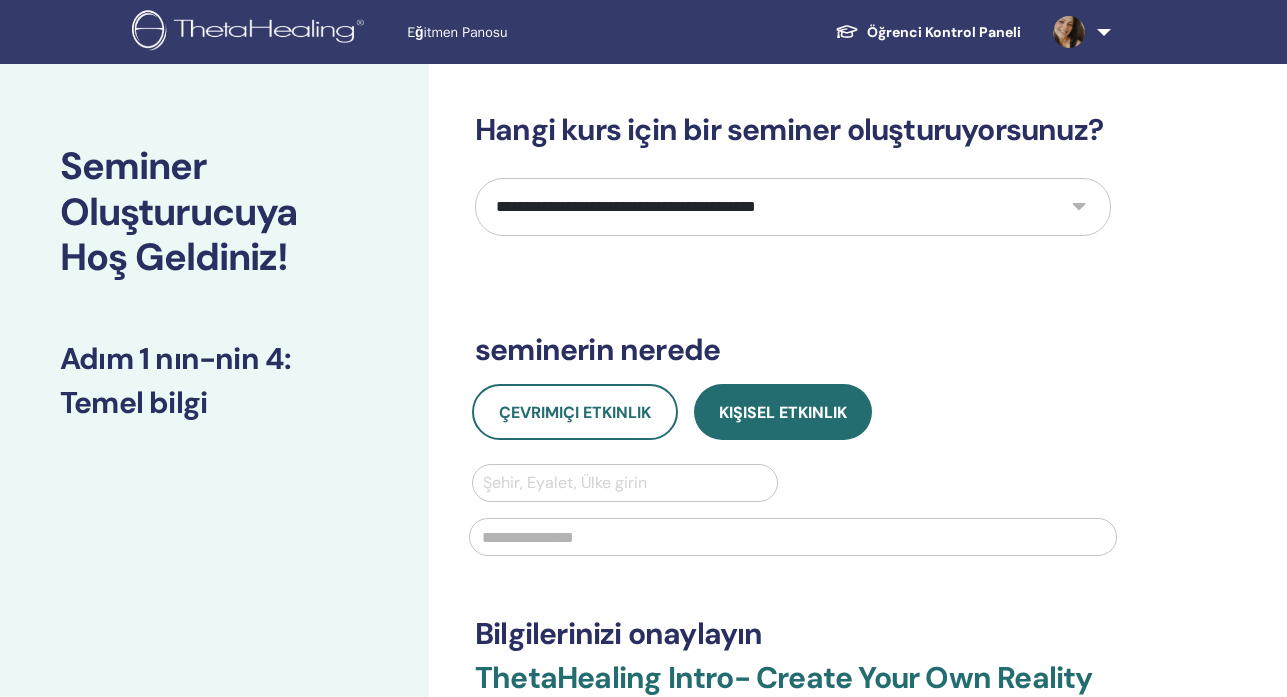 click on "**********" at bounding box center (793, 207) 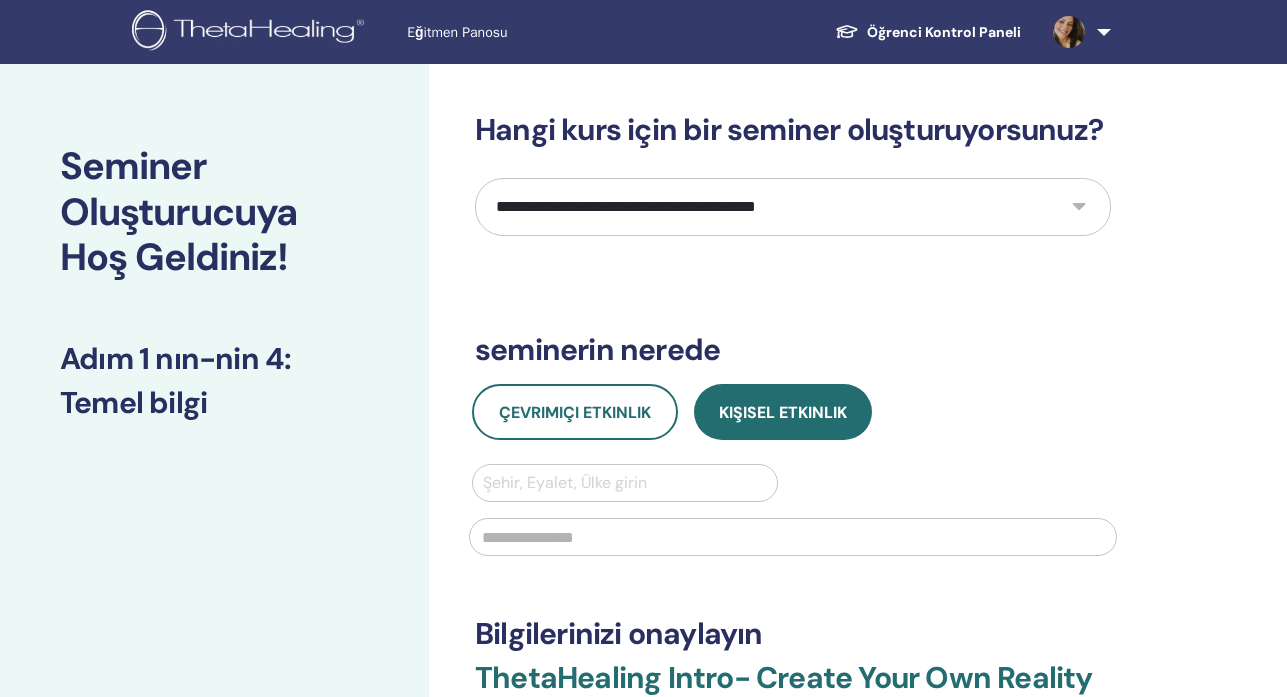 select on "*" 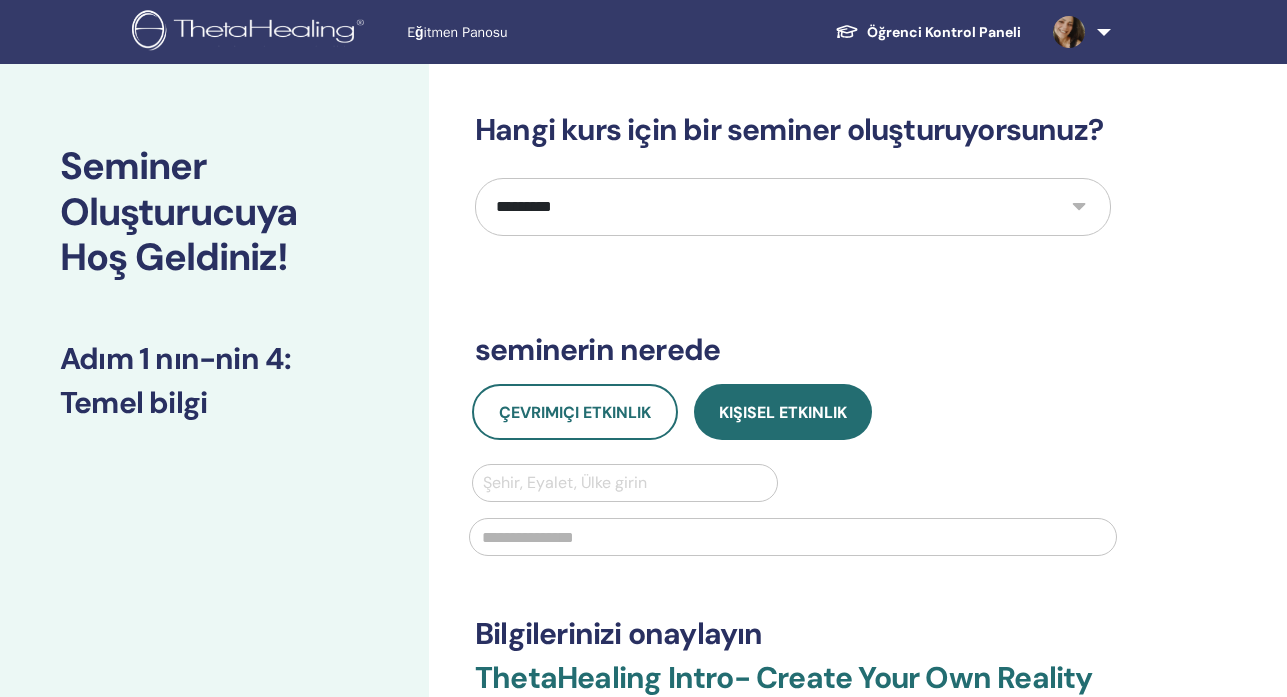 click on "**********" at bounding box center (793, 207) 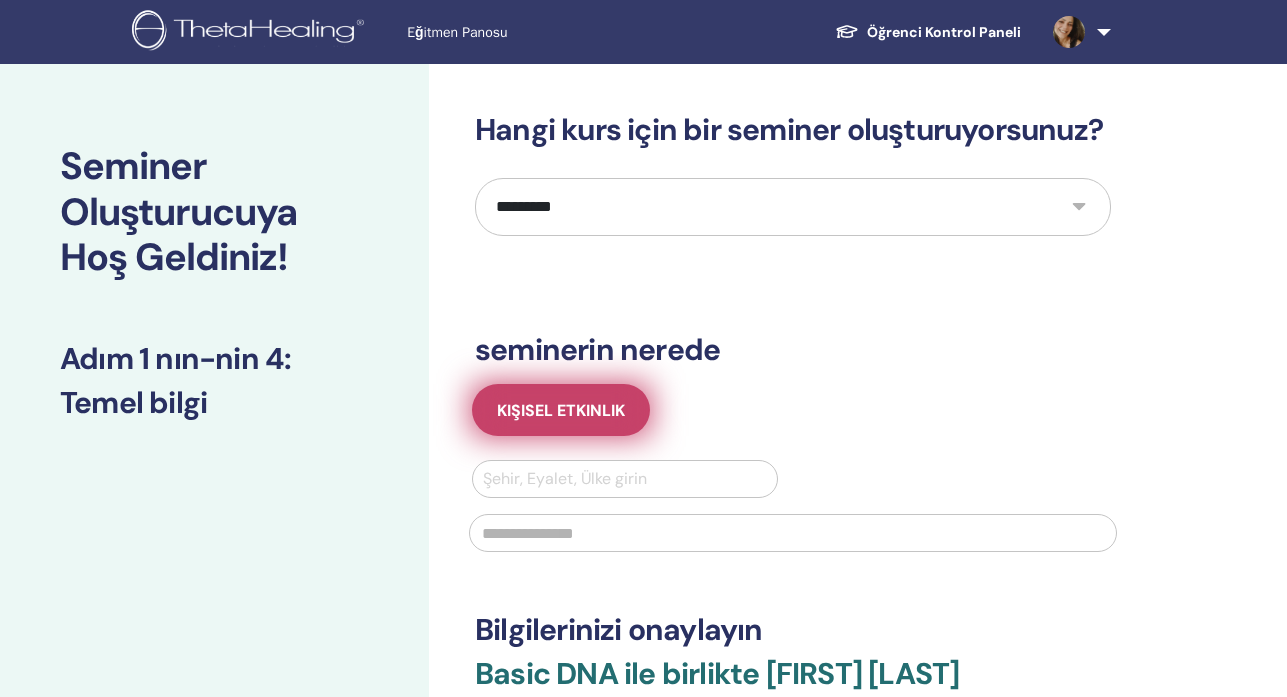 click on "Kişisel Etkinlik" at bounding box center (561, 410) 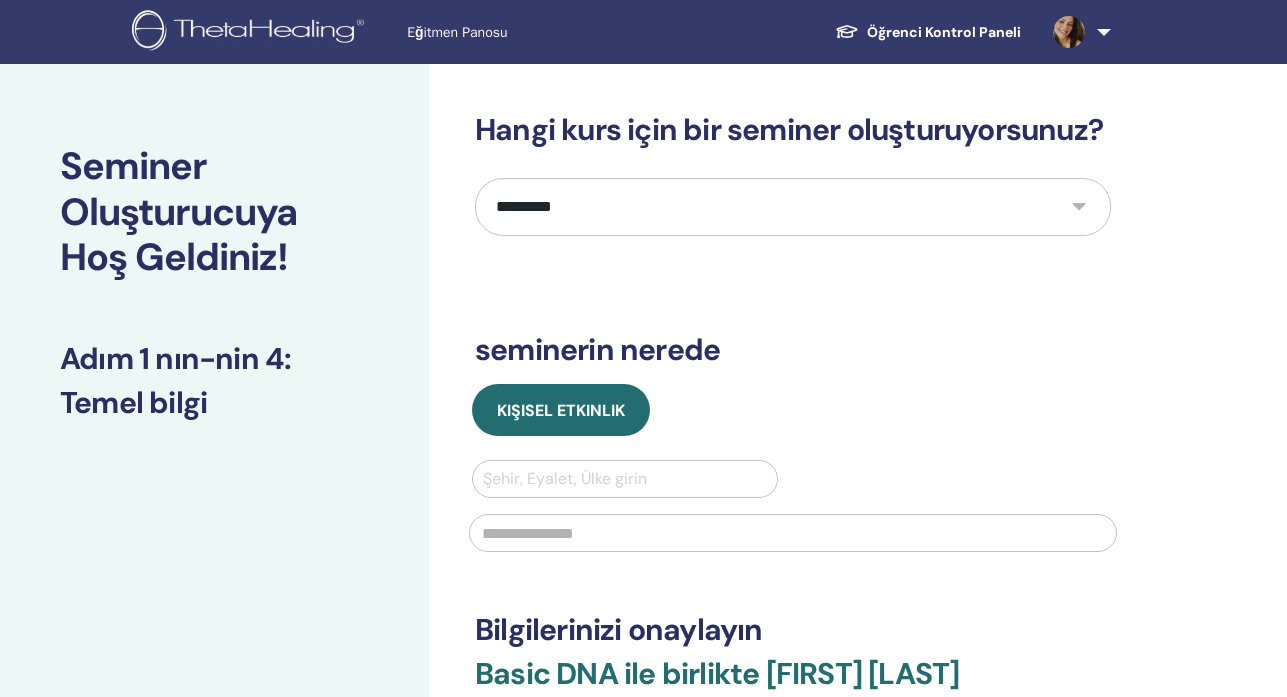 click at bounding box center (625, 479) 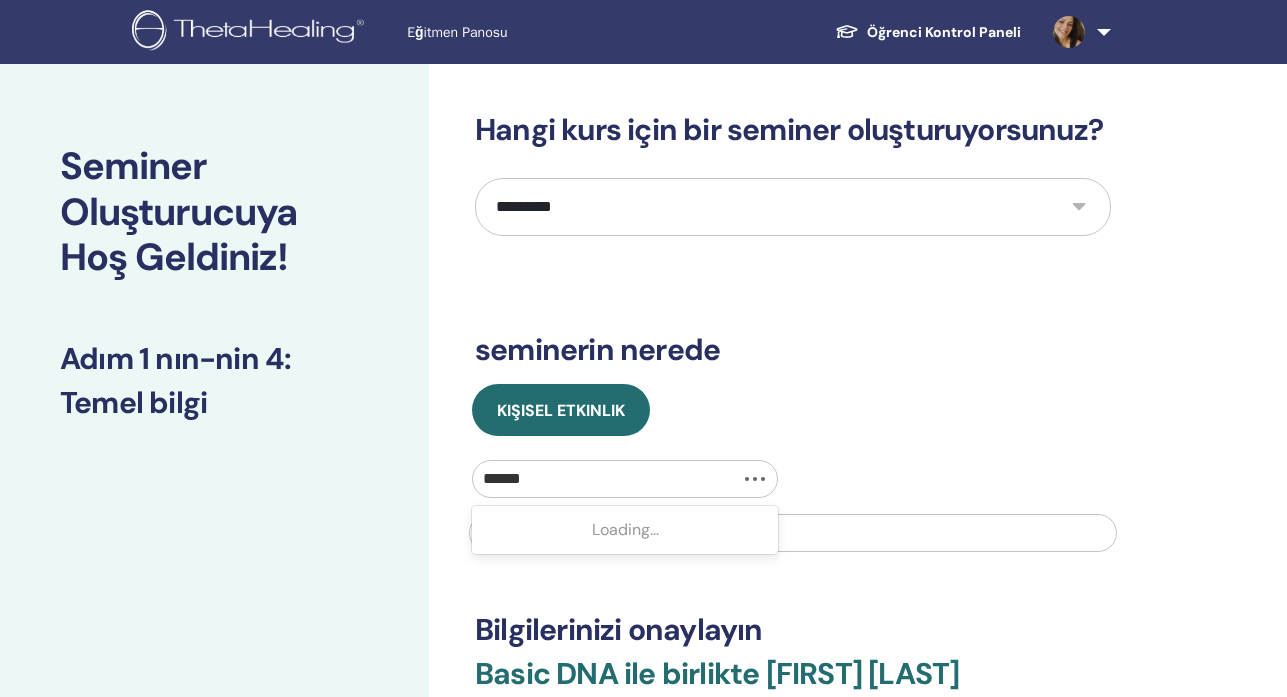type on "*******" 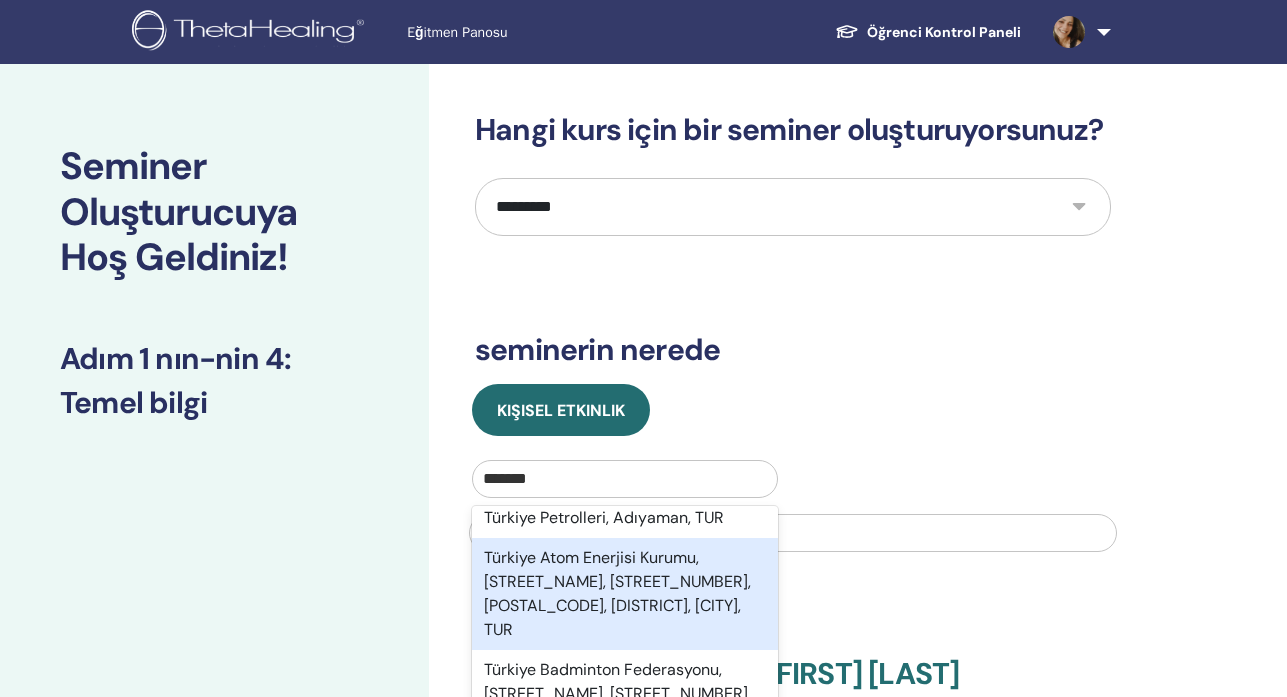 scroll, scrollTop: 0, scrollLeft: 0, axis: both 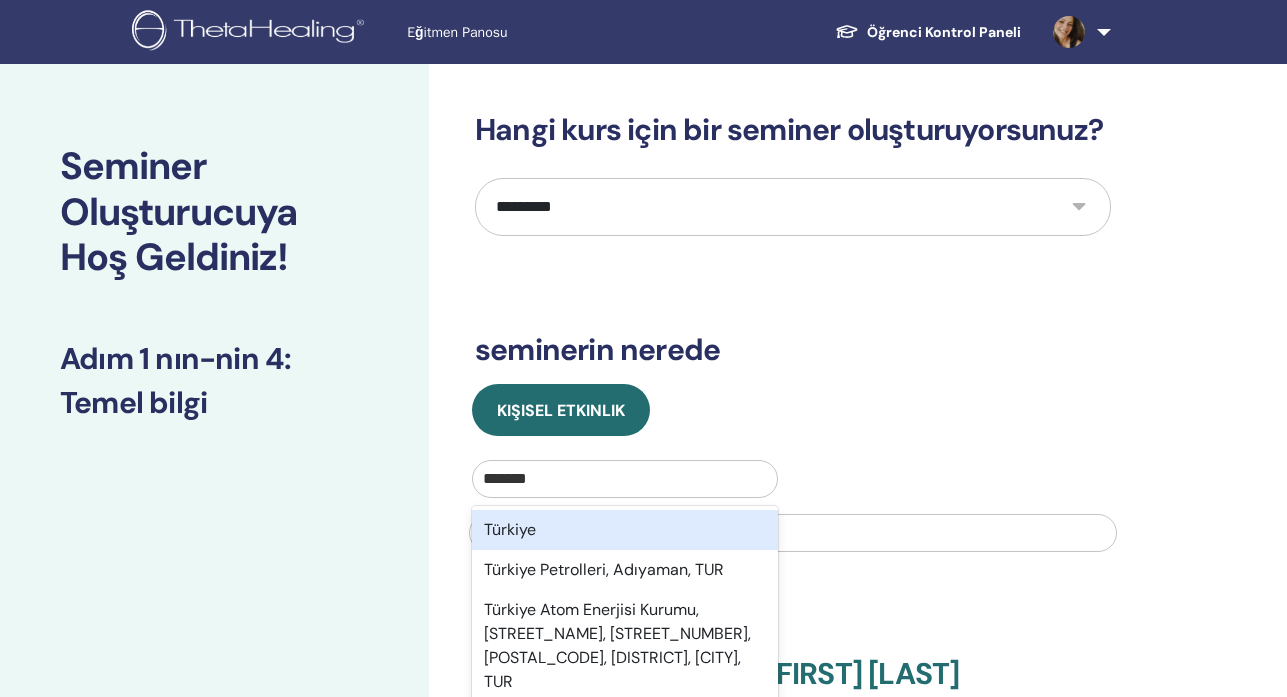 click on "Türkiye" at bounding box center (625, 530) 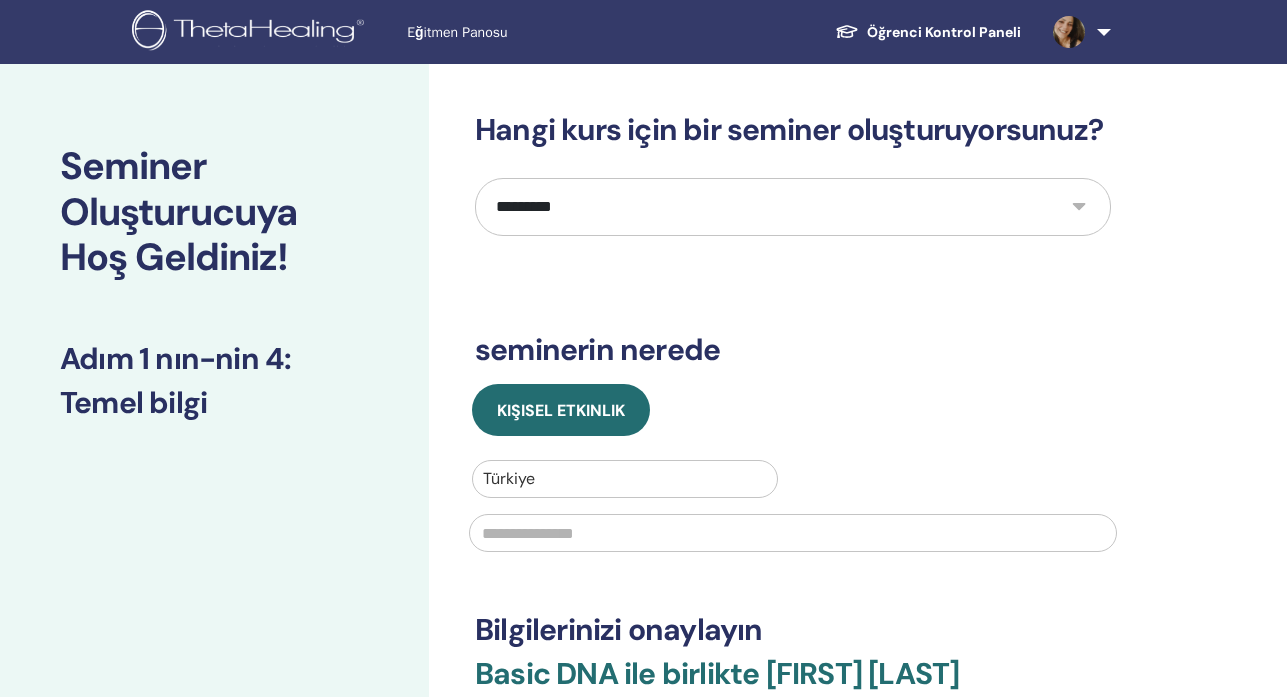 click at bounding box center [793, 533] 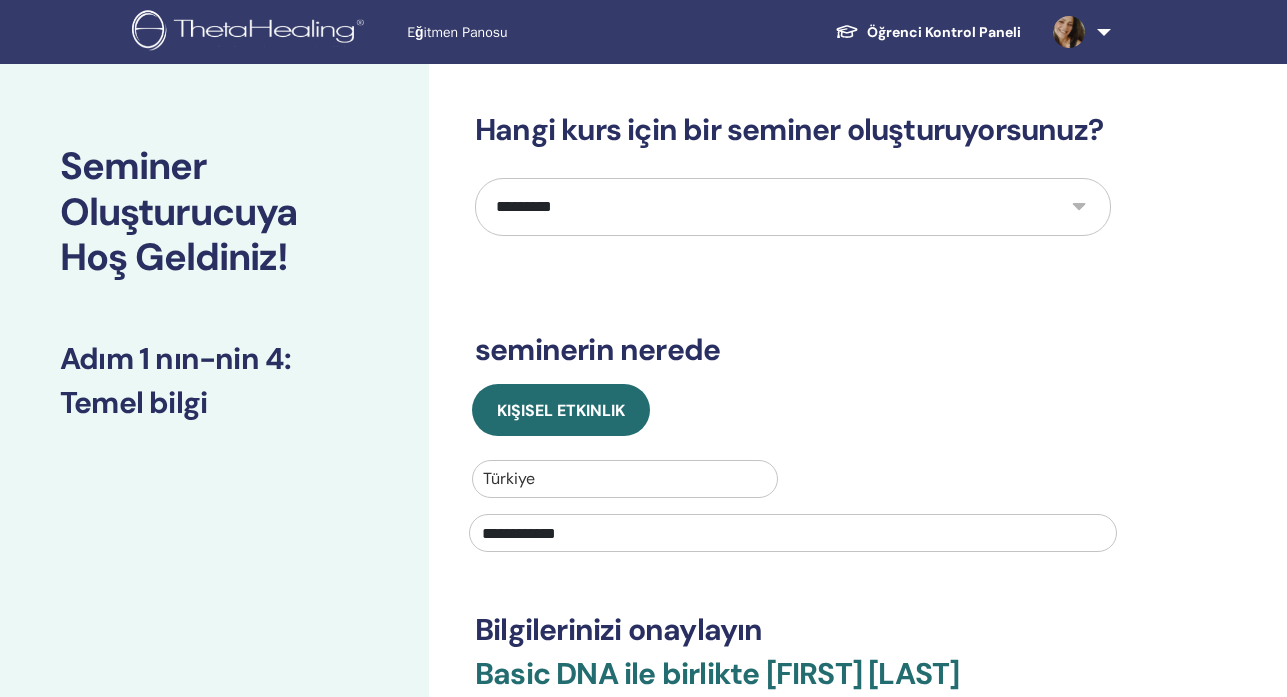 type on "**********" 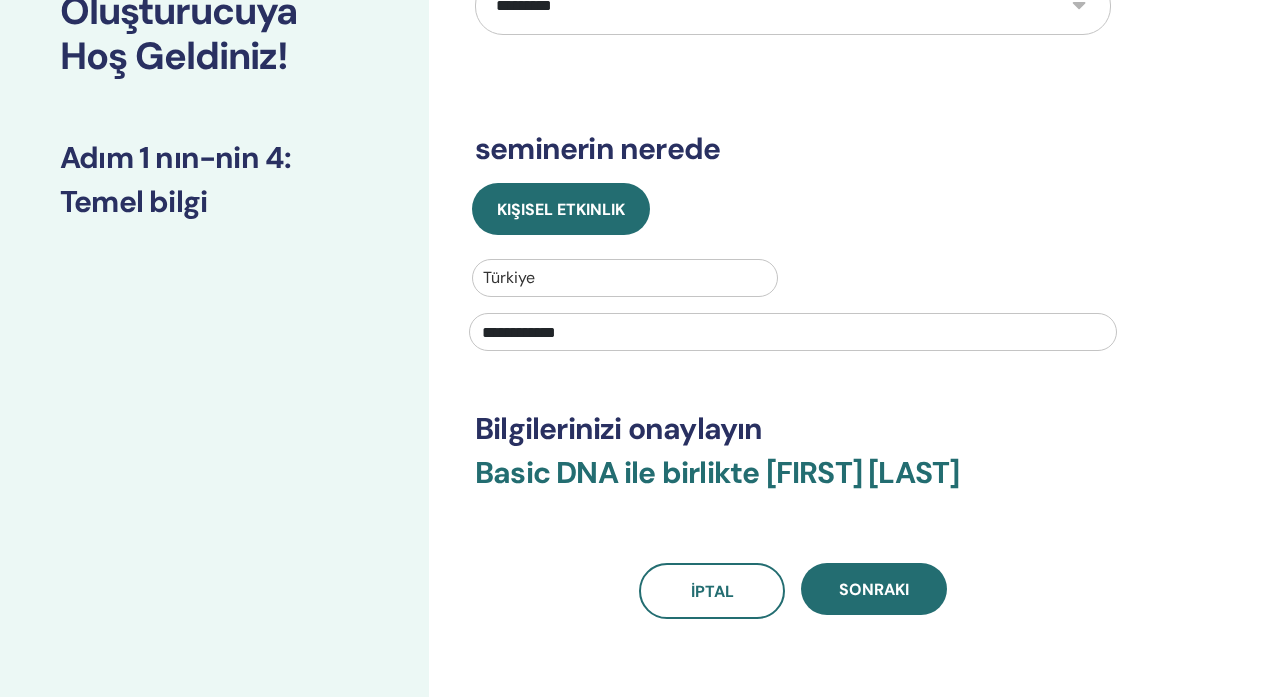 scroll, scrollTop: 300, scrollLeft: 0, axis: vertical 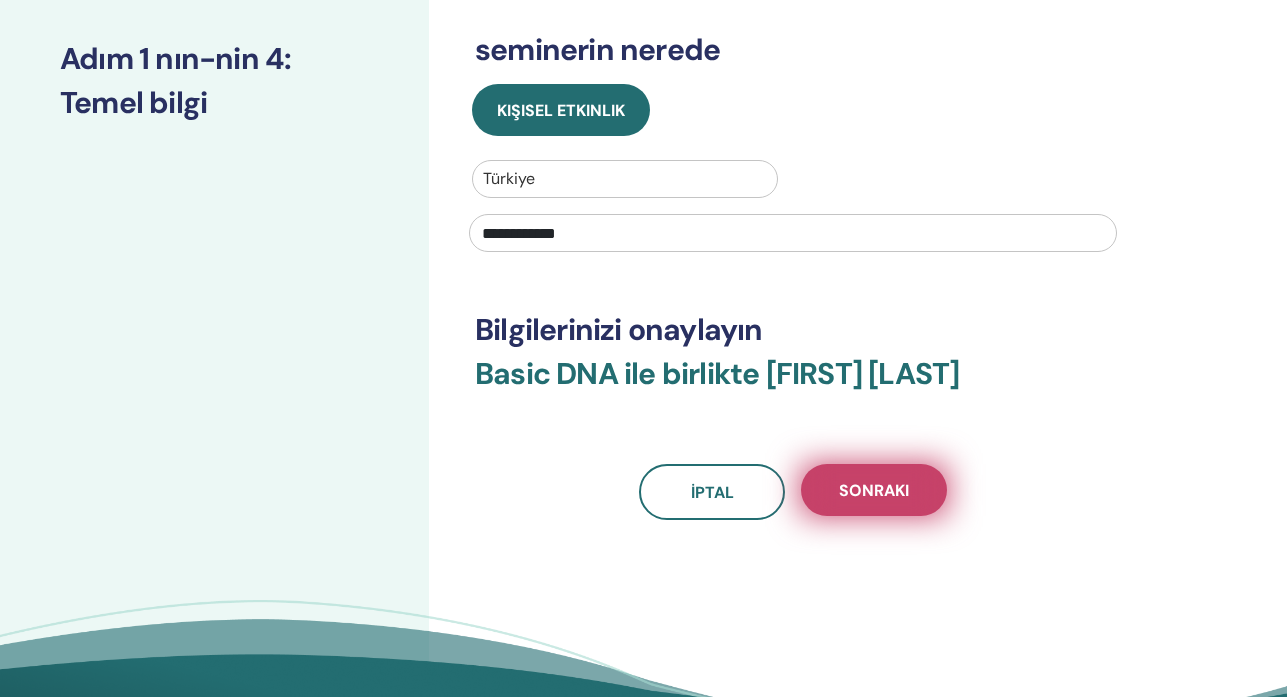 click on "Sonraki" at bounding box center [874, 490] 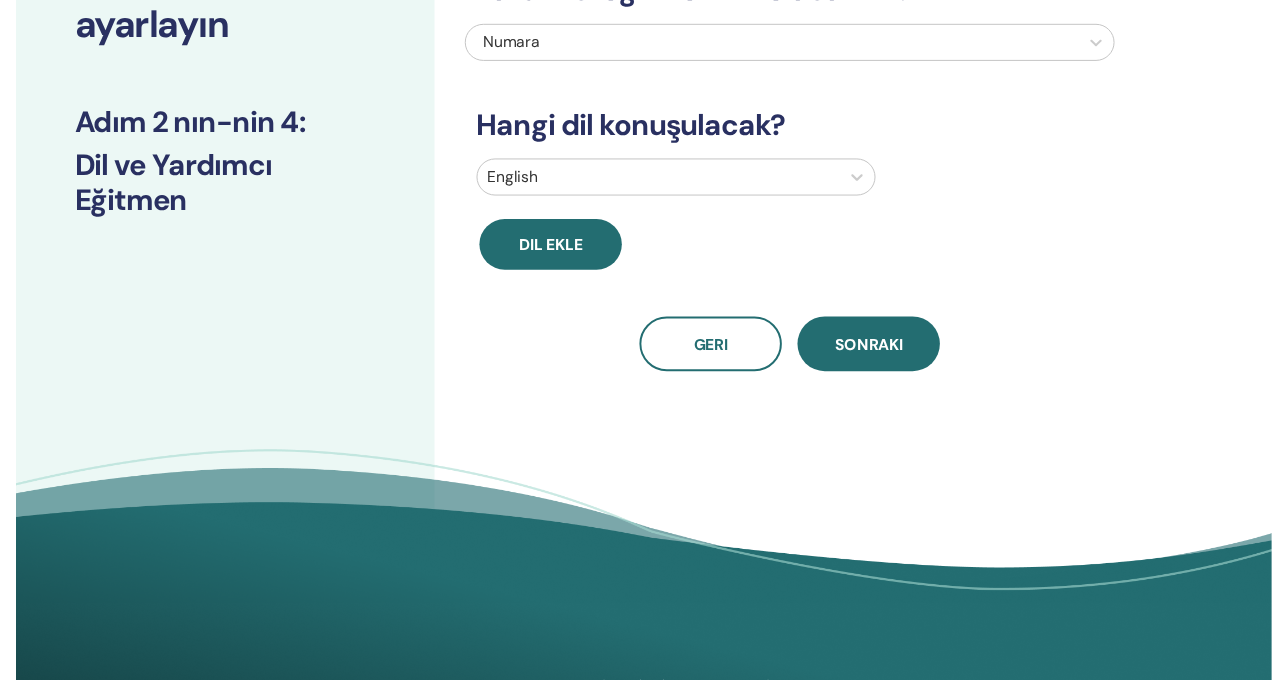 scroll, scrollTop: 187, scrollLeft: 0, axis: vertical 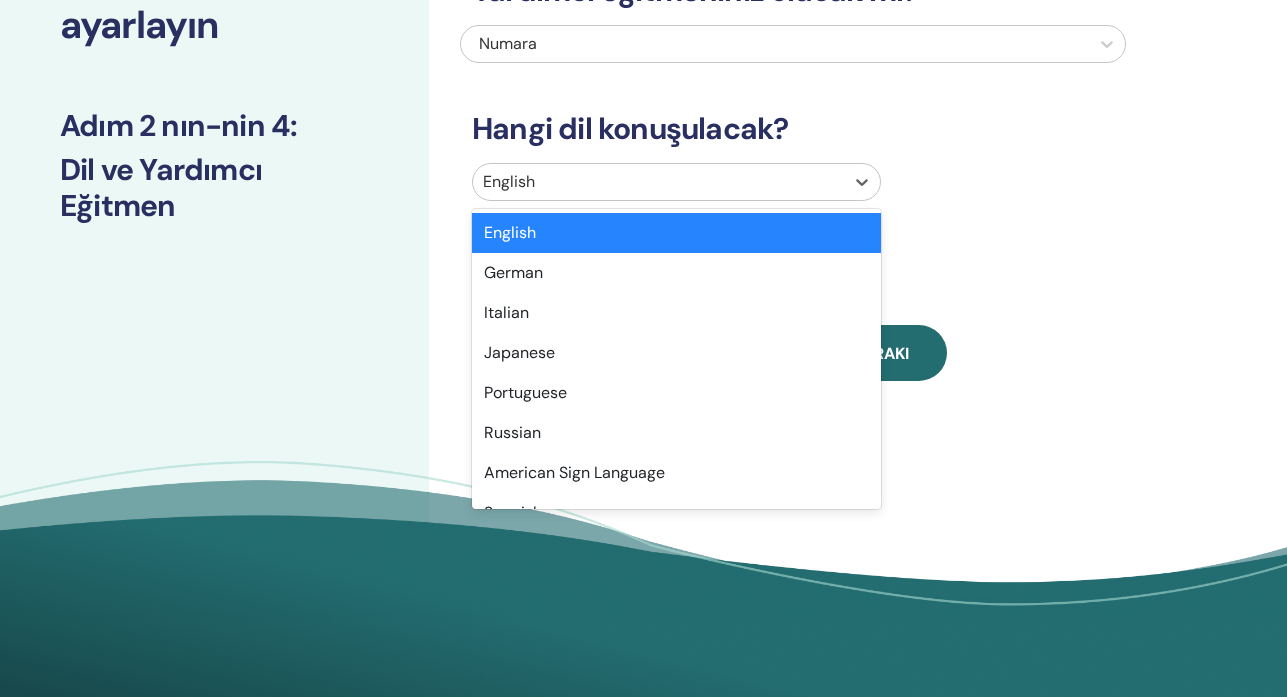 click at bounding box center [658, 182] 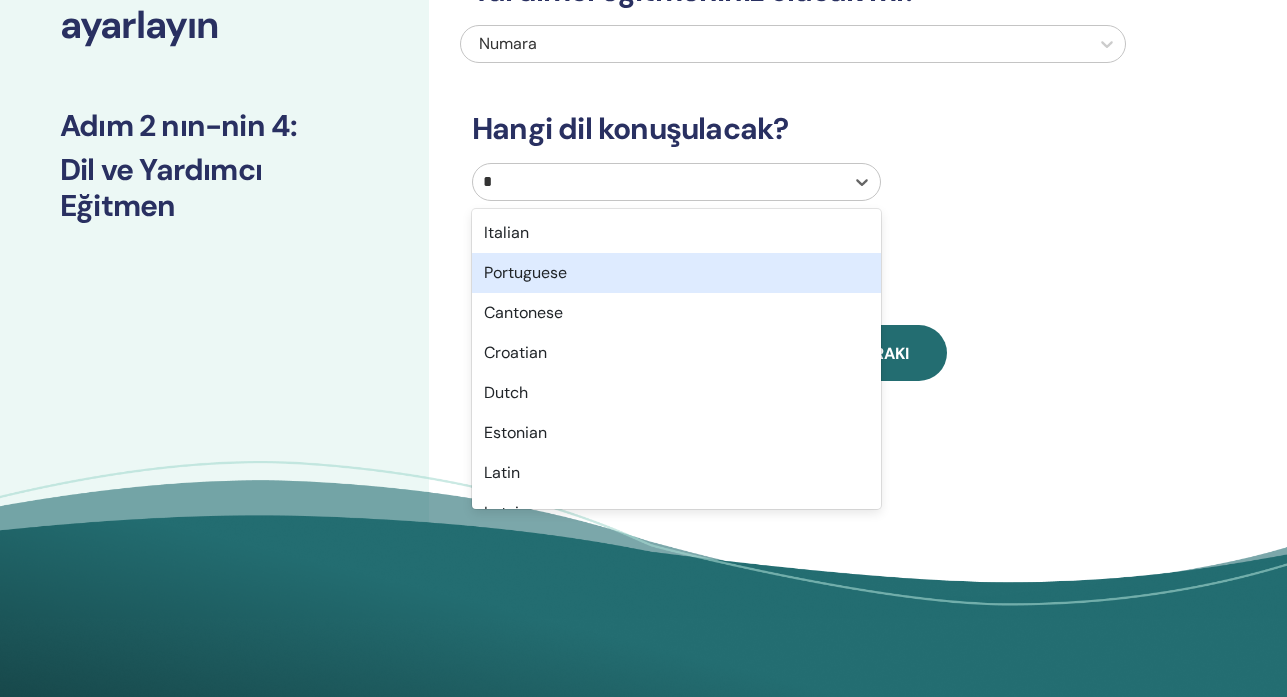 type on "**" 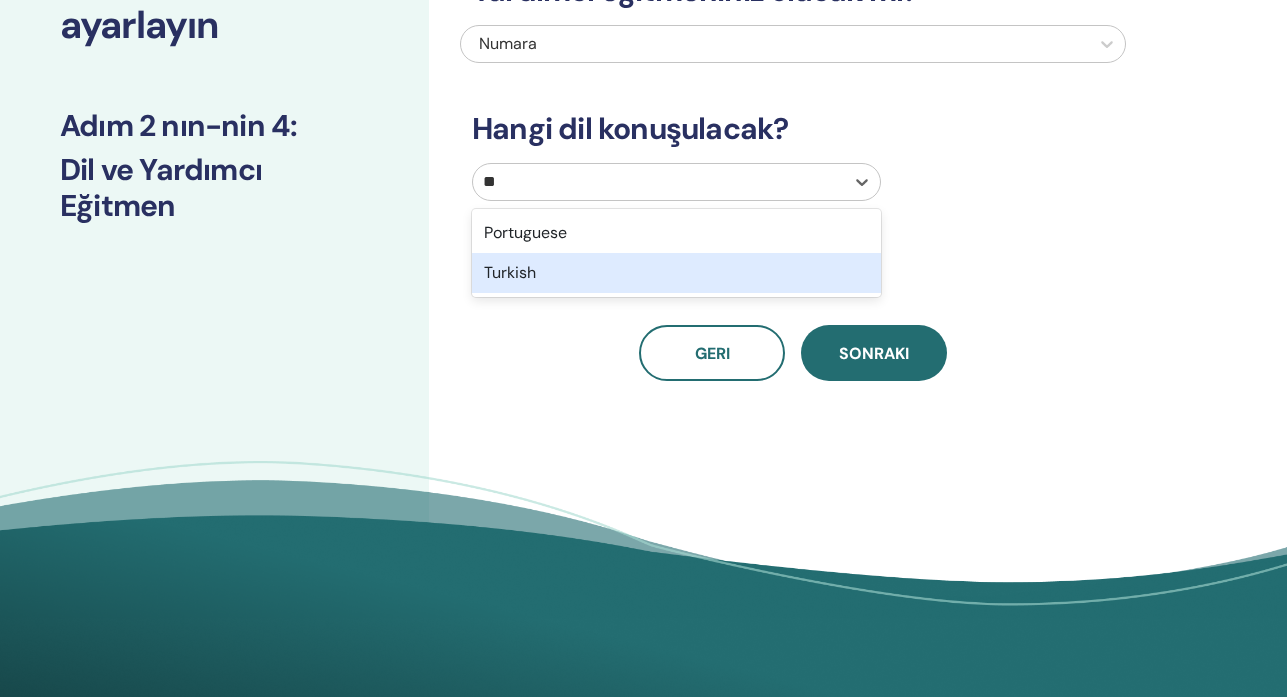 click on "Turkish" at bounding box center (676, 273) 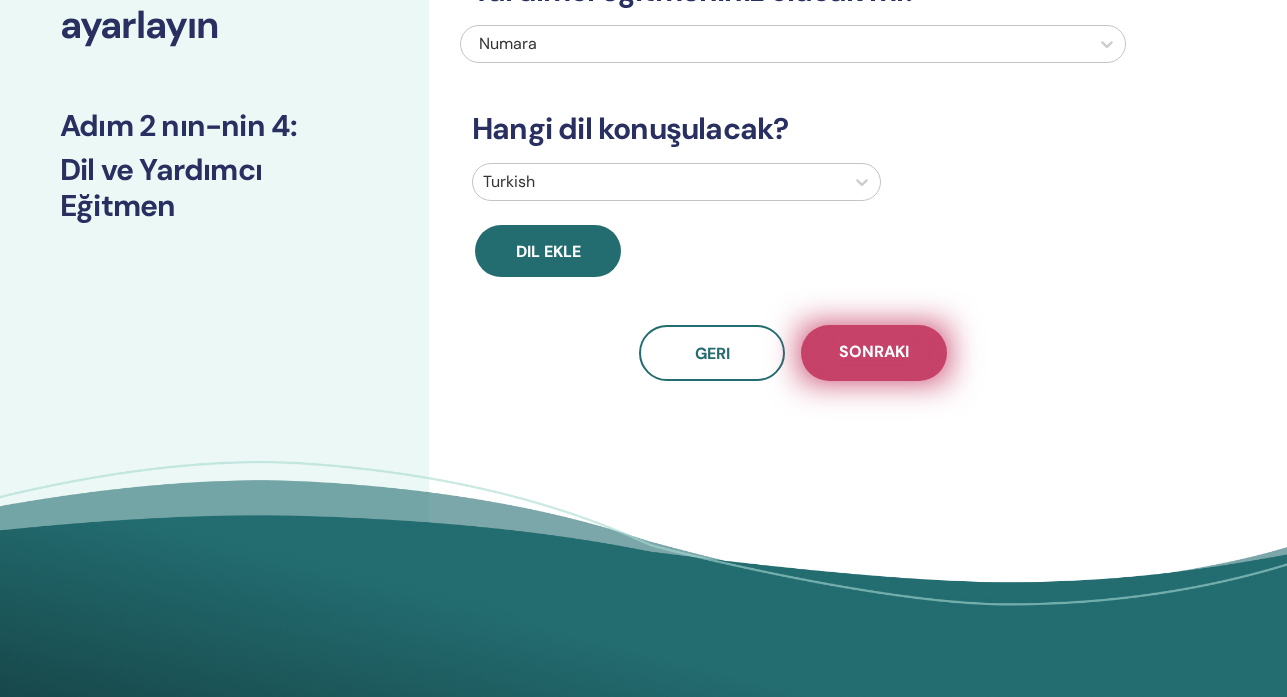 click on "Sonraki" at bounding box center [874, 353] 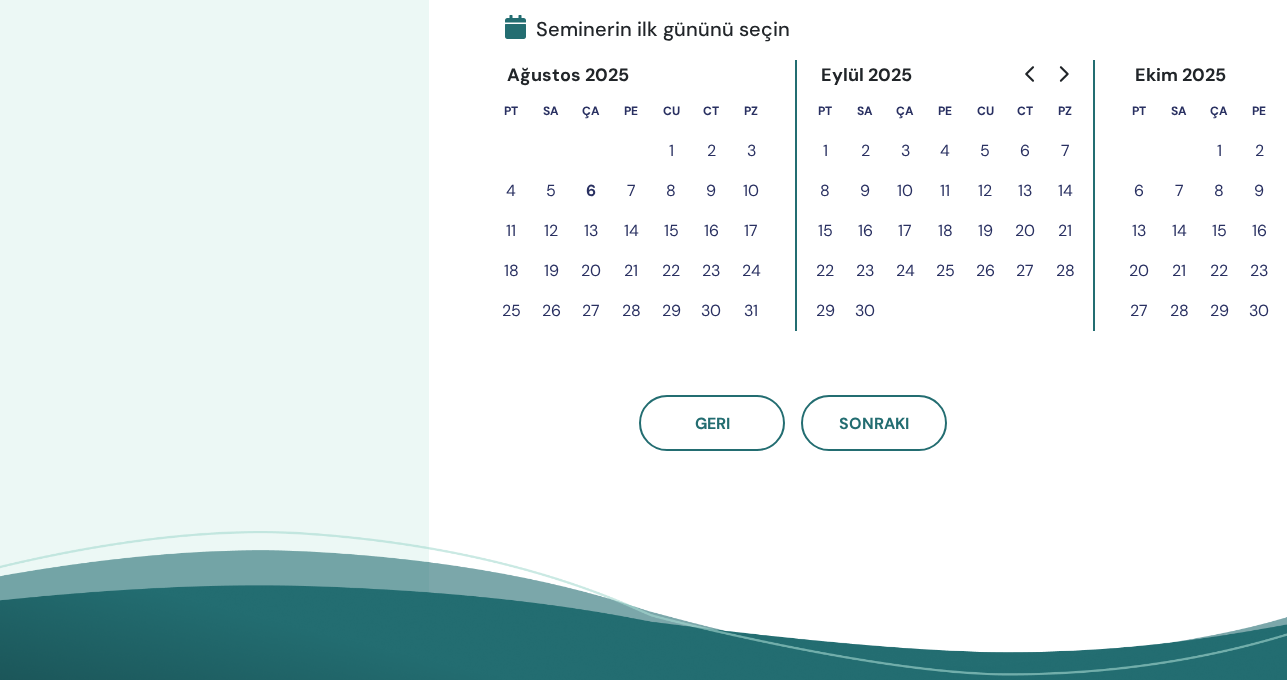 scroll, scrollTop: 500, scrollLeft: 0, axis: vertical 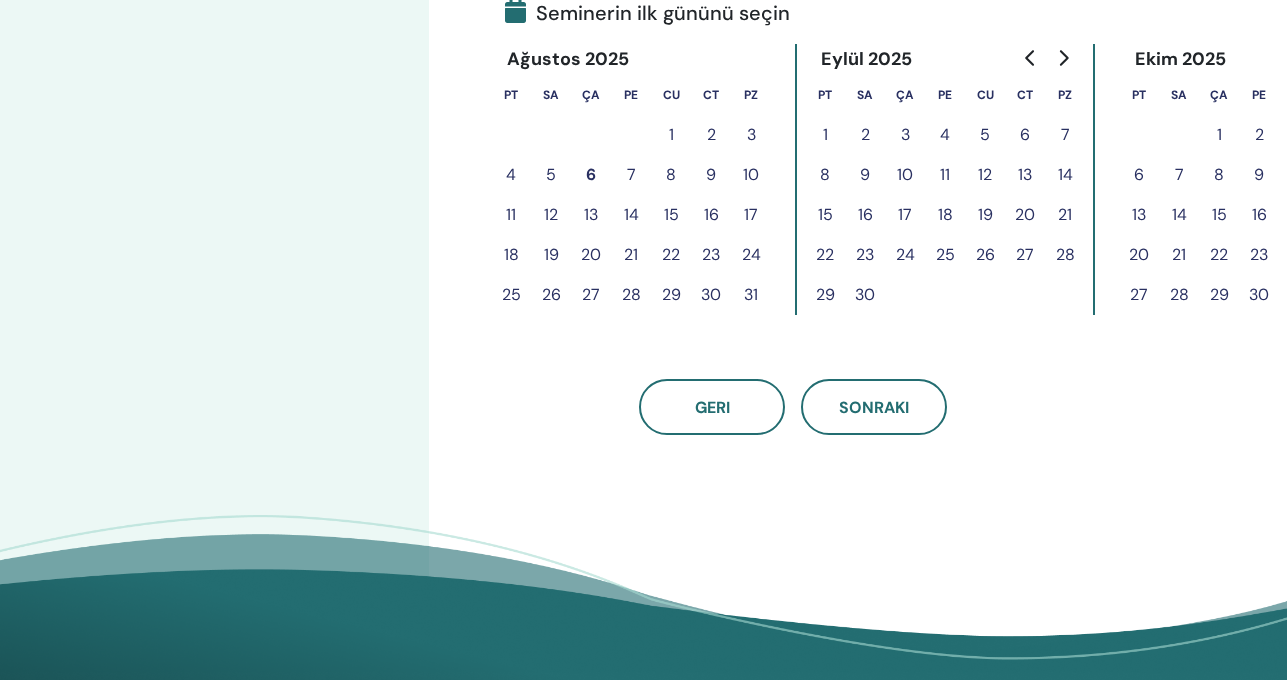 click on "8" at bounding box center (671, 175) 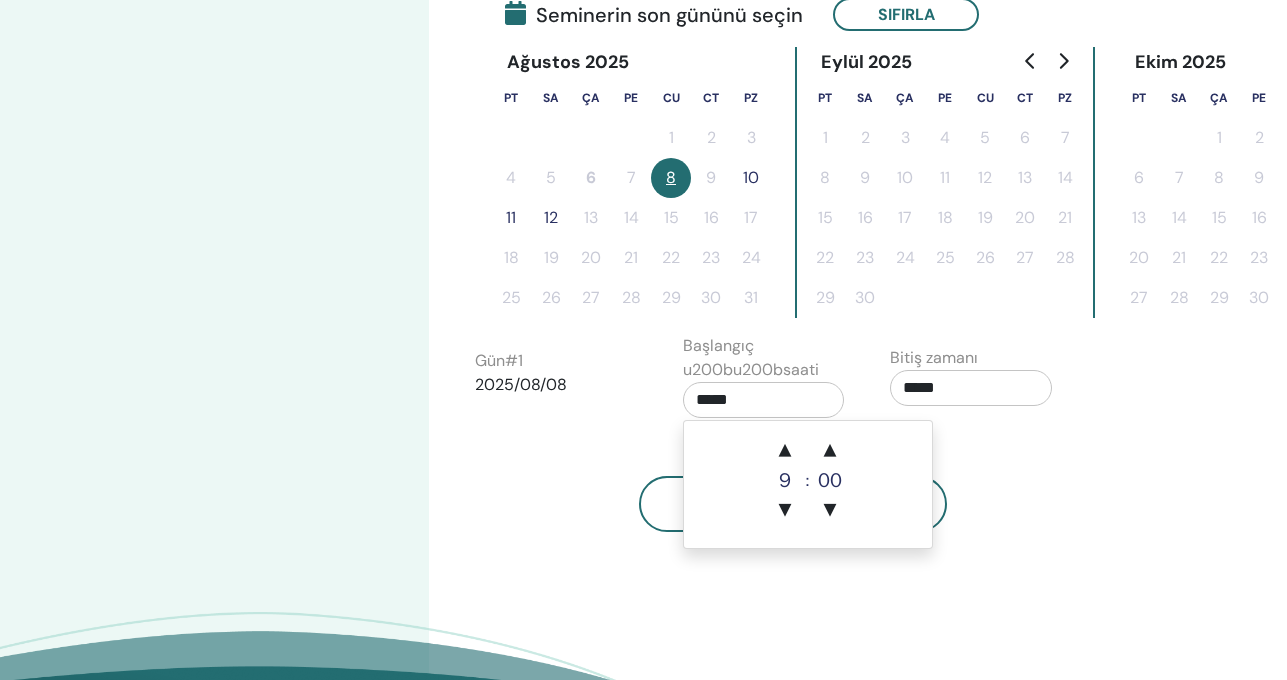 drag, startPoint x: 755, startPoint y: 404, endPoint x: 666, endPoint y: 407, distance: 89.050545 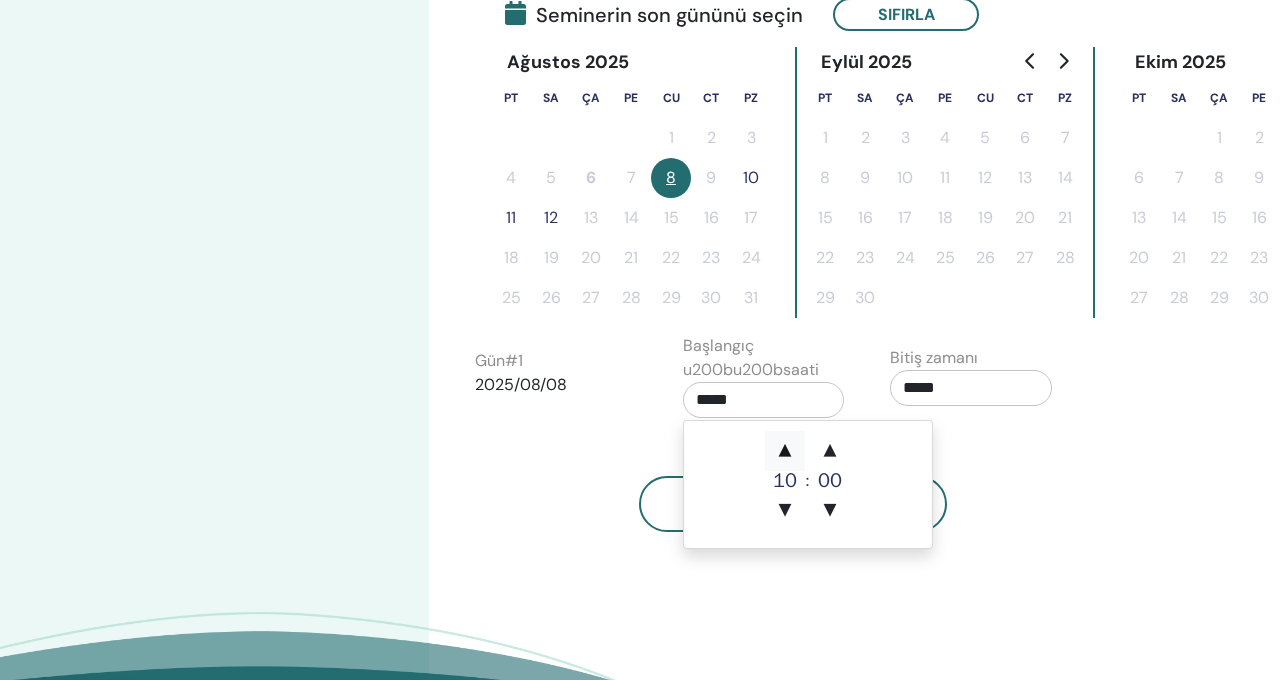 click on "▲" at bounding box center (785, 451) 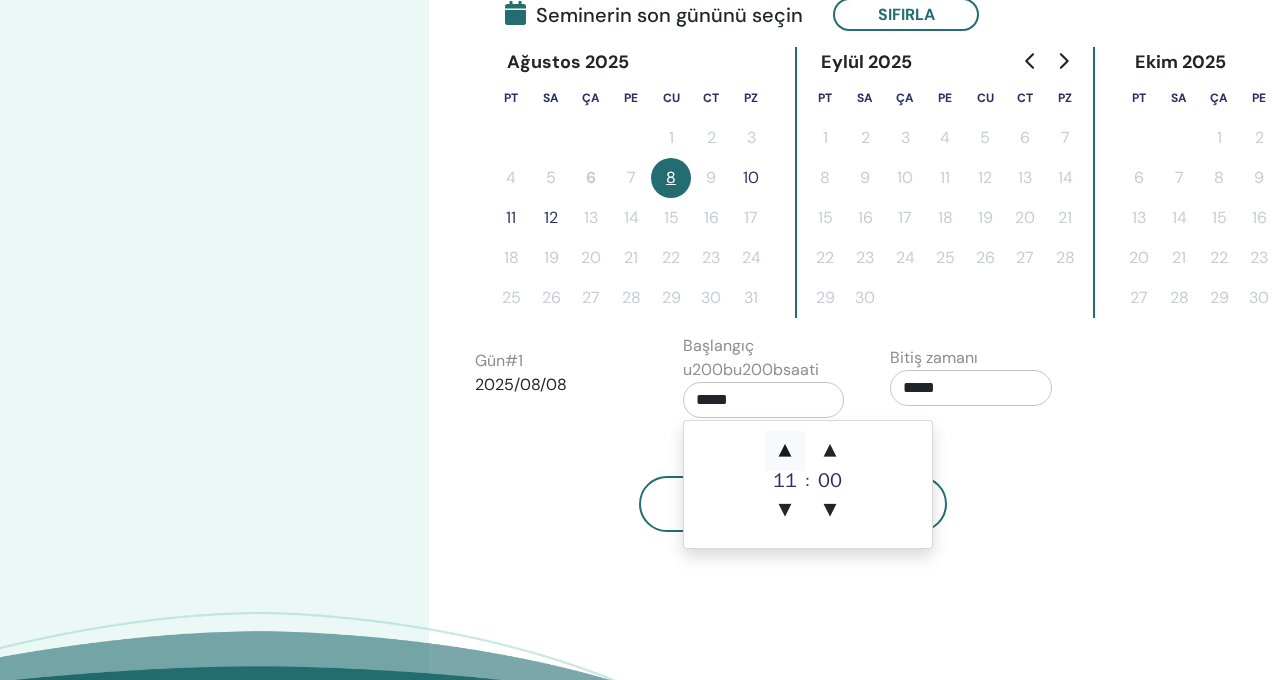 click on "▲" at bounding box center [785, 451] 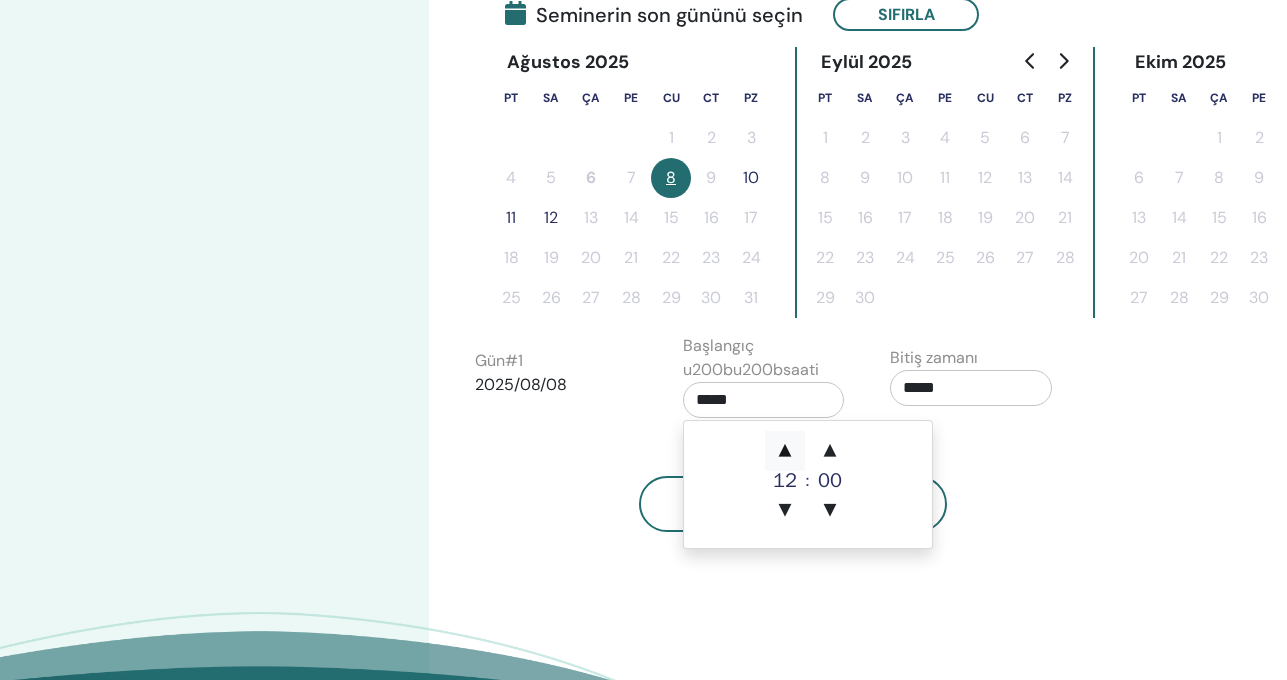 click on "▲" at bounding box center (785, 451) 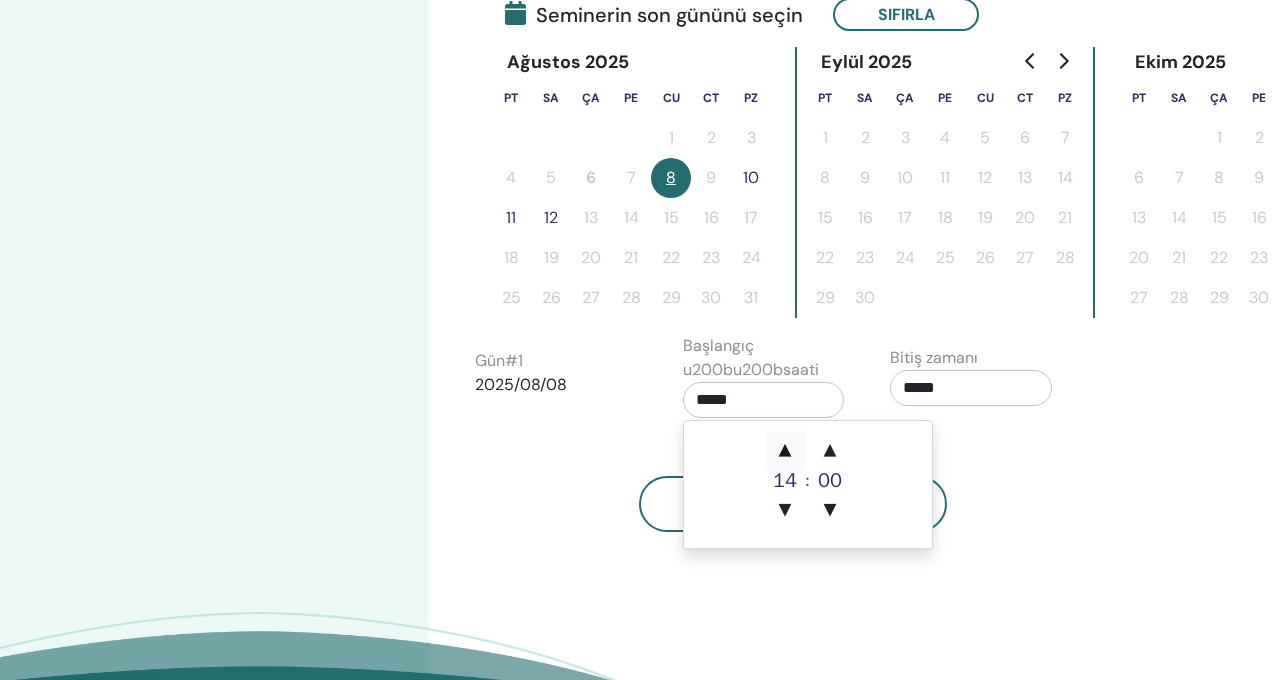 click on "▲" at bounding box center (785, 451) 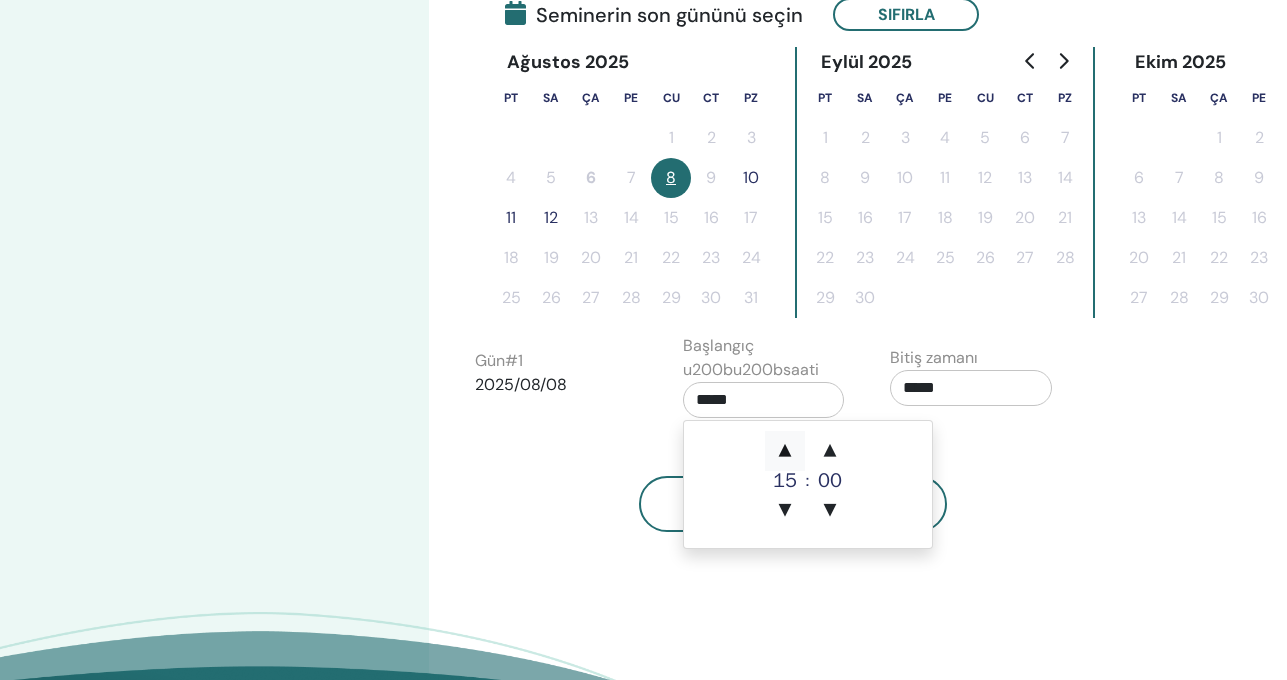 click on "▲" at bounding box center (785, 451) 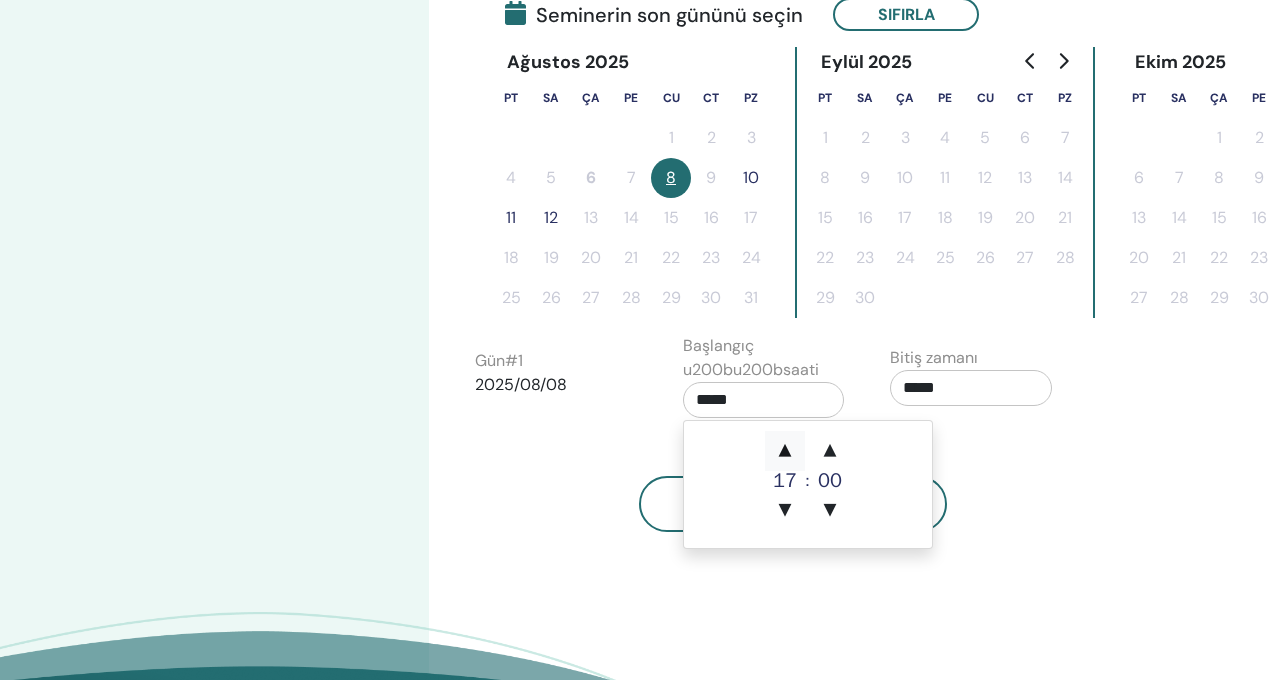 click on "▲" at bounding box center (785, 451) 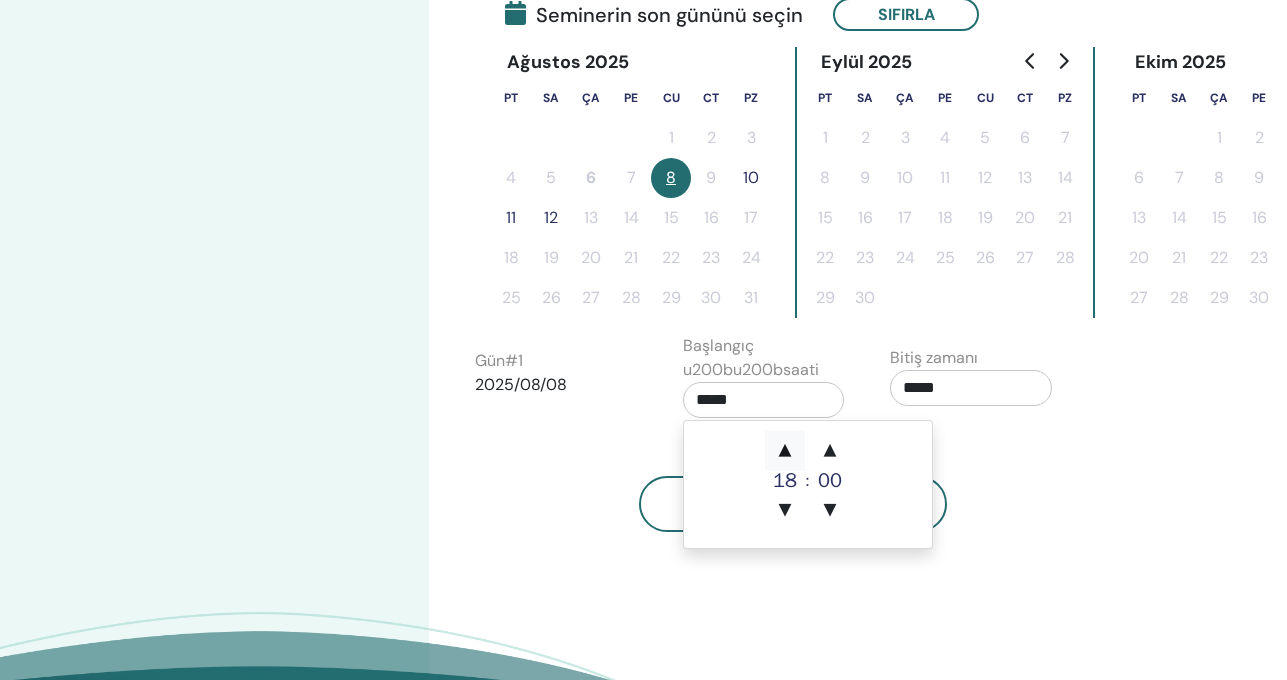 click on "▲" at bounding box center (785, 451) 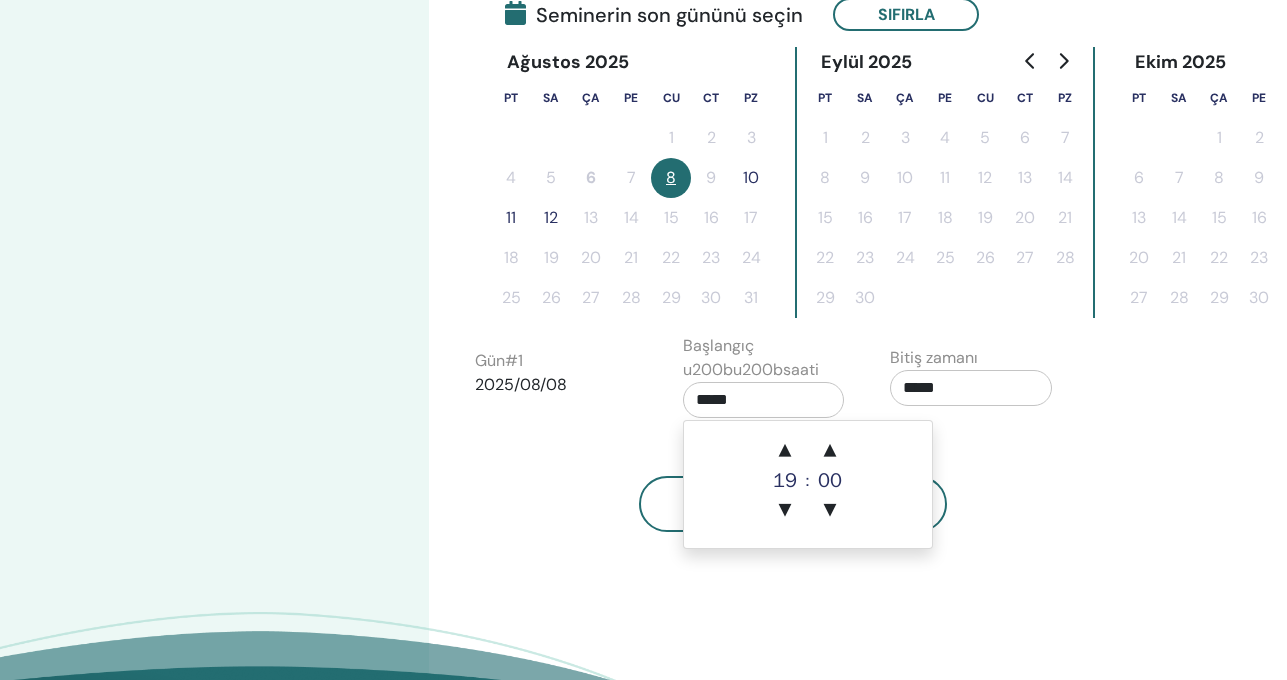 click on "Geri Sonraki" at bounding box center (793, 504) 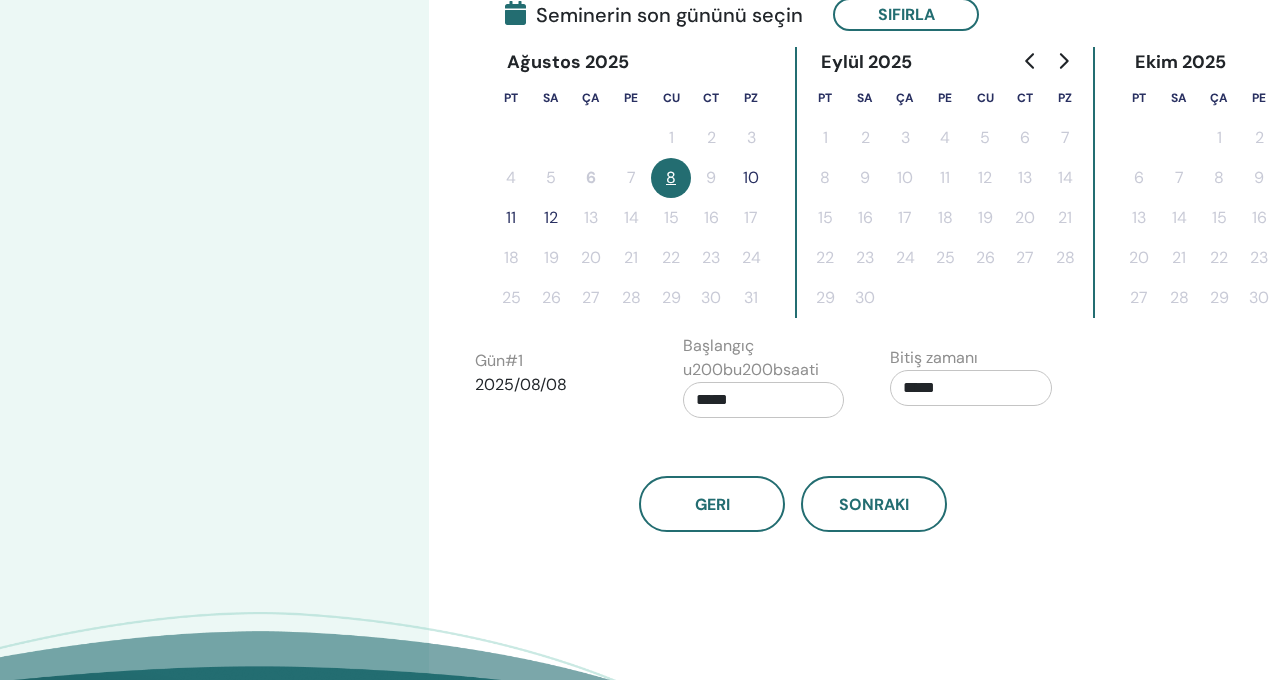 click on "*****" at bounding box center (764, 400) 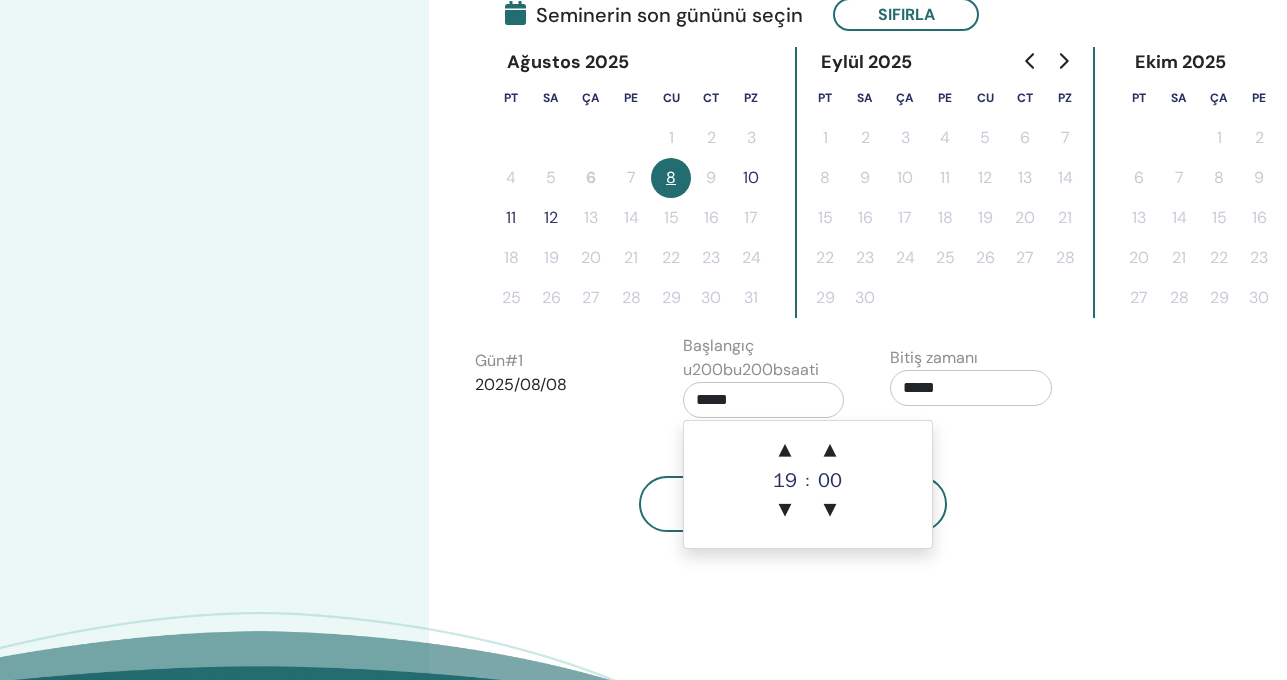 drag, startPoint x: 535, startPoint y: 455, endPoint x: 713, endPoint y: 456, distance: 178.0028 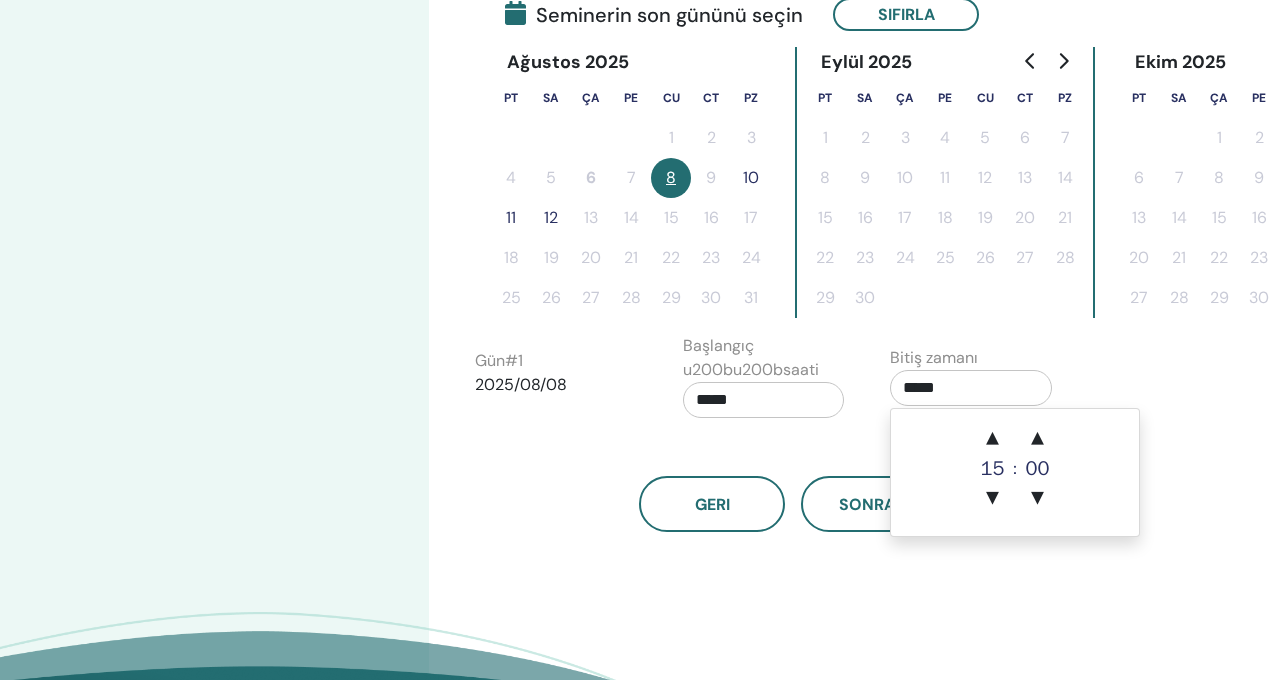 click on "*****" at bounding box center (971, 388) 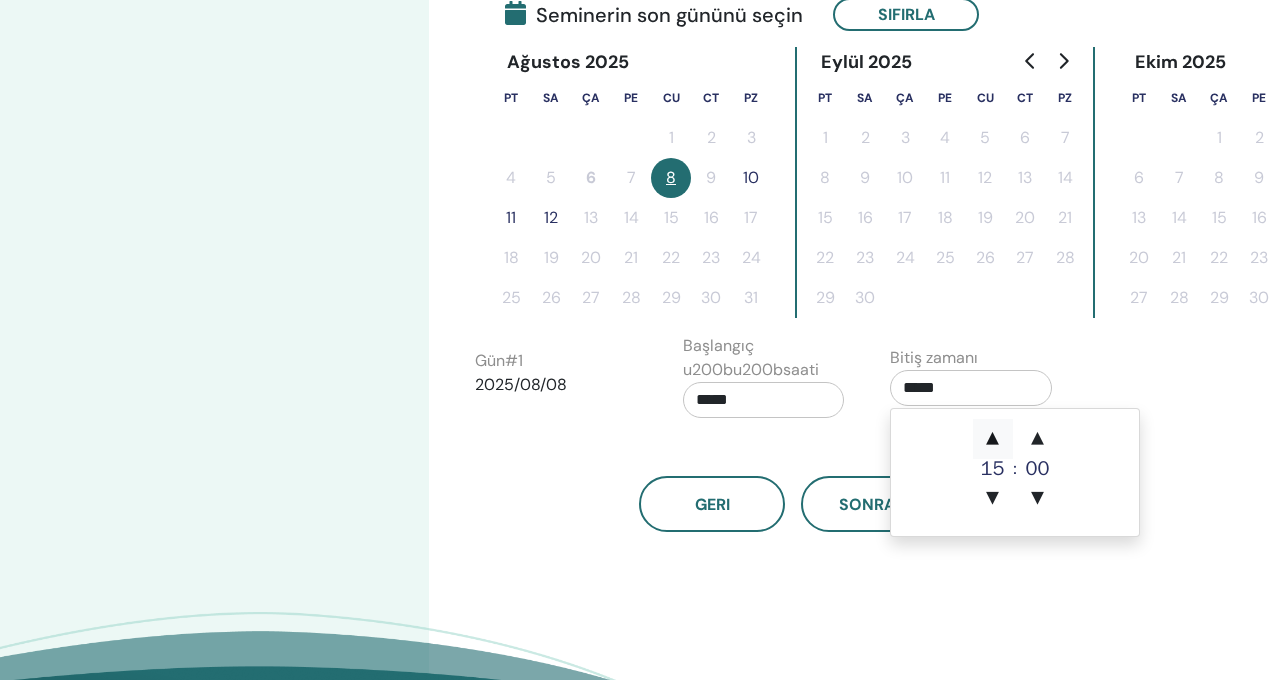 click on "▲" at bounding box center (993, 439) 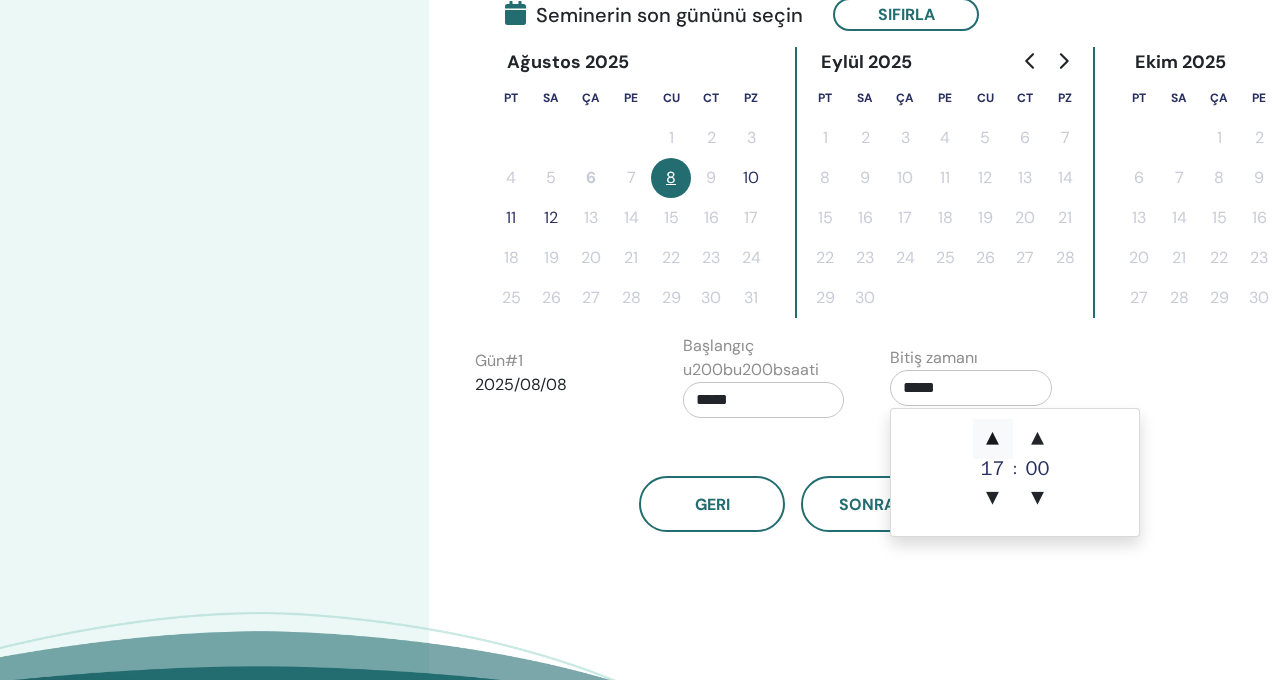 click on "▲" at bounding box center (993, 439) 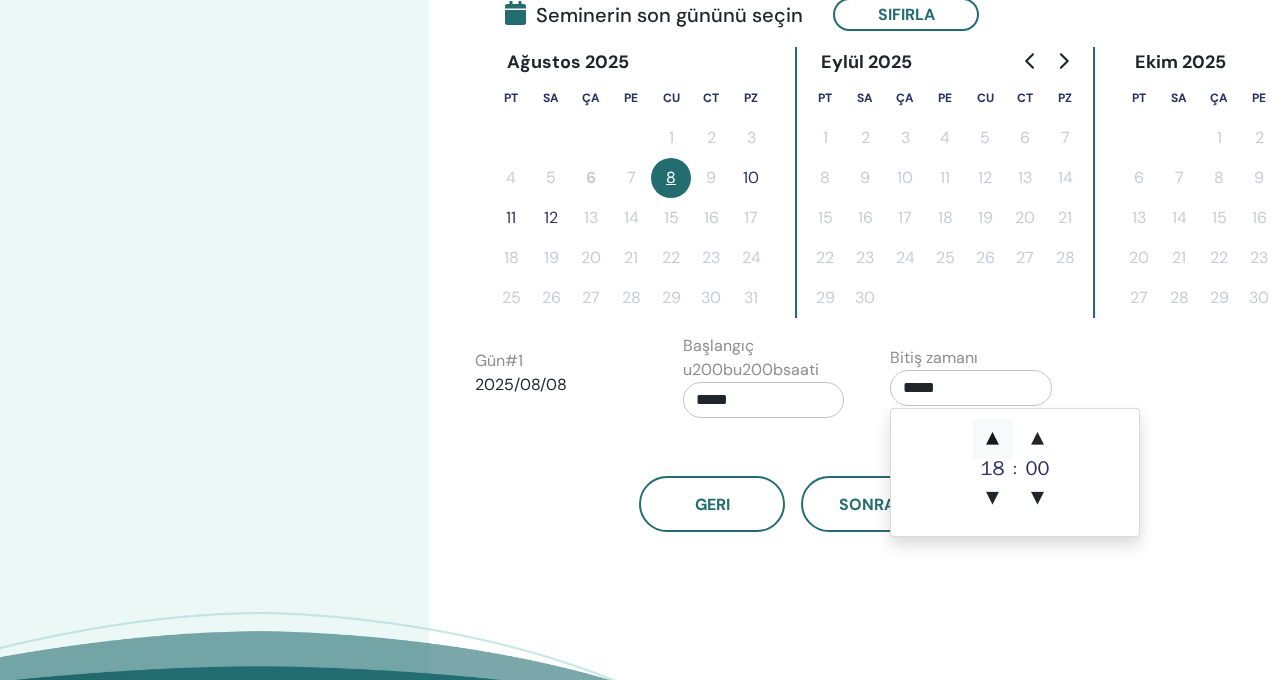 click on "▲" at bounding box center [993, 439] 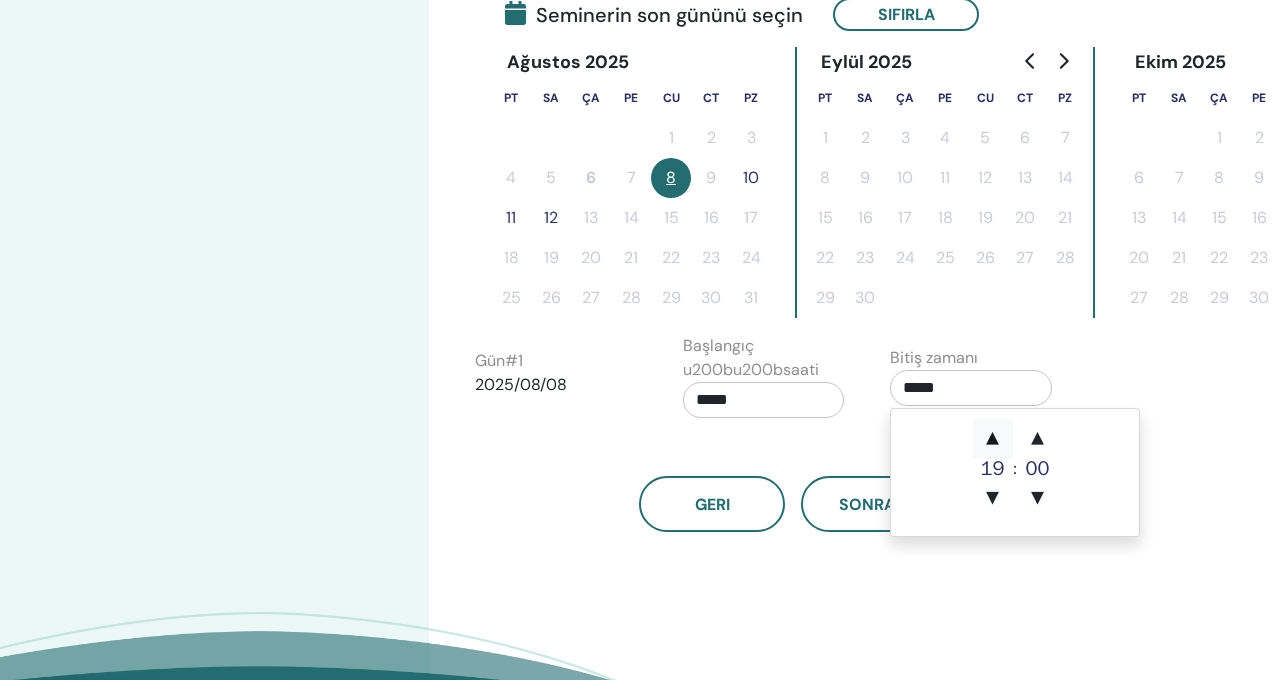 click on "▲" at bounding box center [993, 439] 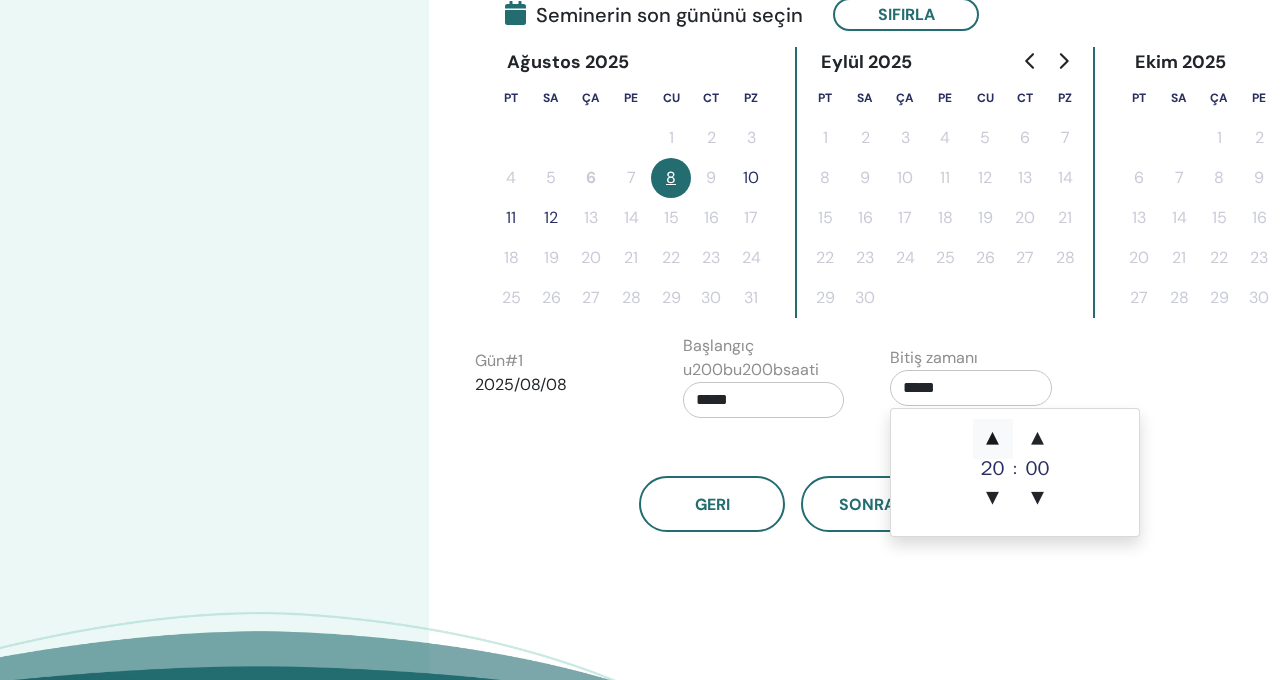 click on "▲" at bounding box center (993, 439) 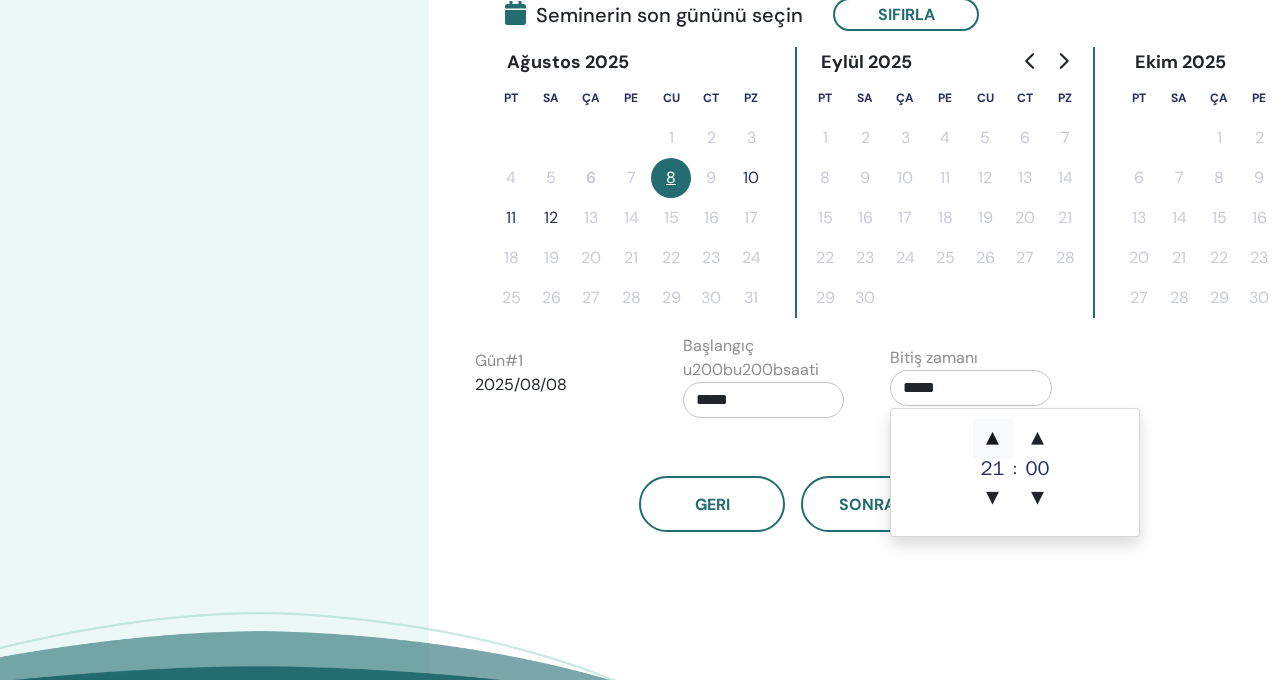 click on "▲" at bounding box center (993, 439) 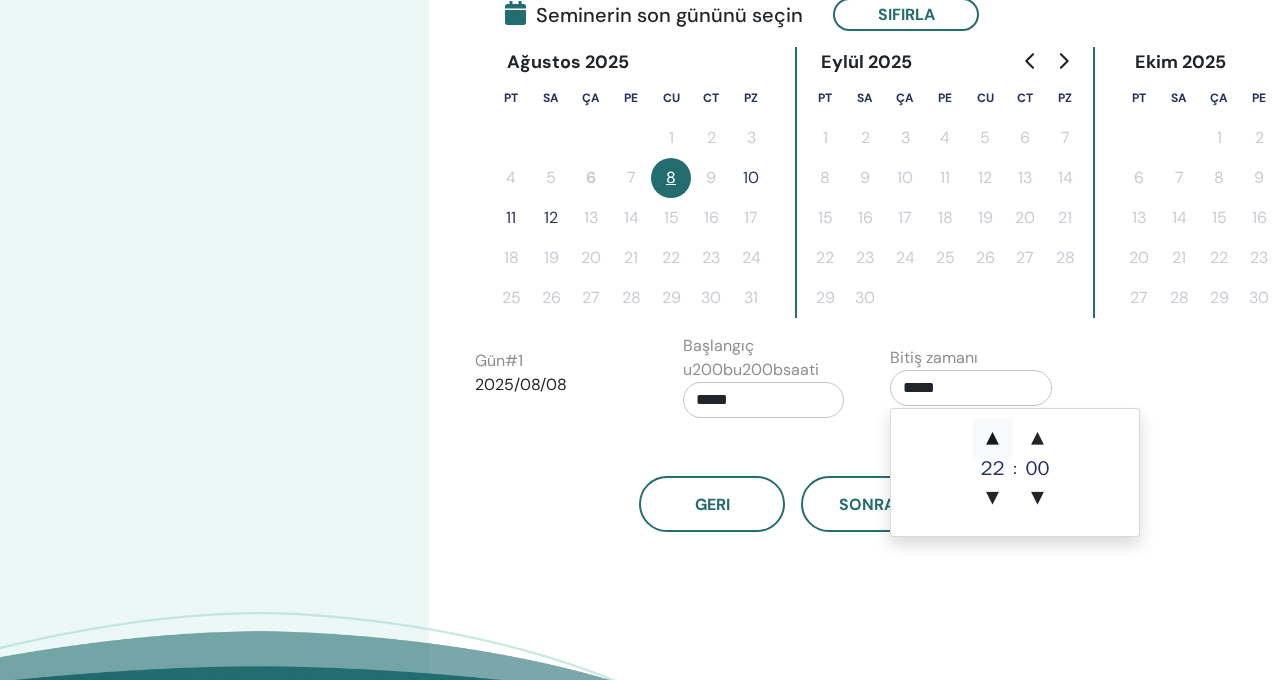 click on "▲" at bounding box center (993, 439) 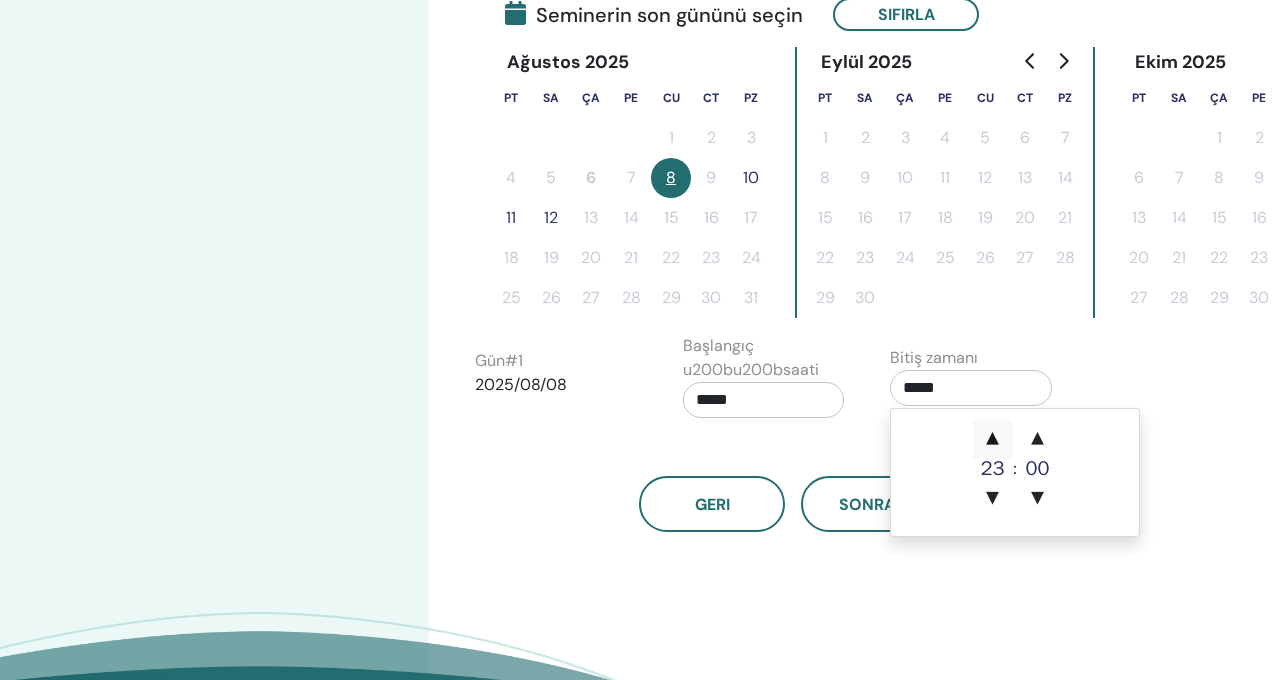 click on "▲" at bounding box center [993, 439] 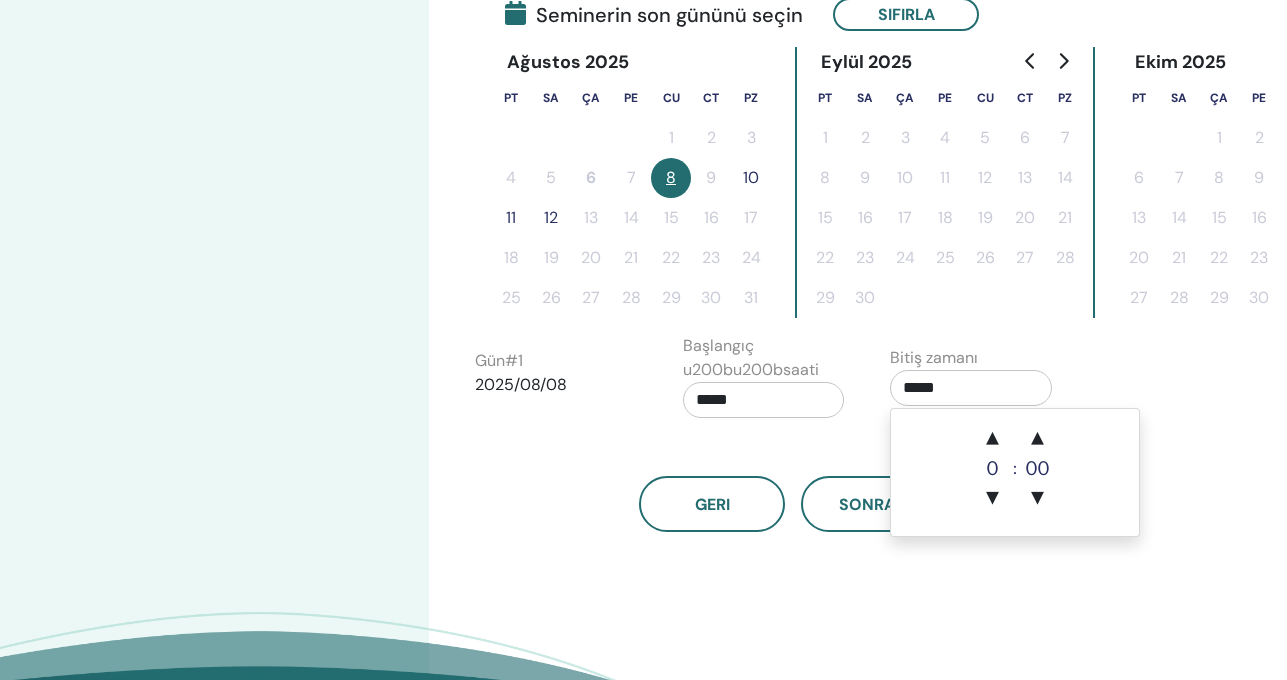 click on "Geri Sonraki" at bounding box center [793, 480] 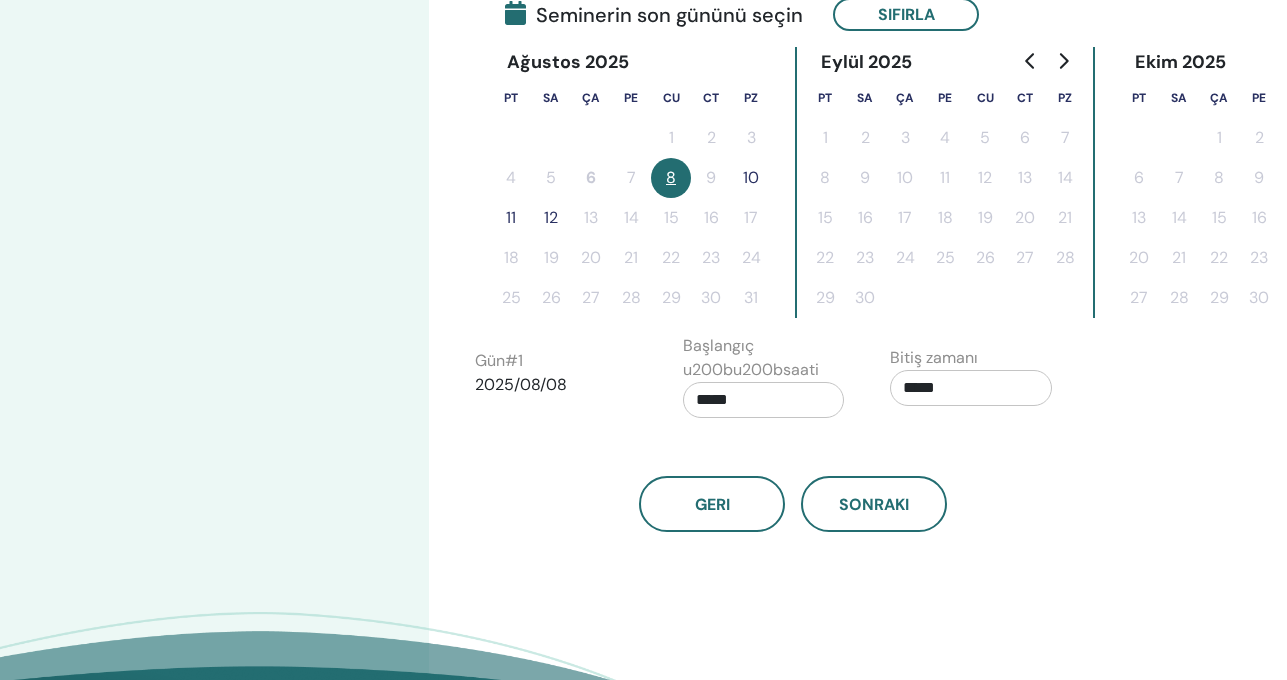 click on "*****" at bounding box center [764, 400] 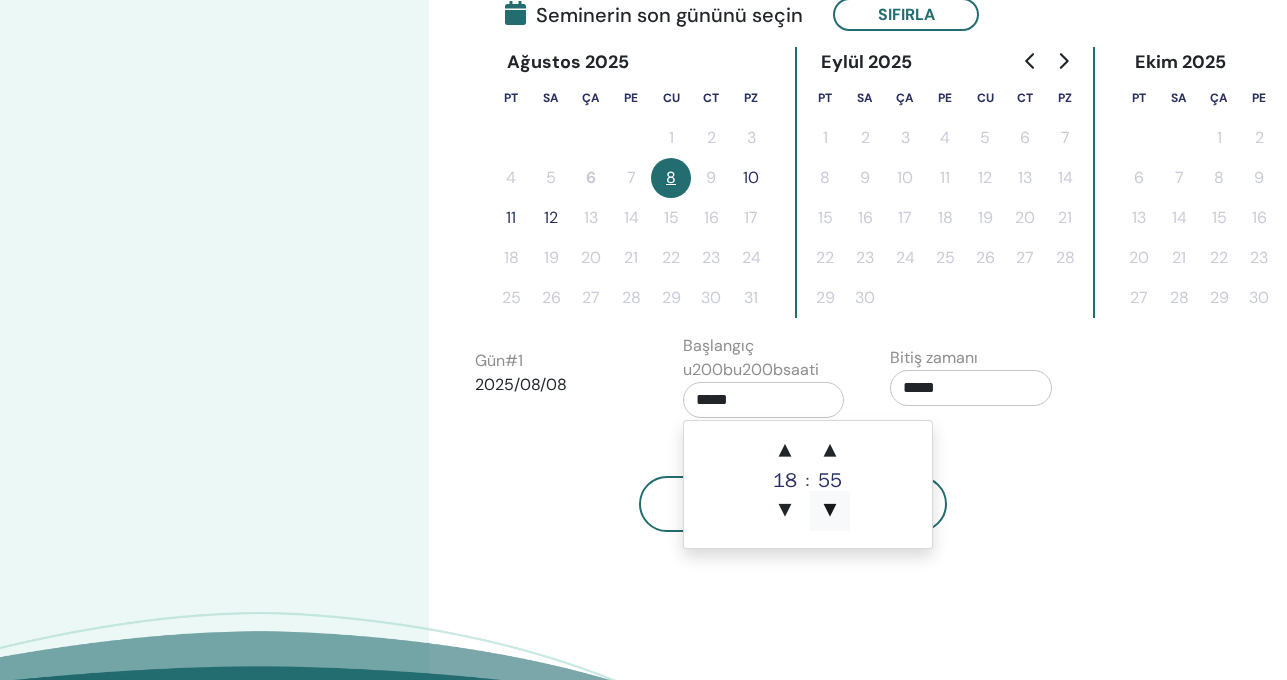 click on "▼" at bounding box center (830, 511) 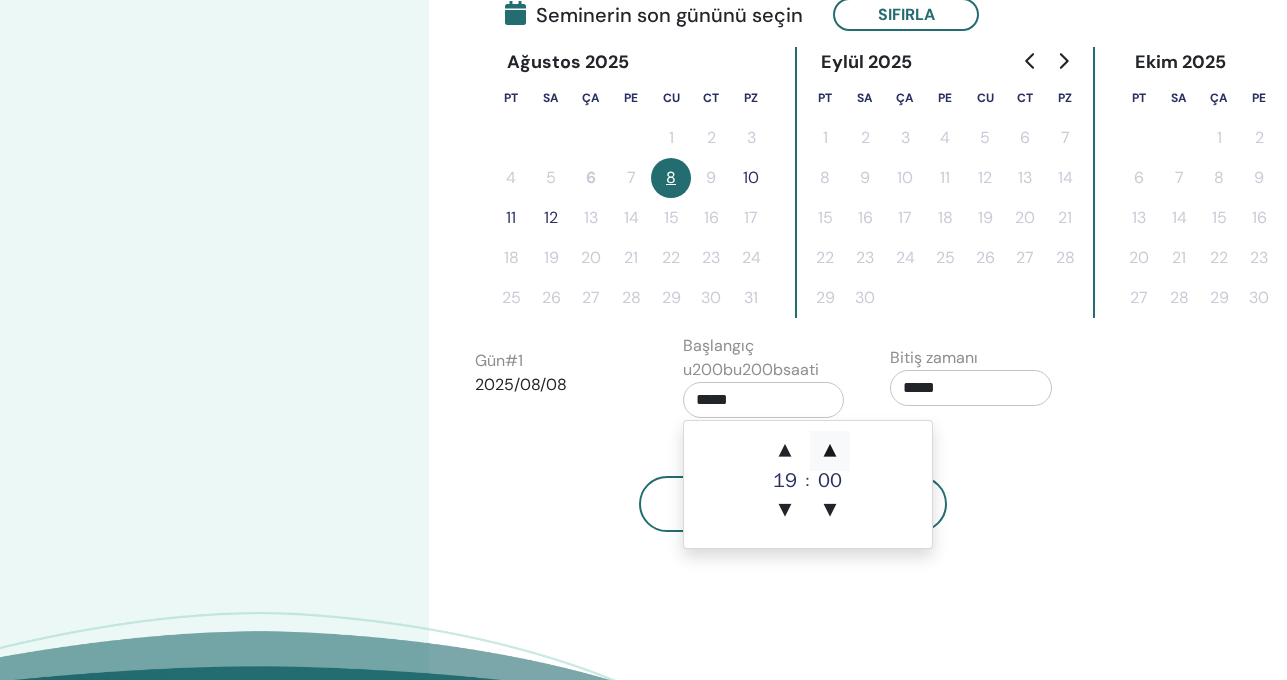 click on "▲" at bounding box center [830, 451] 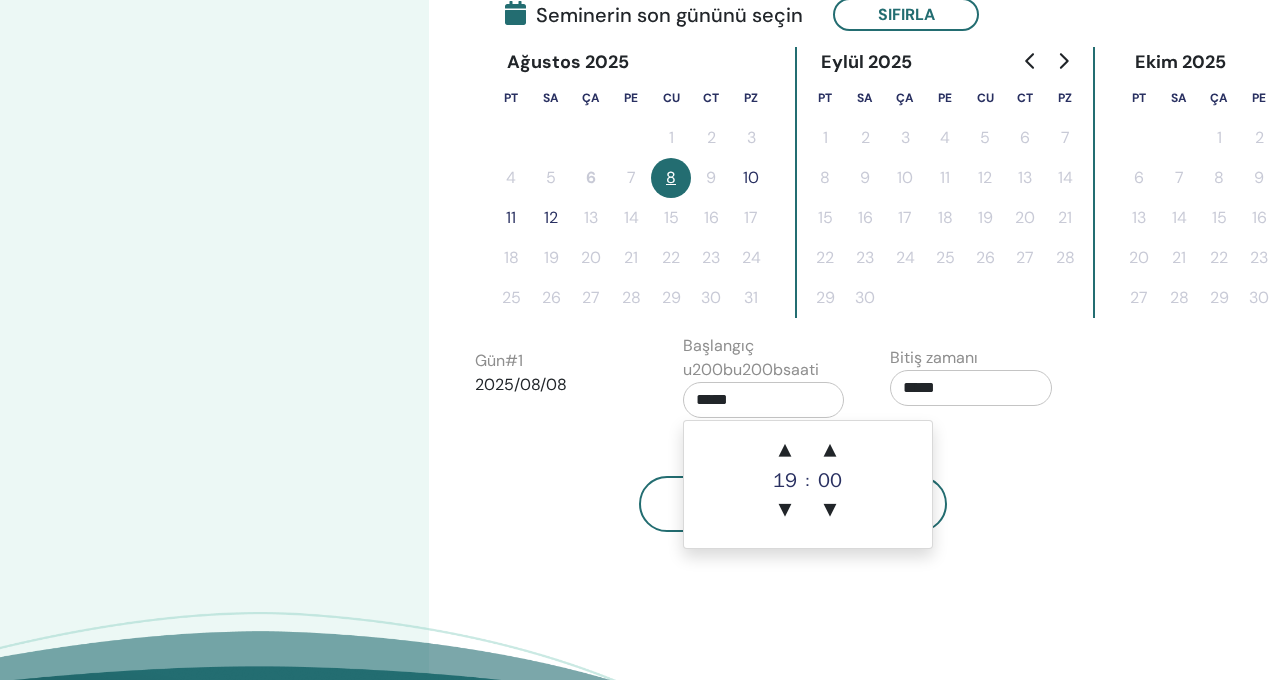 click on "Geri Sonraki" at bounding box center [793, 480] 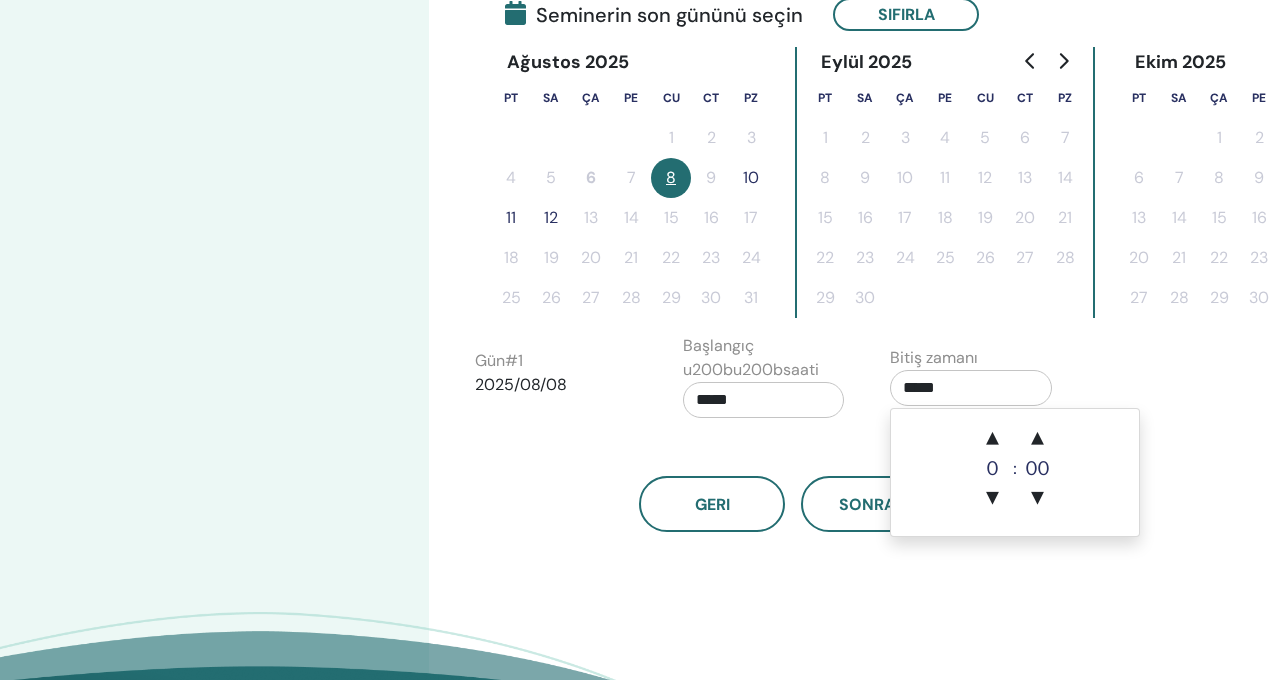 click on "*****" at bounding box center [971, 388] 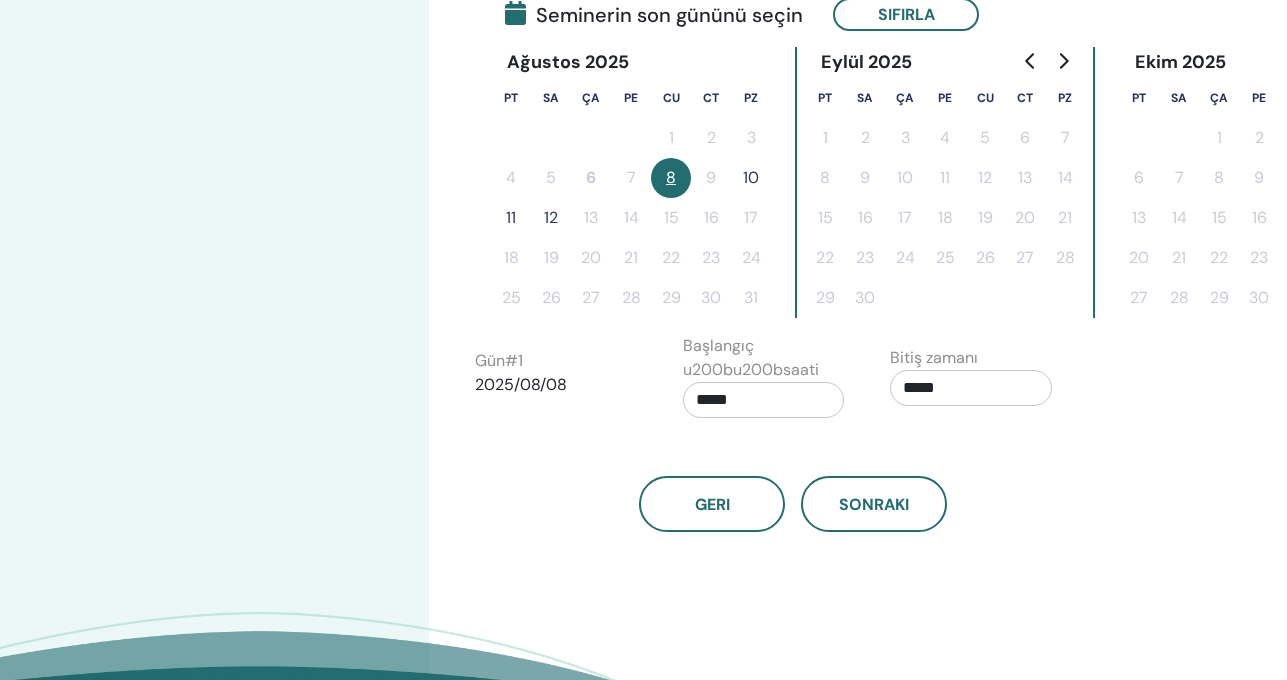 click on "12" at bounding box center [551, 218] 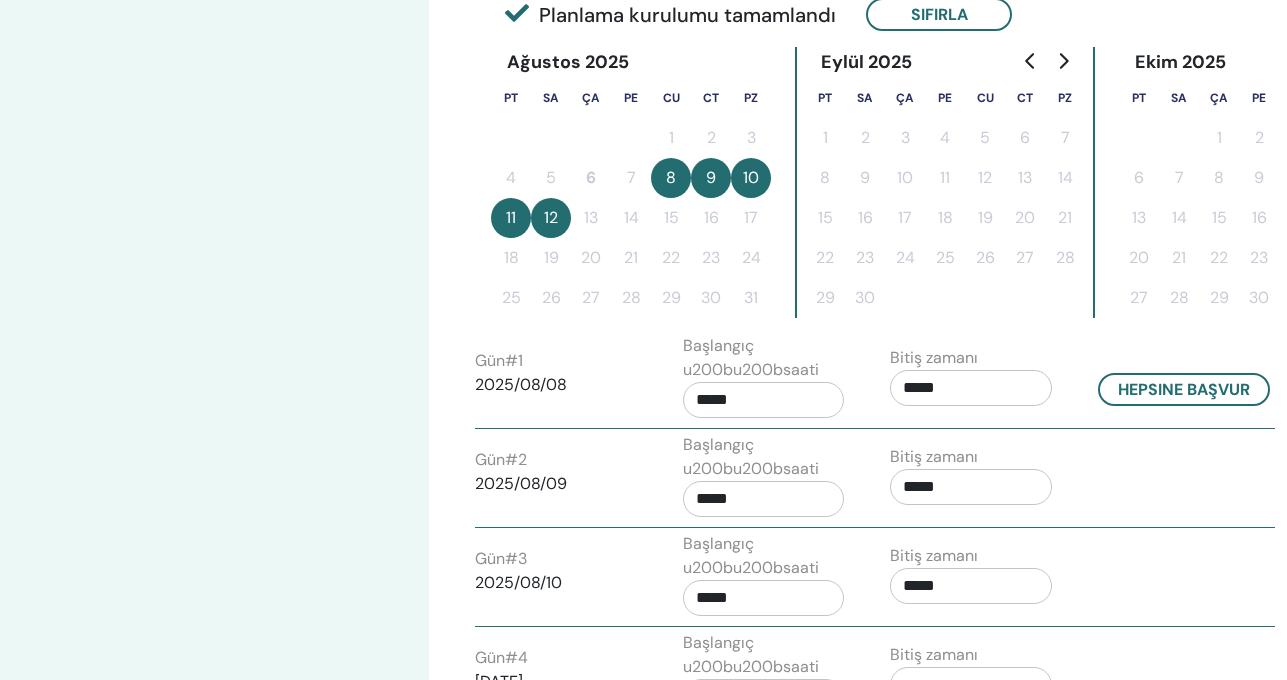 click on "11" at bounding box center (511, 218) 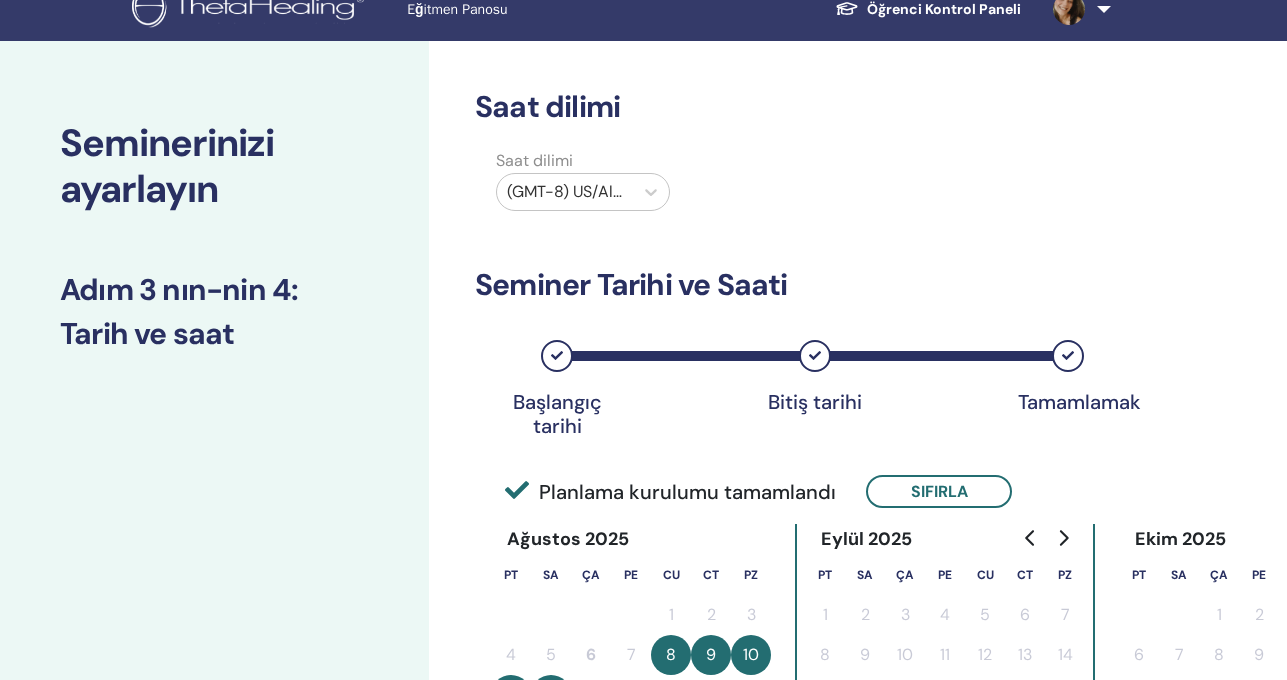 scroll, scrollTop: 0, scrollLeft: 0, axis: both 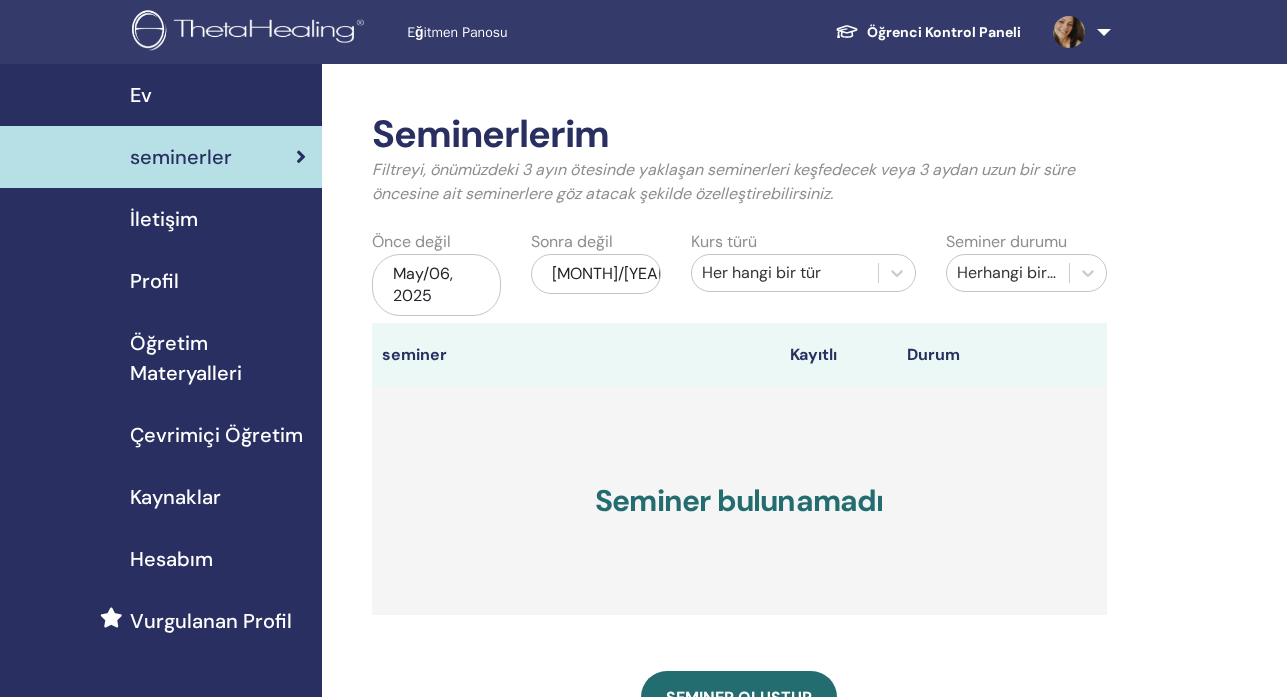 click on "Çevrimiçi Öğretim" at bounding box center (216, 435) 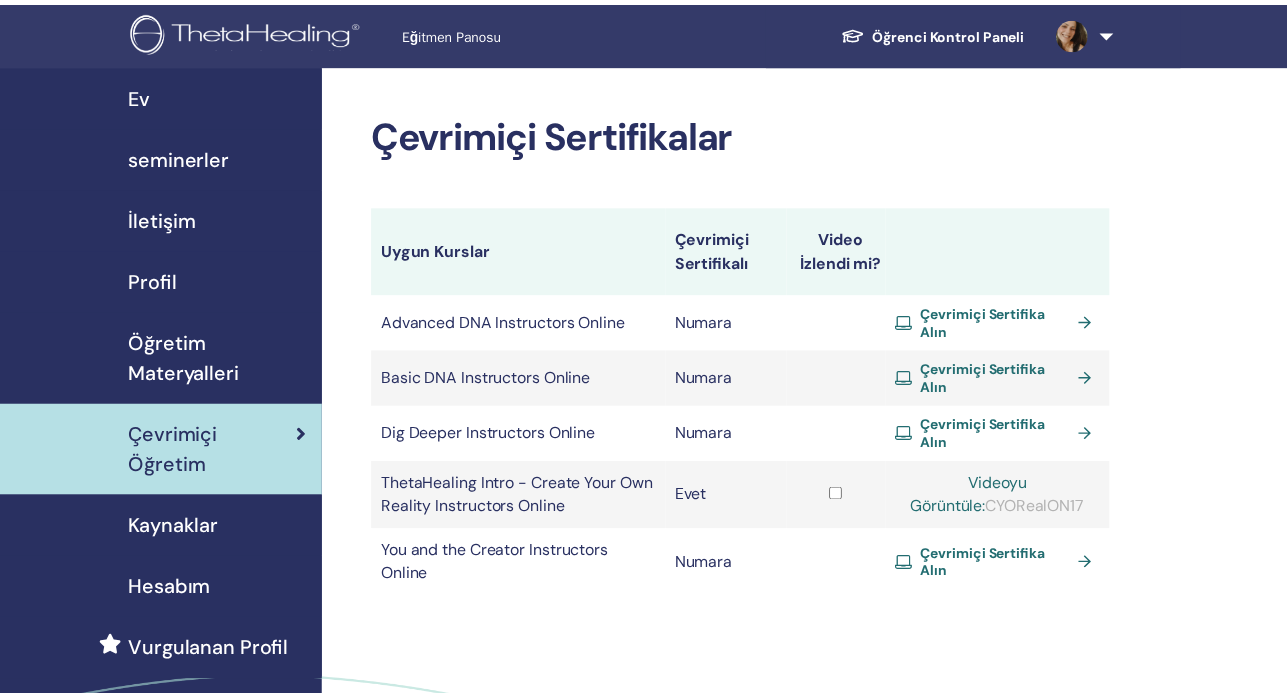 scroll, scrollTop: 0, scrollLeft: 0, axis: both 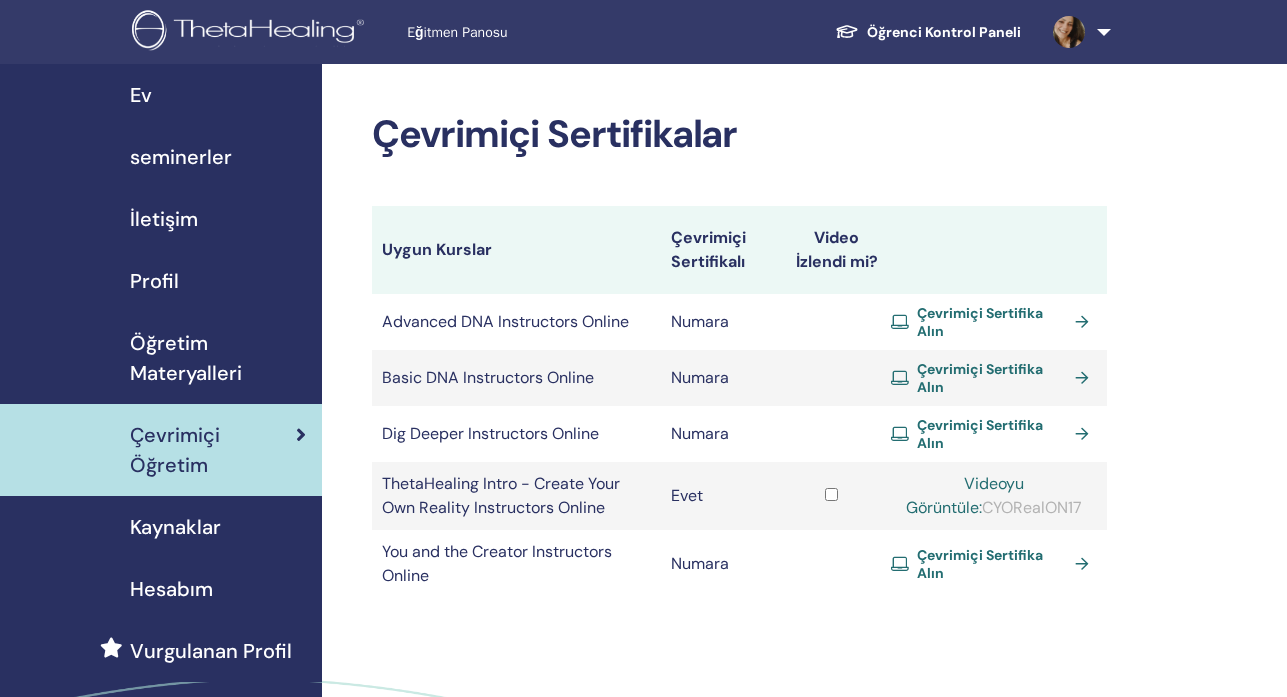 click on "Çevrimiçi Sertifika Alın" at bounding box center (994, 322) 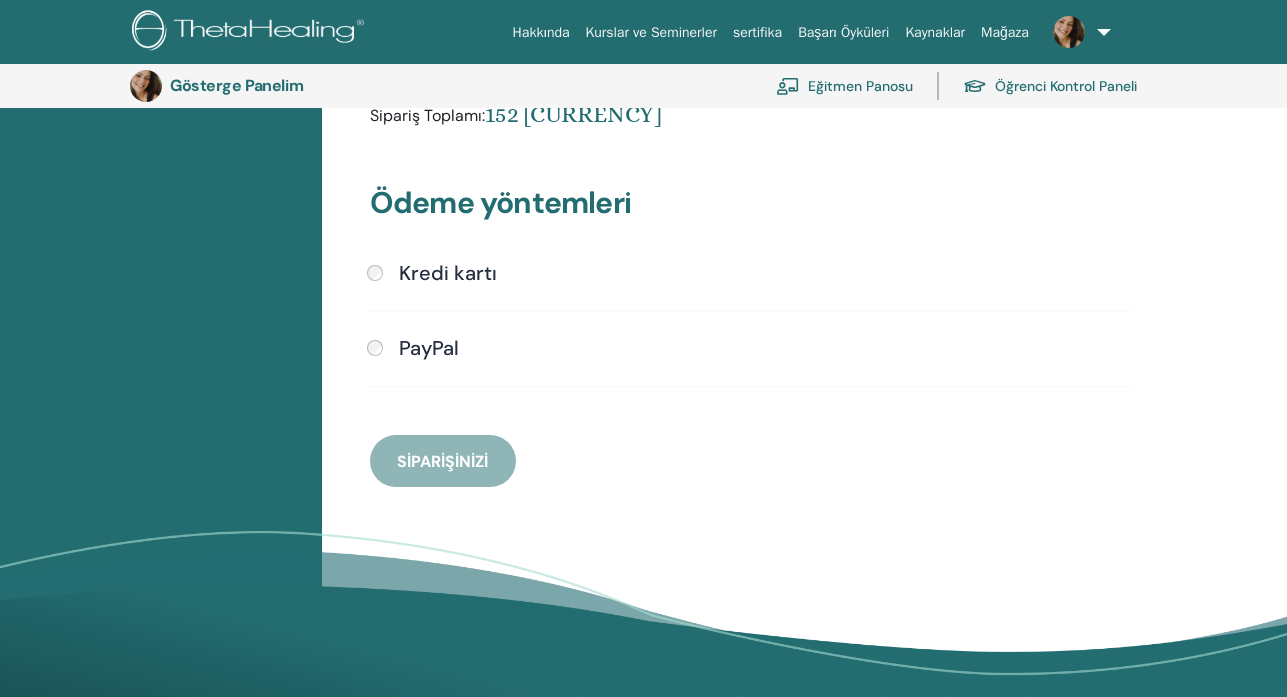 scroll, scrollTop: 411, scrollLeft: 0, axis: vertical 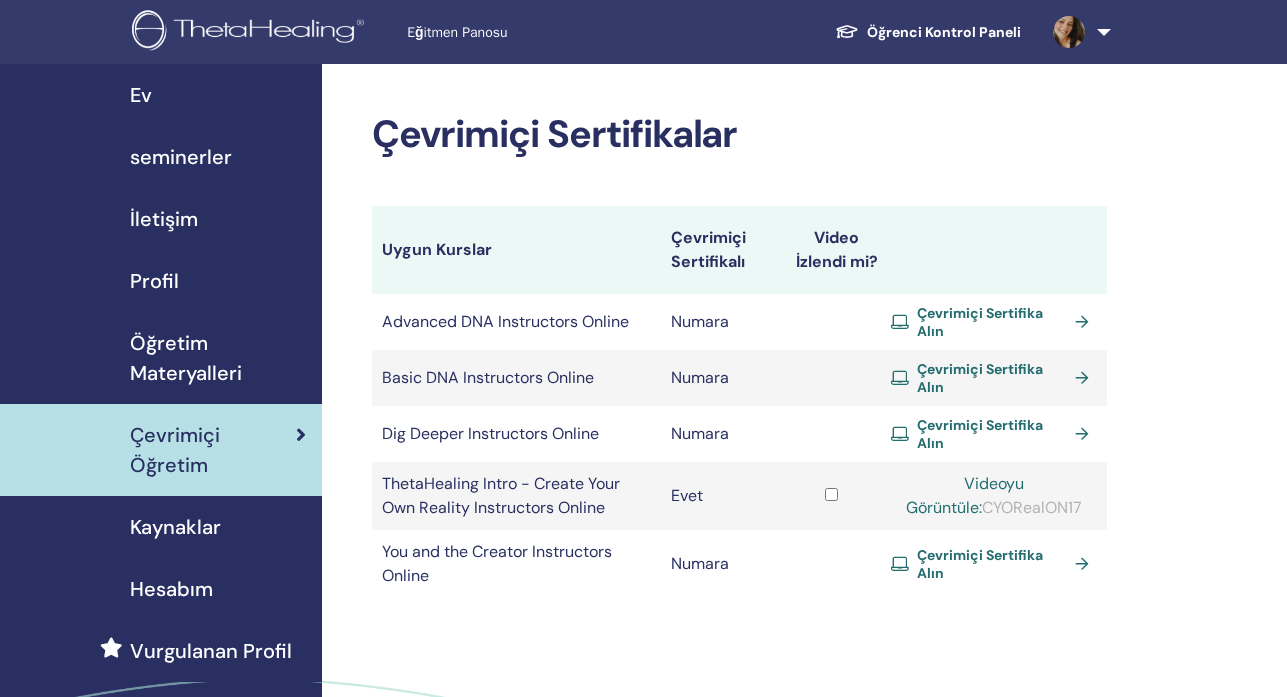 click on "Çevrimiçi Sertifika Alın" at bounding box center [994, 378] 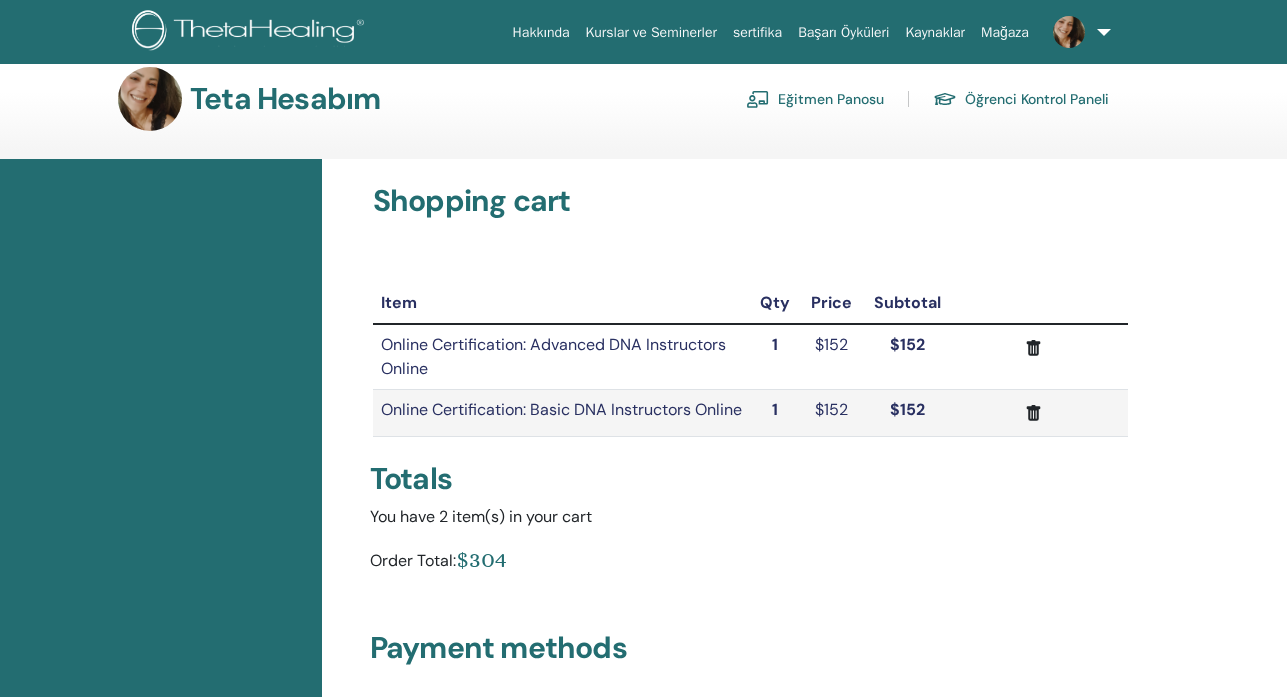 scroll, scrollTop: 0, scrollLeft: 0, axis: both 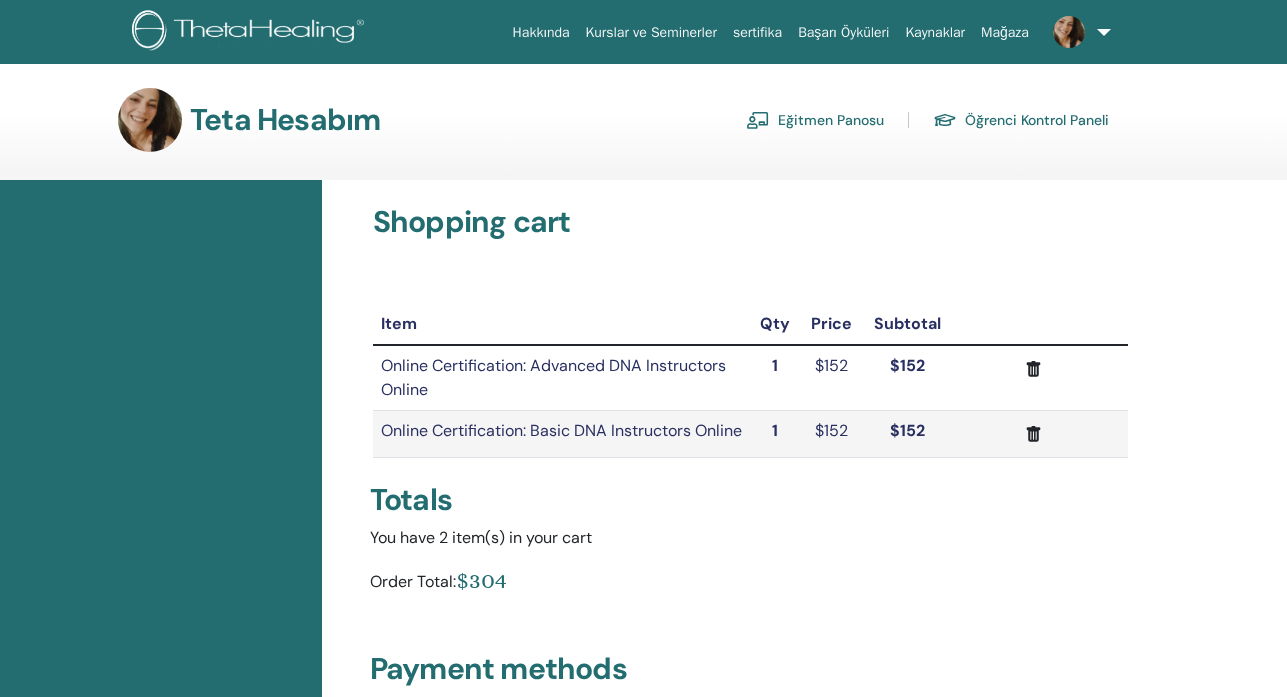 click on "Eğitmen Panosu" at bounding box center (815, 120) 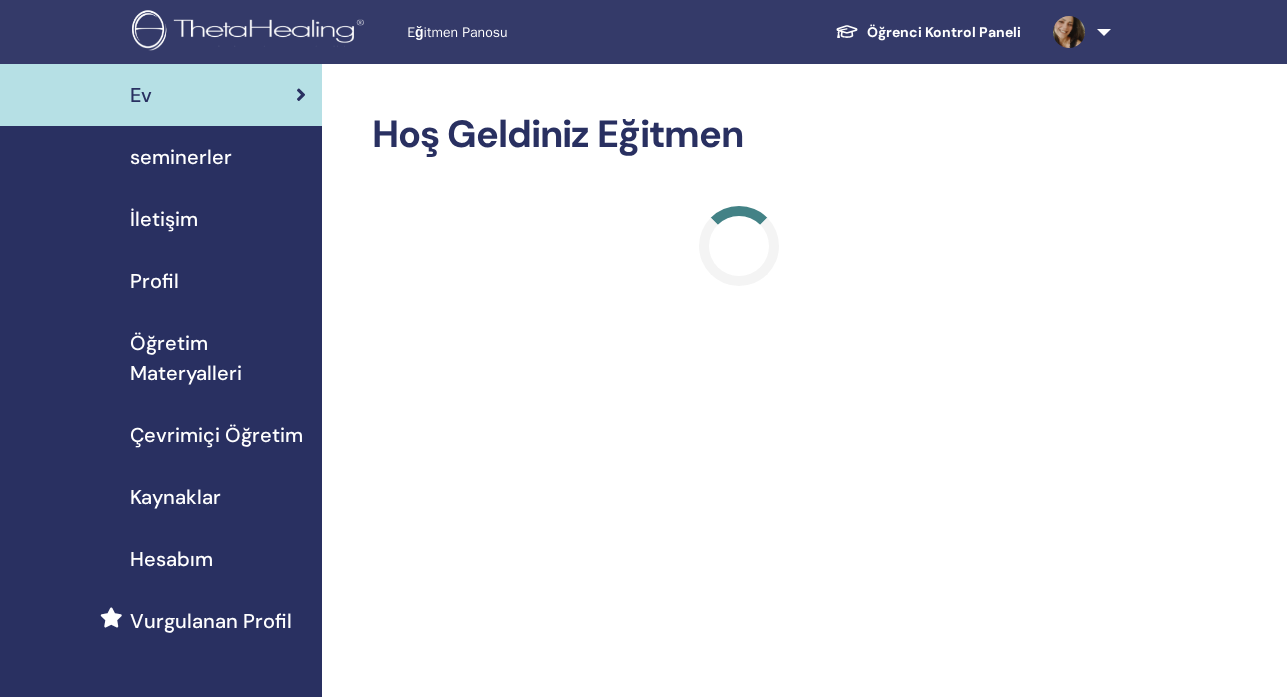 scroll, scrollTop: 0, scrollLeft: 0, axis: both 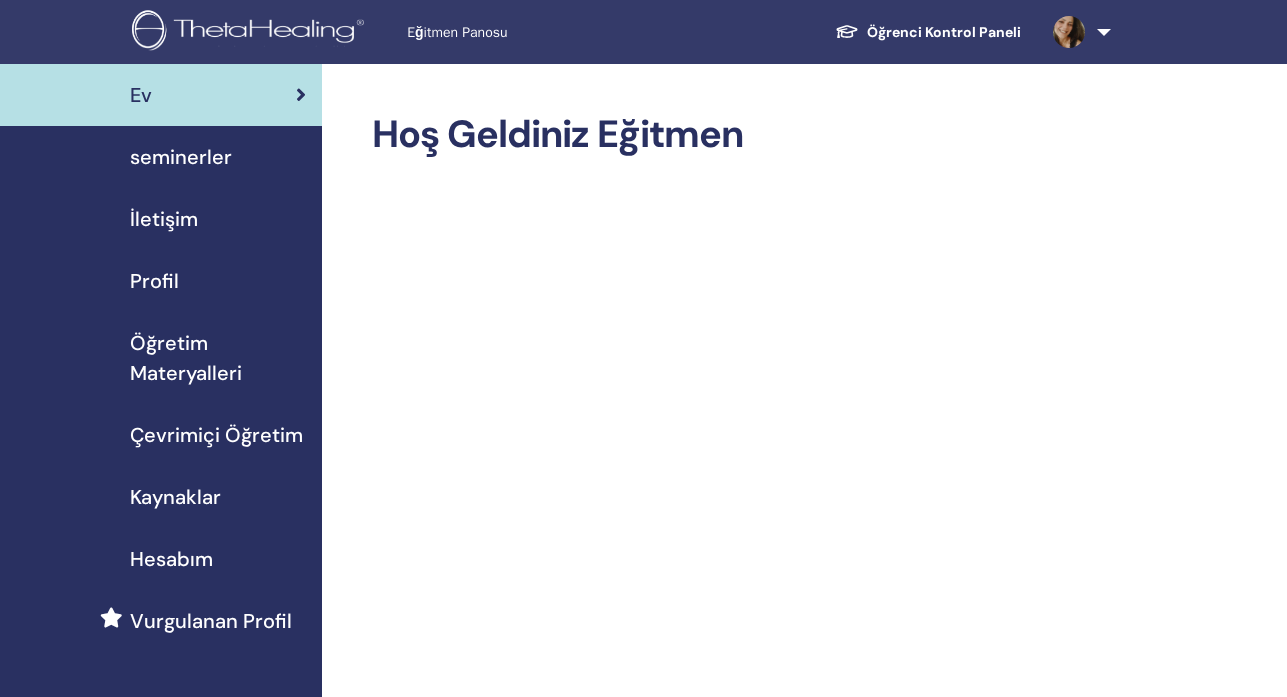 click on "Öğretim Materyalleri" at bounding box center [218, 358] 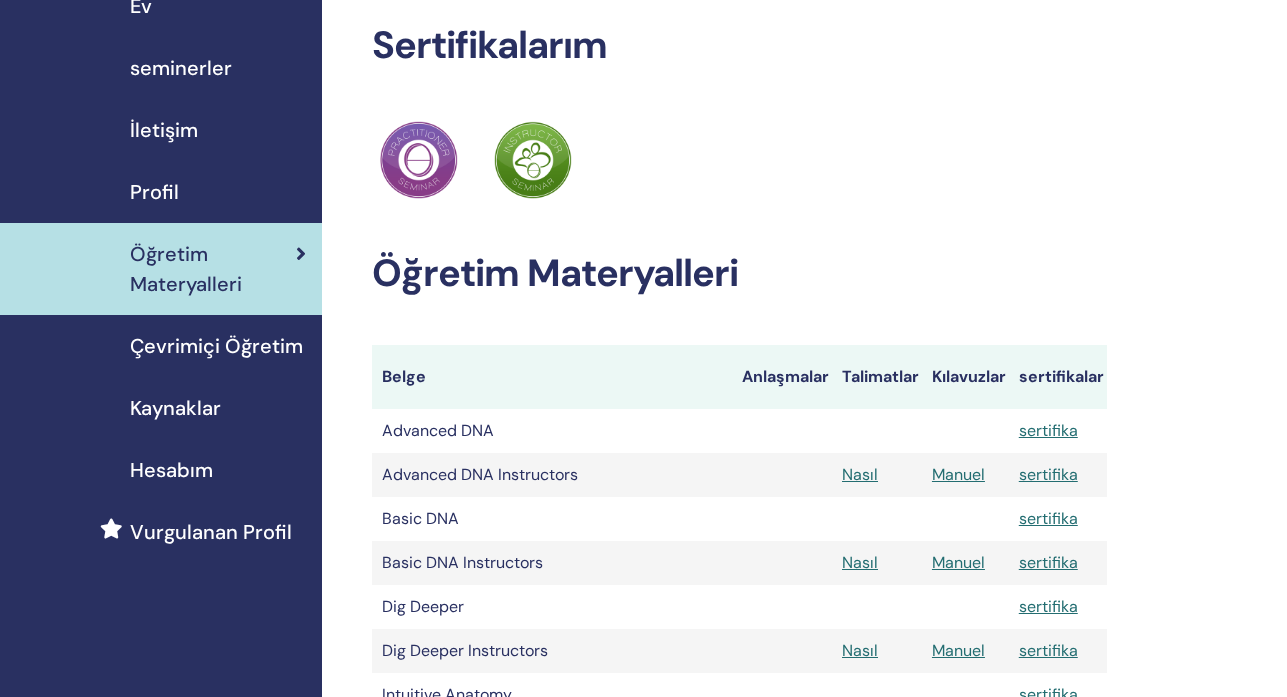 scroll, scrollTop: 100, scrollLeft: 0, axis: vertical 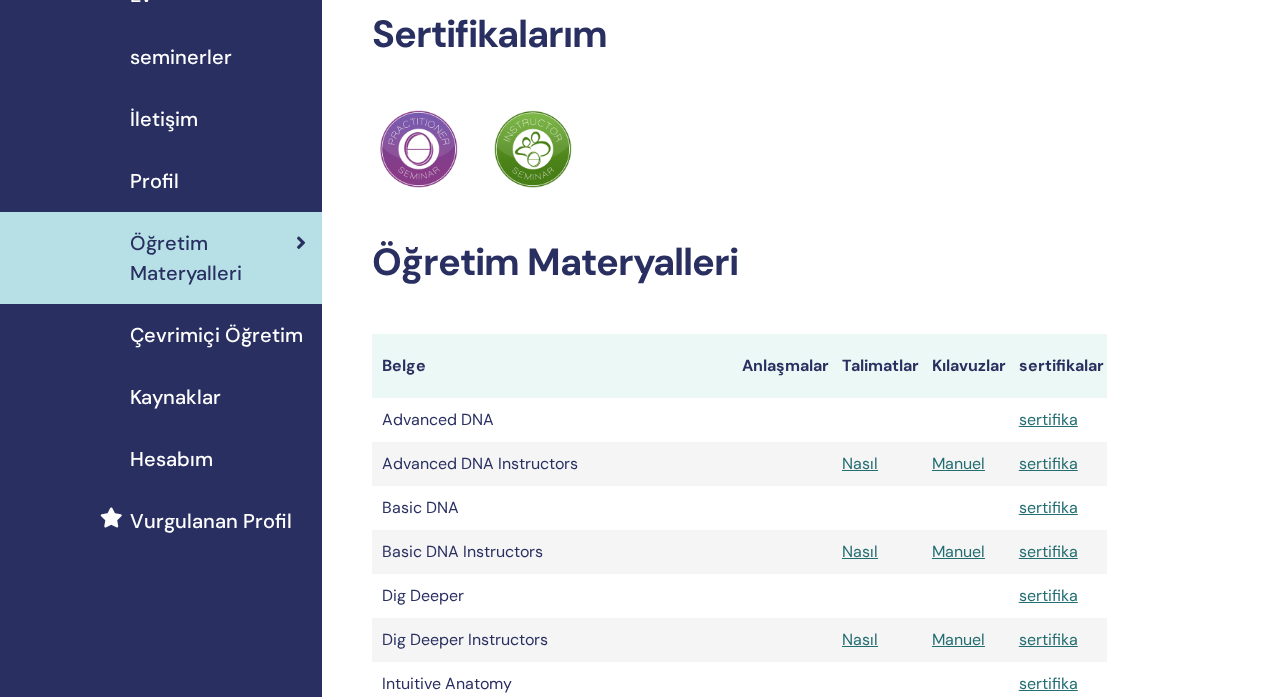 click on "Çevrimiçi Öğretim" at bounding box center (216, 335) 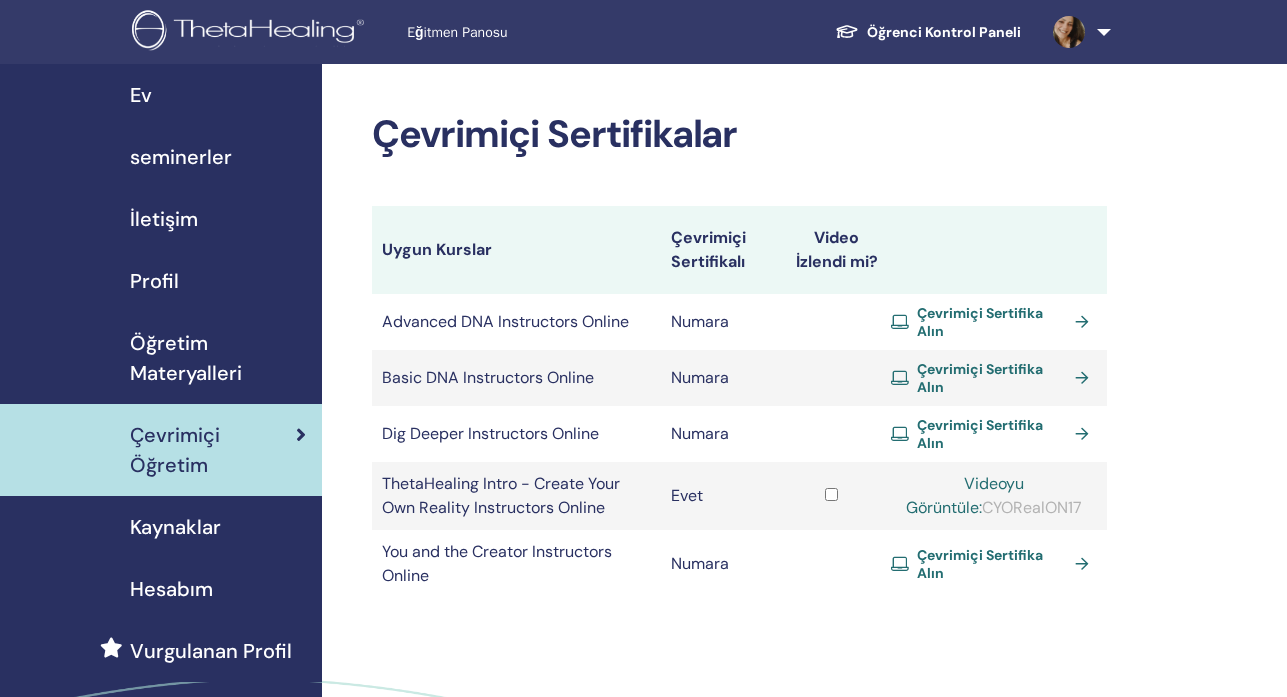 scroll, scrollTop: 0, scrollLeft: 0, axis: both 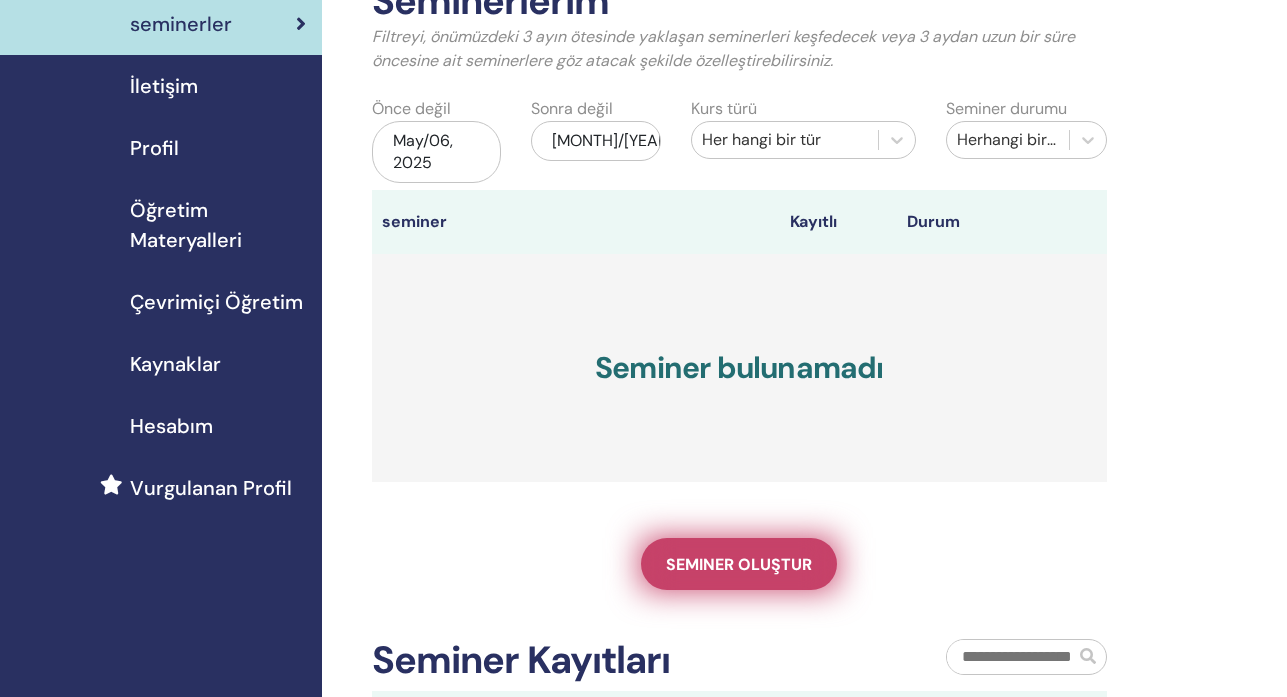 click on "Seminer oluştur" at bounding box center [739, 564] 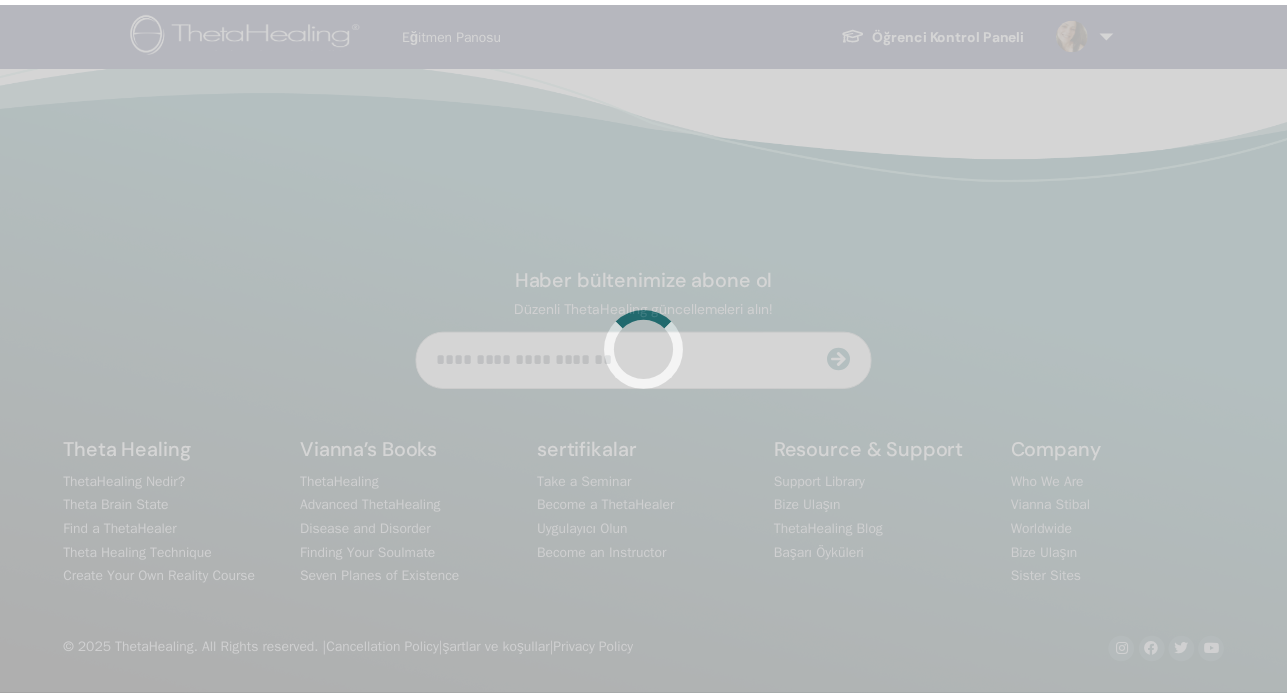 scroll, scrollTop: 0, scrollLeft: 0, axis: both 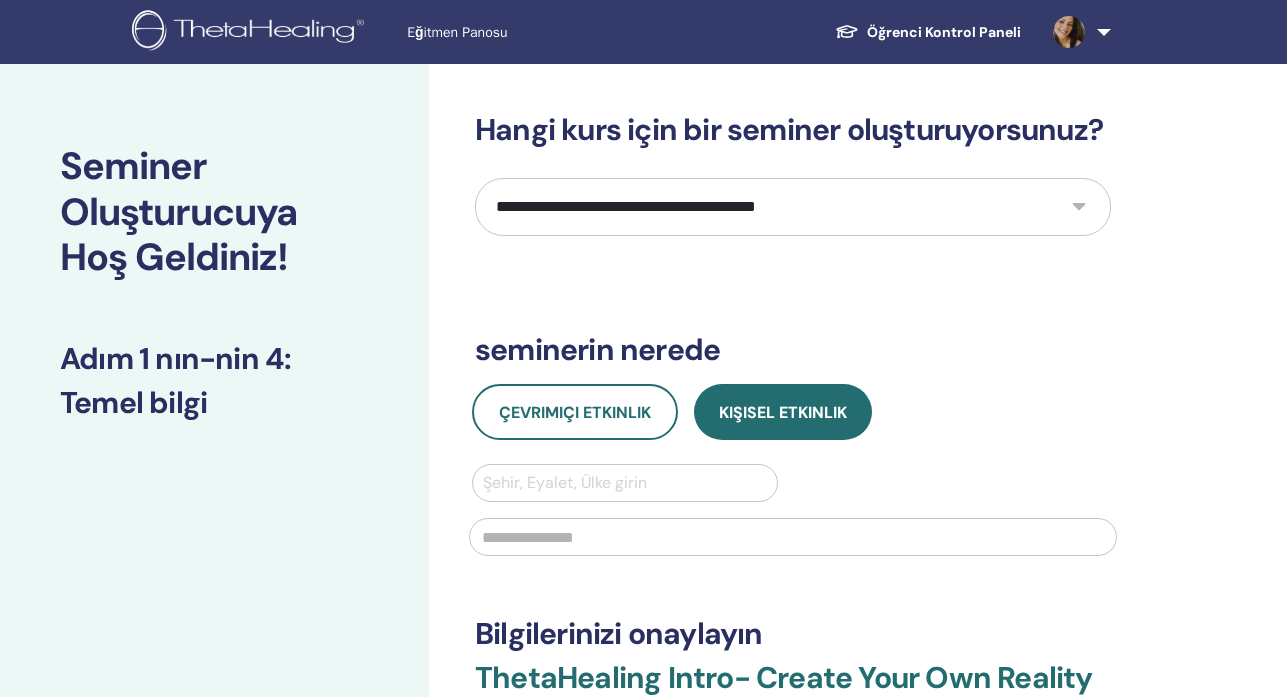 click on "**********" at bounding box center [793, 207] 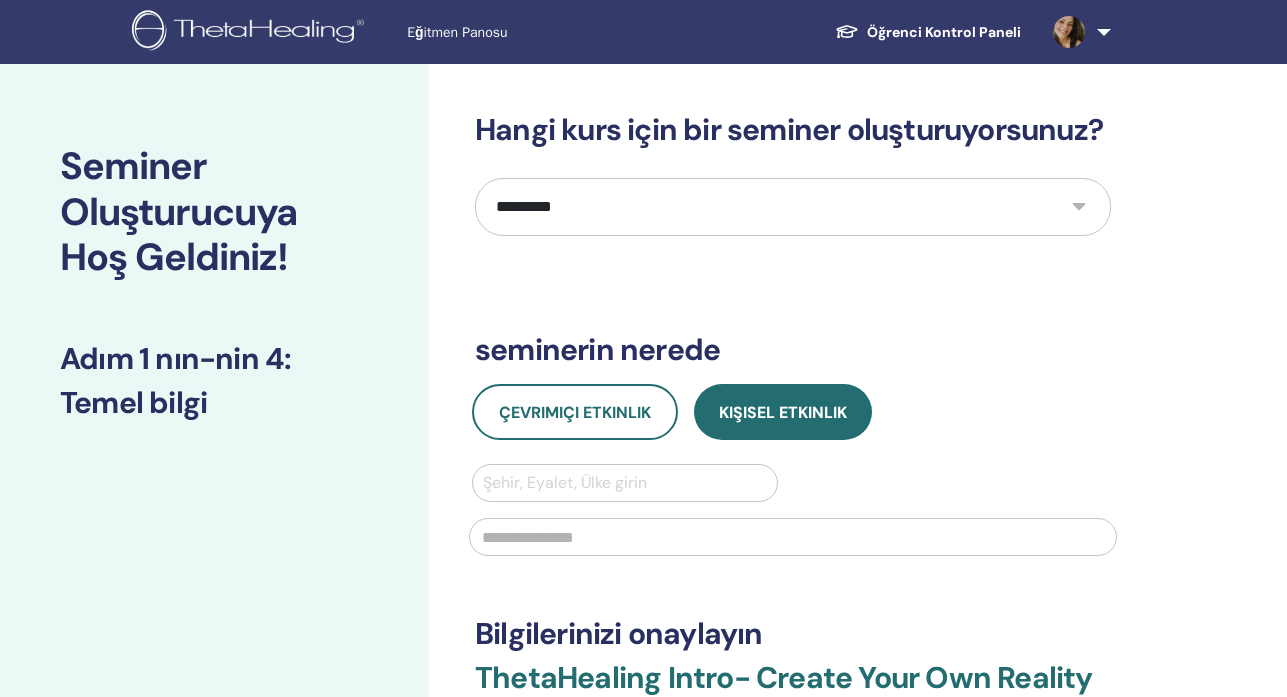 click on "**********" at bounding box center (793, 207) 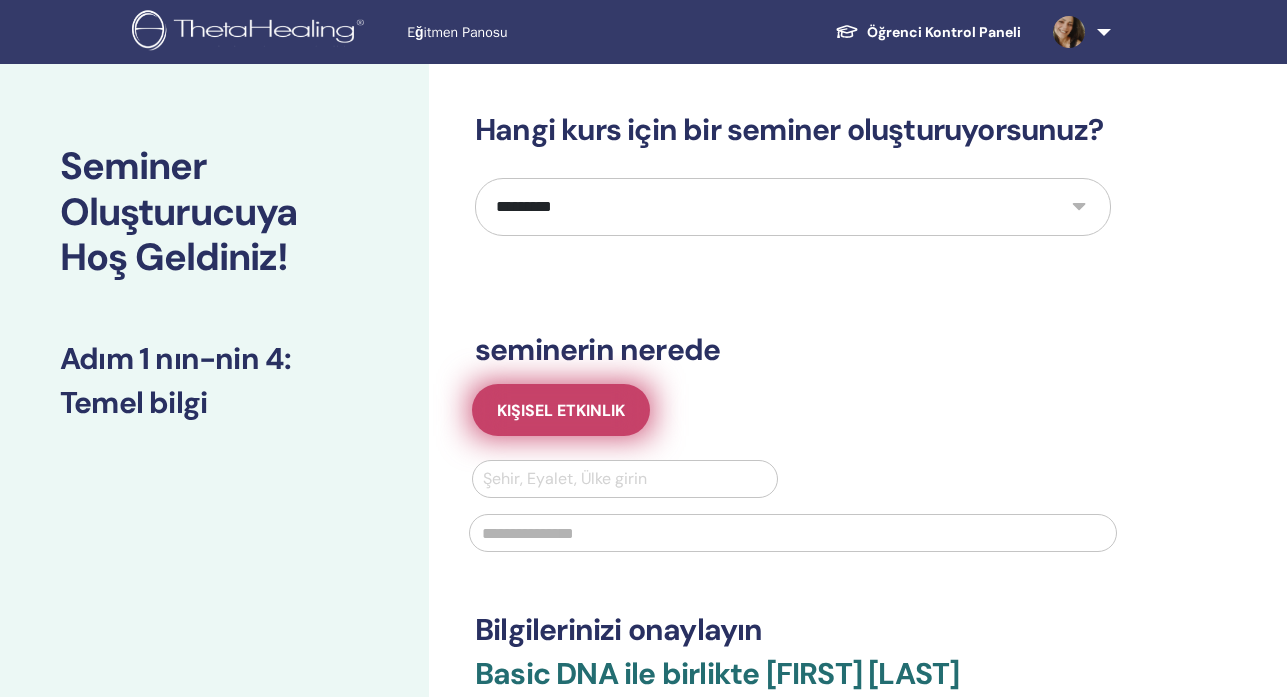 click on "Kişisel Etkinlik" at bounding box center [561, 410] 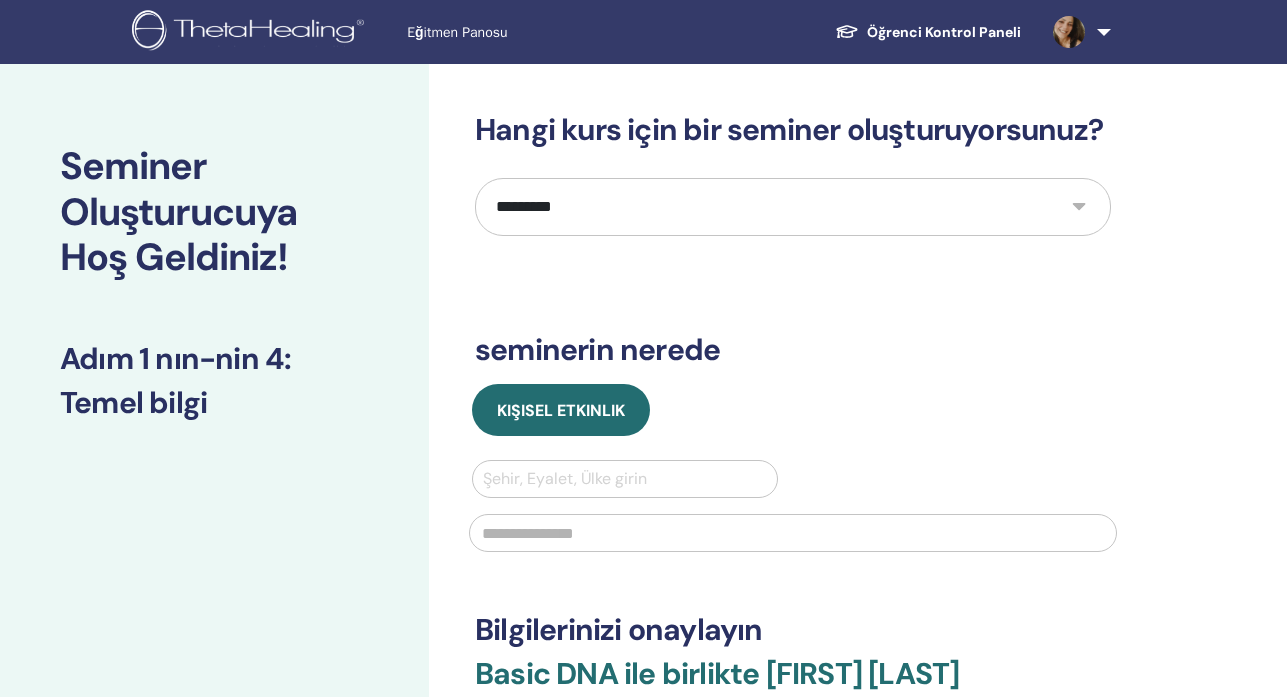 click at bounding box center (625, 479) 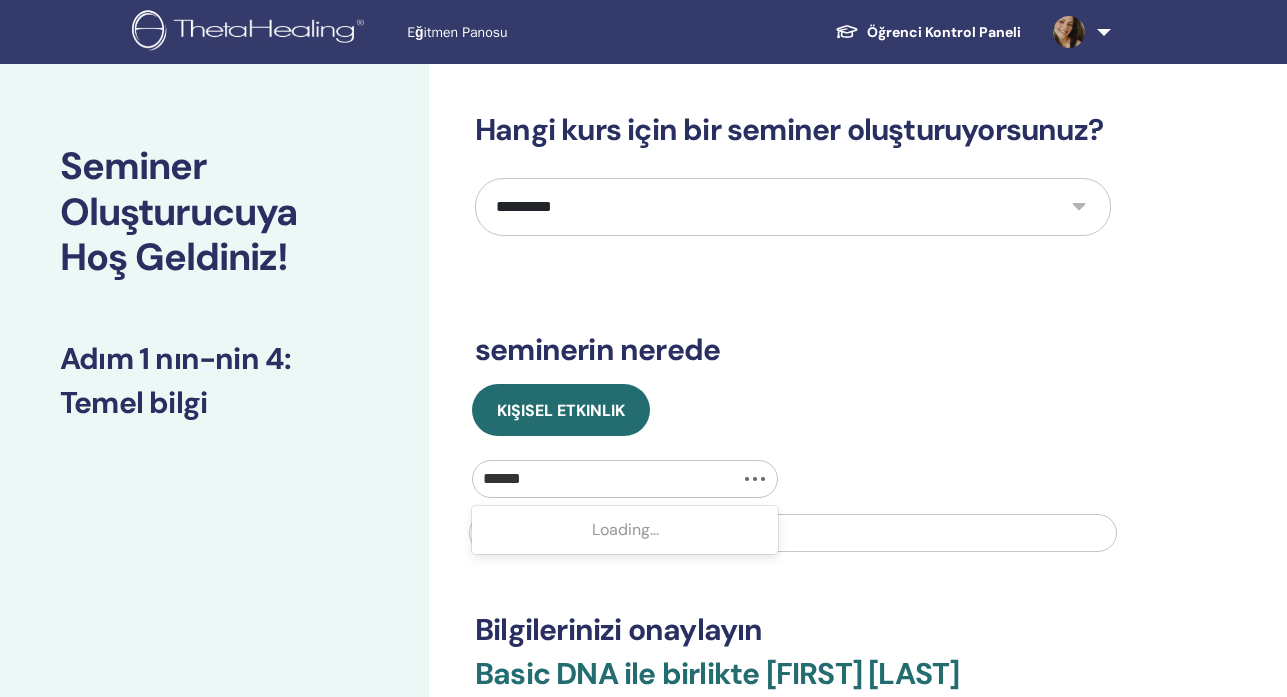 type on "*******" 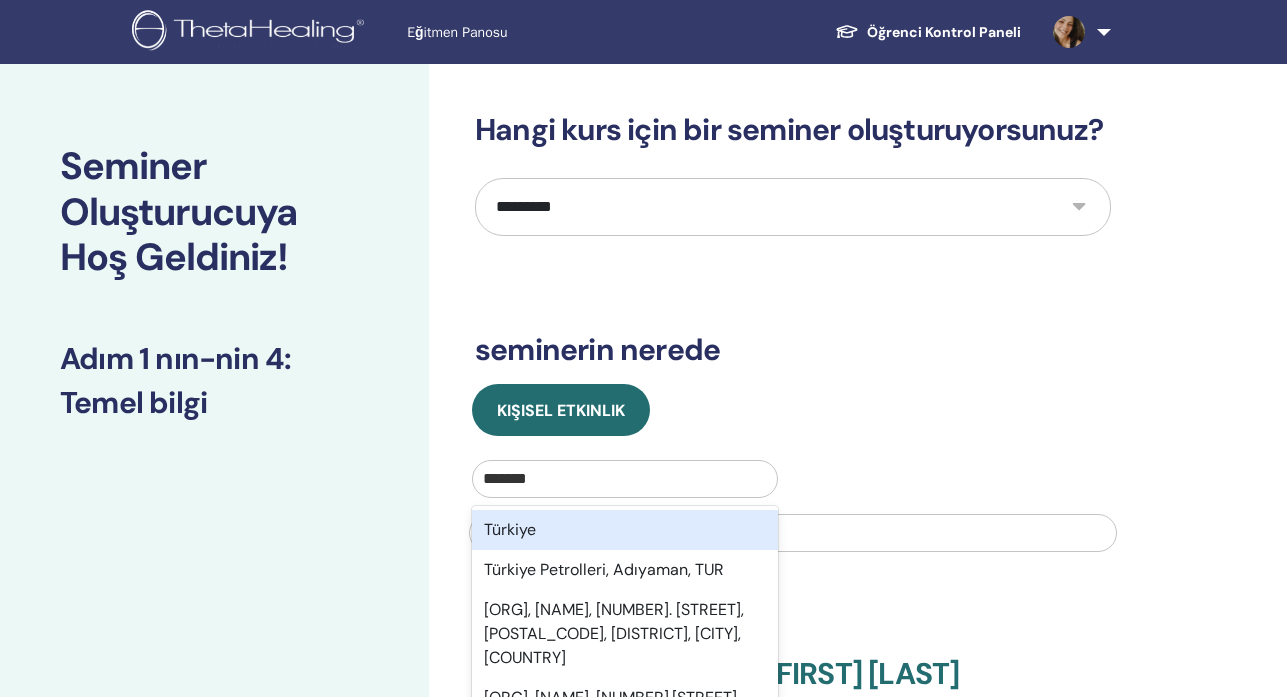 drag, startPoint x: 538, startPoint y: 529, endPoint x: 527, endPoint y: 528, distance: 11.045361 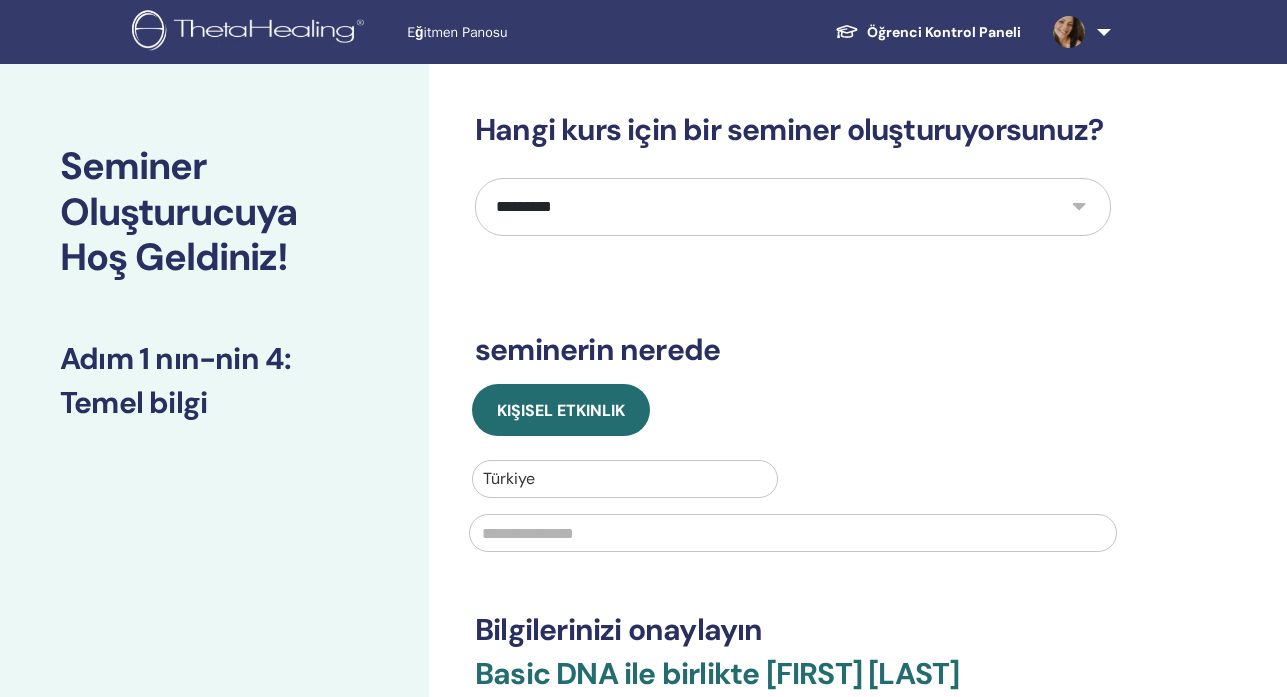 click on "Seminer Oluşturucuya Hoş Geldiniz! Adım 1 nın-nin 4 : Temel bilgi" at bounding box center [214, 582] 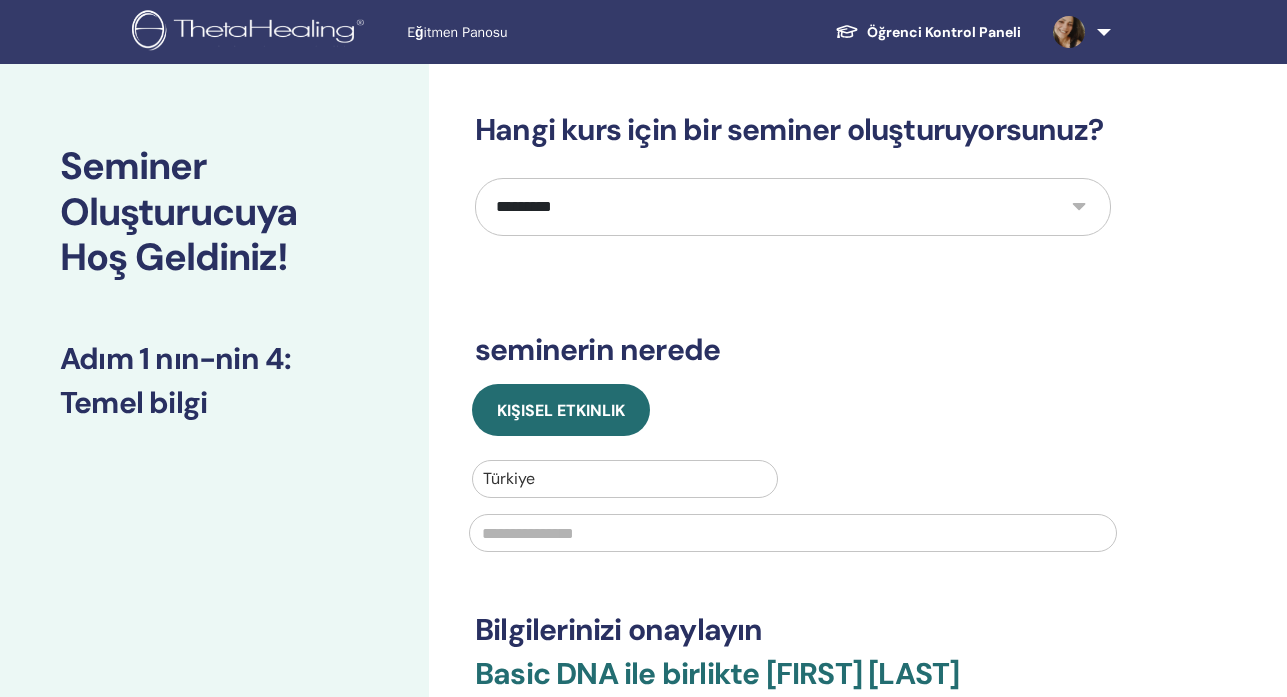 click at bounding box center [793, 533] 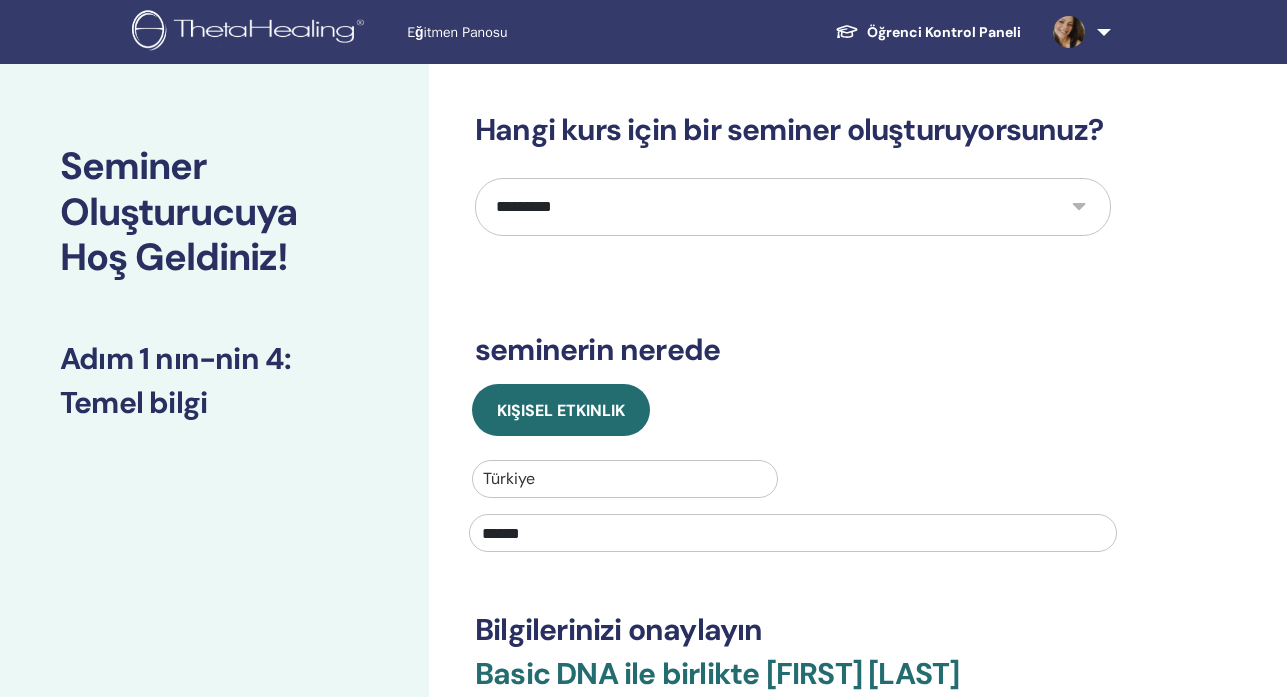type on "******" 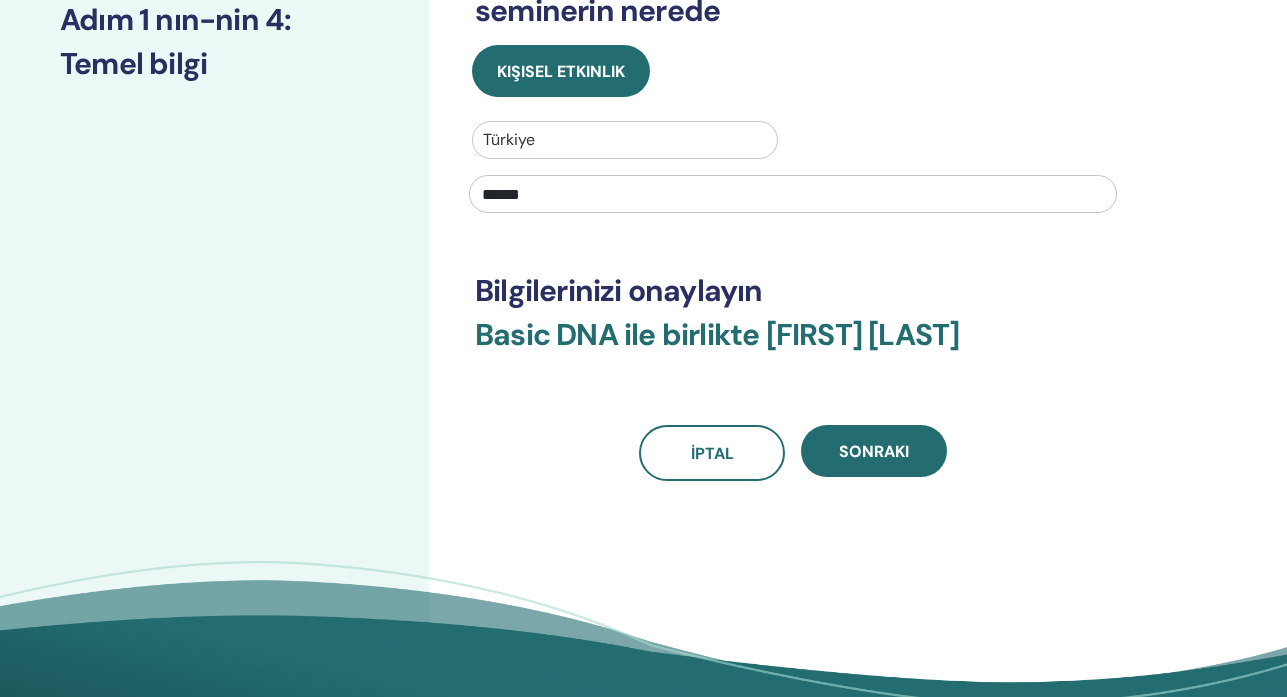 scroll, scrollTop: 367, scrollLeft: 0, axis: vertical 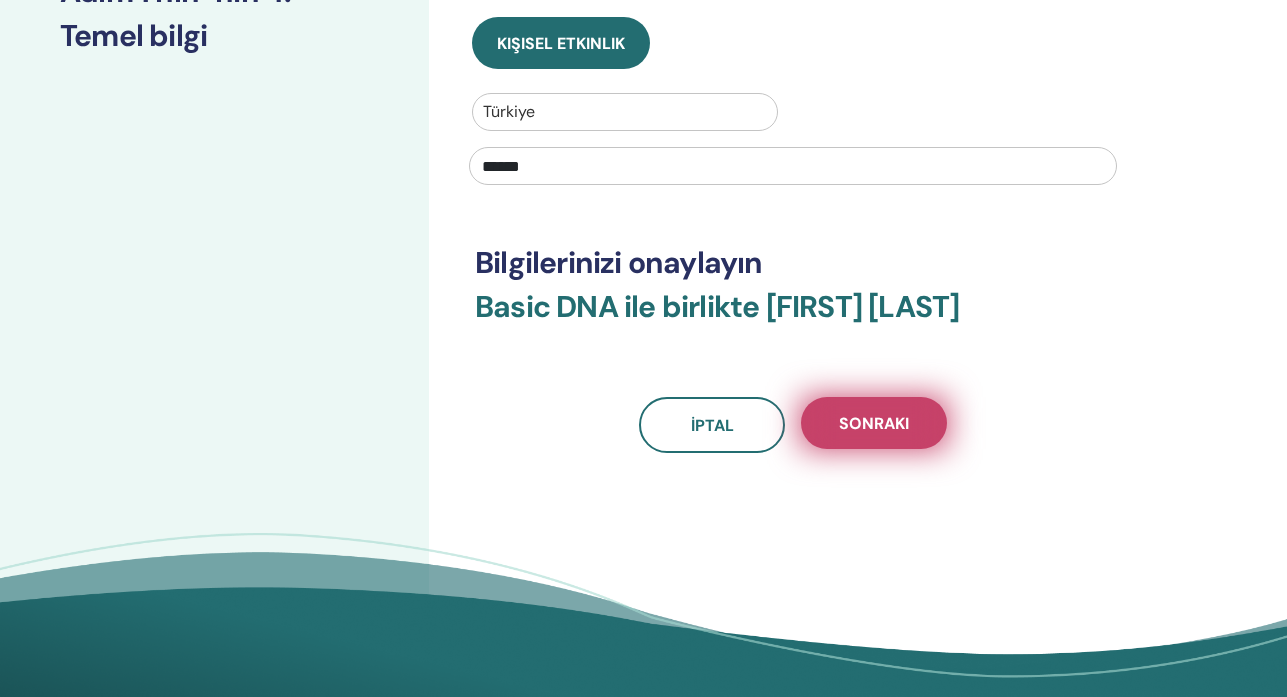 click on "Sonraki" at bounding box center [874, 423] 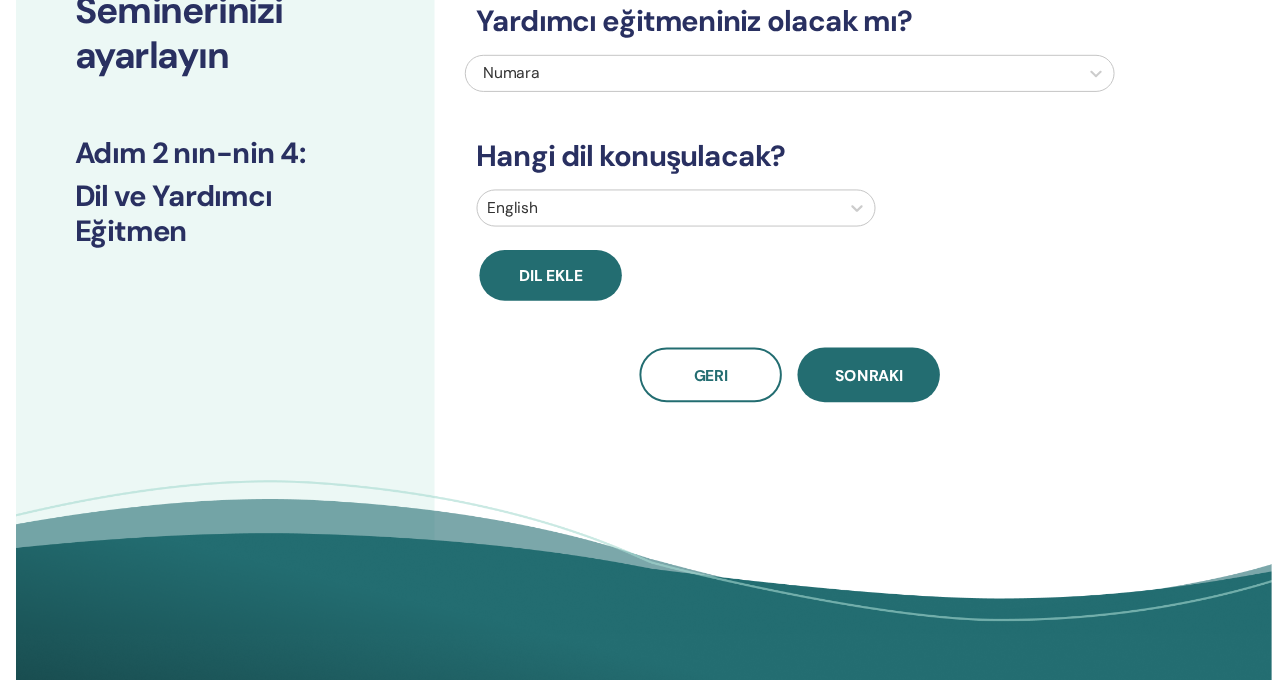 scroll, scrollTop: 154, scrollLeft: 0, axis: vertical 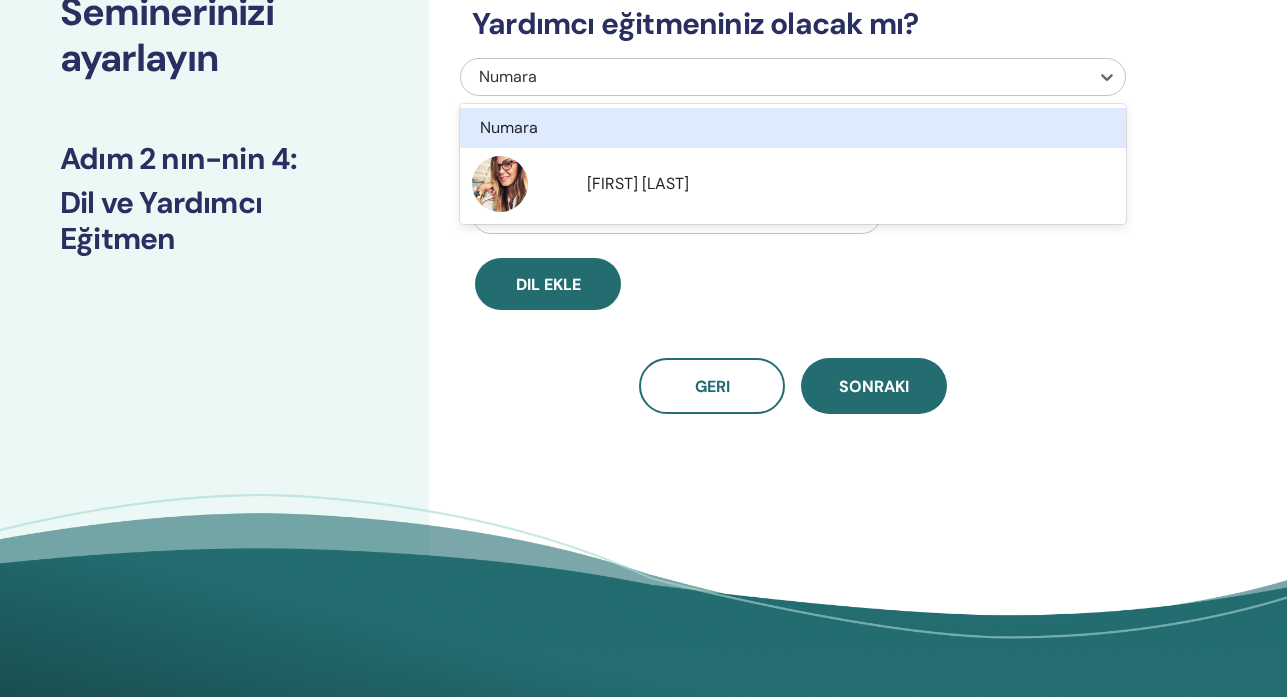 click on "Numara" at bounding box center (728, 77) 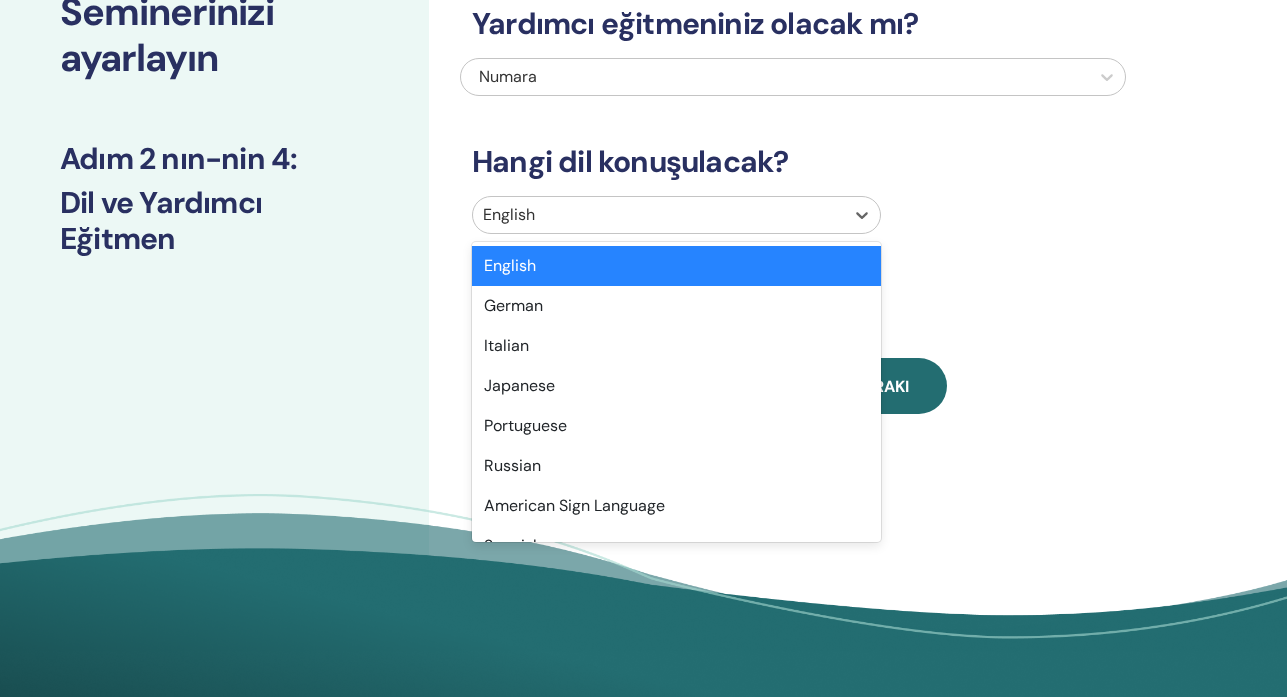 click at bounding box center [658, 215] 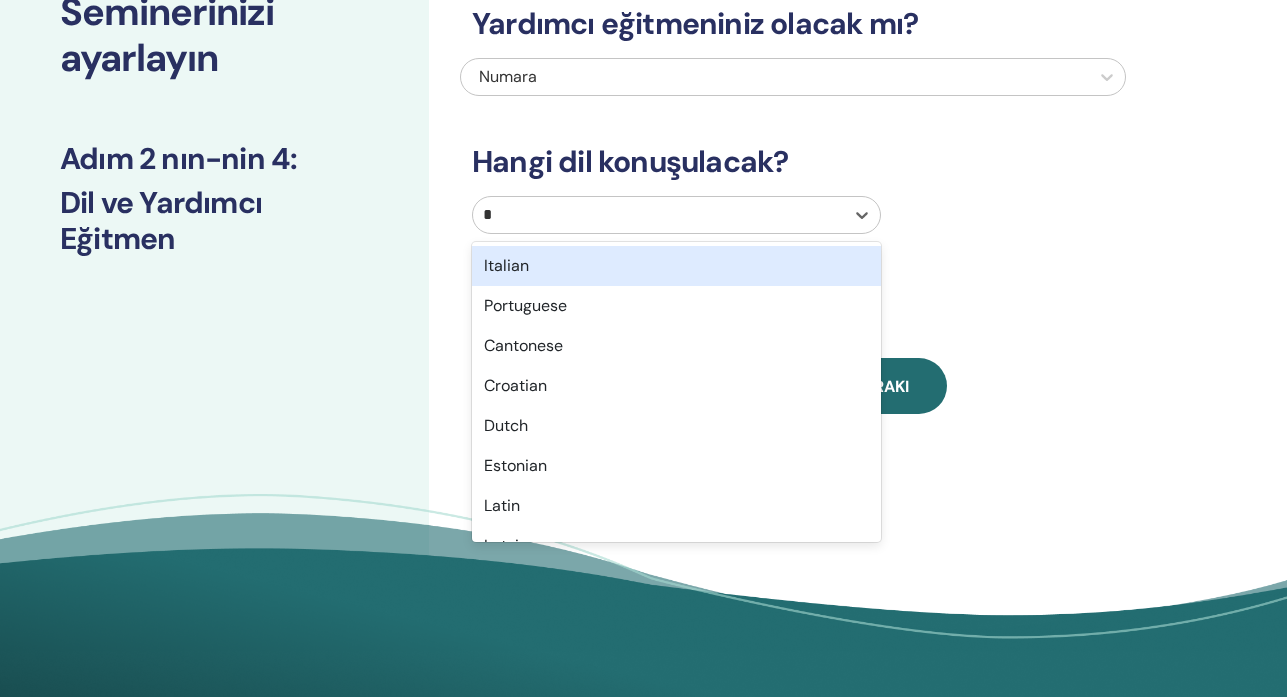 type on "**" 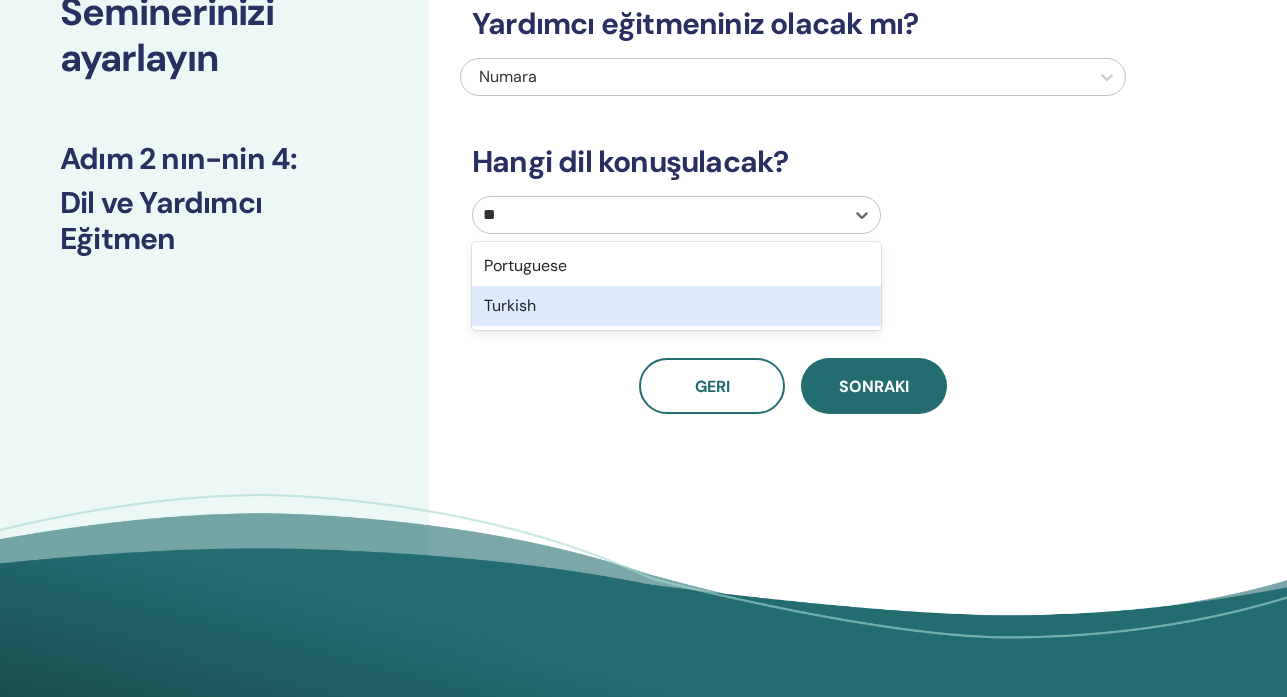 click on "Turkish" at bounding box center [676, 306] 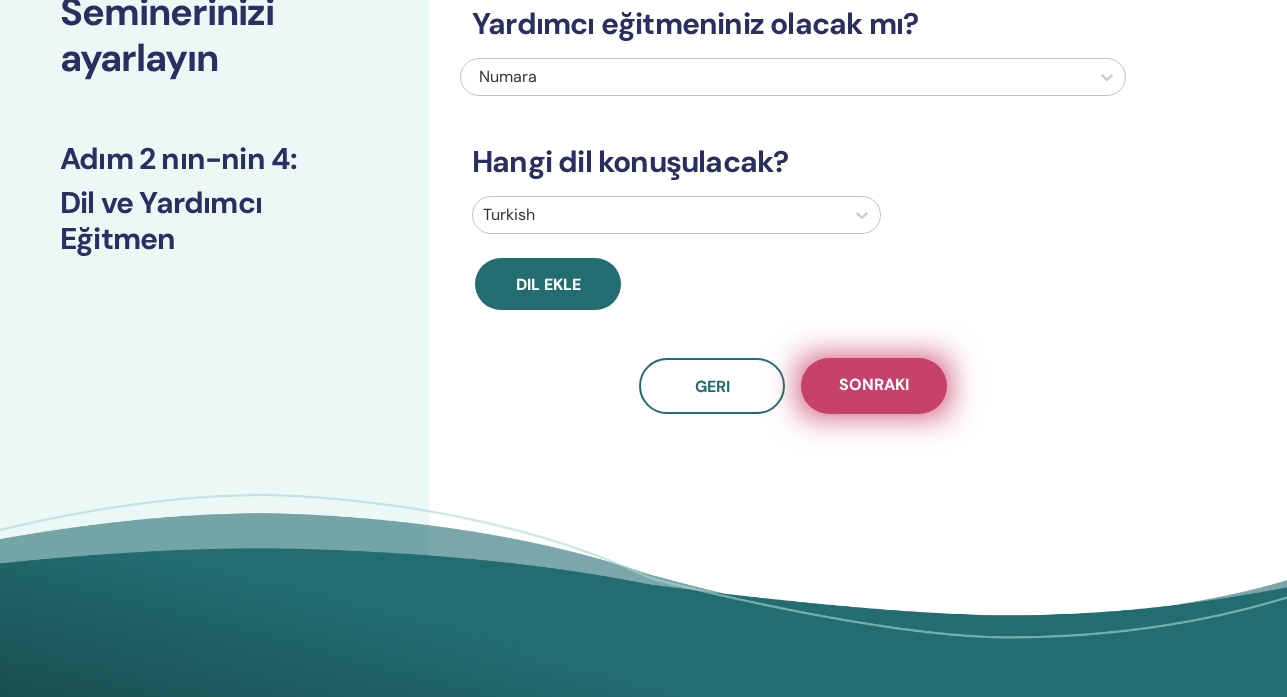 click on "Sonraki" at bounding box center [874, 386] 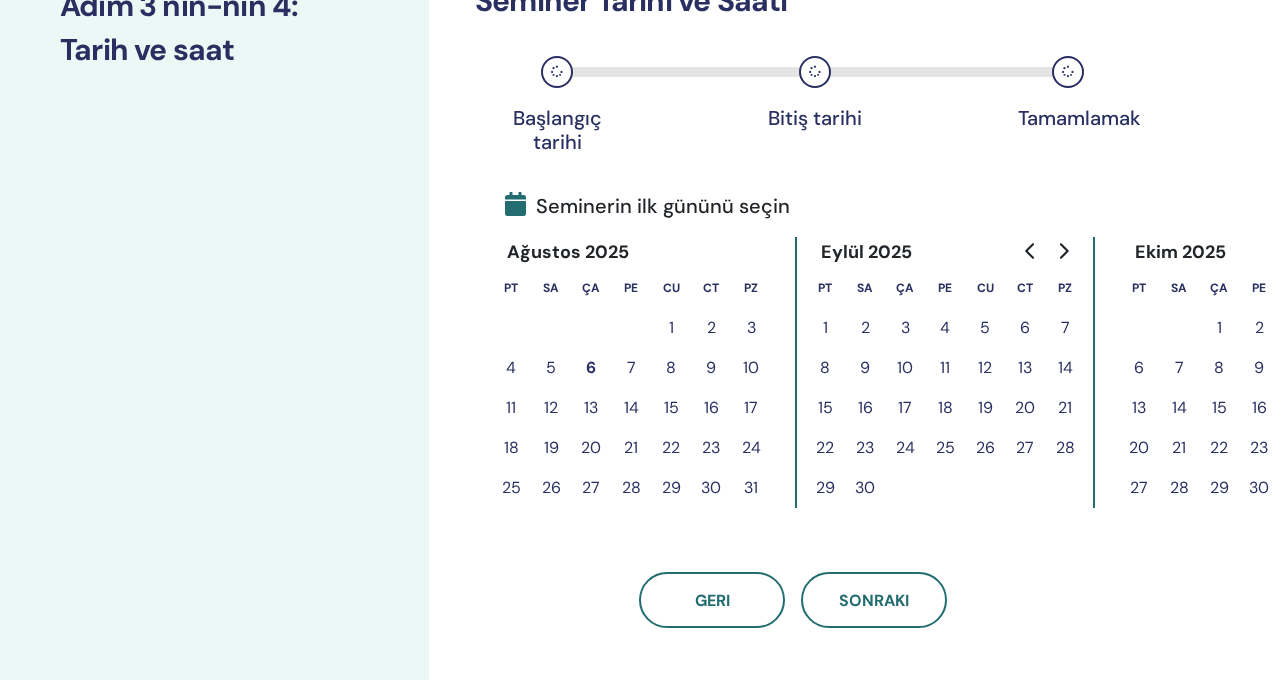 scroll, scrollTop: 333, scrollLeft: 0, axis: vertical 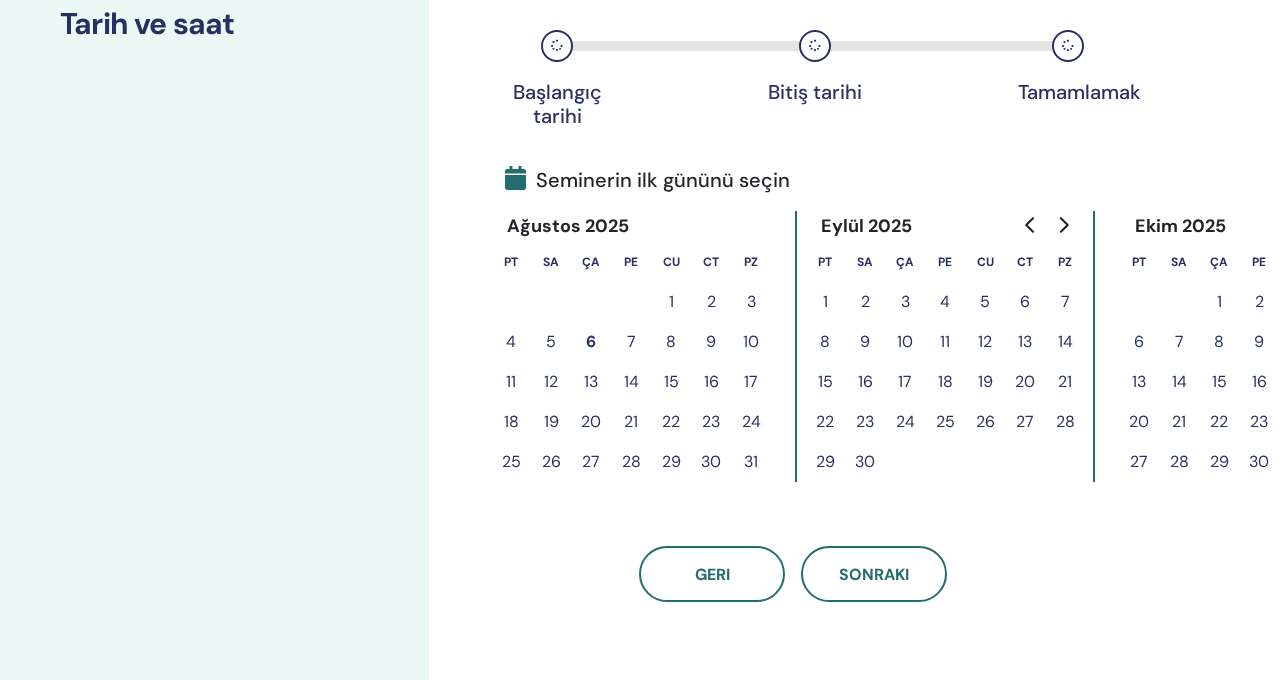 click on "8" at bounding box center (671, 342) 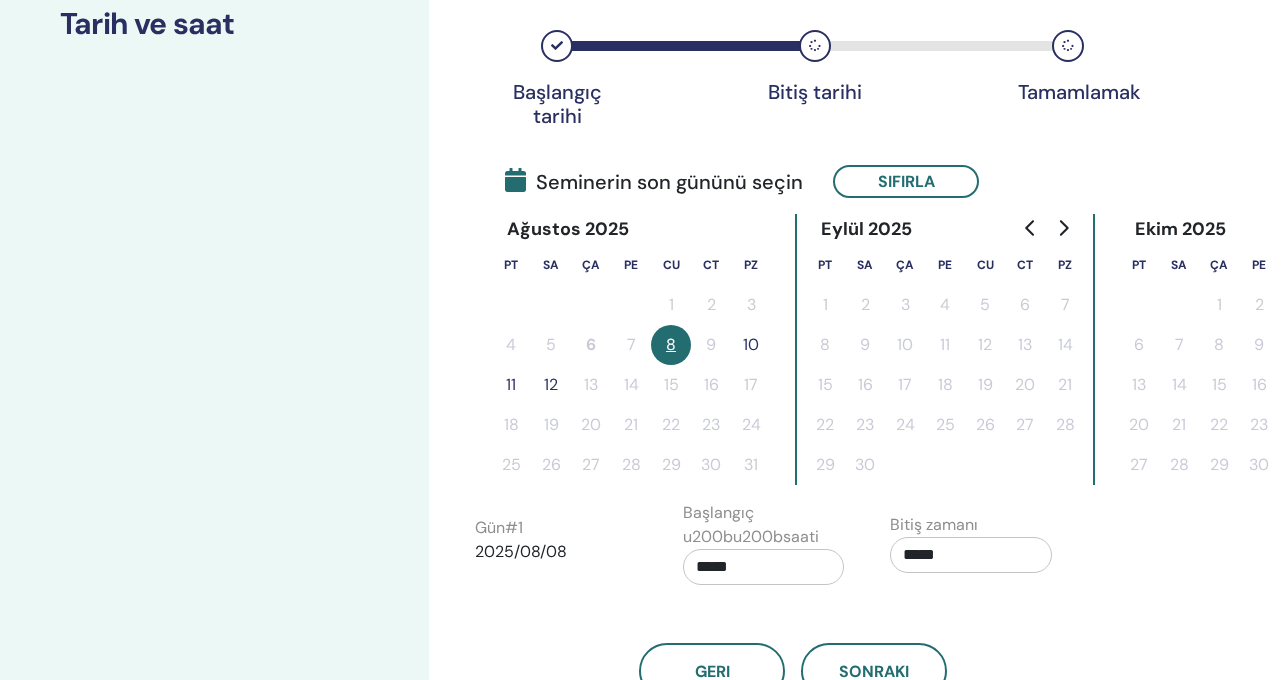 click on "10" at bounding box center (751, 345) 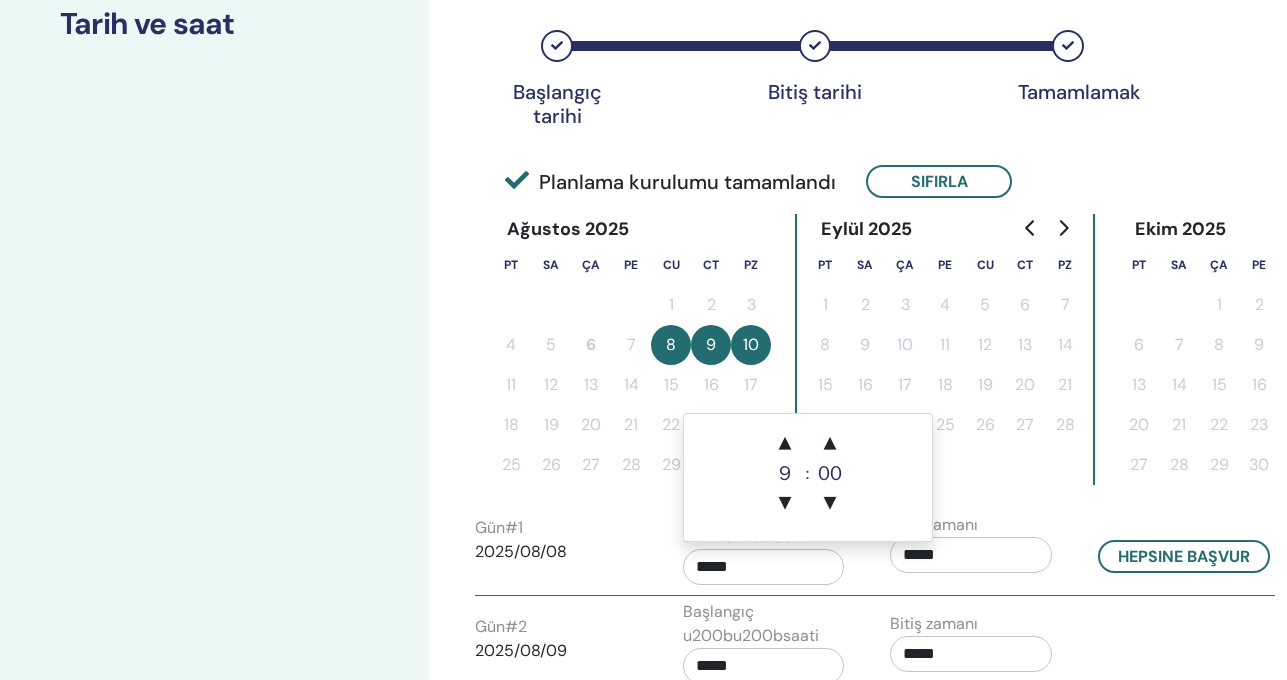 drag, startPoint x: 755, startPoint y: 574, endPoint x: 695, endPoint y: 575, distance: 60.00833 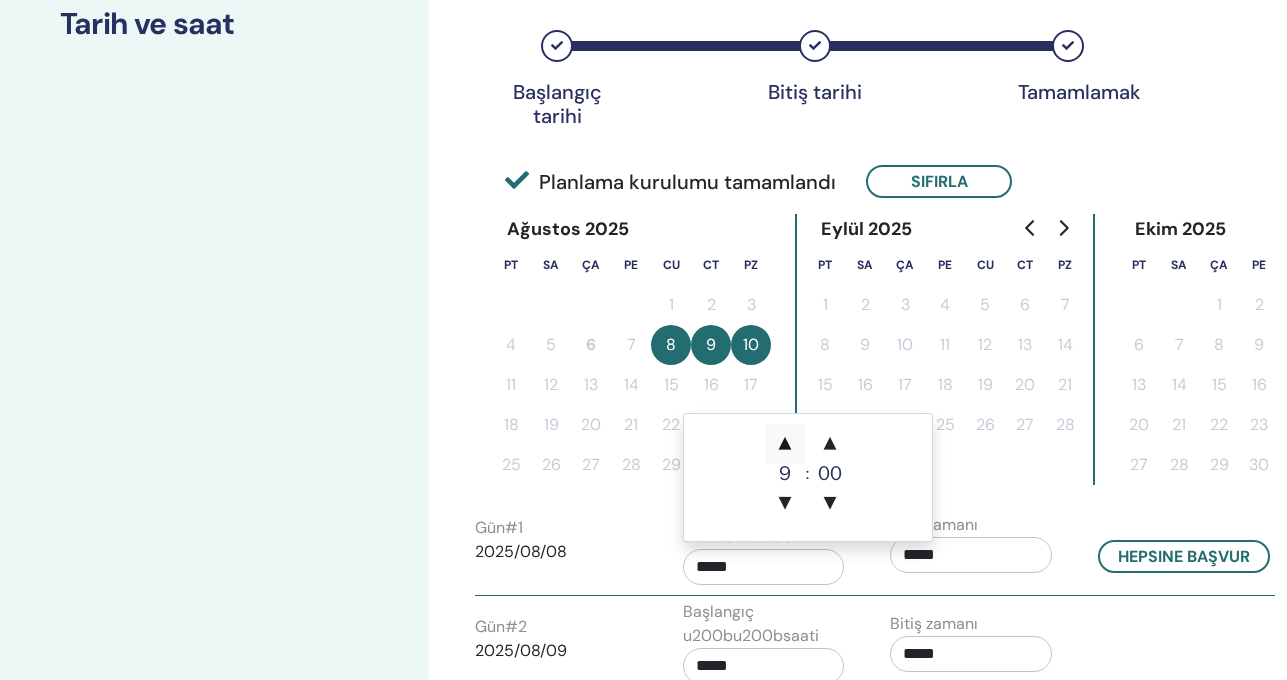 click on "▲" at bounding box center (785, 444) 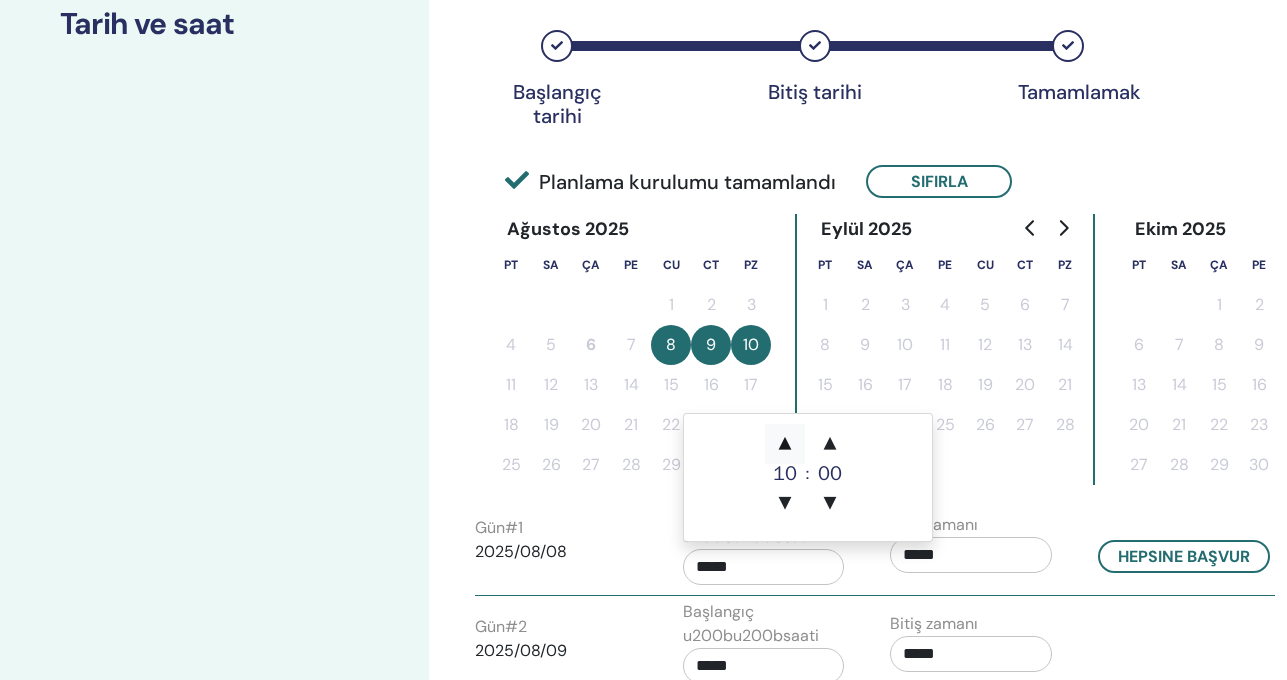 click on "▲" at bounding box center [785, 444] 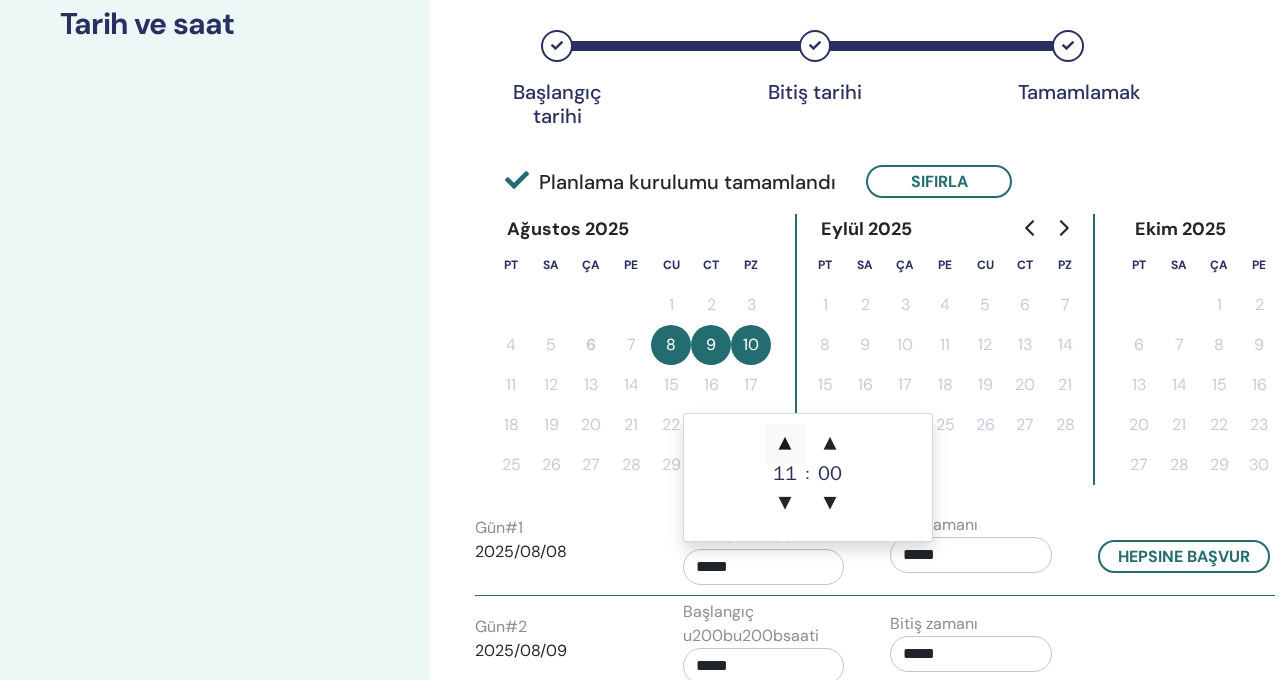 click on "▲" at bounding box center (785, 444) 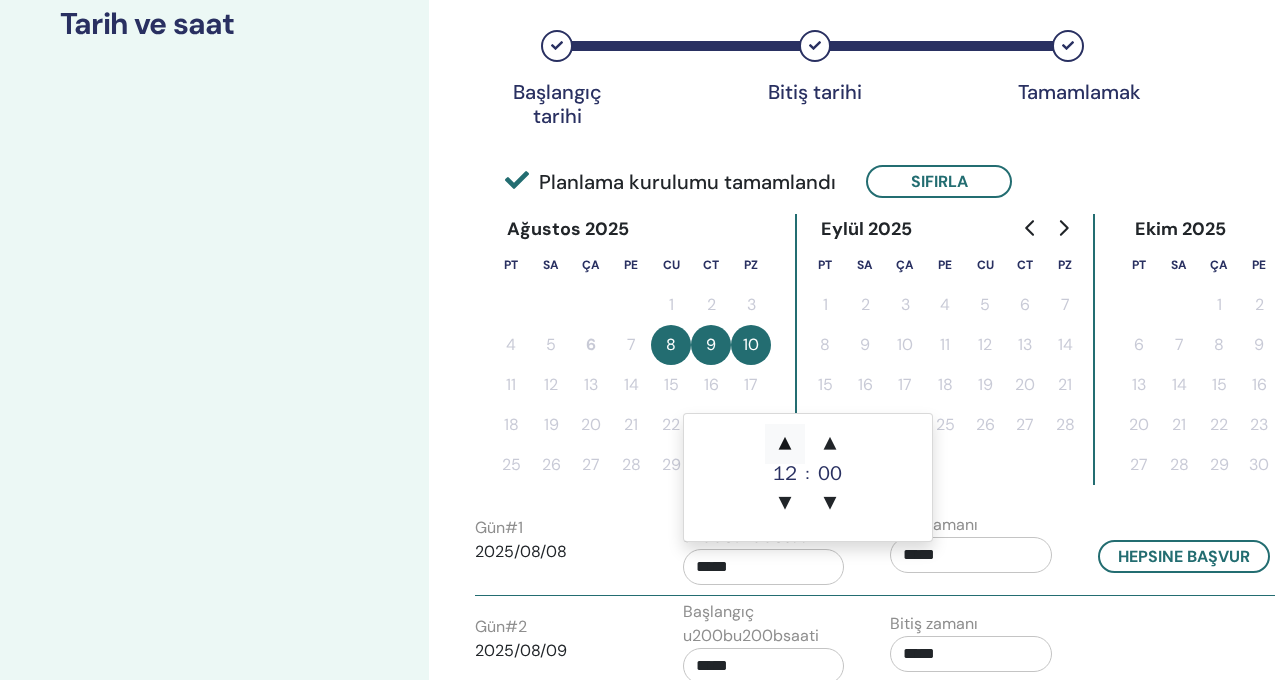 click on "▲" at bounding box center [785, 444] 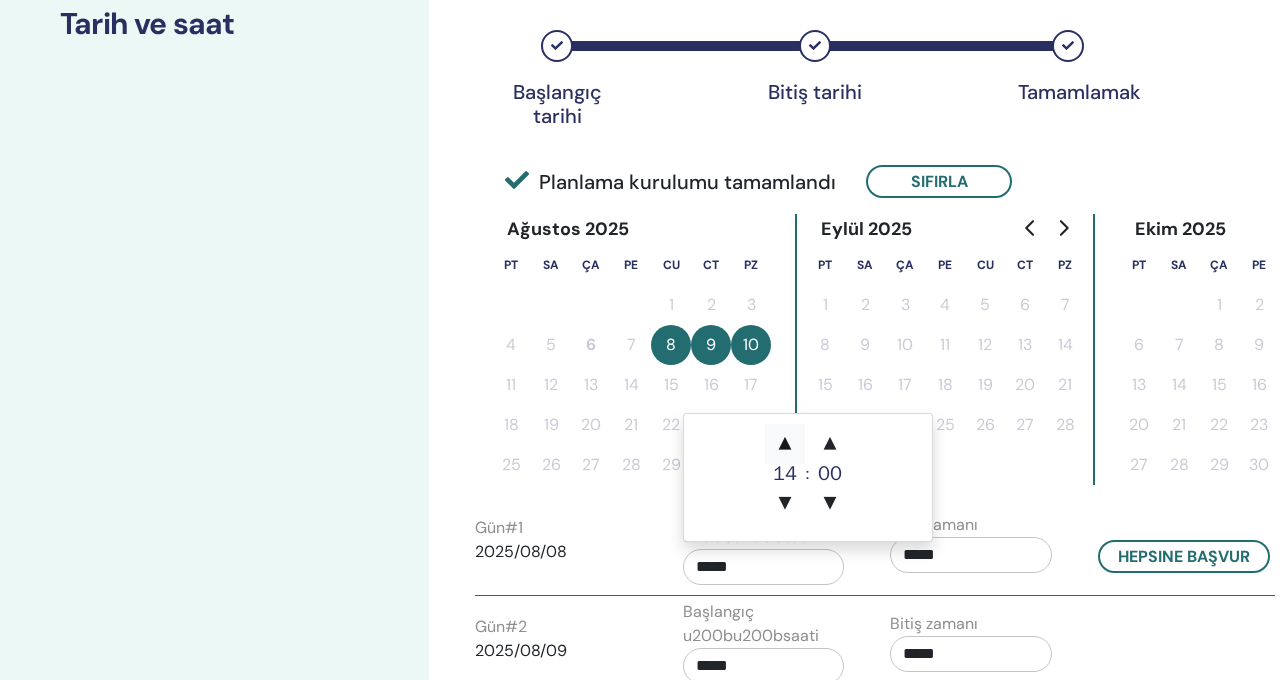 click on "▲" at bounding box center [785, 444] 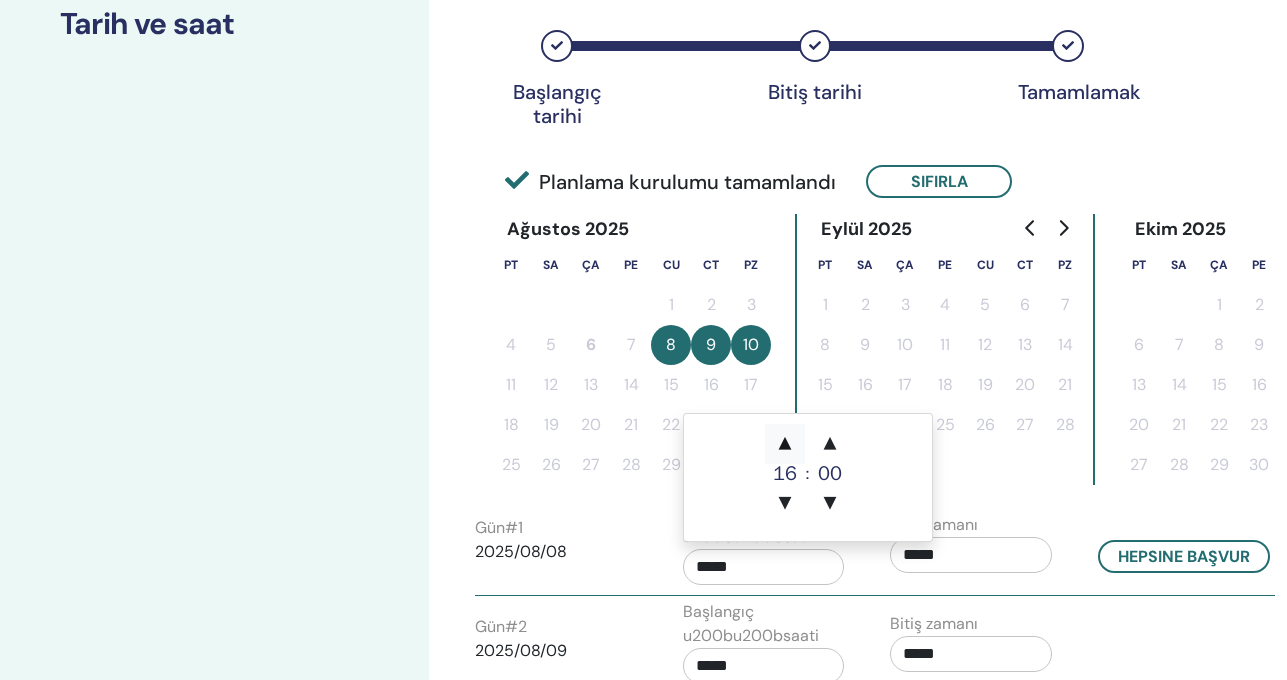 click on "▲" at bounding box center [785, 444] 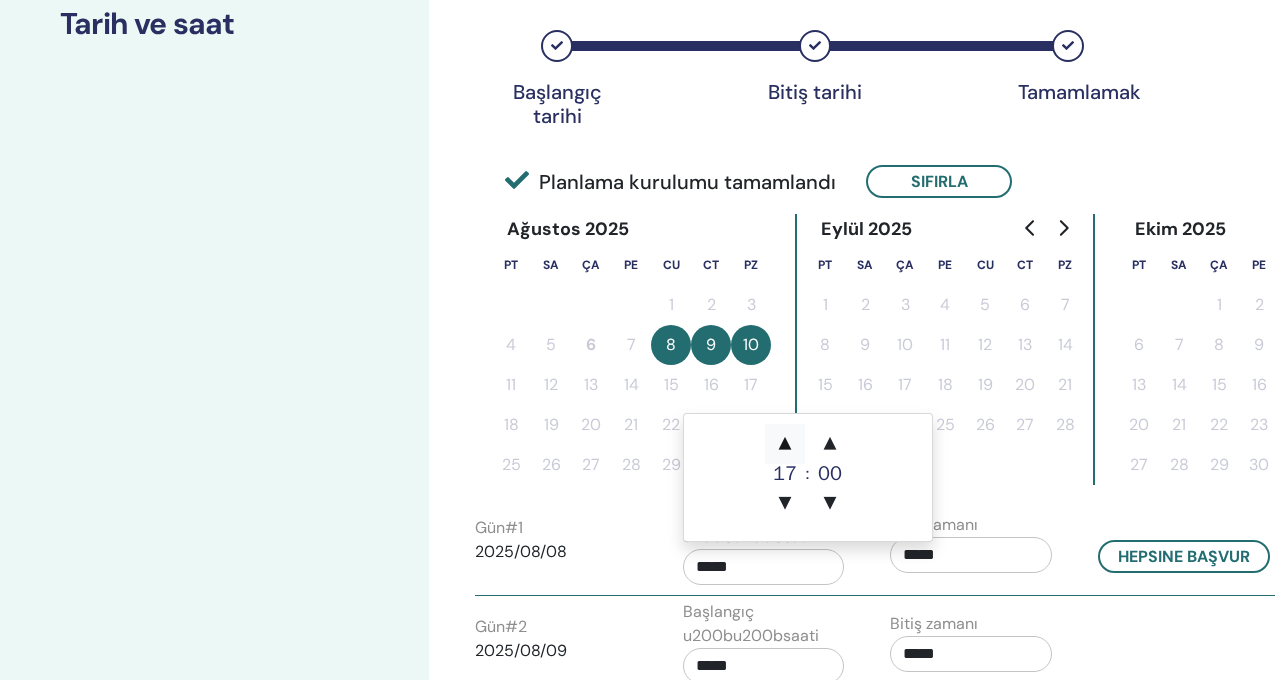click on "▲" at bounding box center [785, 444] 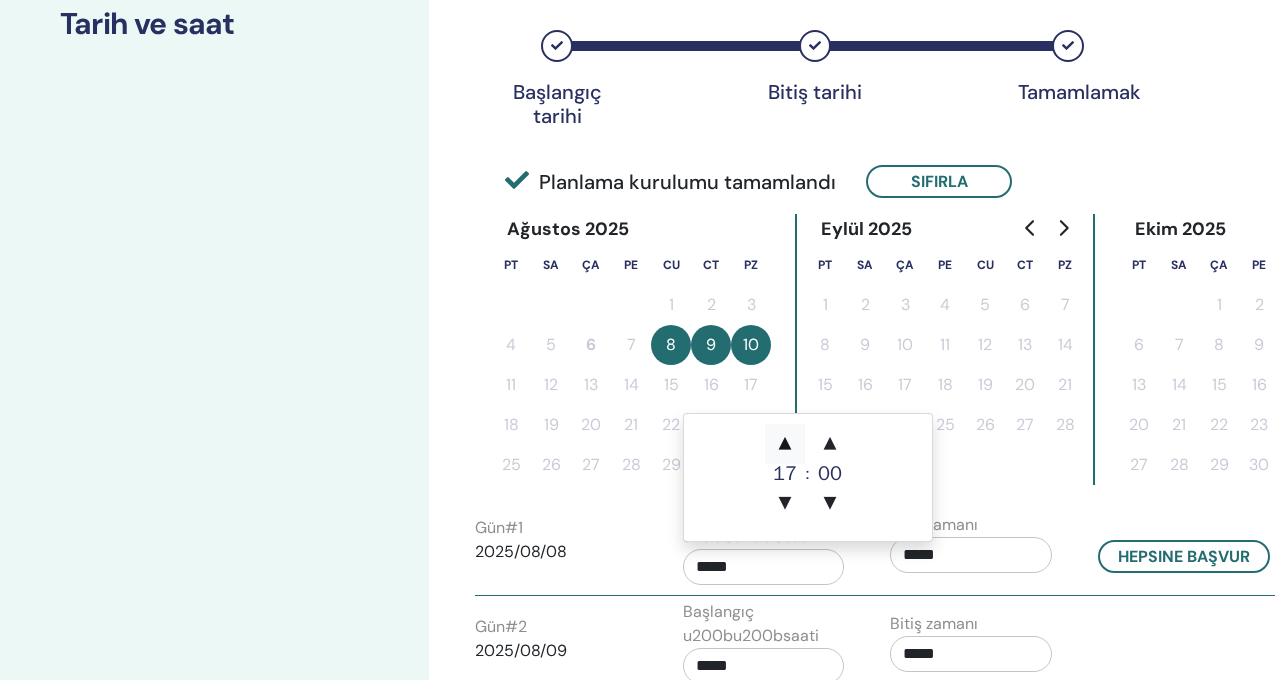 click on "▲" at bounding box center [785, 444] 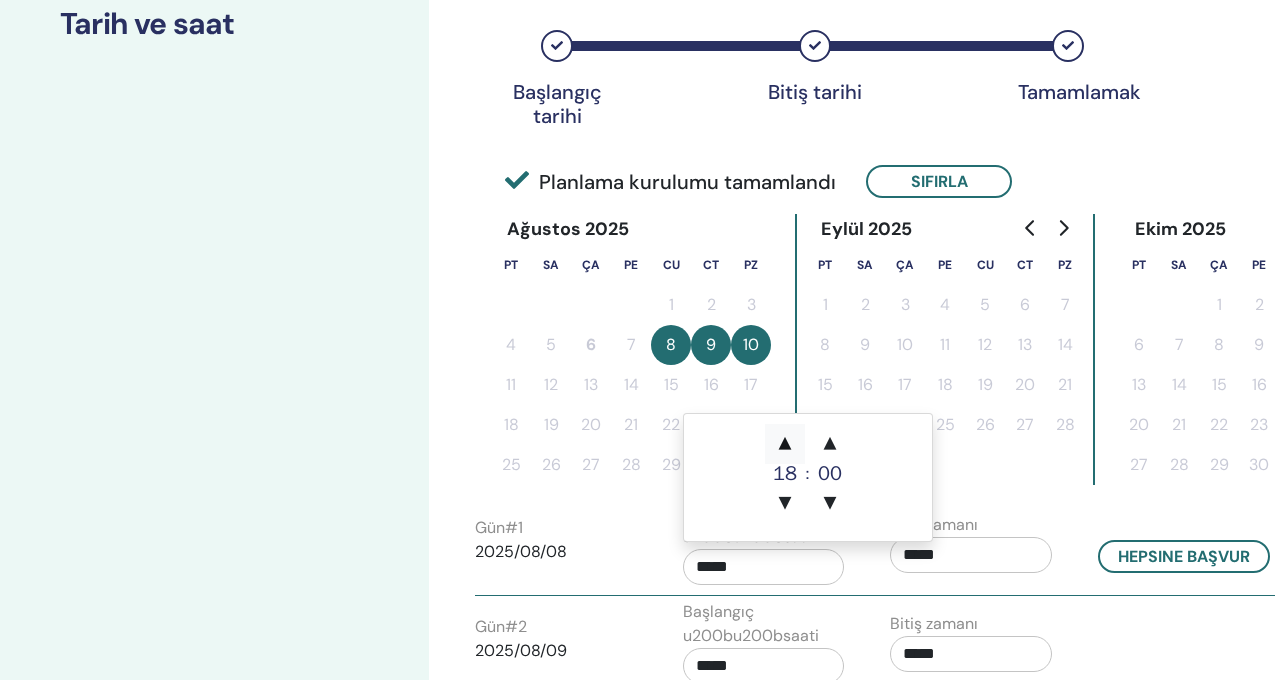 click on "▲" at bounding box center [785, 444] 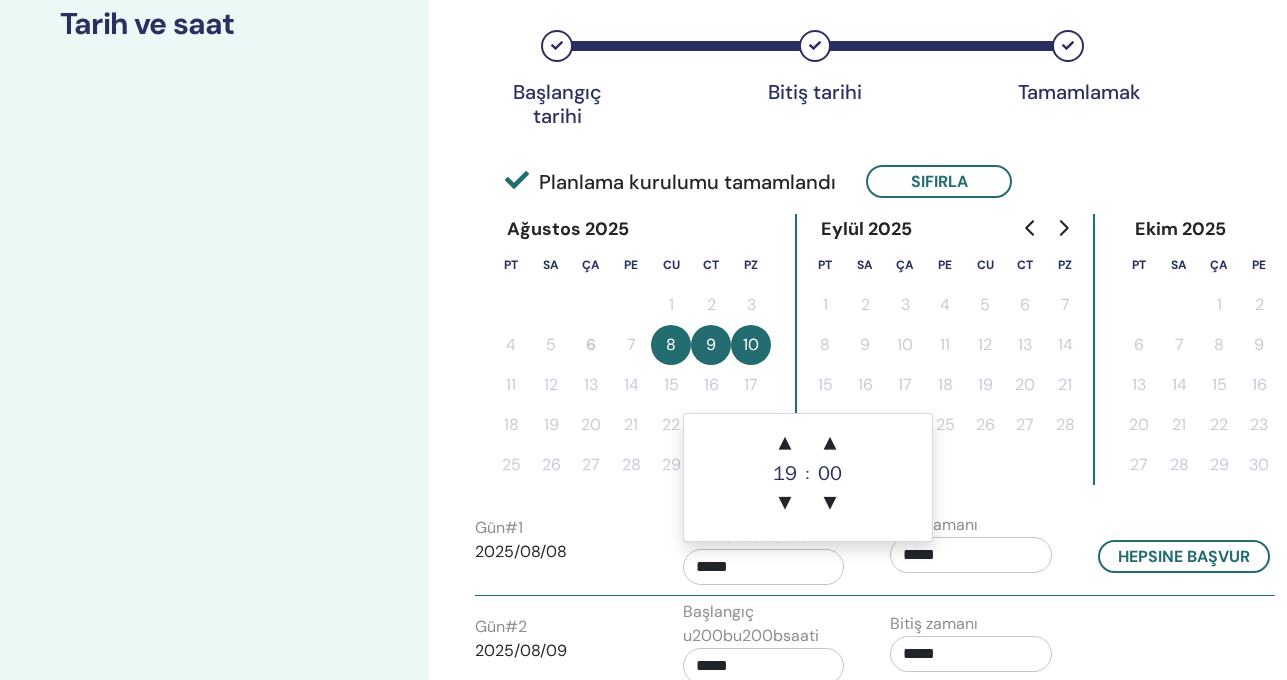click on "00" at bounding box center [830, 474] 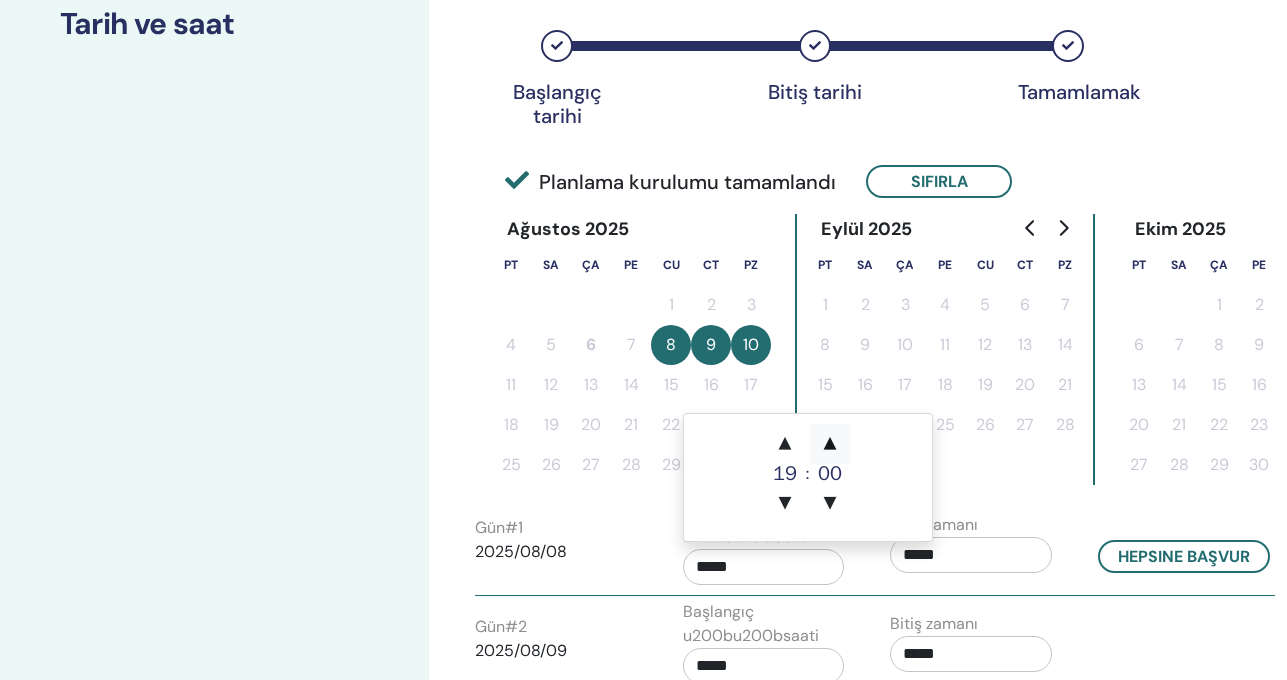 click on "▲" at bounding box center [830, 444] 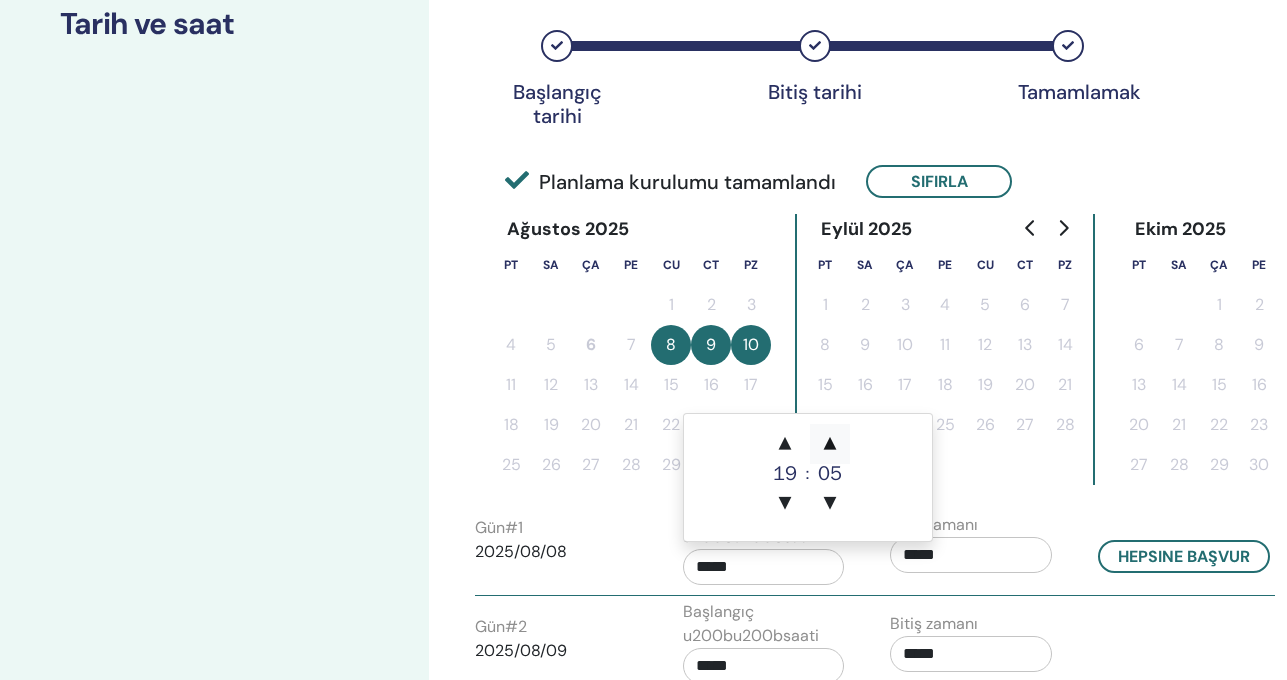 click on "▲" at bounding box center (830, 444) 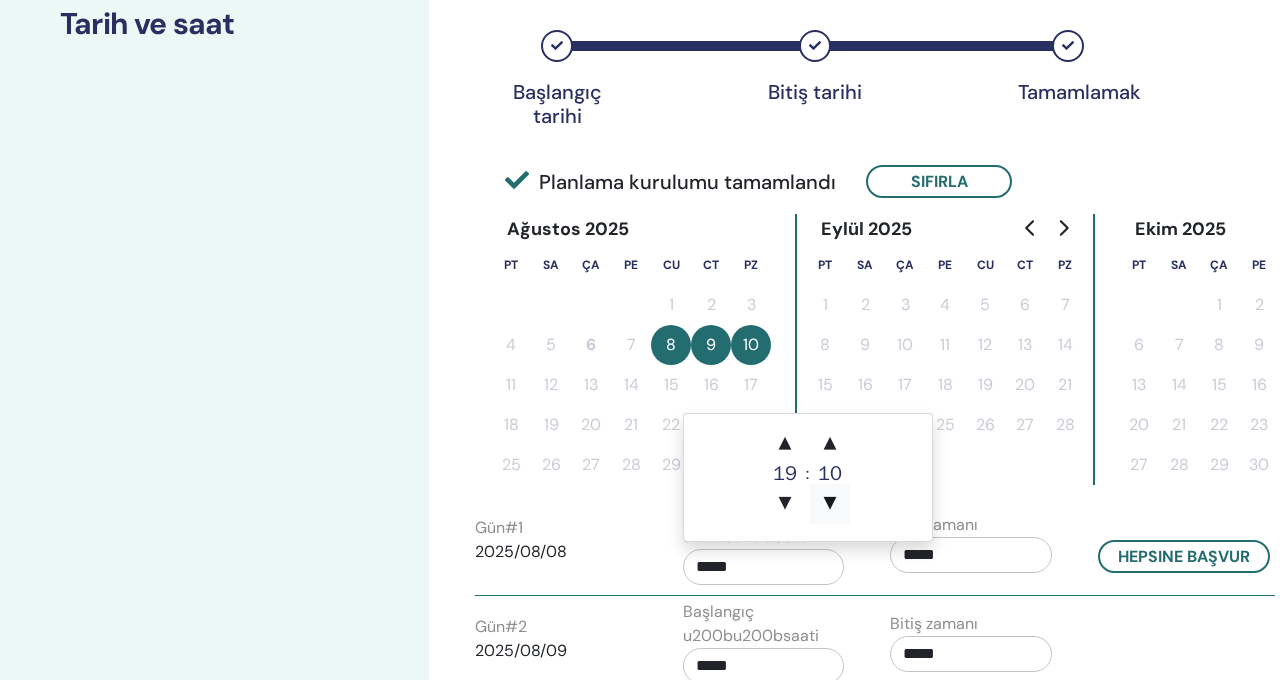 click on "▼" at bounding box center (830, 504) 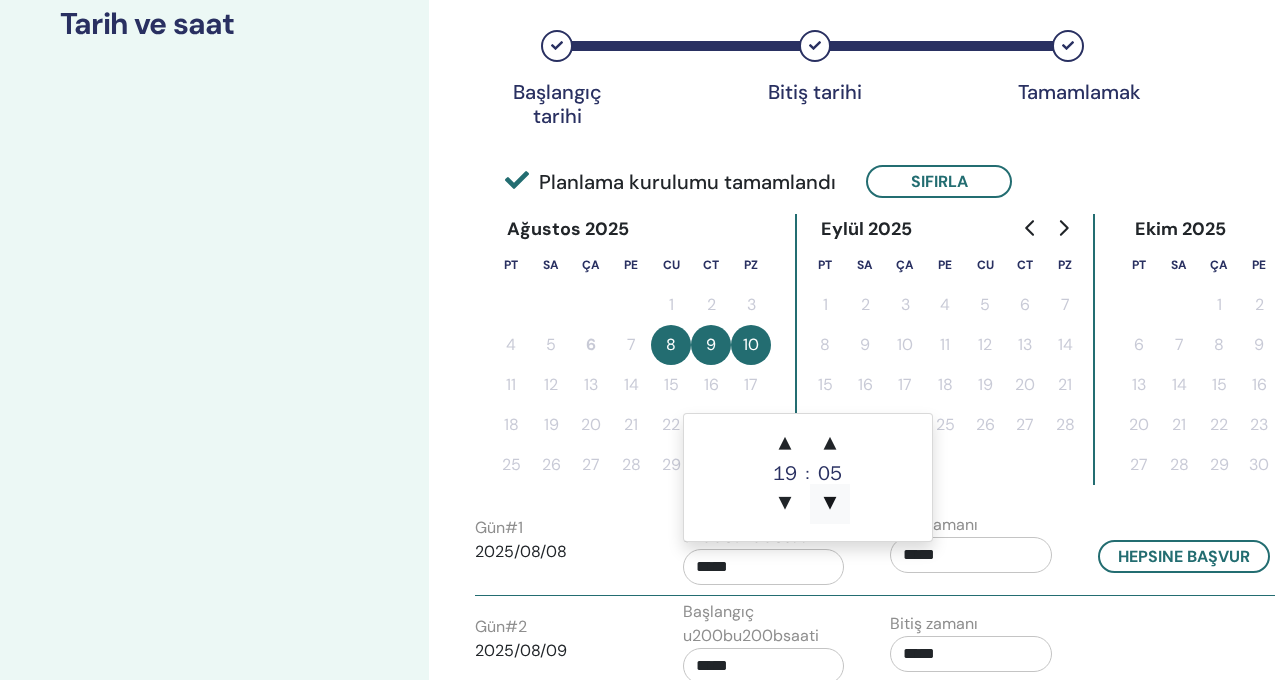 click on "▼" at bounding box center (830, 504) 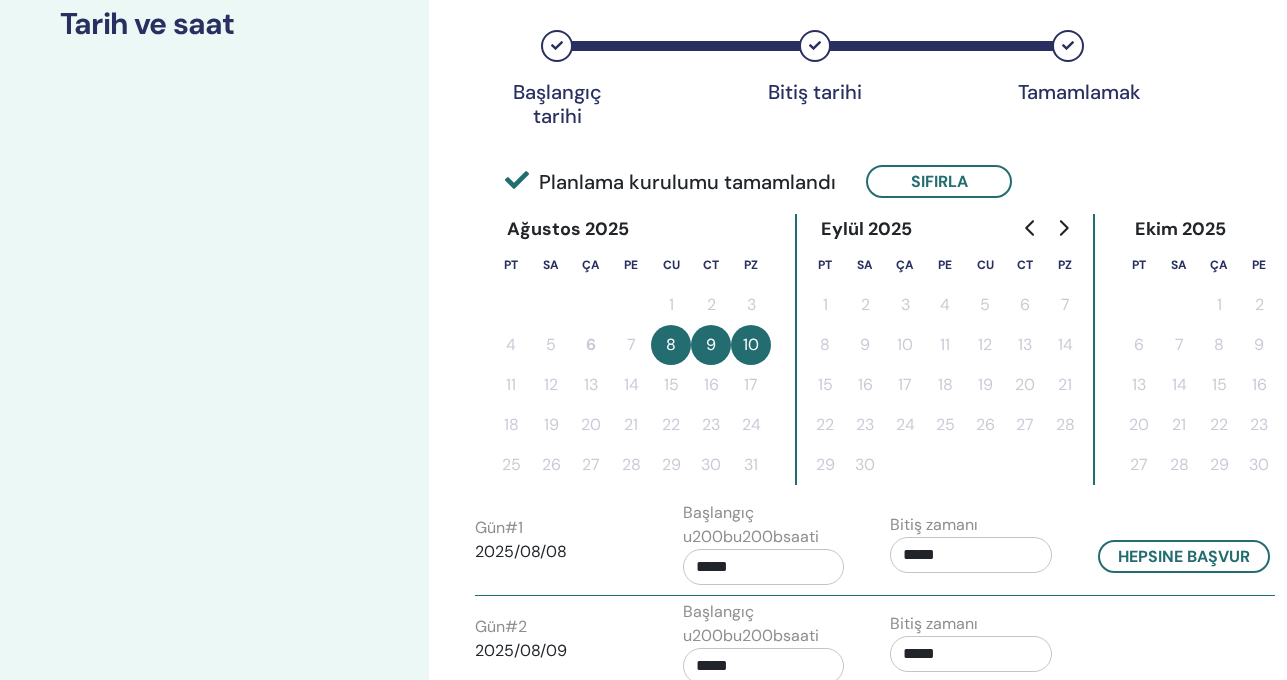click on "Başlangıç u200bu200bsaati *****" at bounding box center (772, 548) 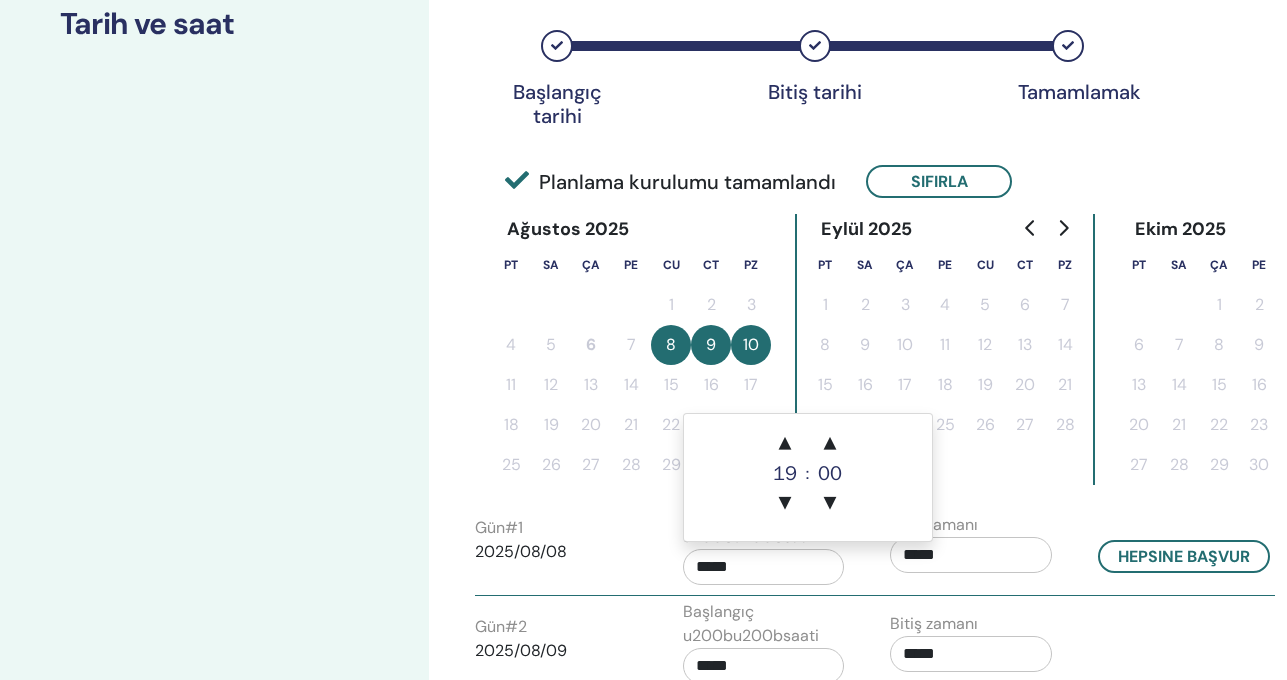 click on "*****" at bounding box center (764, 567) 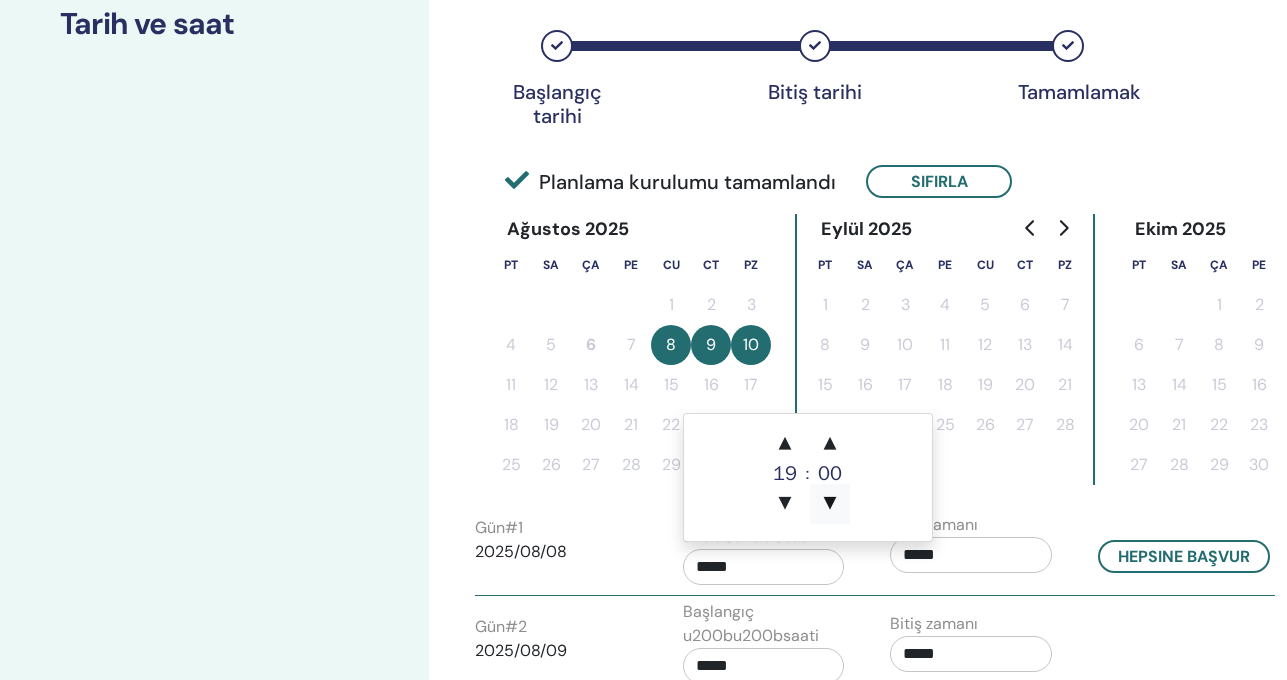 click on "▼" at bounding box center (830, 504) 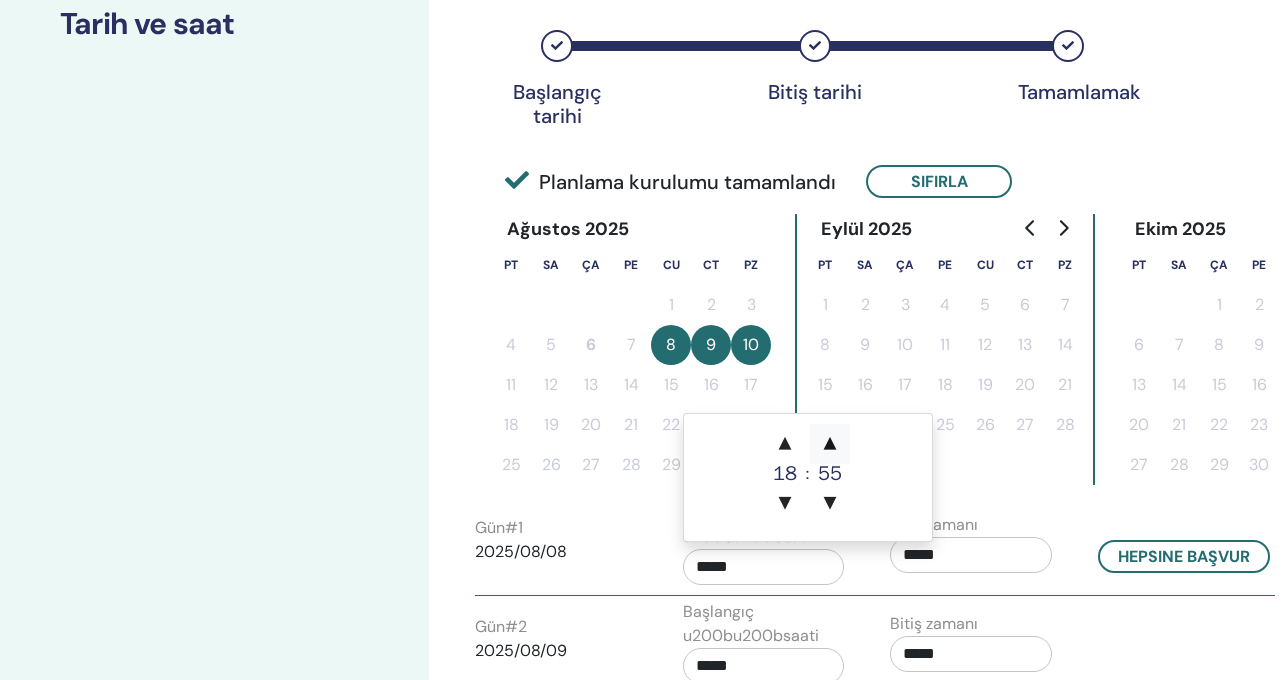 click on "▲" at bounding box center (830, 444) 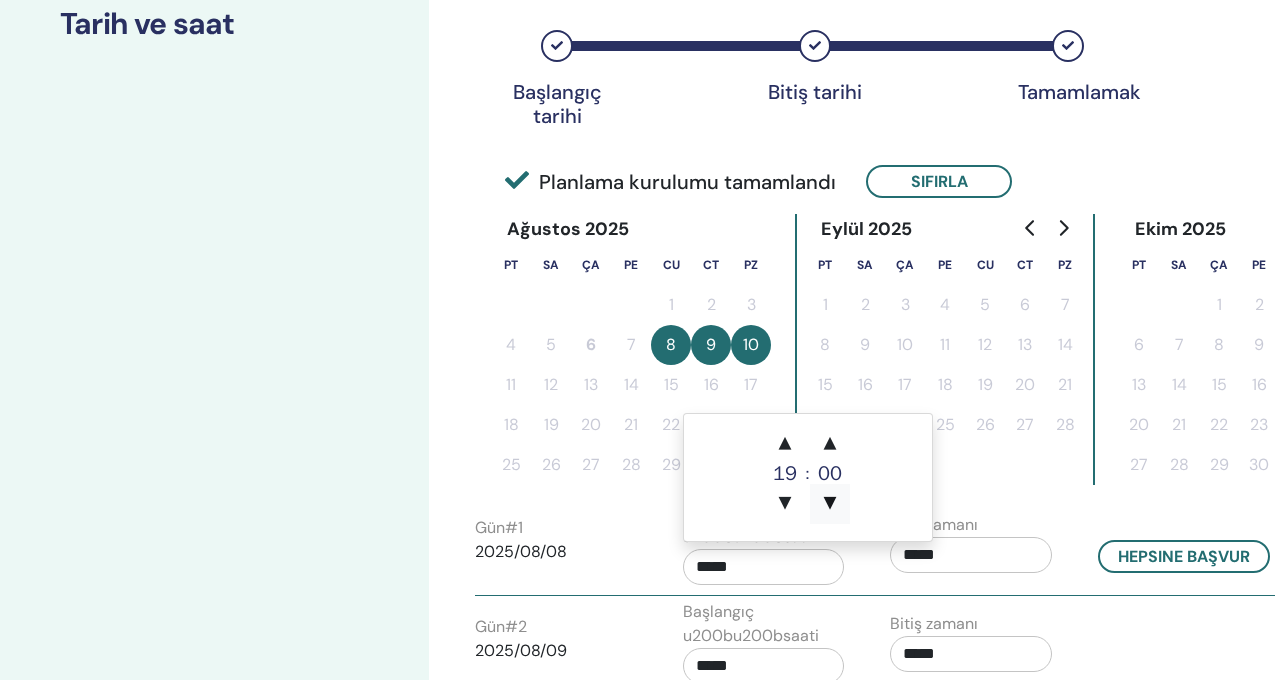 click on "▼" at bounding box center [830, 504] 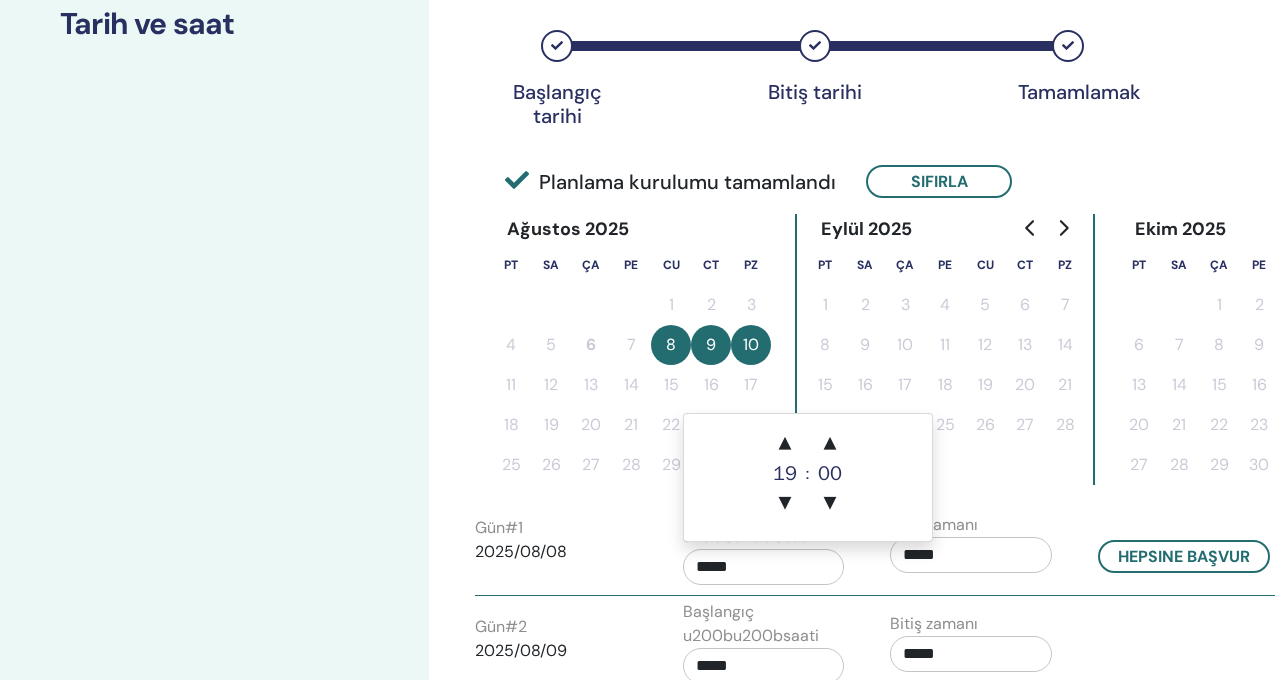 click on "Başlangıç u200bu200bsaati *****" at bounding box center (772, 548) 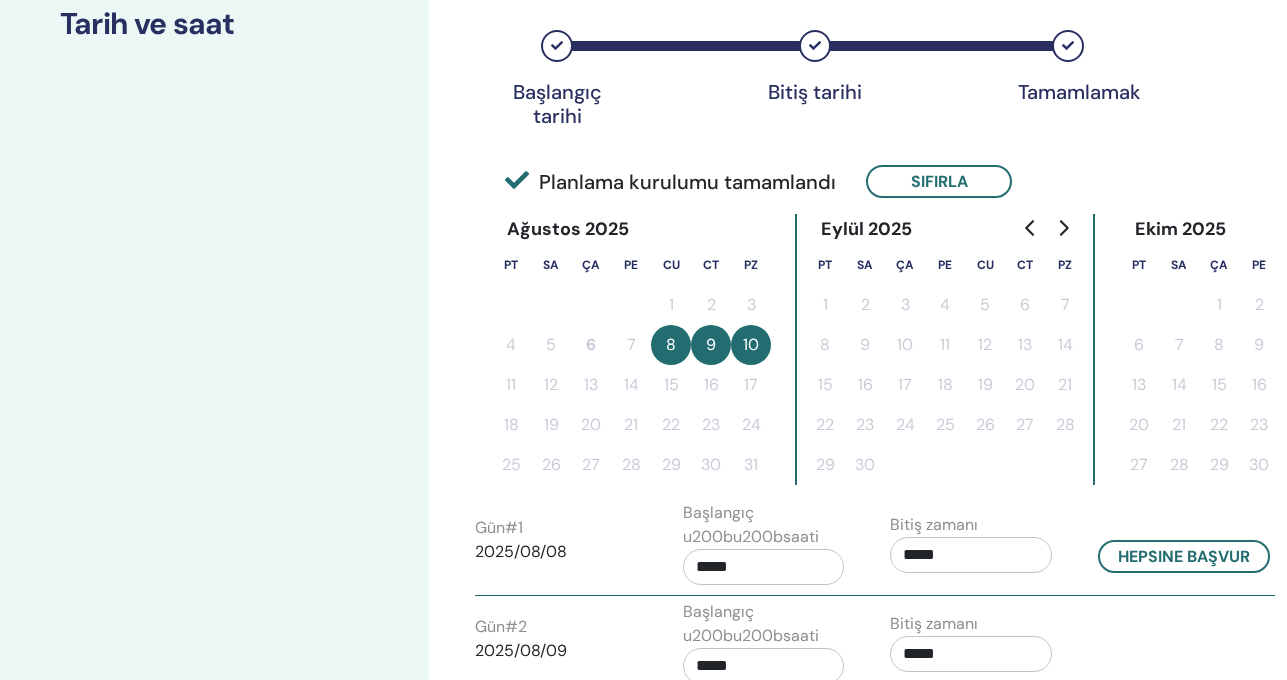 click on "*****" at bounding box center (971, 555) 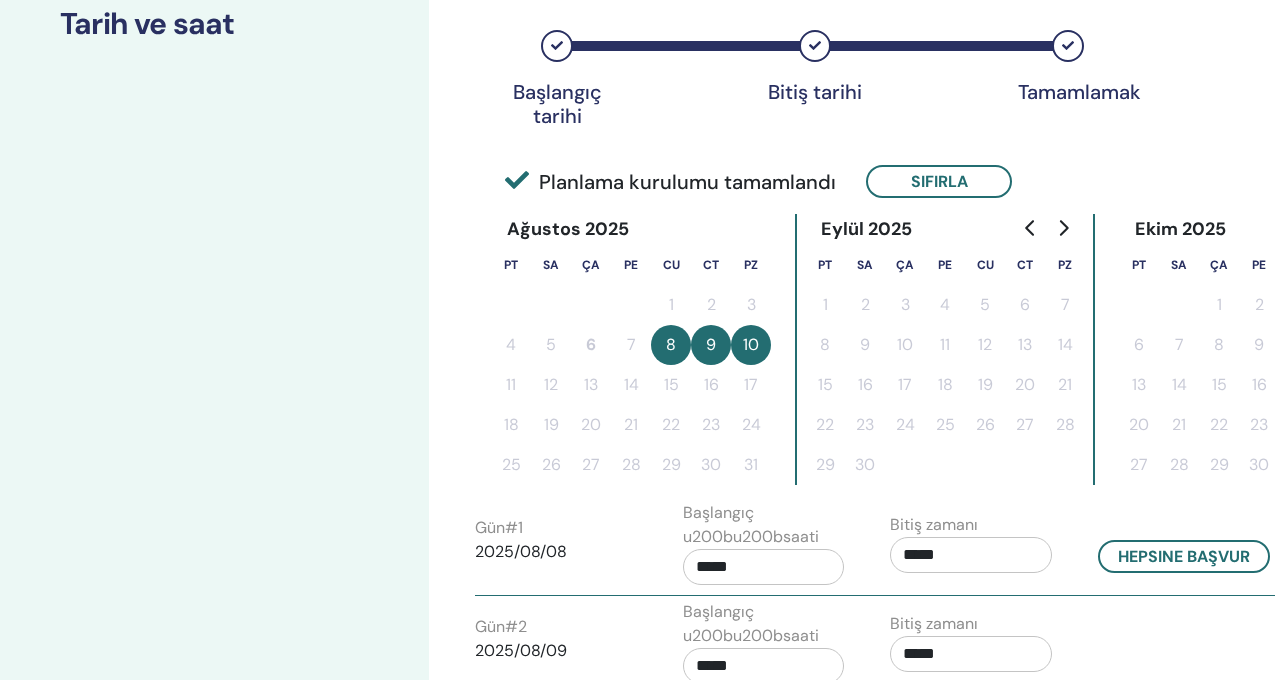drag, startPoint x: 957, startPoint y: 554, endPoint x: 858, endPoint y: 554, distance: 99 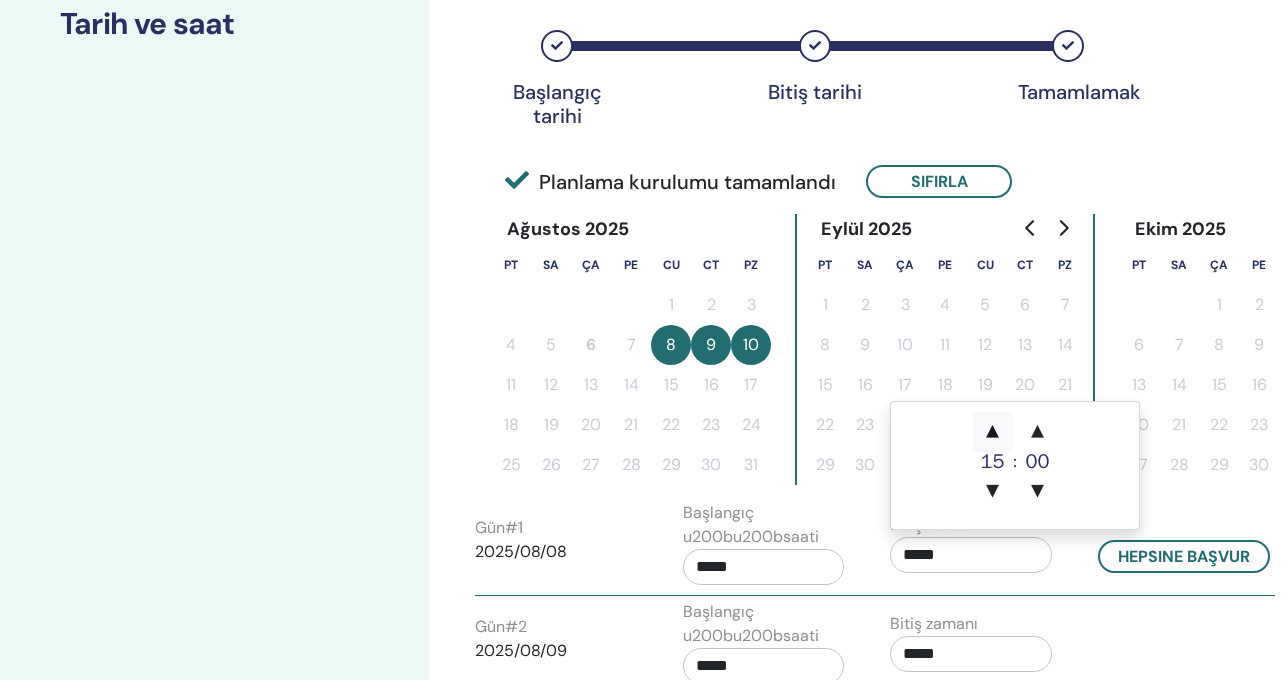 click on "▲" at bounding box center (993, 432) 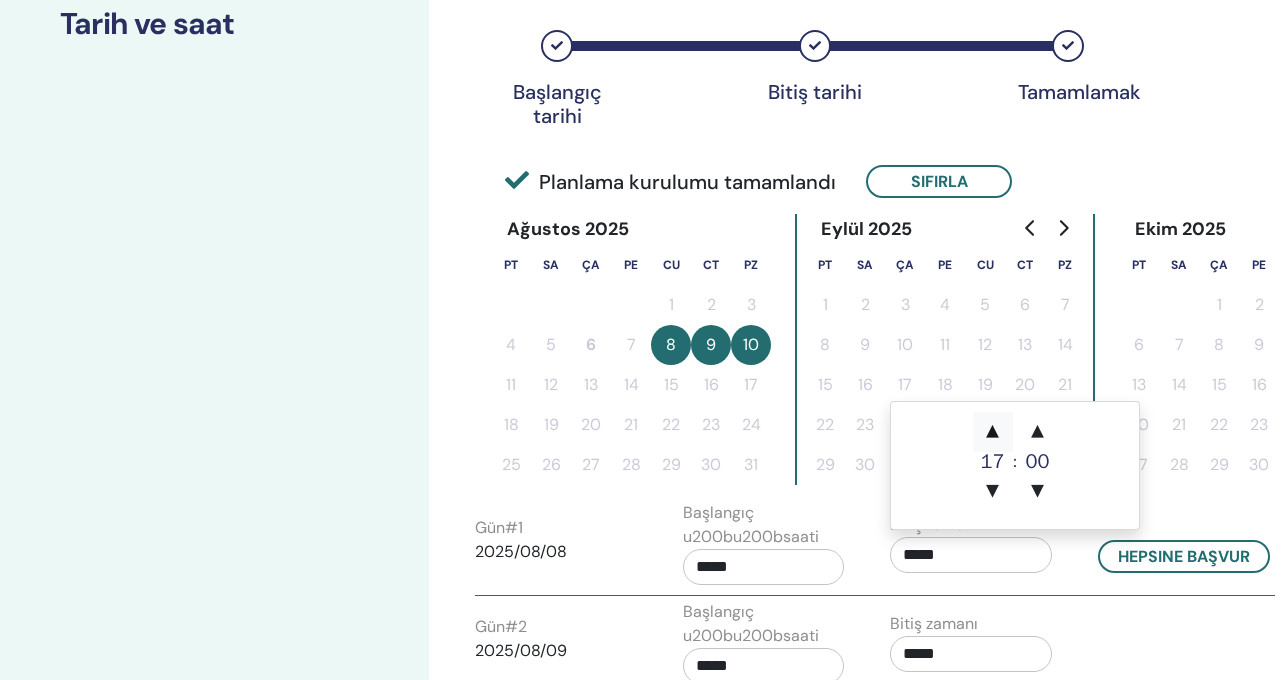click on "▲" at bounding box center (993, 432) 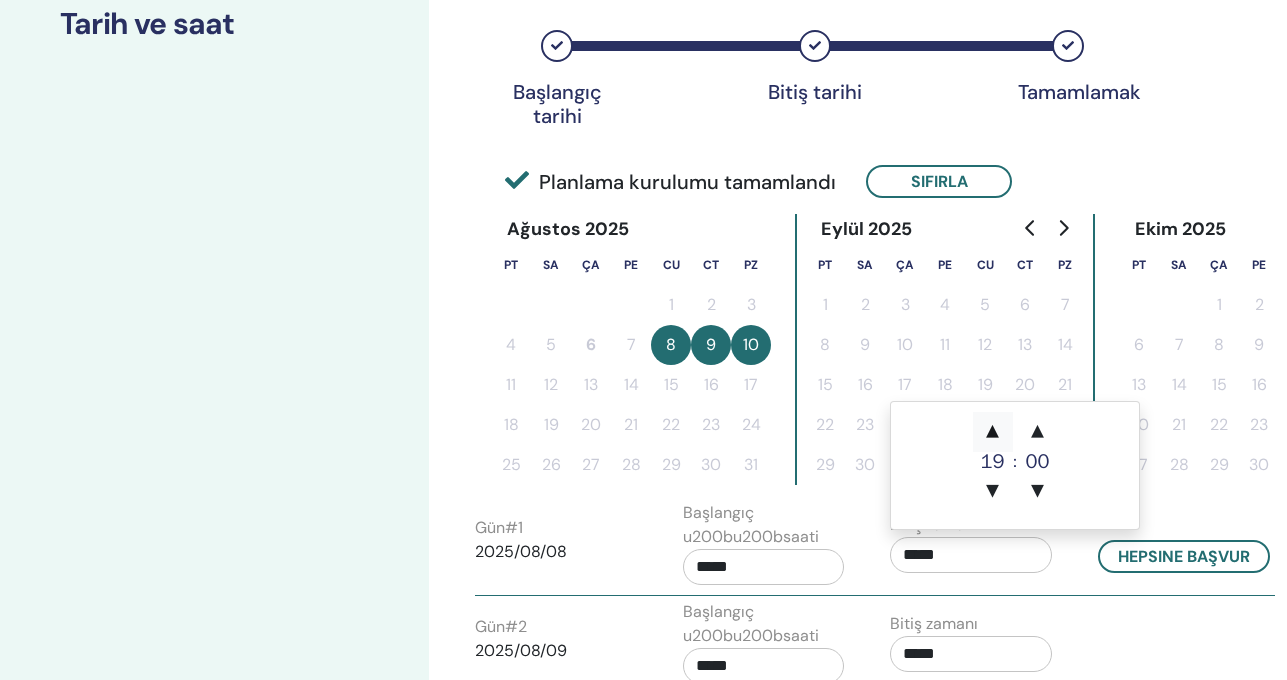 click on "▲" at bounding box center [993, 432] 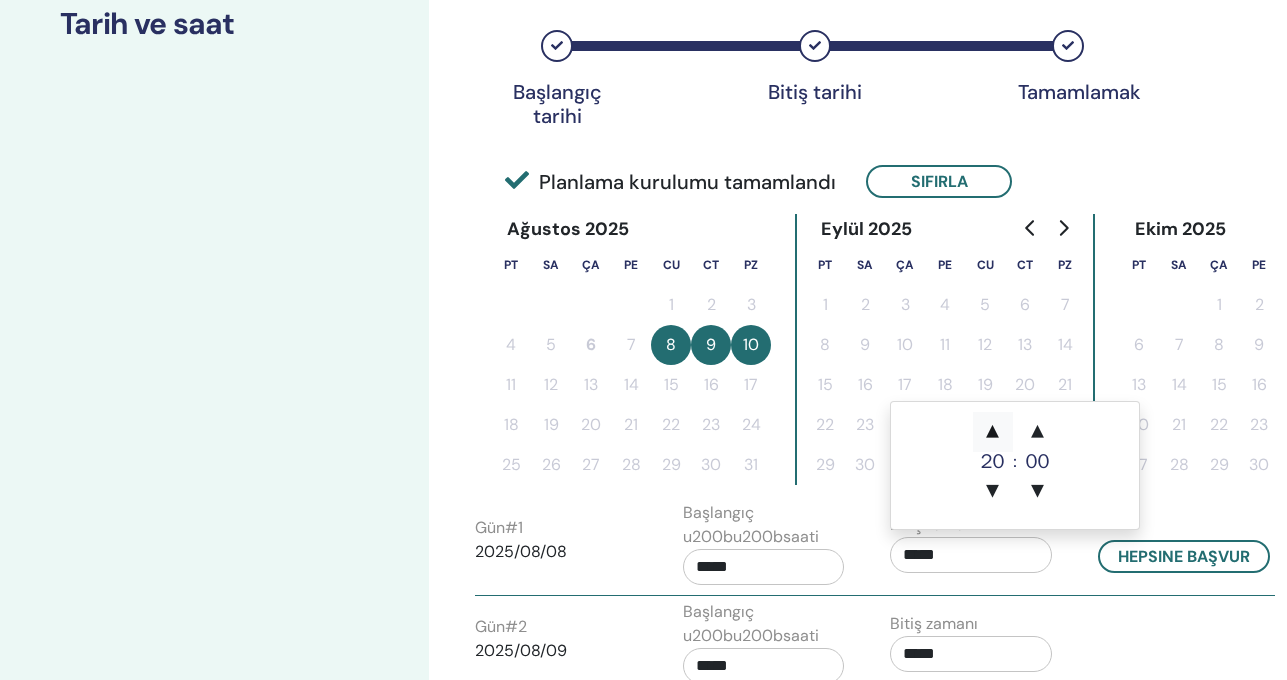 click on "▲" at bounding box center [993, 432] 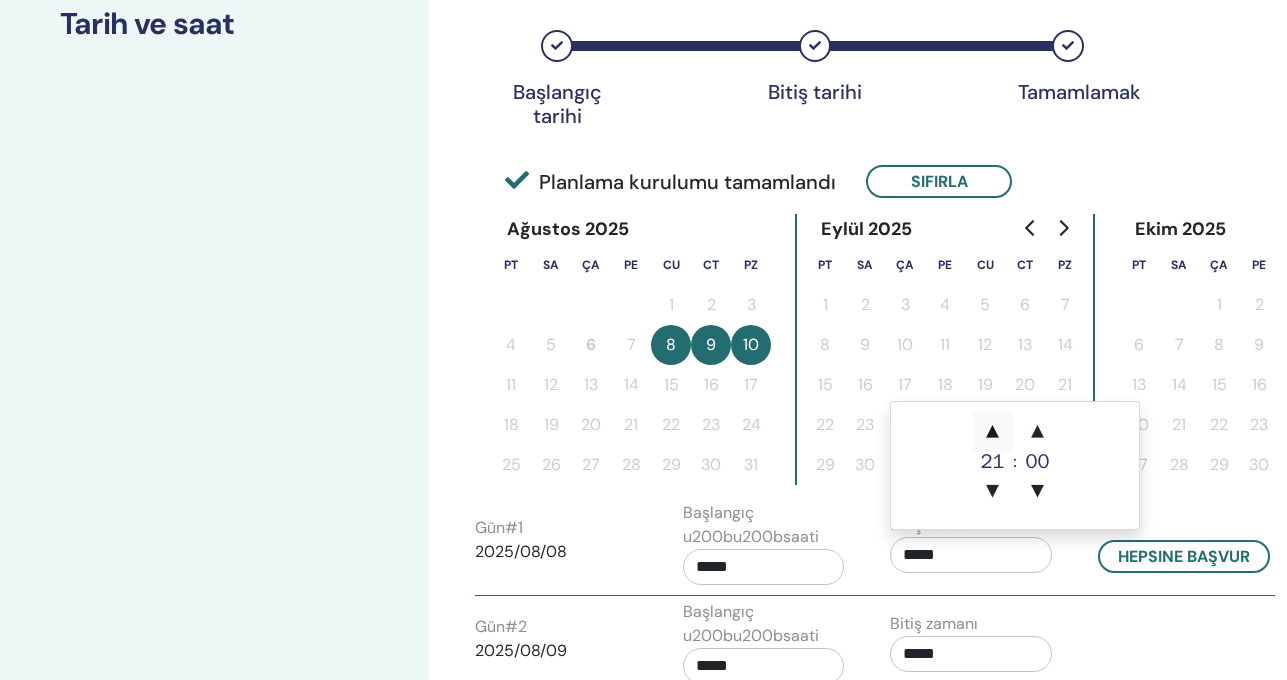 click on "▲" at bounding box center (993, 432) 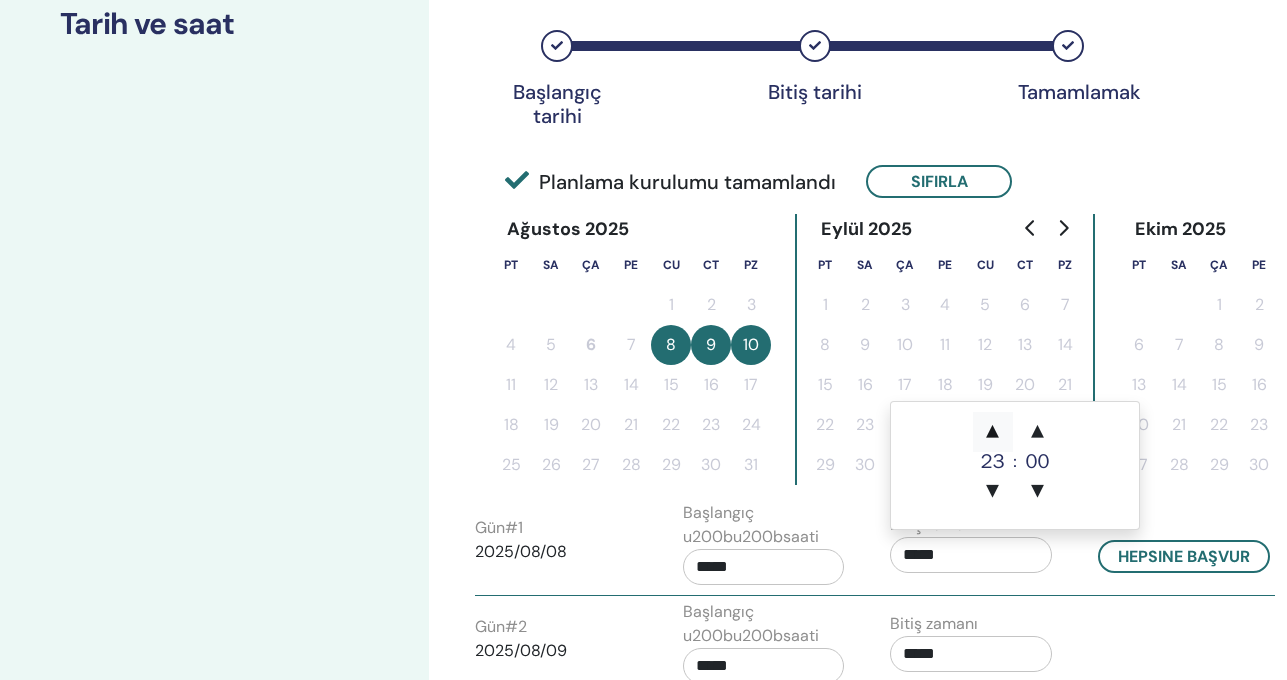 click on "▲" at bounding box center (993, 432) 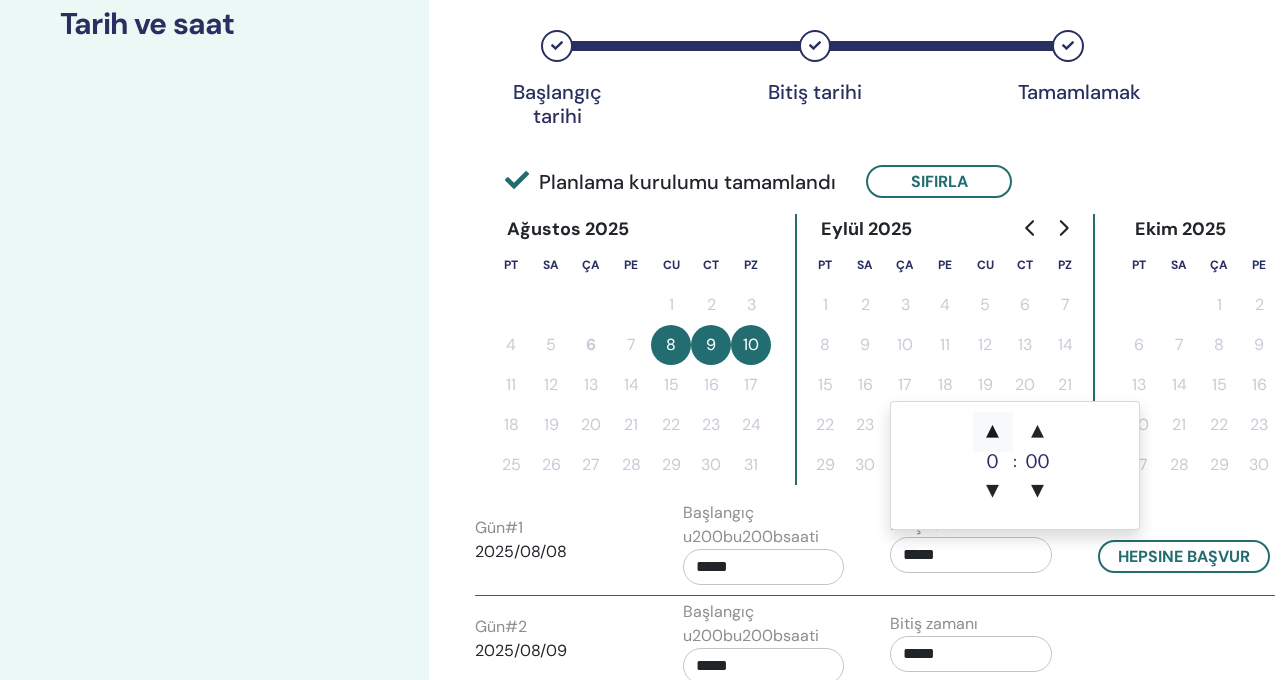 click on "▲" at bounding box center [993, 432] 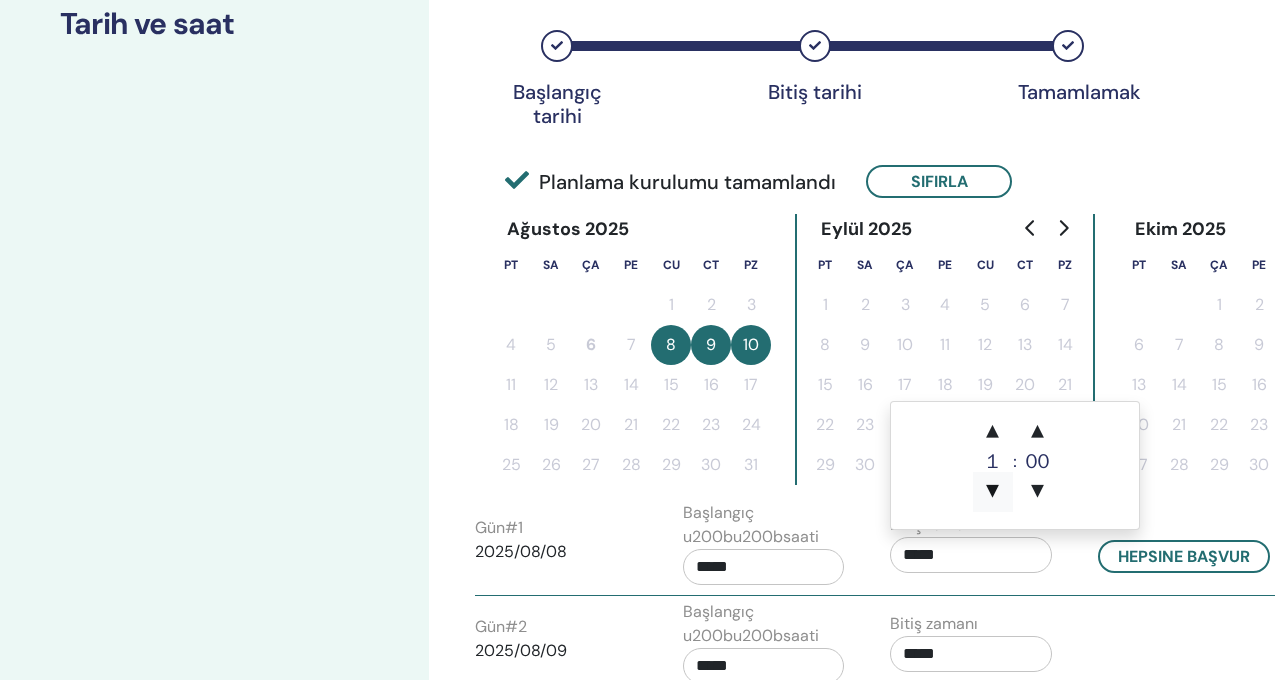 click on "▼" at bounding box center (993, 492) 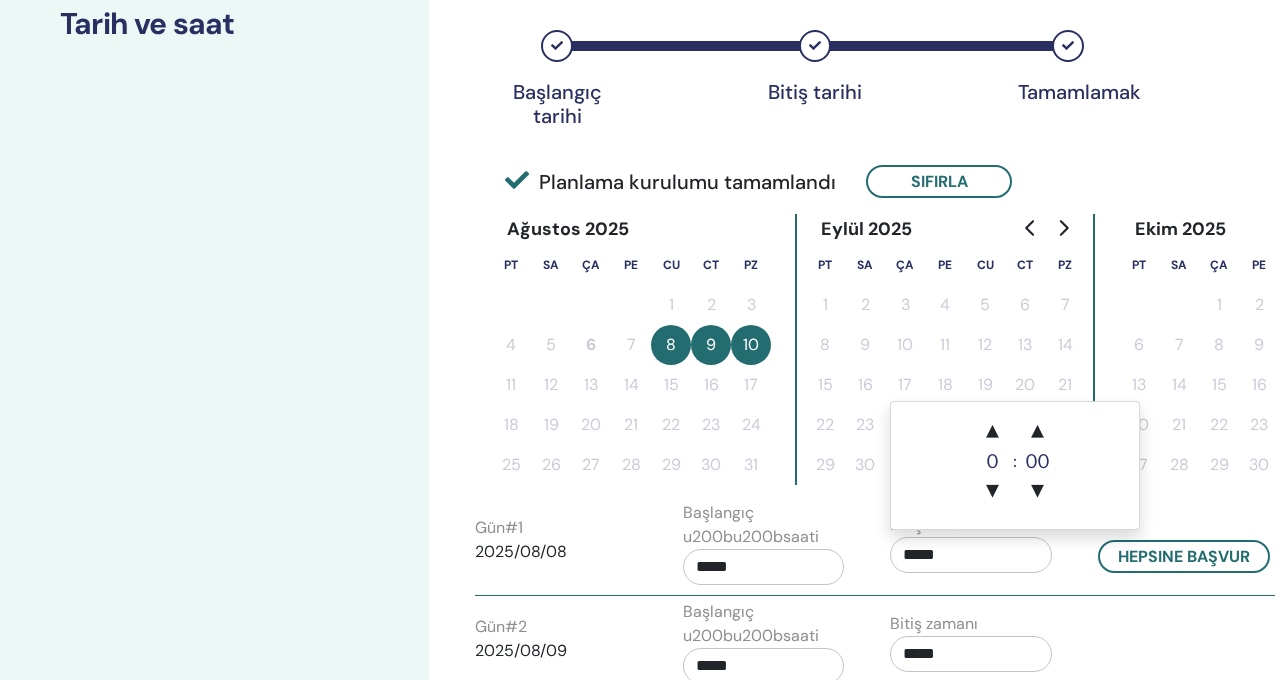 click on "Bitiş zamanı *****" at bounding box center [979, 548] 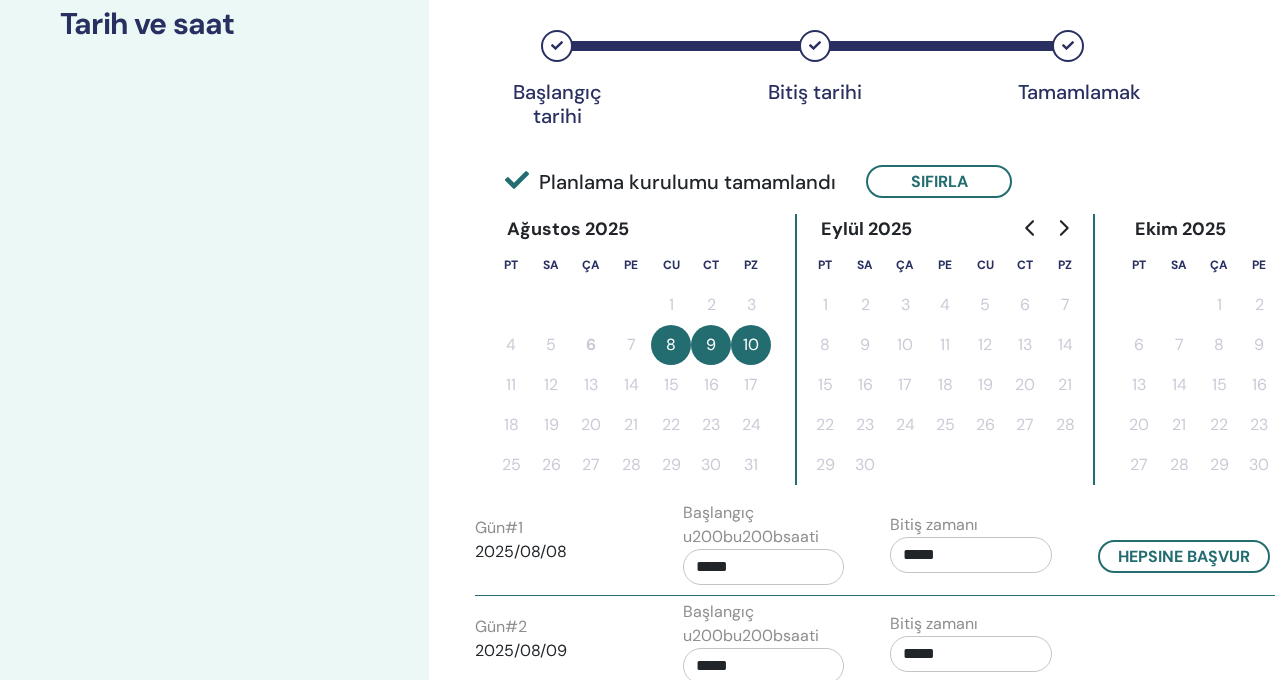 click on "*****" at bounding box center (971, 555) 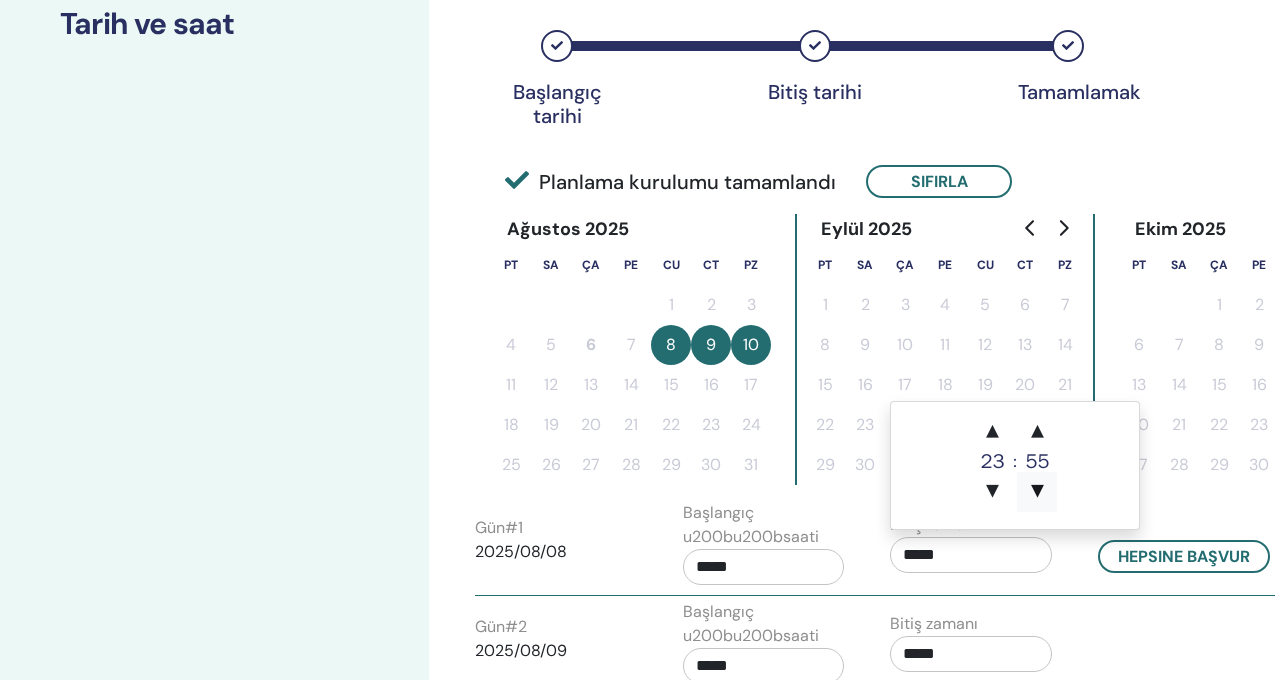 click on "▼" at bounding box center (1037, 492) 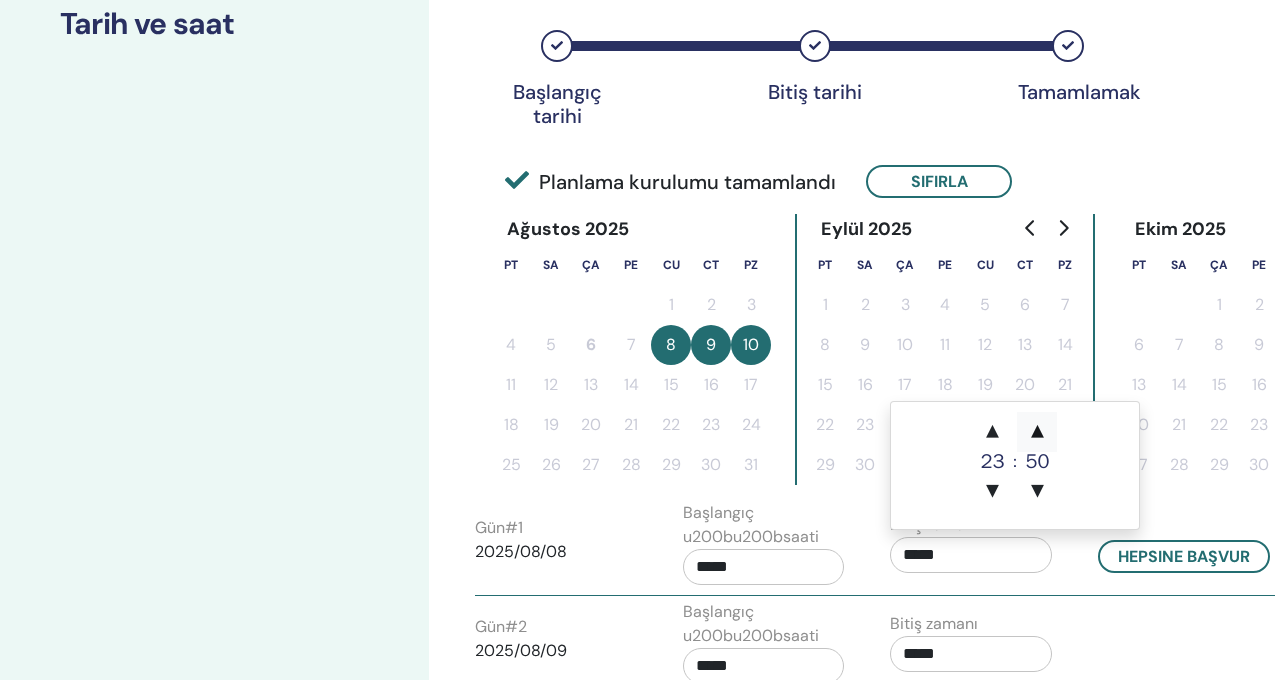 click on "▲" at bounding box center [1037, 432] 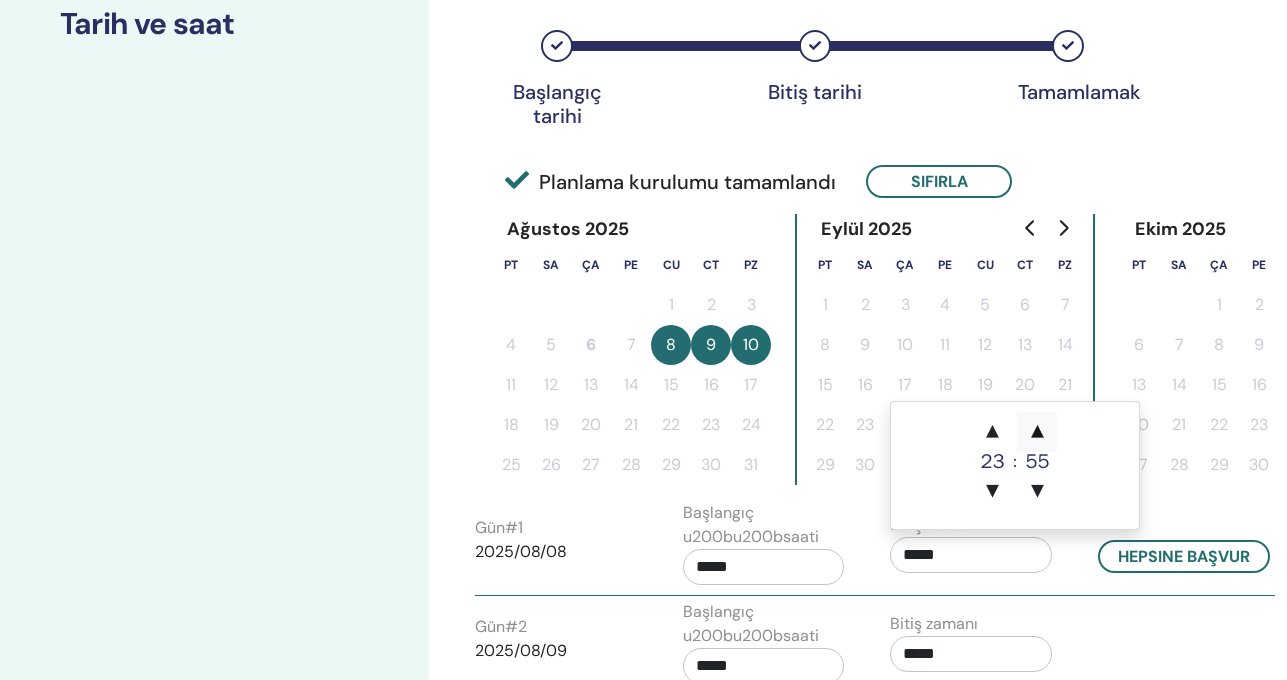 click on "▲" at bounding box center [1037, 432] 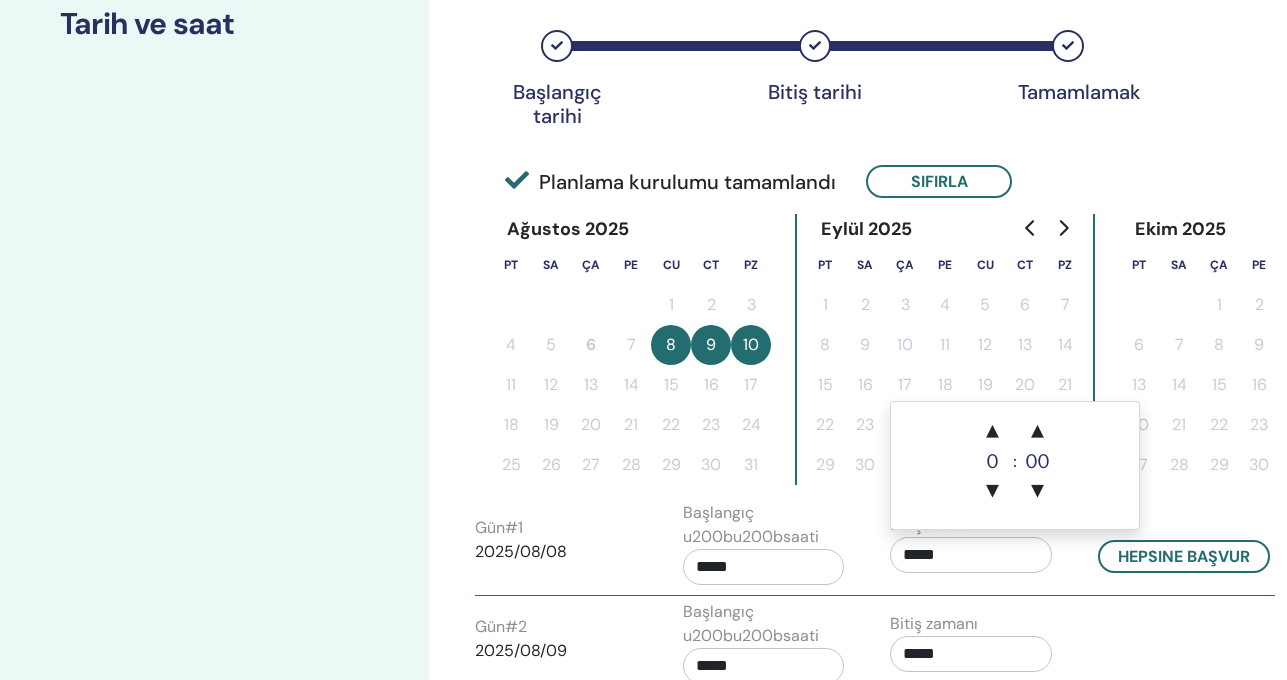 click on "Bitiş zamanı *****" at bounding box center (979, 548) 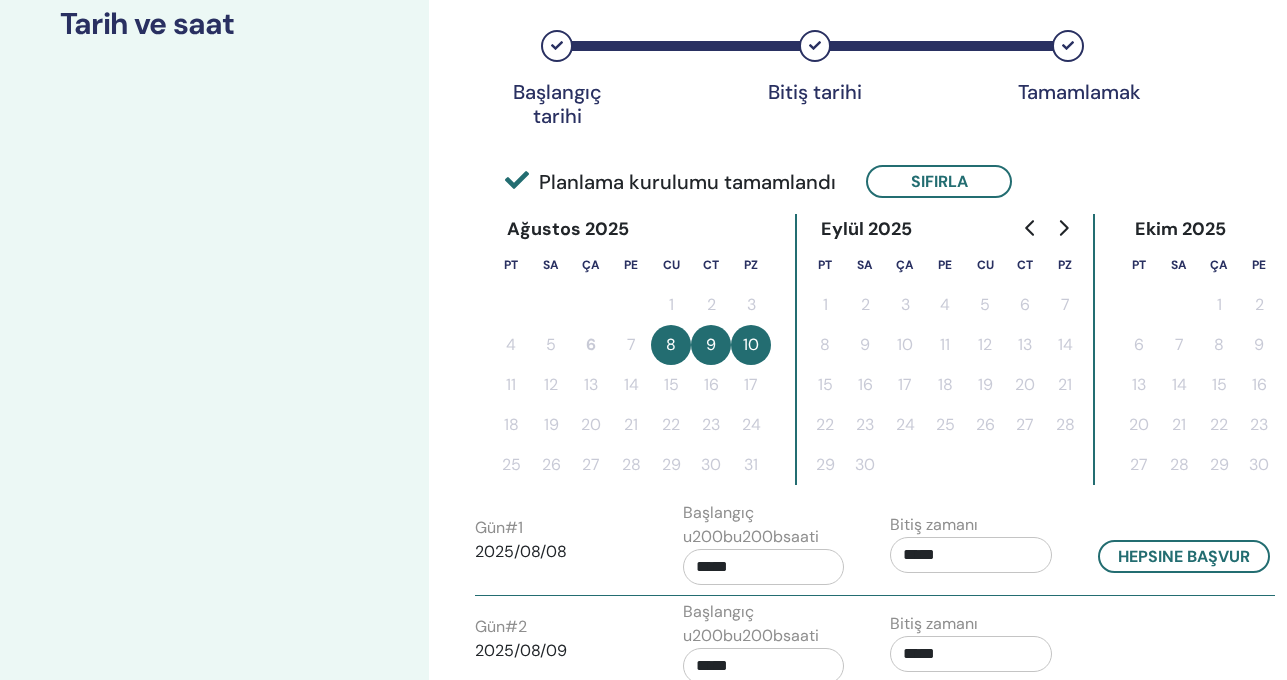 click on "*****" at bounding box center [764, 567] 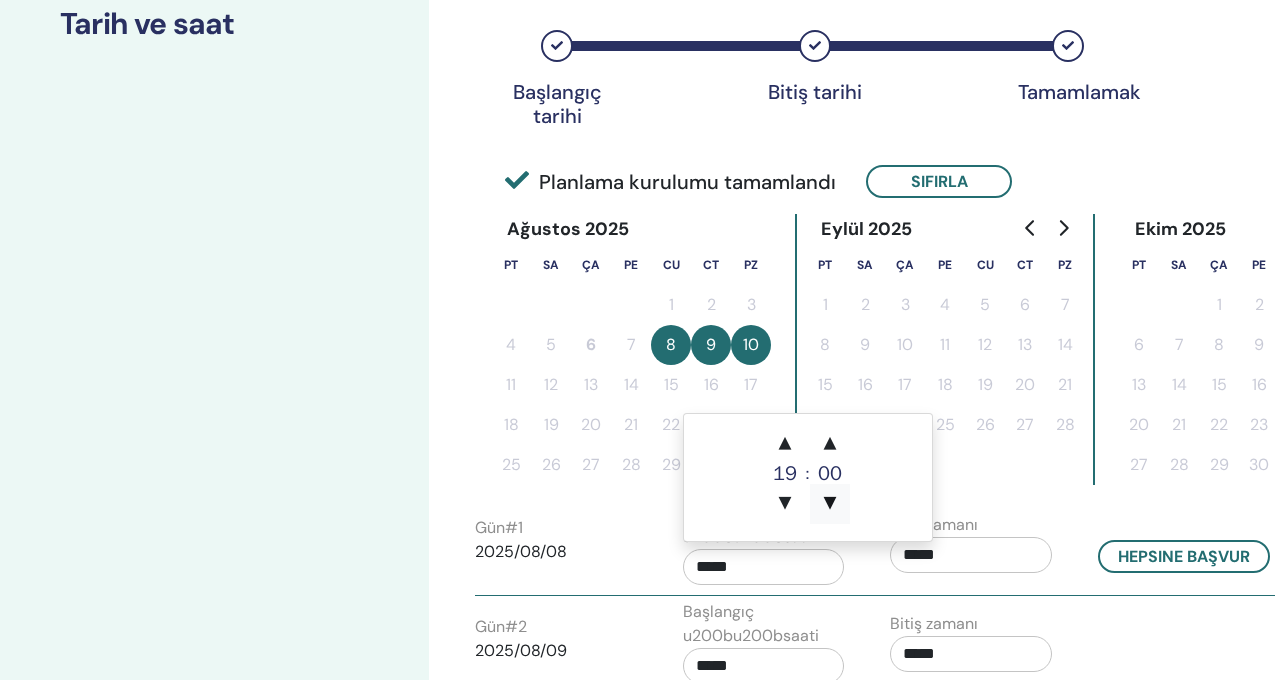 click on "▼" at bounding box center (830, 504) 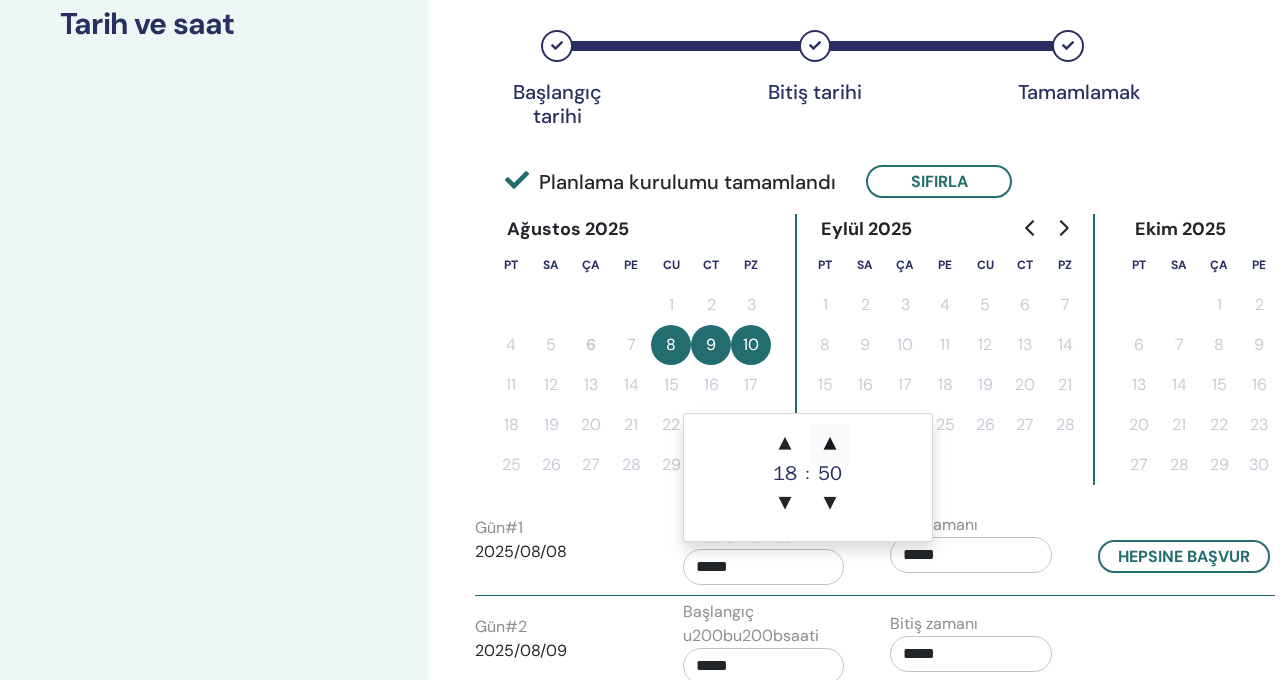 click on "▲" at bounding box center [830, 444] 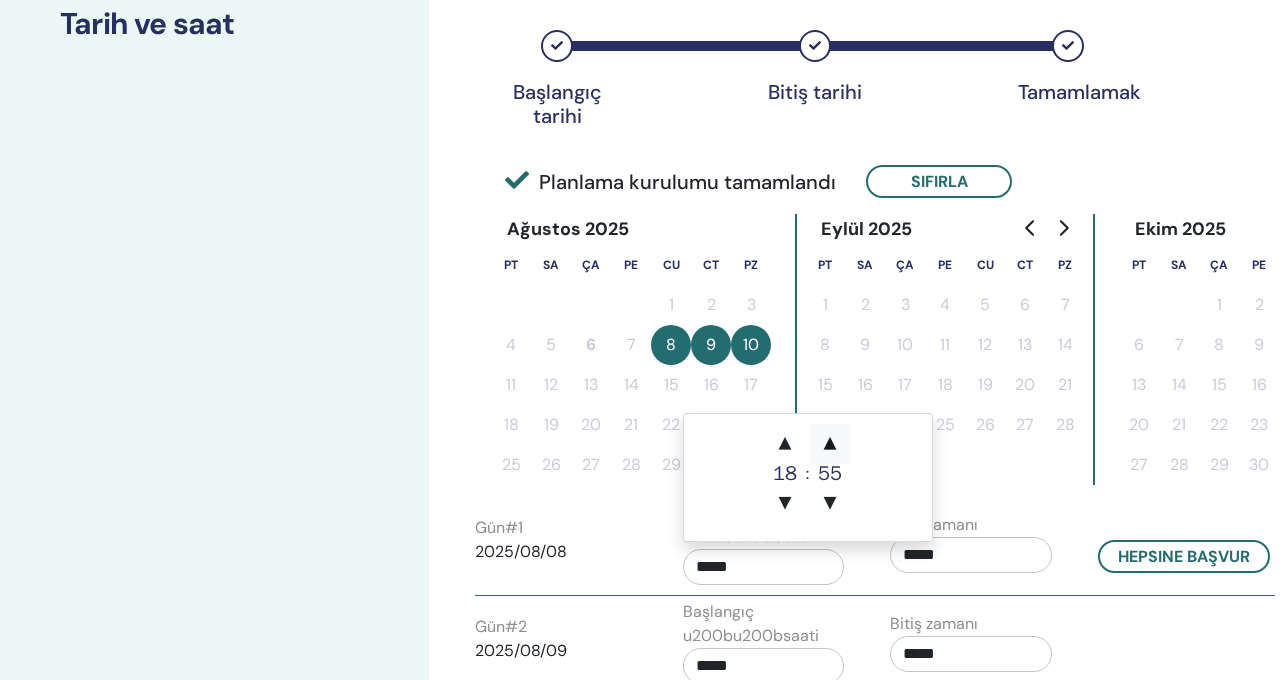 click on "▲" at bounding box center (830, 444) 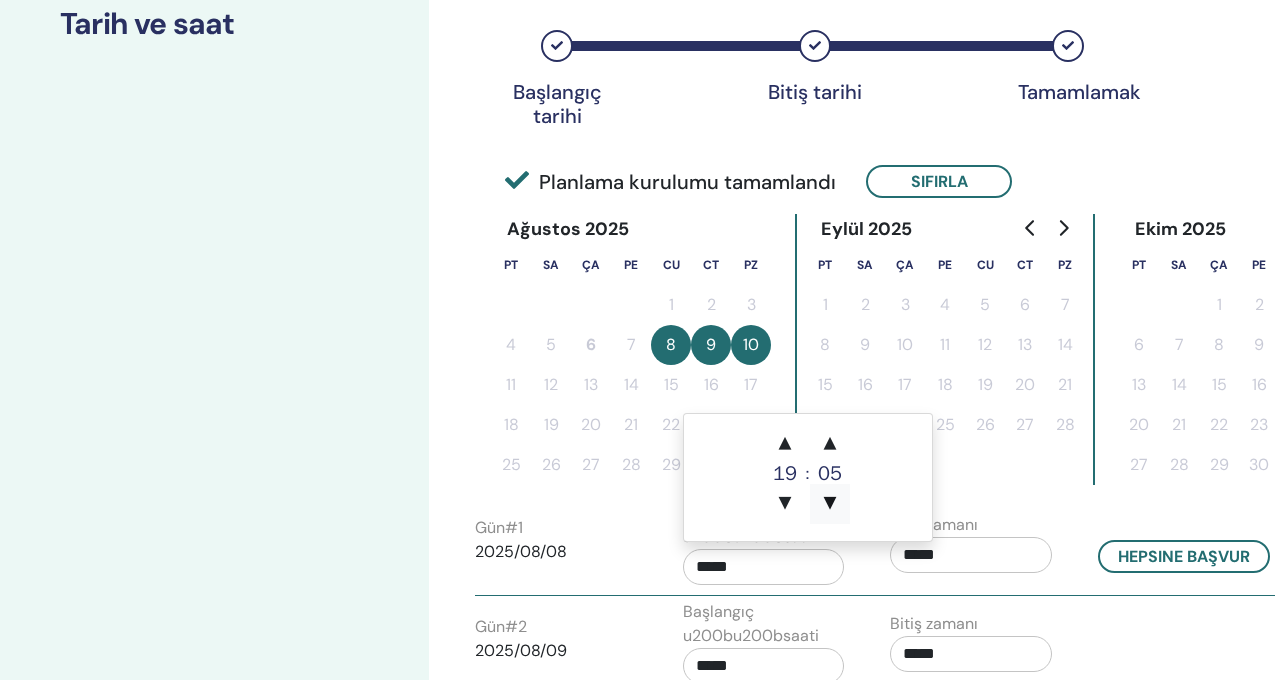 click on "▼" at bounding box center [830, 504] 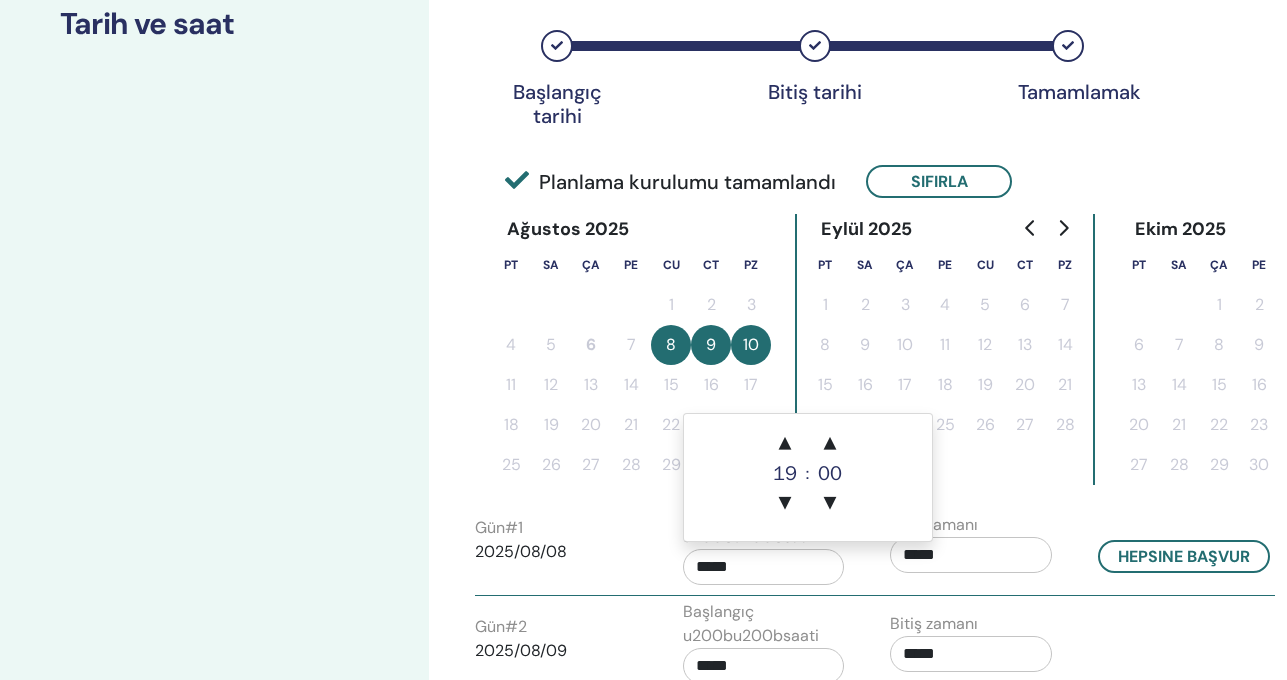 click on "Başlangıç u200bu200bsaati *****" at bounding box center (772, 548) 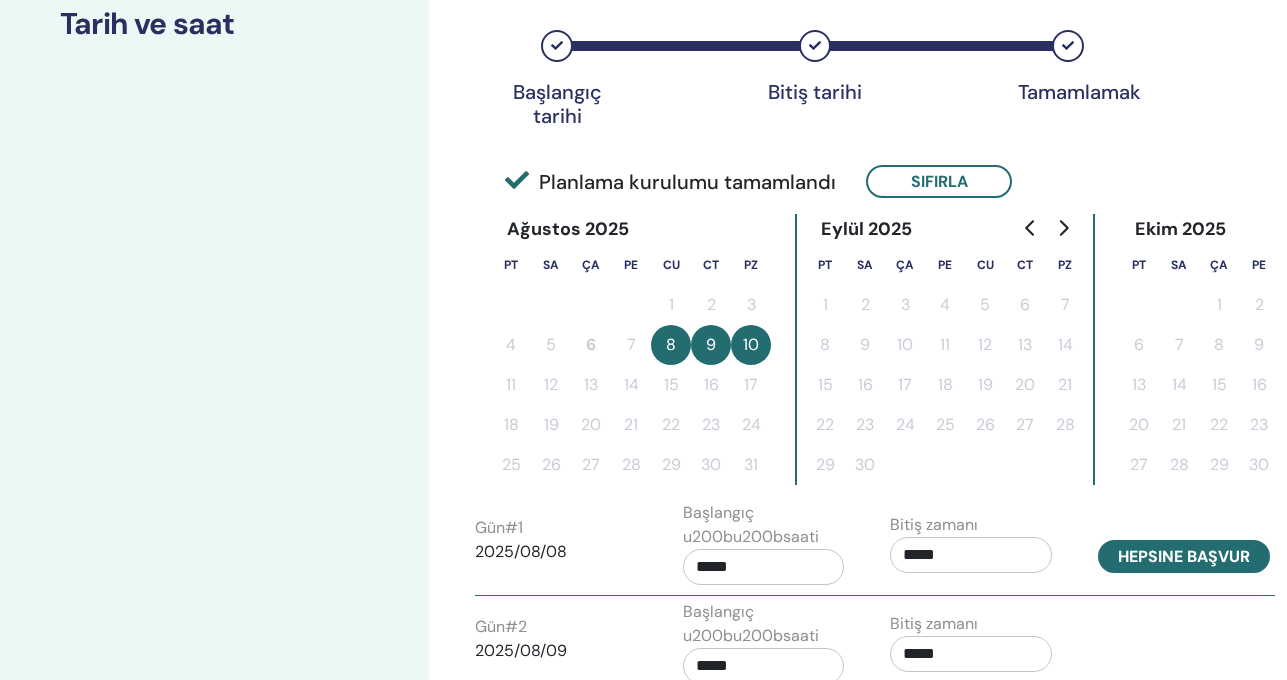 click on "Hepsine başvur" at bounding box center [1184, 556] 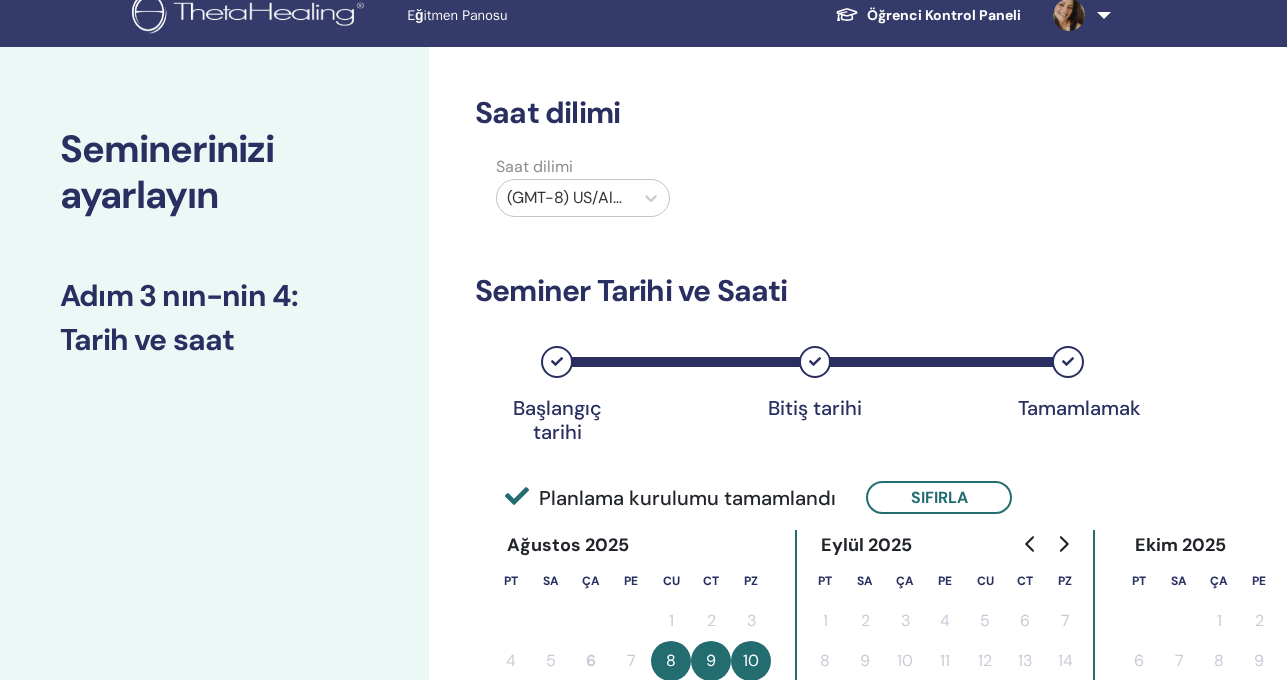 scroll, scrollTop: 0, scrollLeft: 0, axis: both 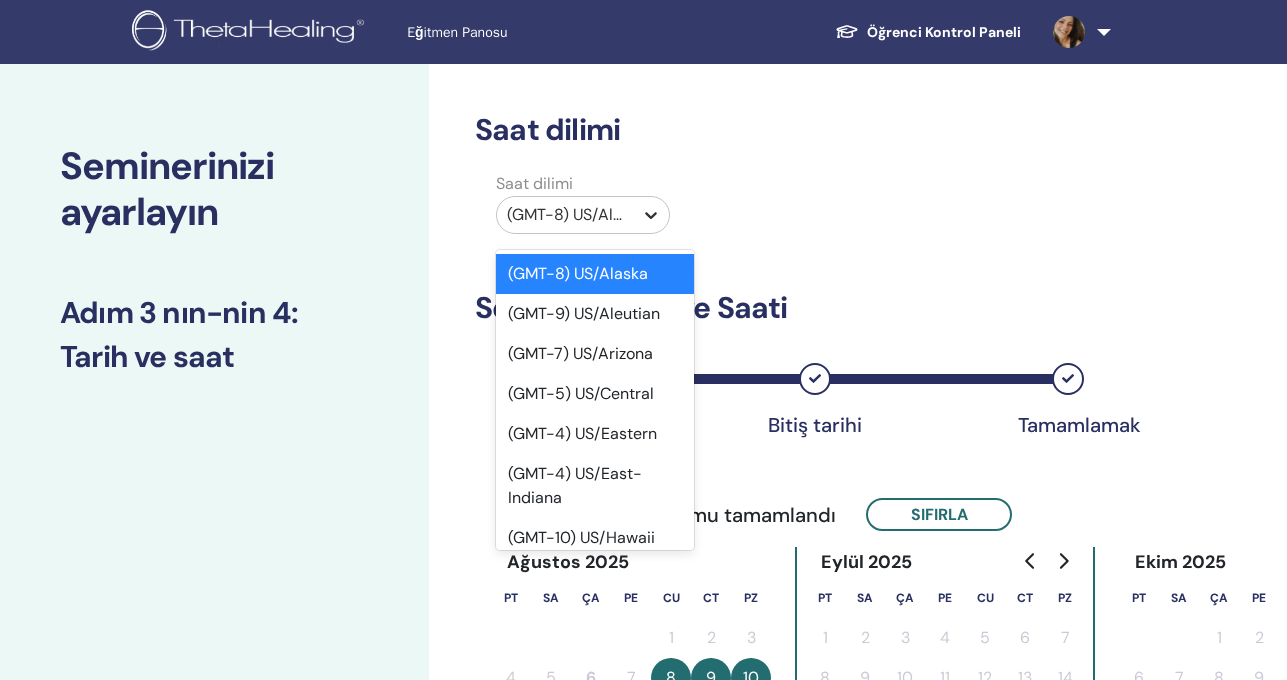 click 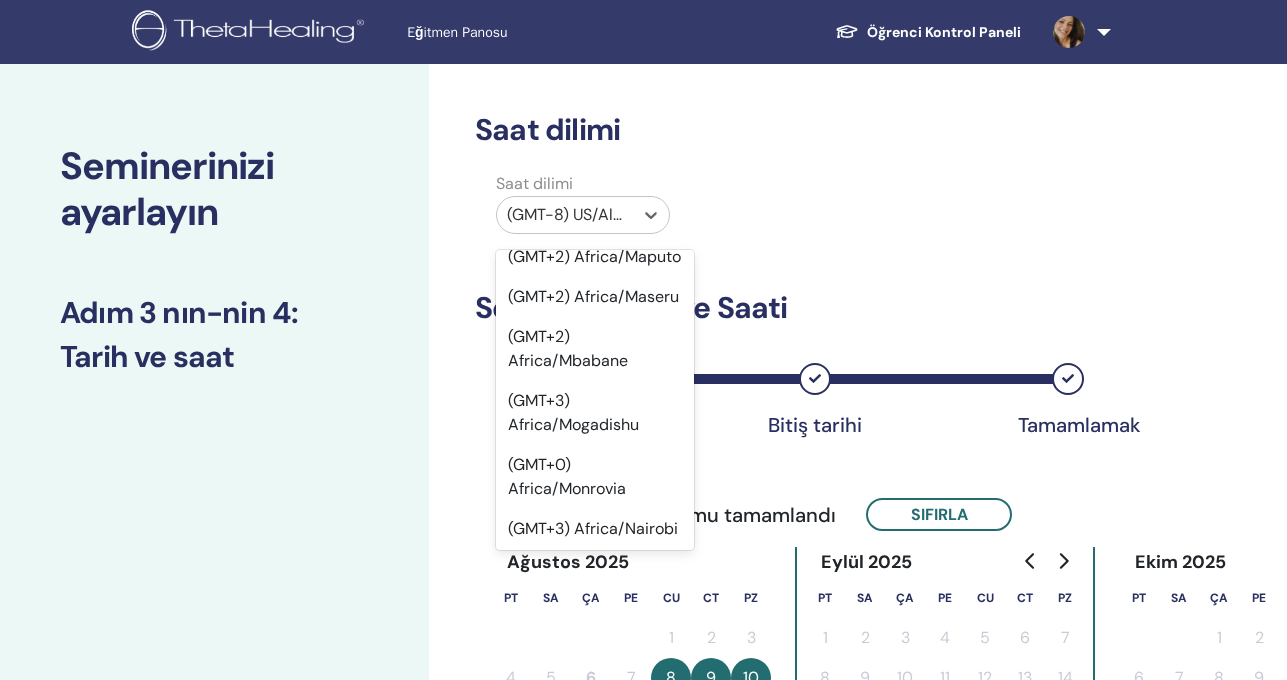 scroll, scrollTop: 3900, scrollLeft: 0, axis: vertical 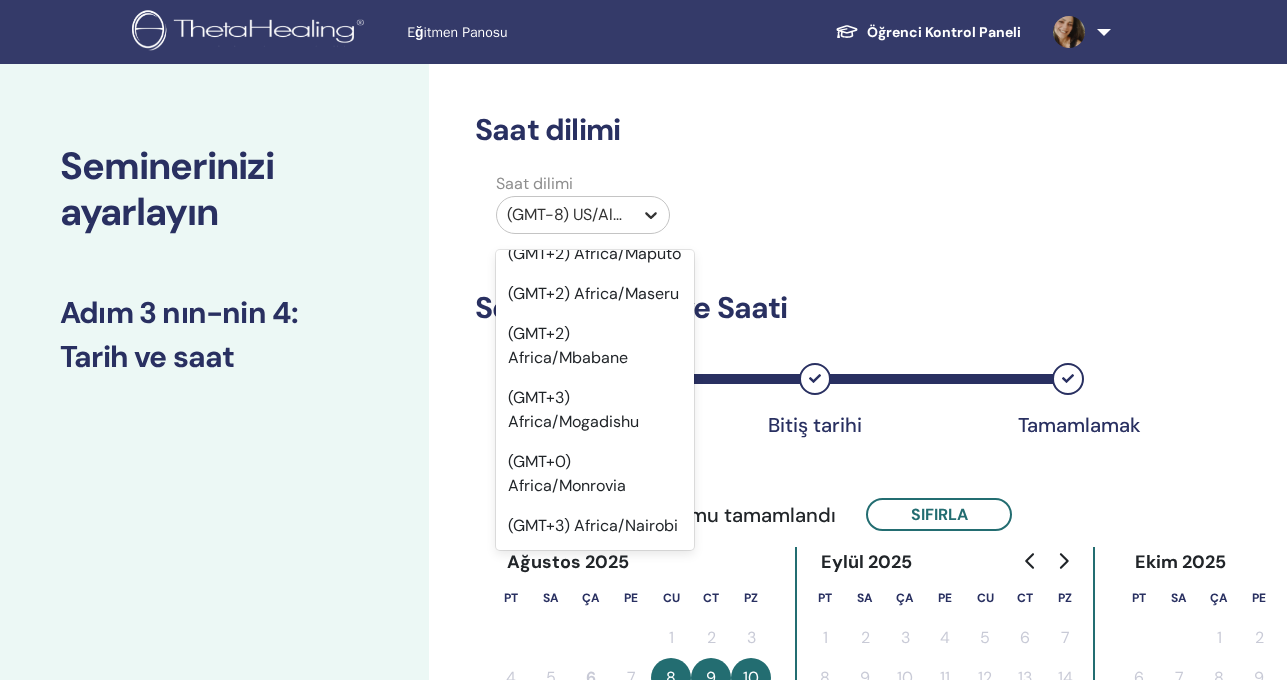 click 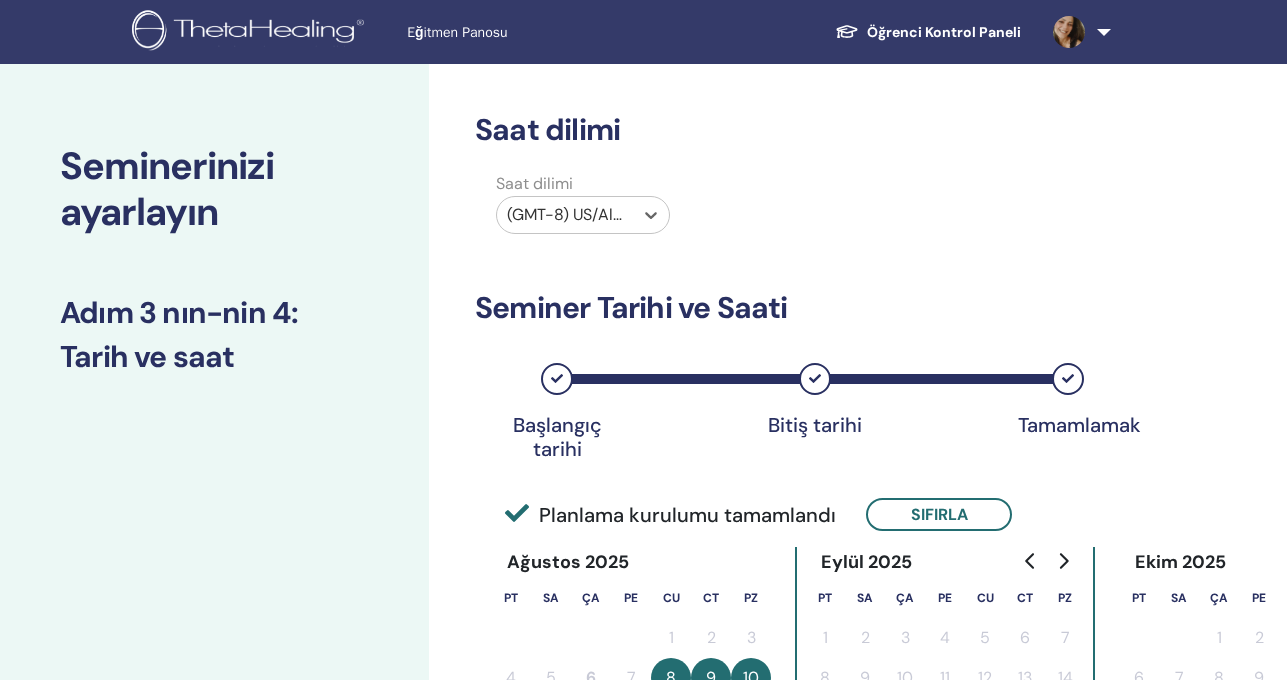 click at bounding box center [565, 215] 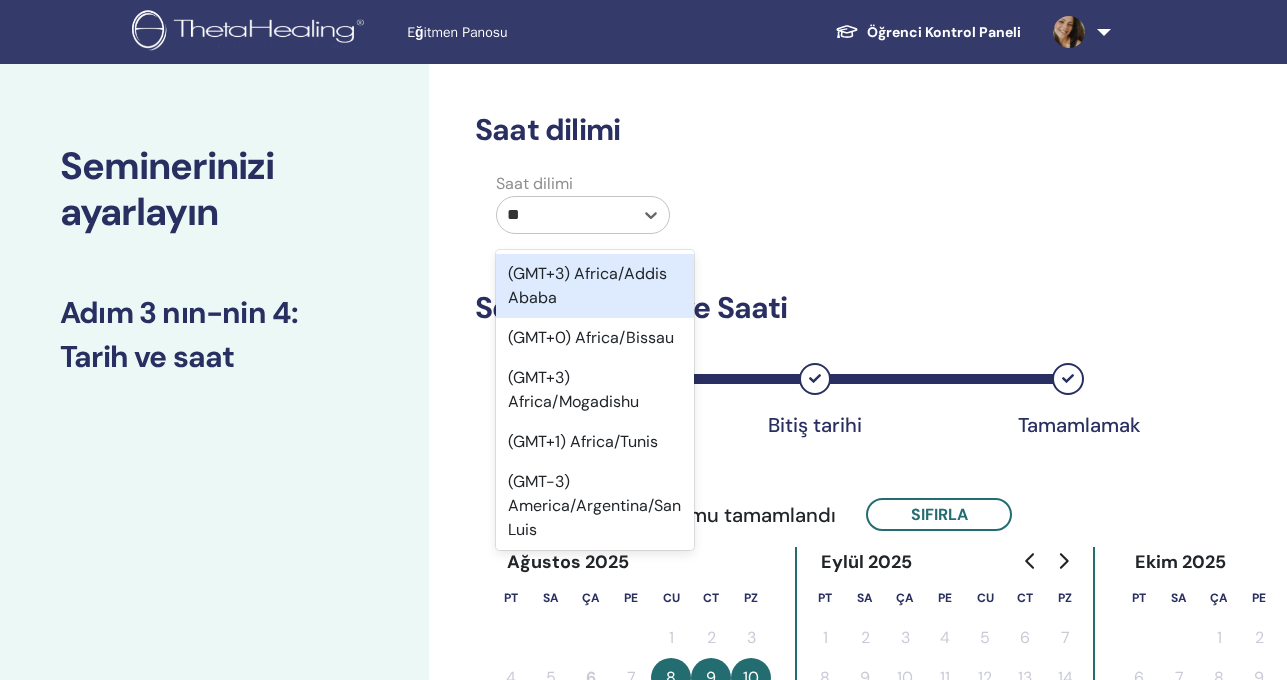 type on "***" 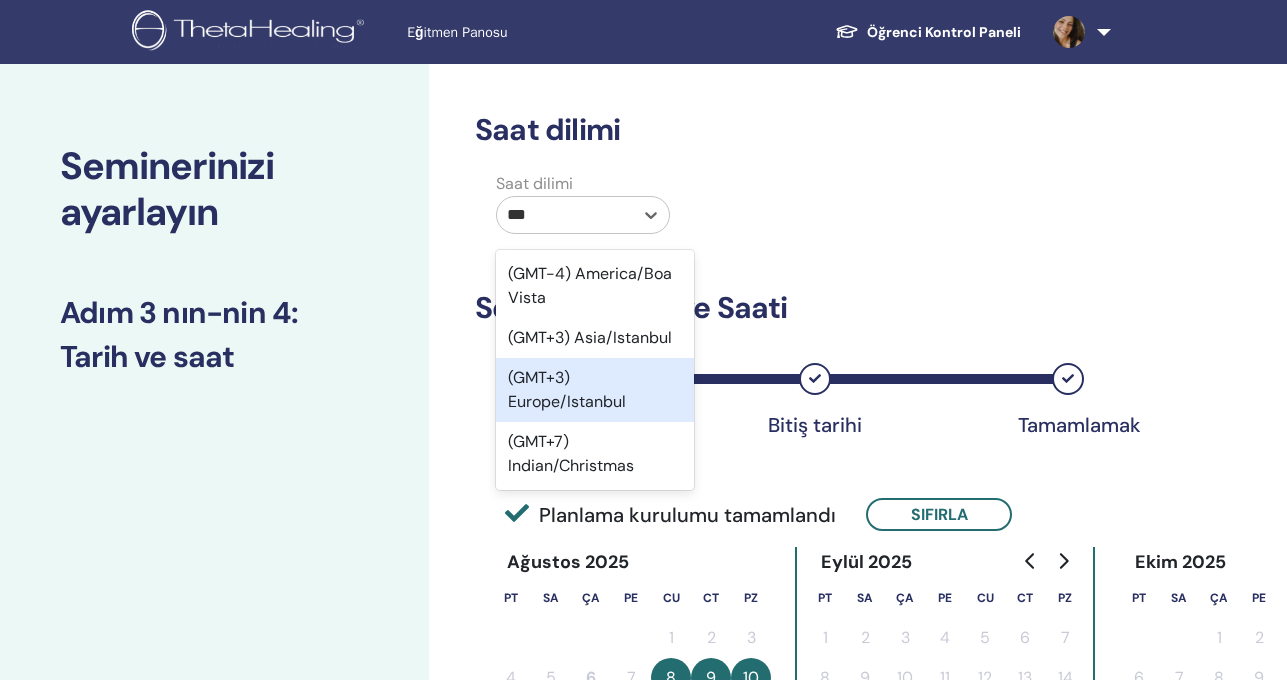 click on "(GMT+3) Europe/Istanbul" at bounding box center [595, 390] 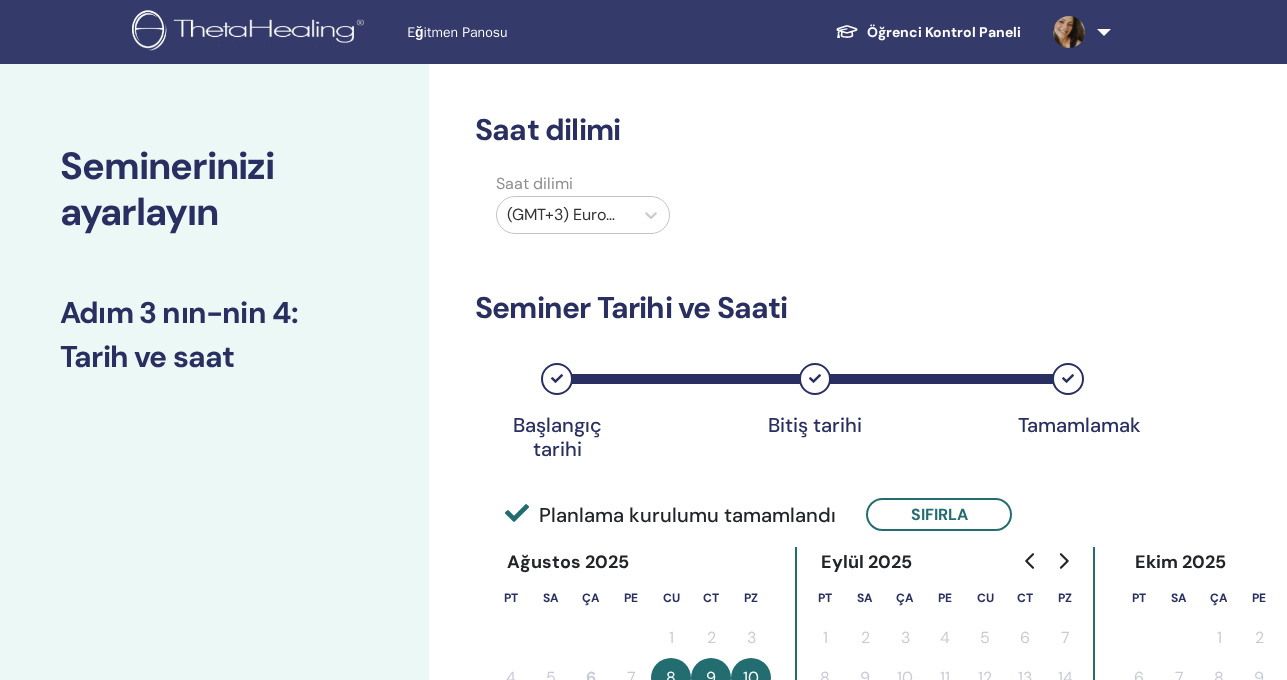 click on "Tarih ve saat" at bounding box center (214, 357) 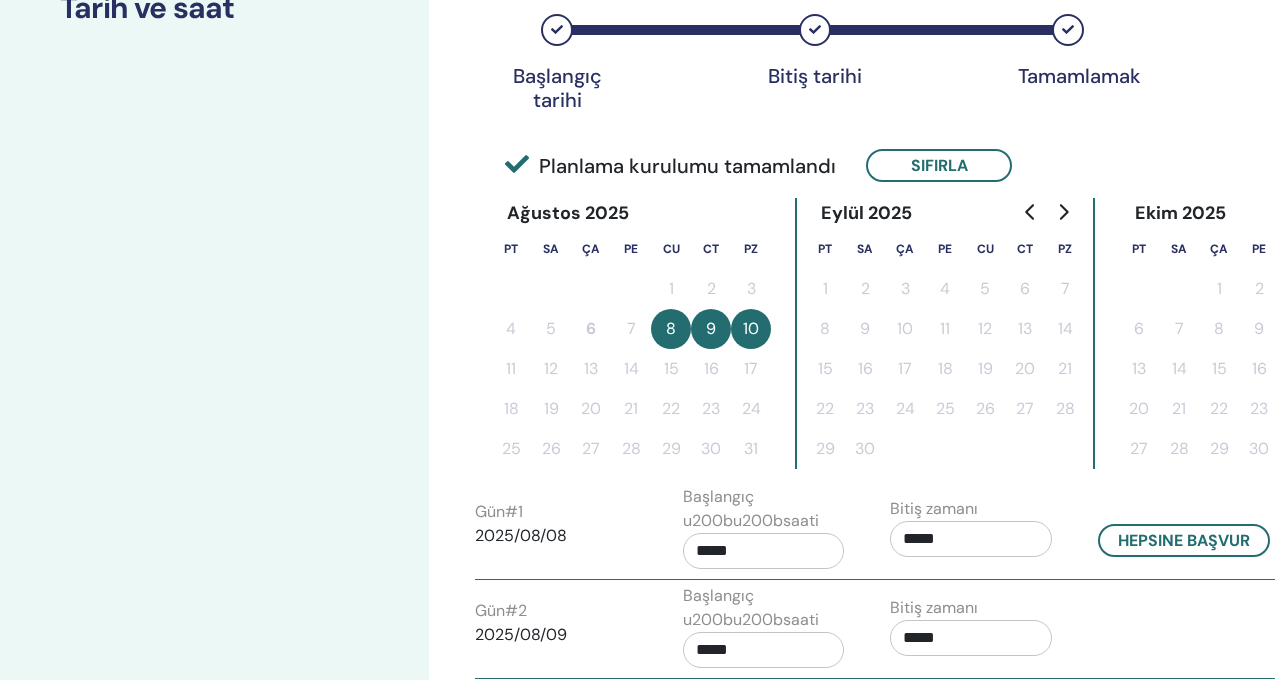 scroll, scrollTop: 367, scrollLeft: 0, axis: vertical 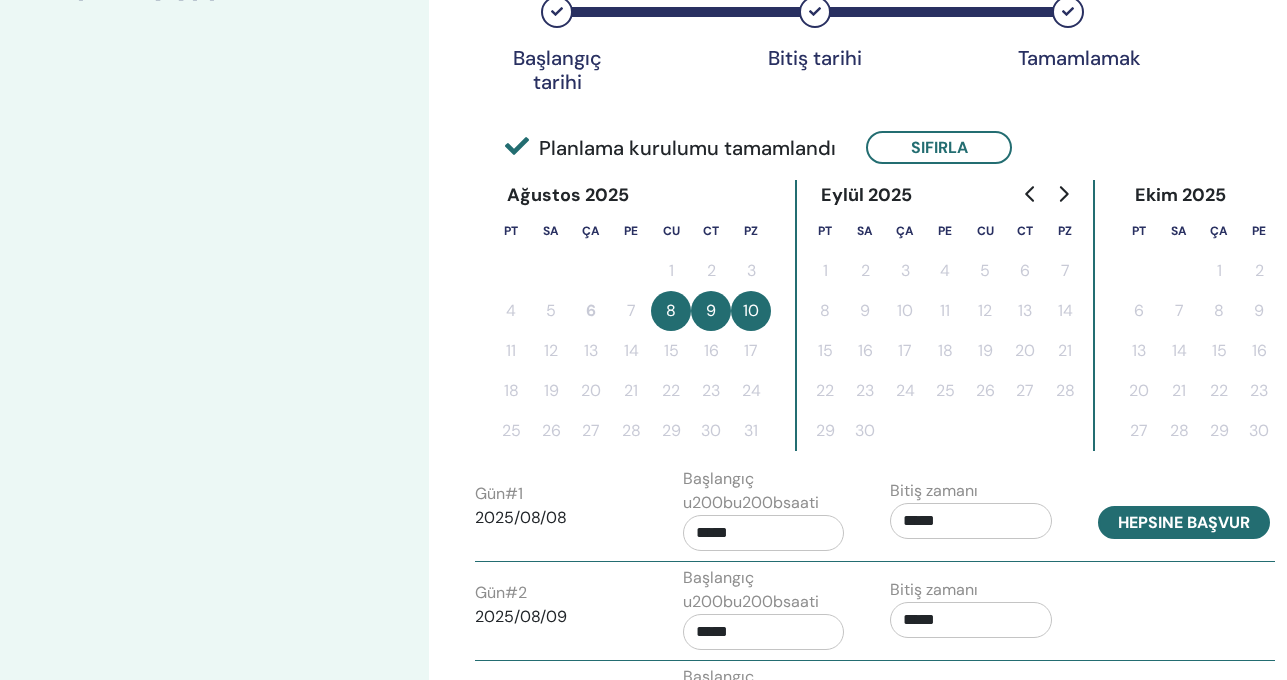 click on "Hepsine başvur" at bounding box center (1184, 522) 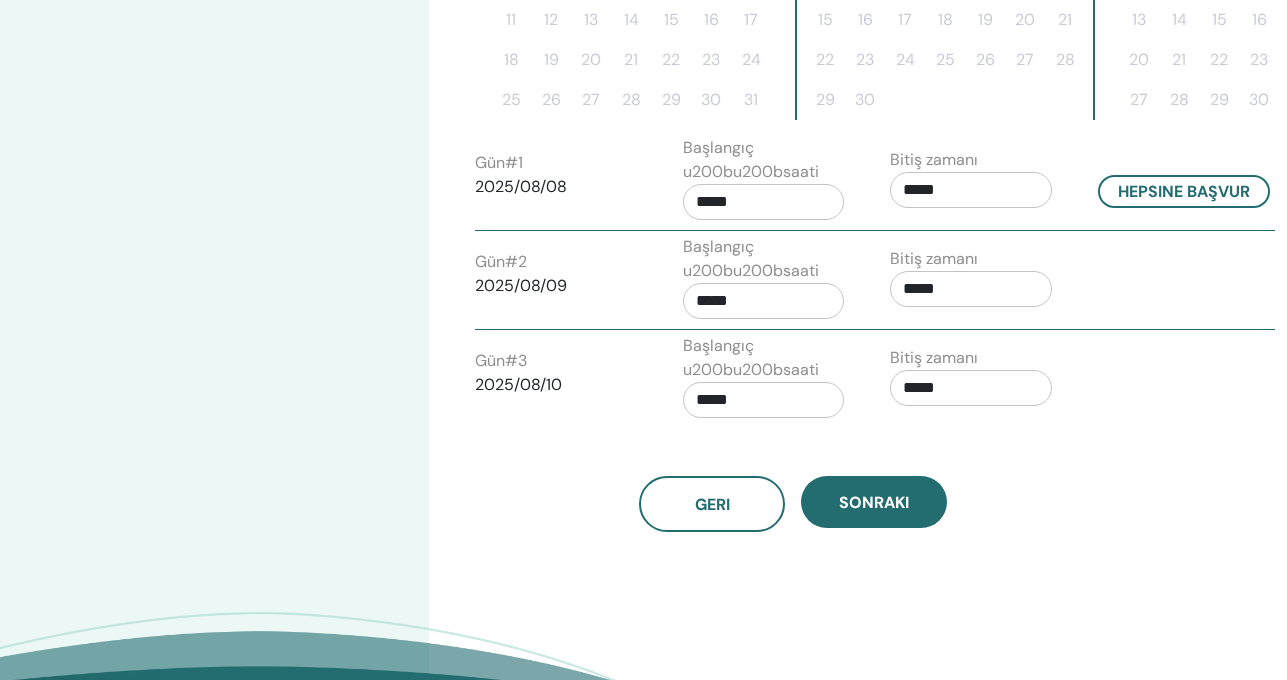 scroll, scrollTop: 733, scrollLeft: 0, axis: vertical 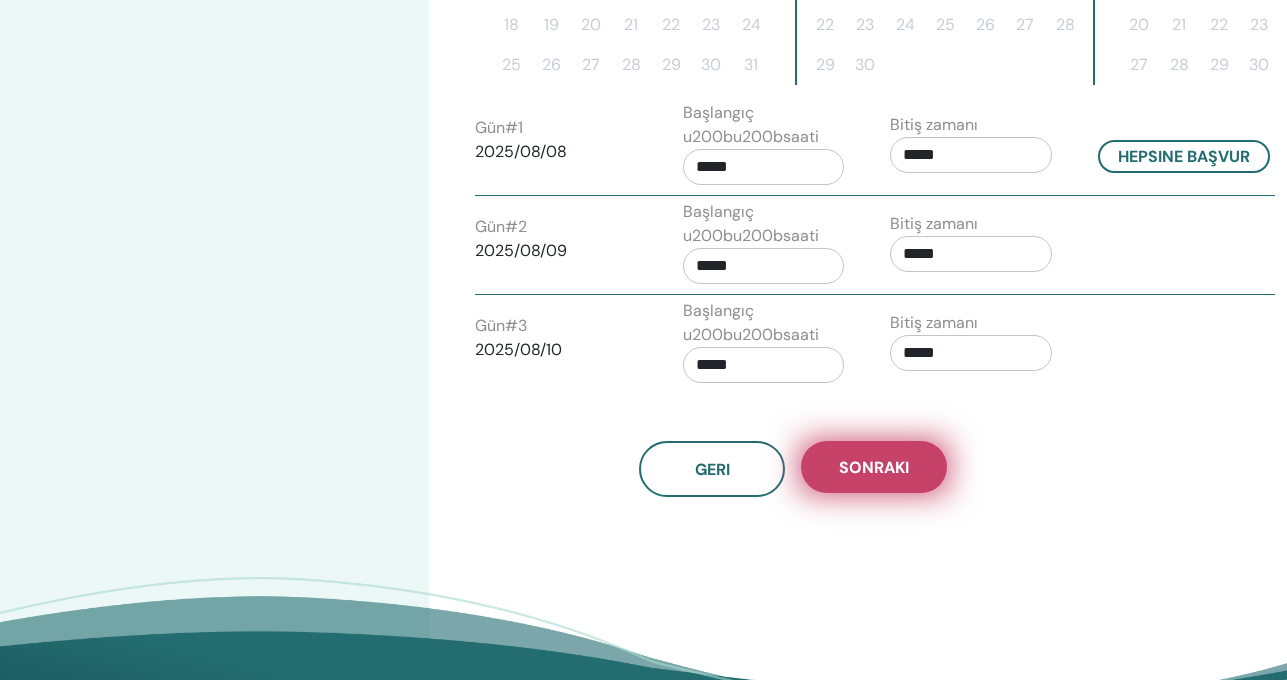 click on "Sonraki" at bounding box center [874, 467] 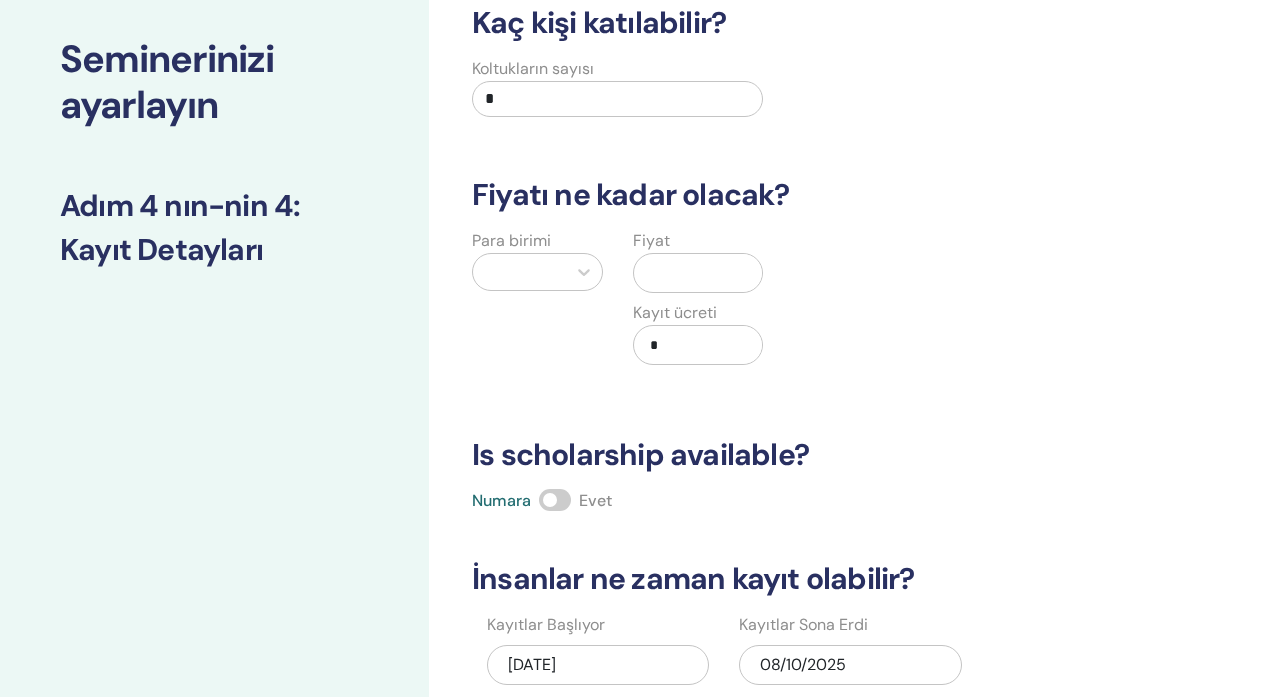 scroll, scrollTop: 100, scrollLeft: 0, axis: vertical 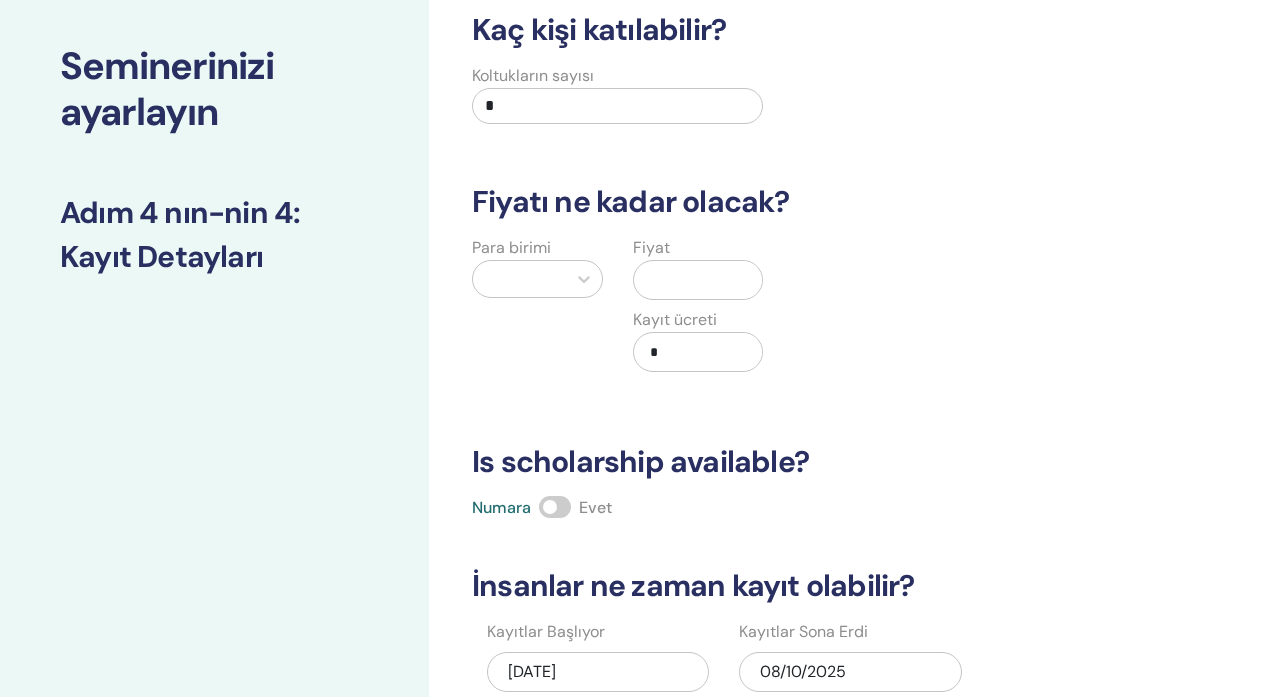 click on "*" at bounding box center [617, 106] 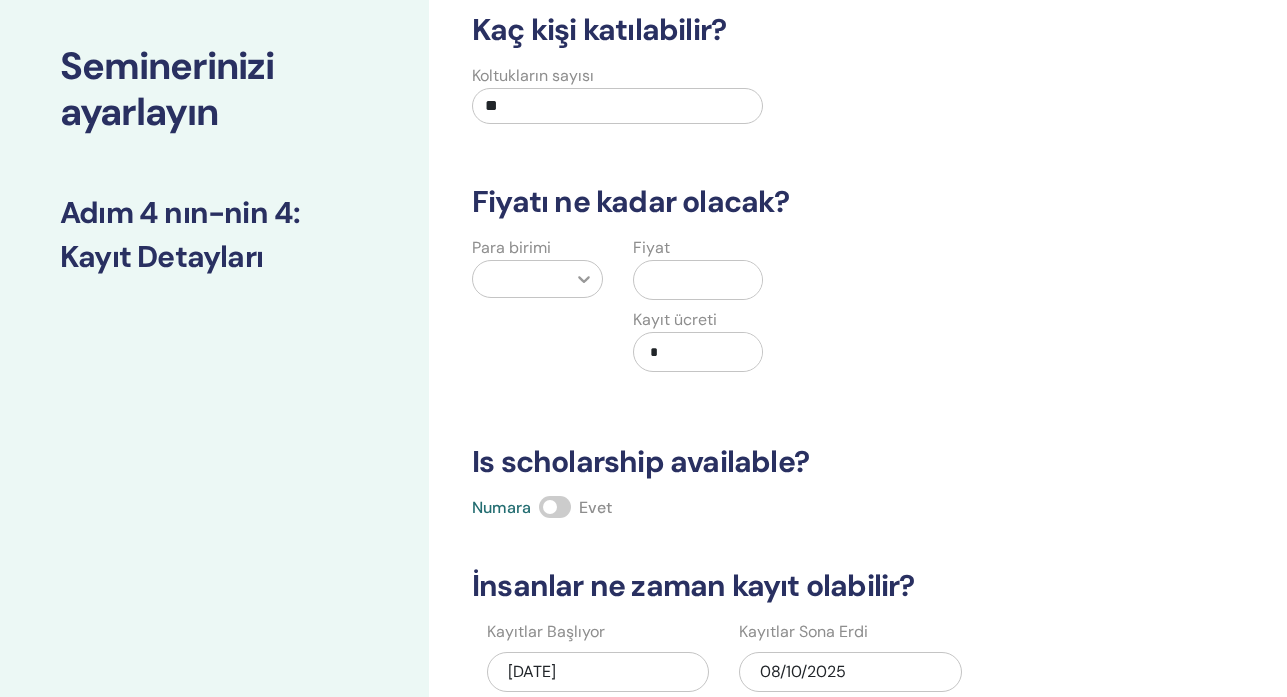 type on "**" 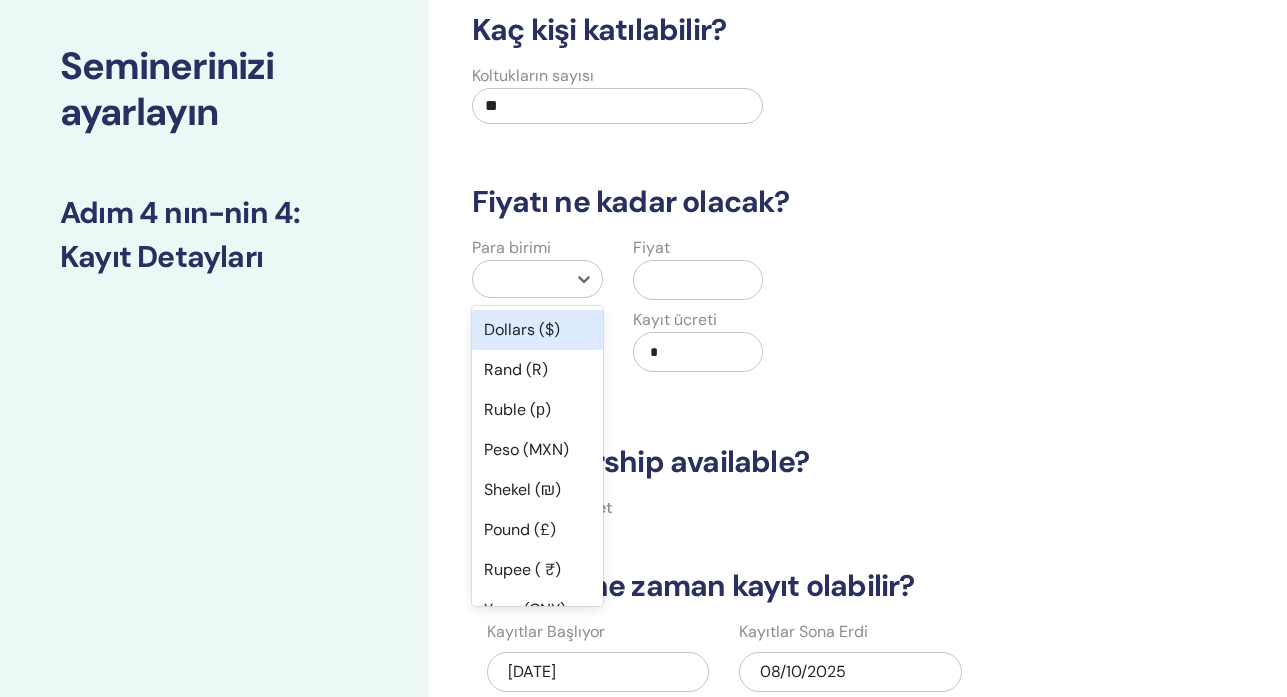 click on "Dollars ($)" at bounding box center [537, 330] 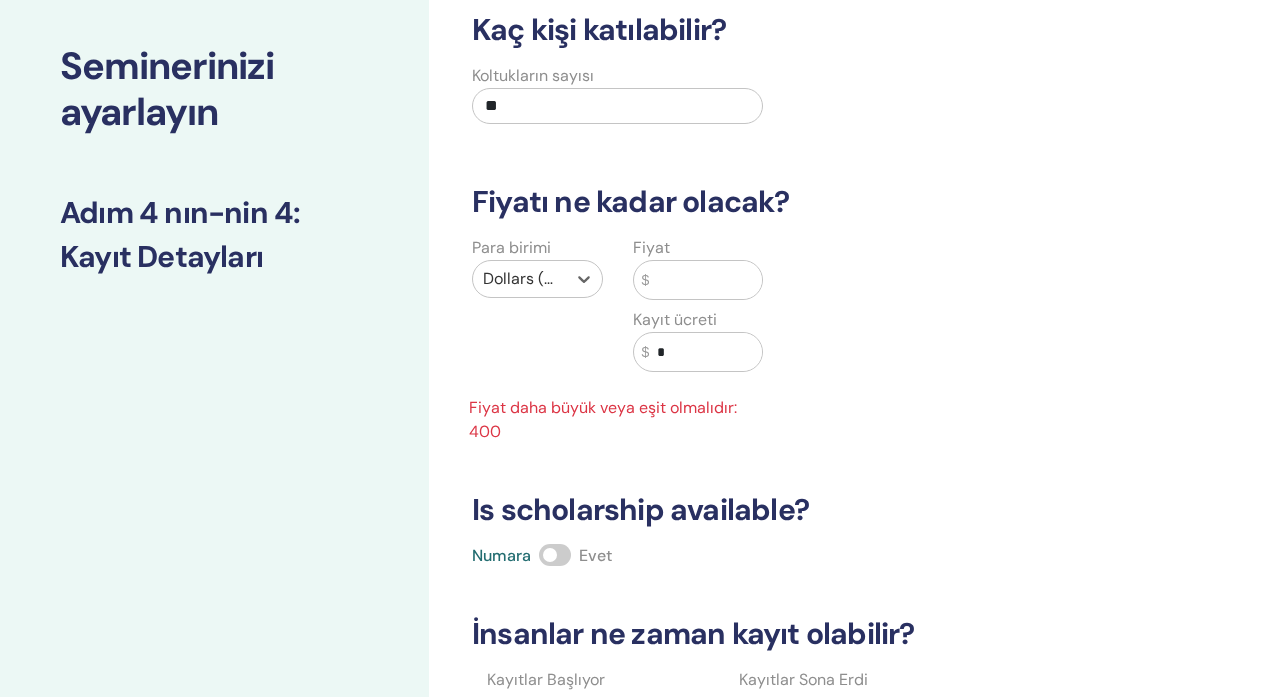 click at bounding box center (705, 280) 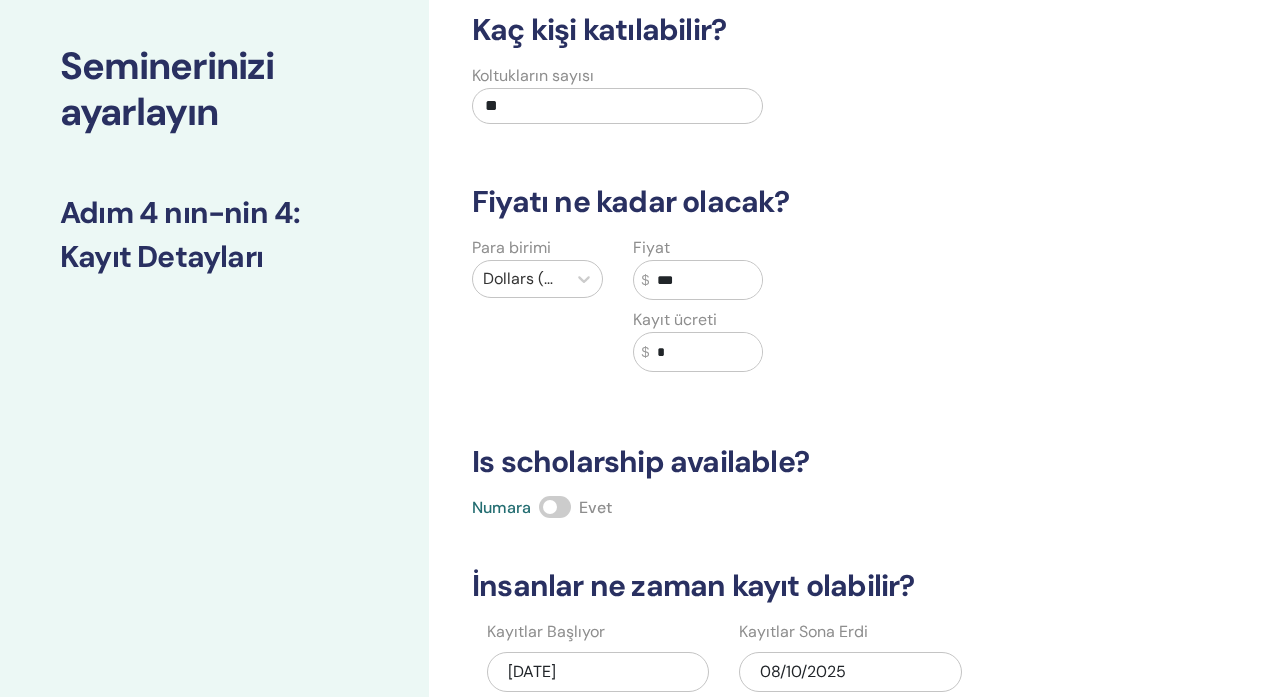 type on "***" 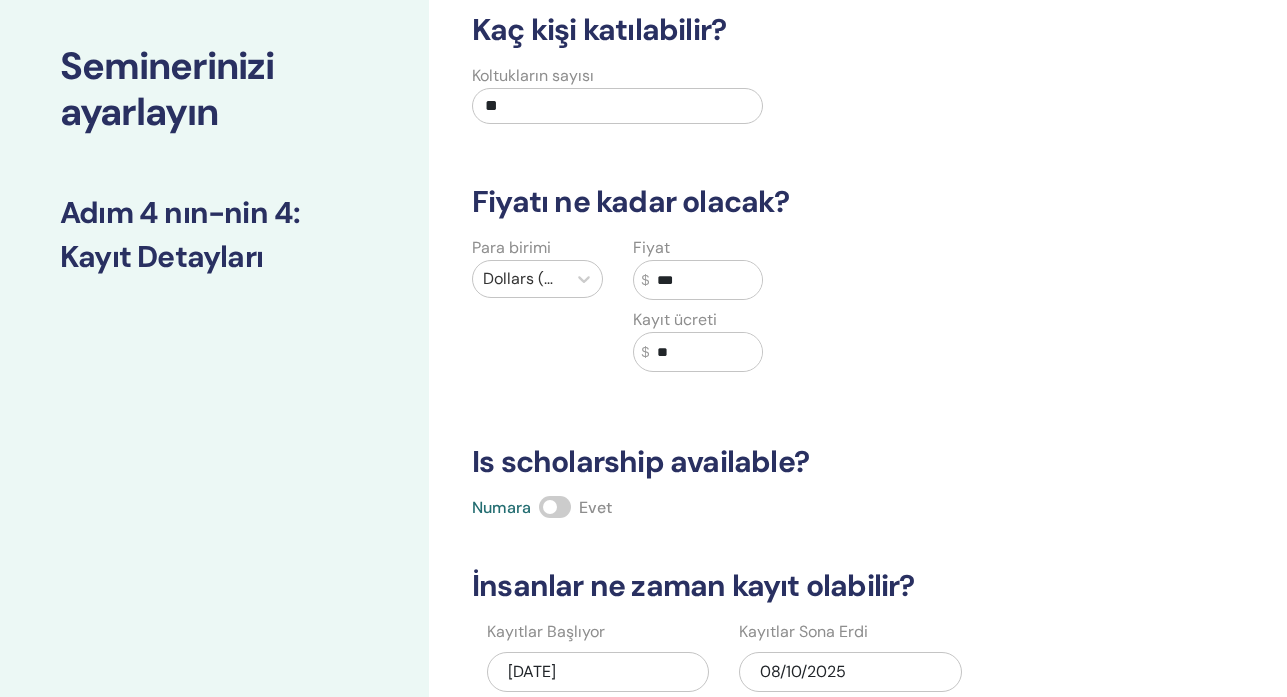 type on "*" 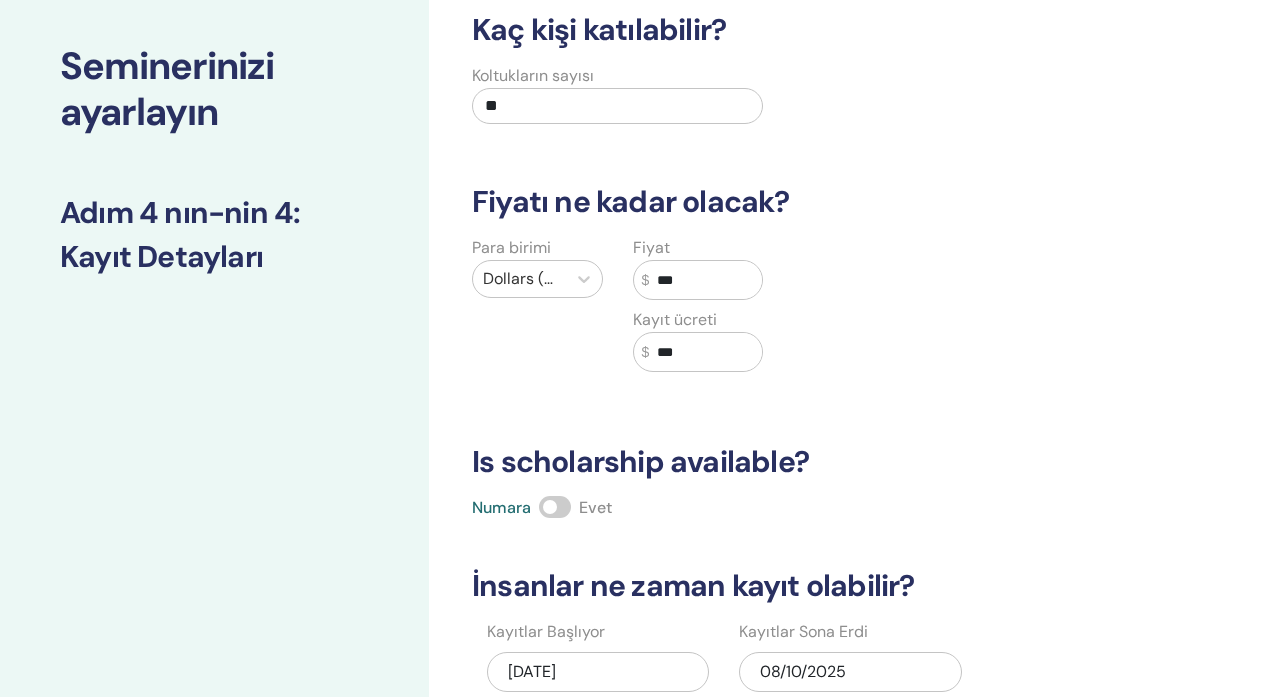 type on "***" 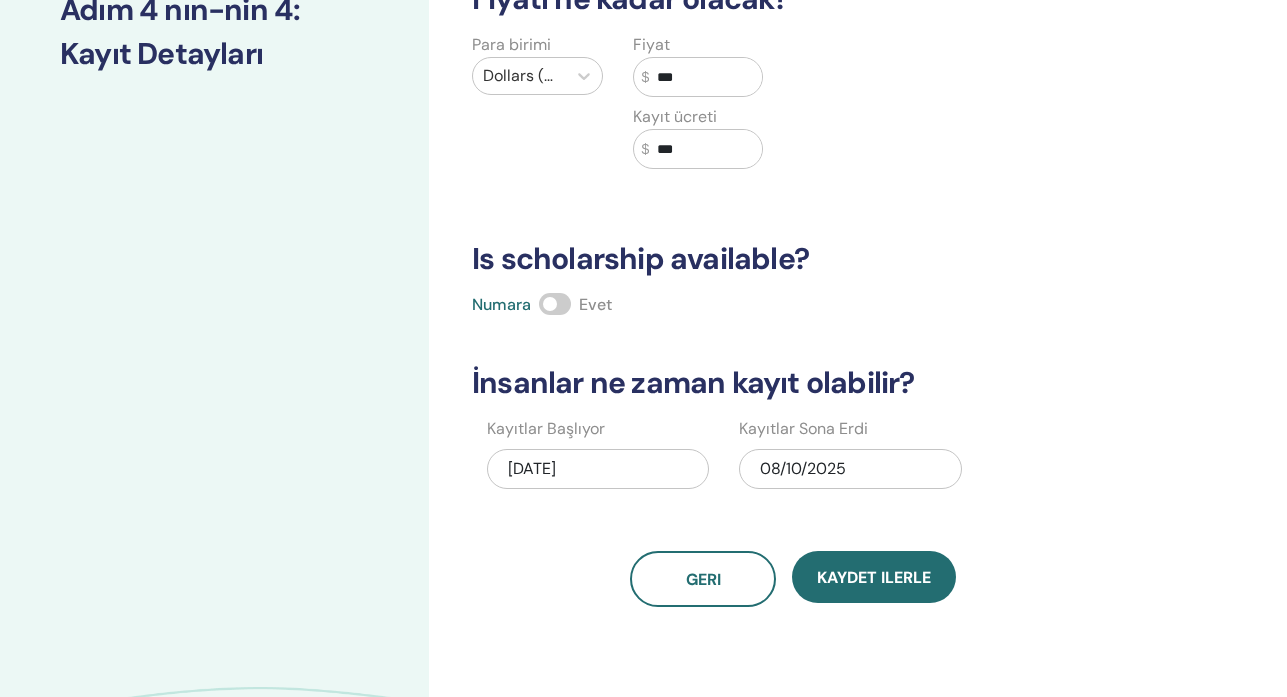scroll, scrollTop: 433, scrollLeft: 0, axis: vertical 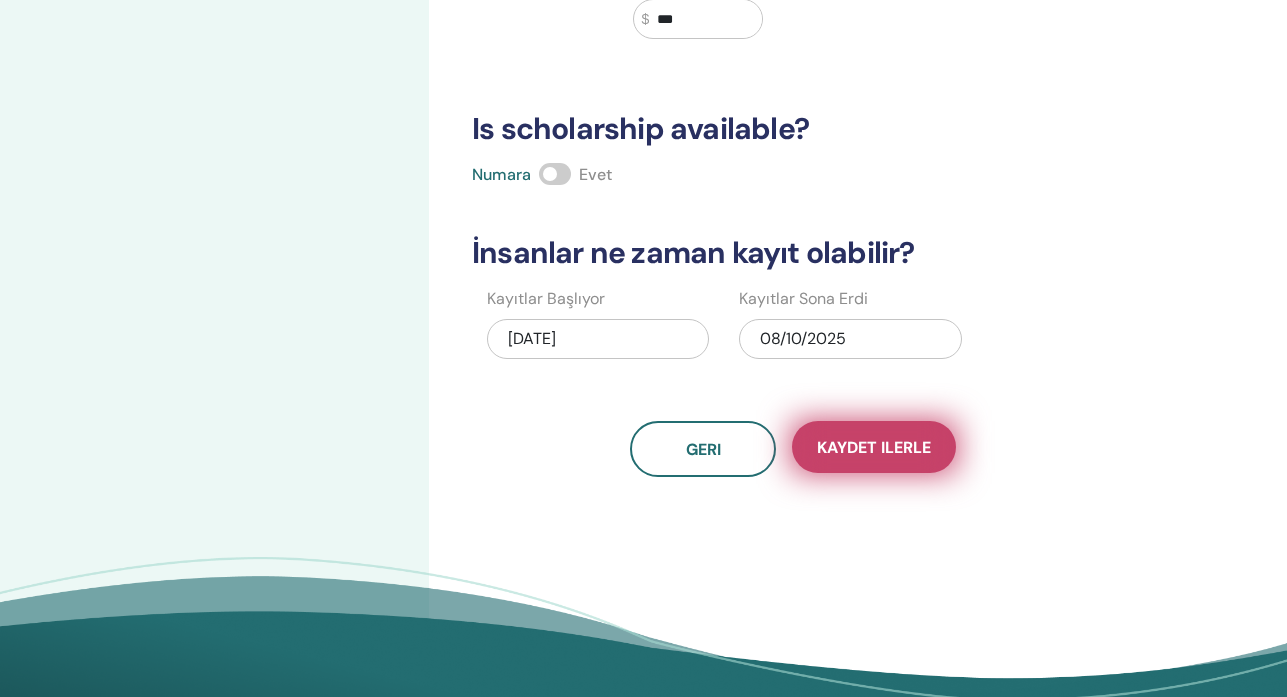 click on "Kaydet ilerle" at bounding box center (874, 447) 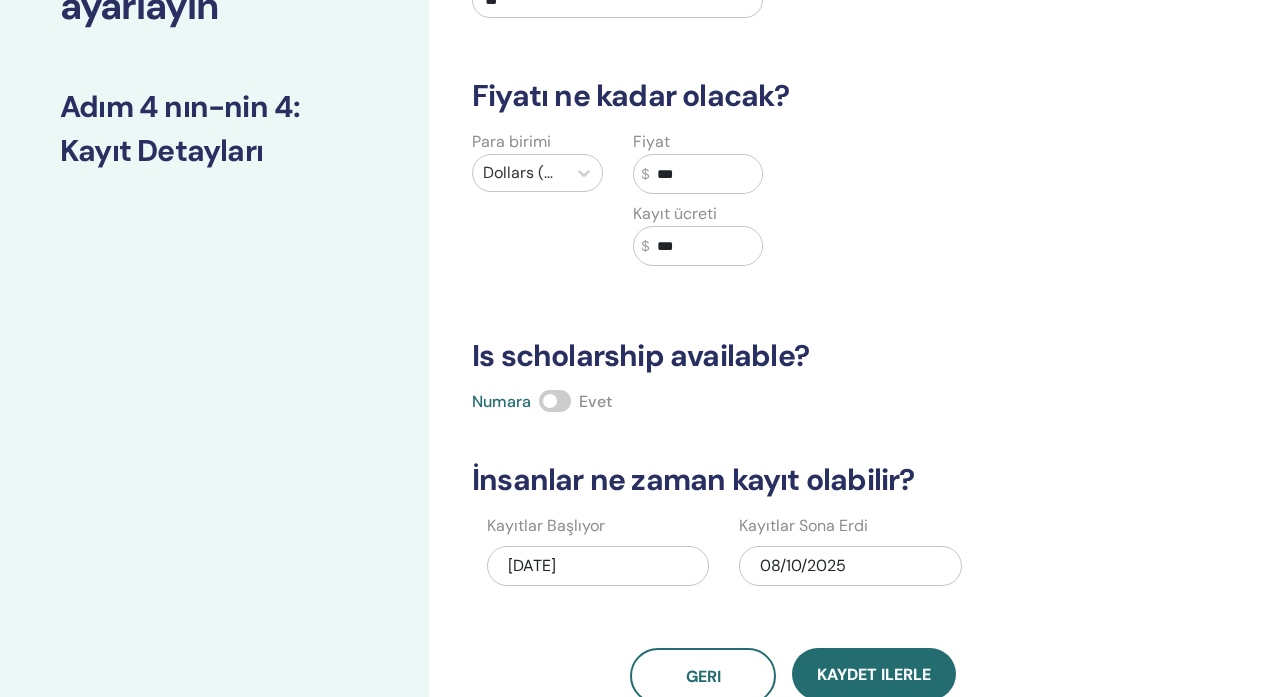 scroll, scrollTop: 200, scrollLeft: 0, axis: vertical 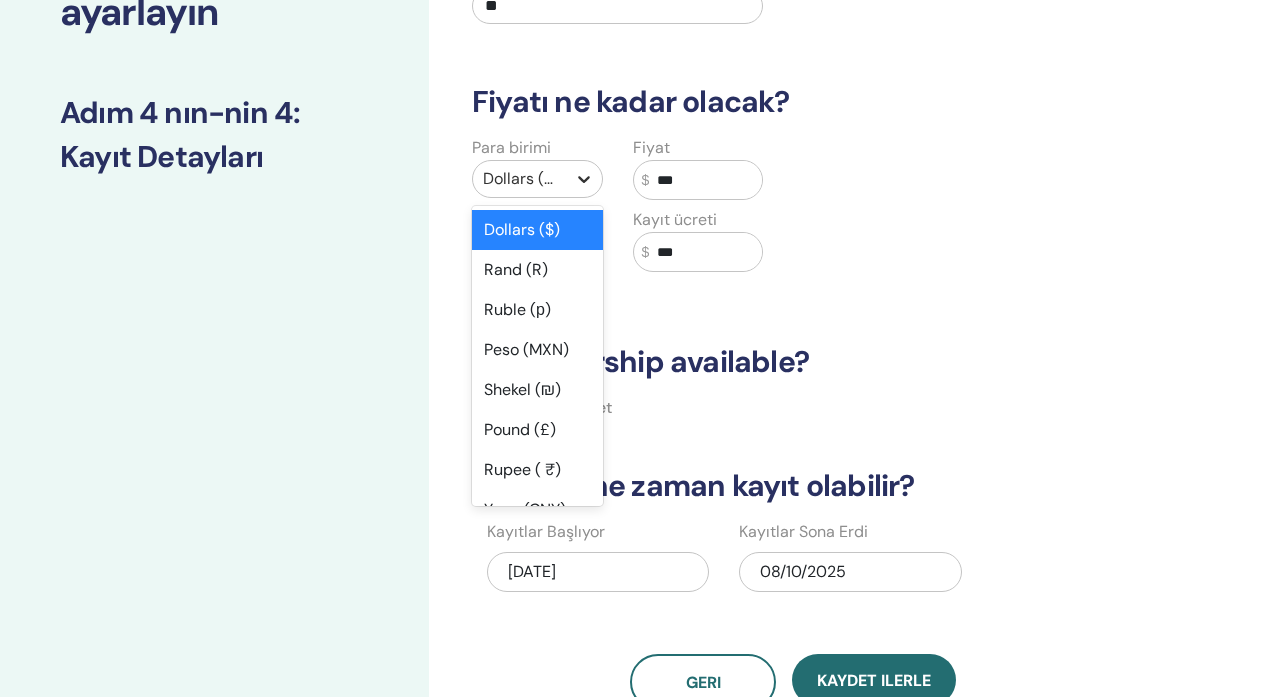 click 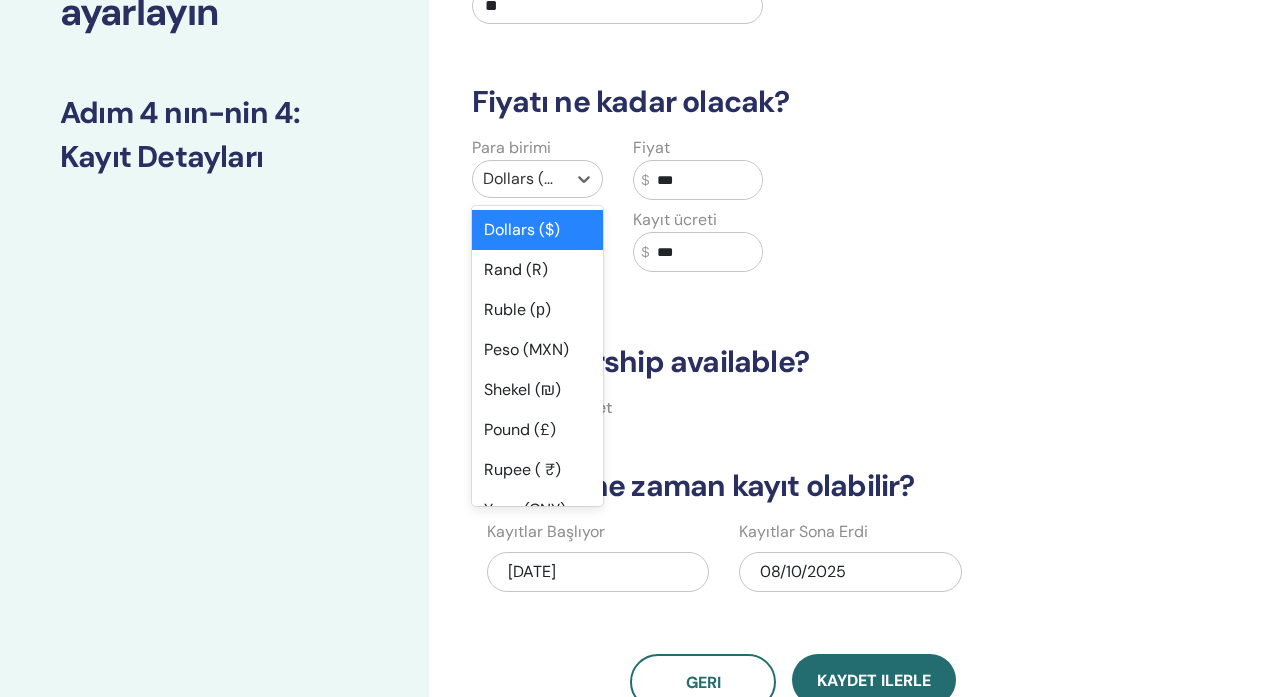 type on "*" 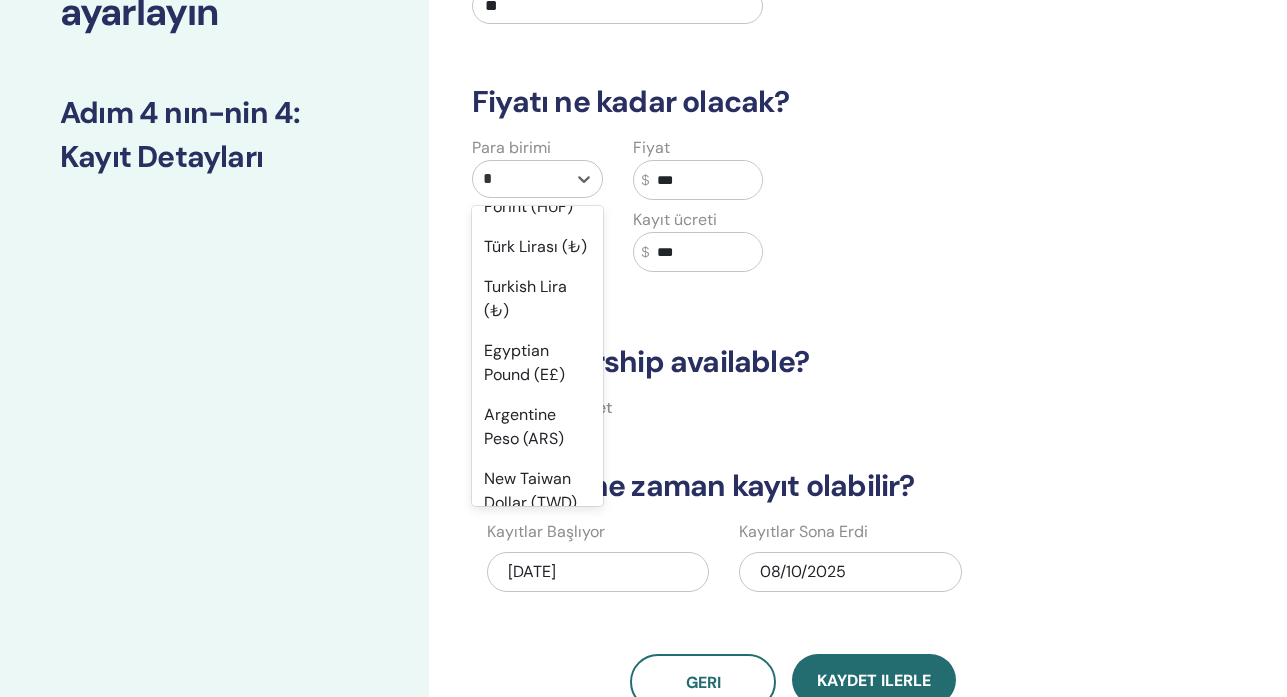 scroll, scrollTop: 433, scrollLeft: 0, axis: vertical 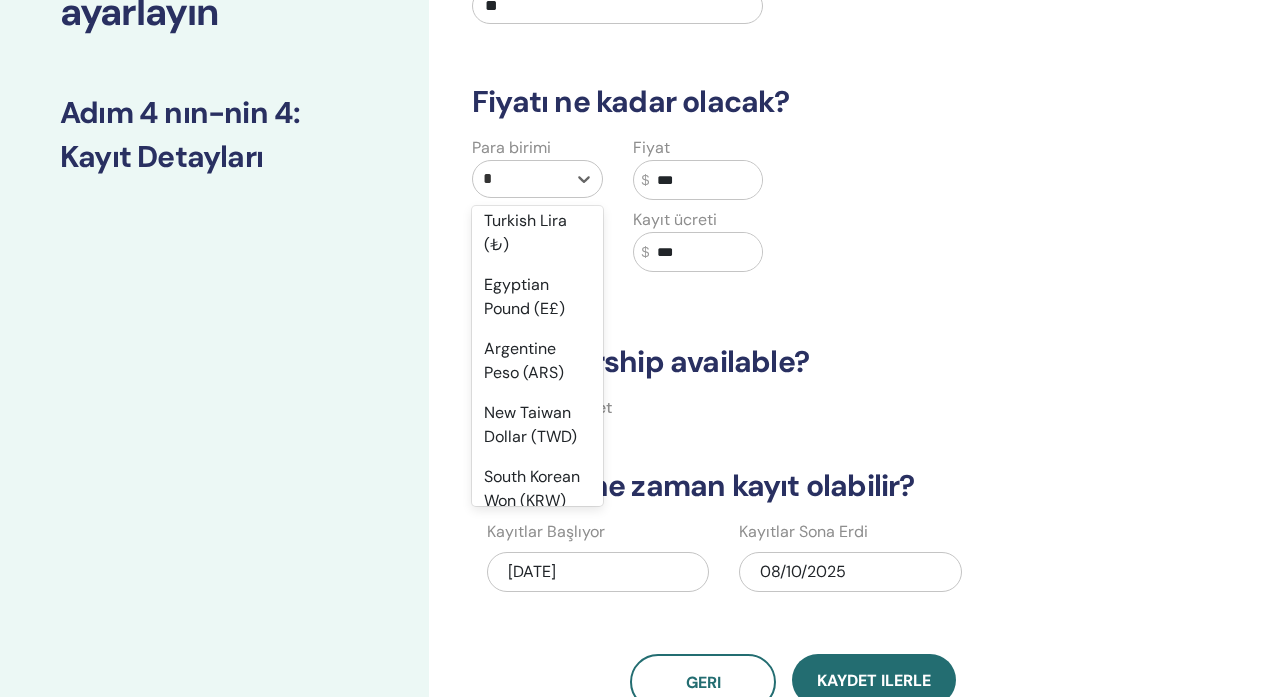 click on "Türk Lirası (₺)" at bounding box center (537, 181) 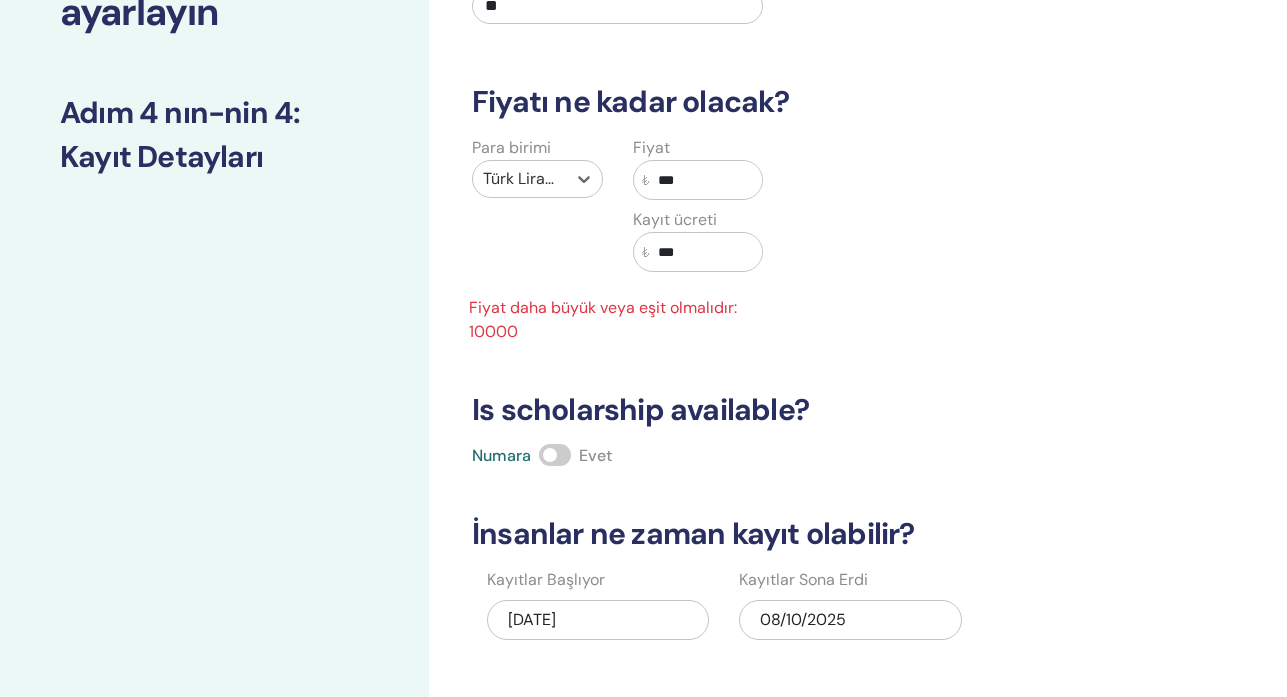 type 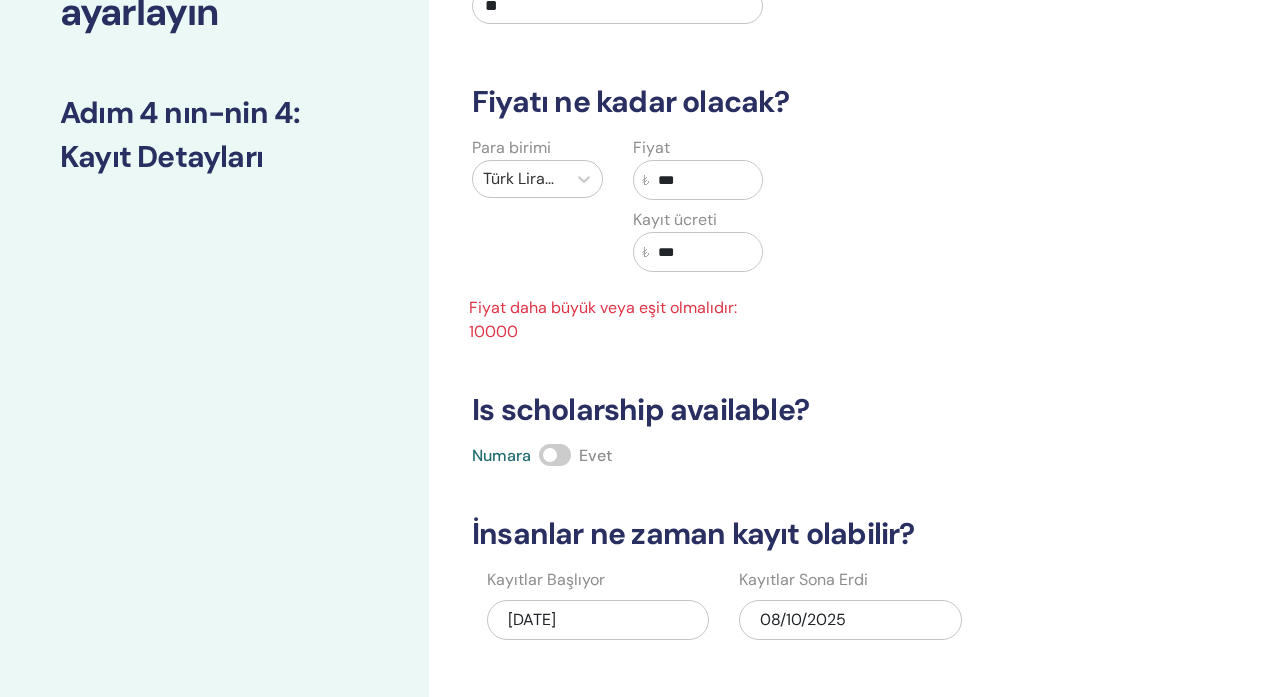 drag, startPoint x: 709, startPoint y: 174, endPoint x: 635, endPoint y: 171, distance: 74.06078 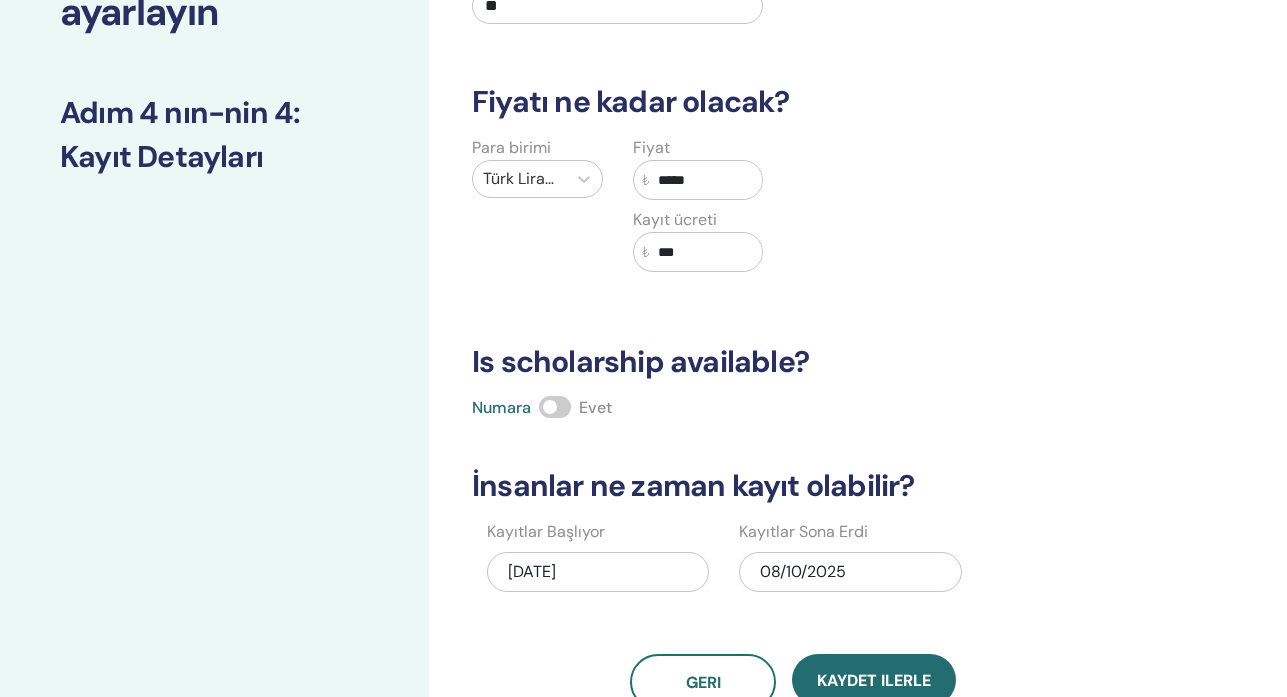 type on "*****" 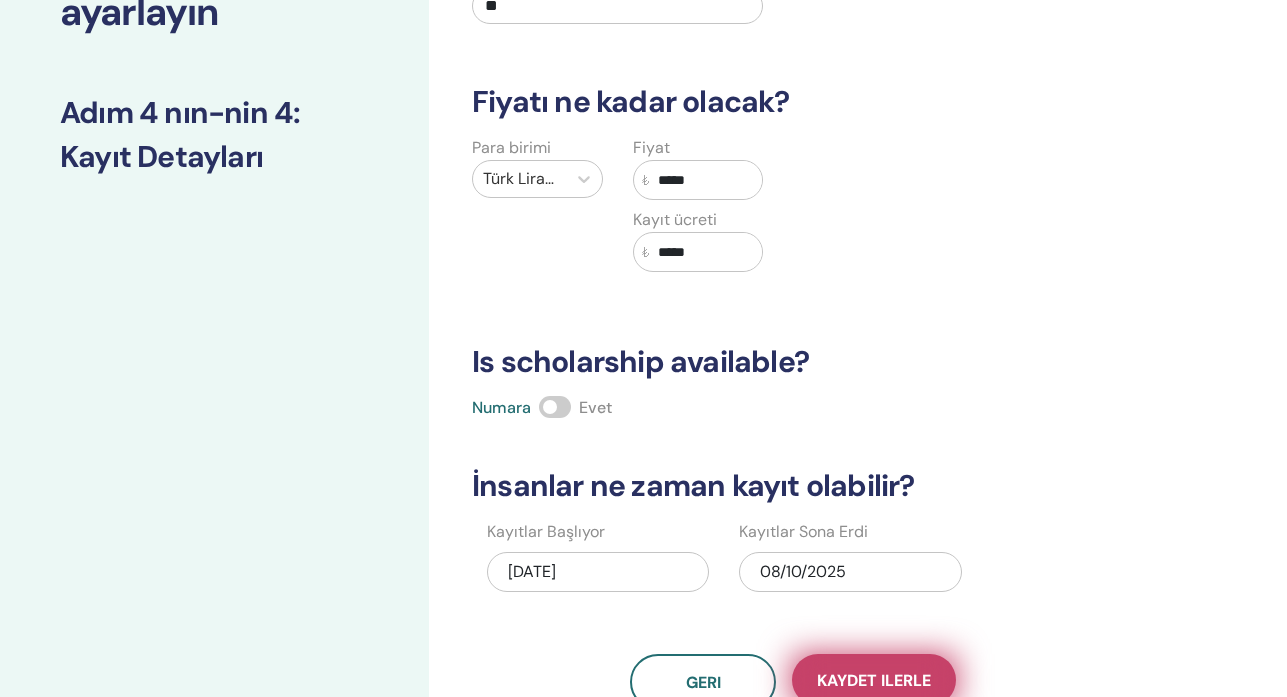 type on "*****" 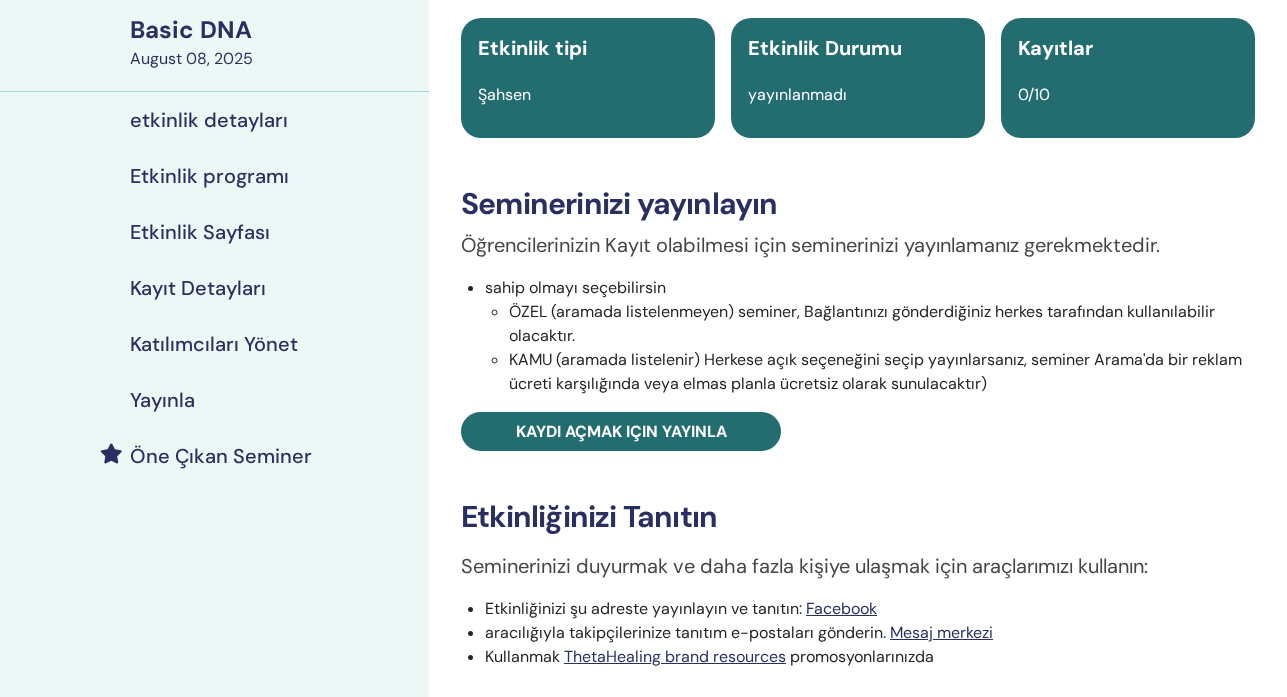 scroll, scrollTop: 200, scrollLeft: 0, axis: vertical 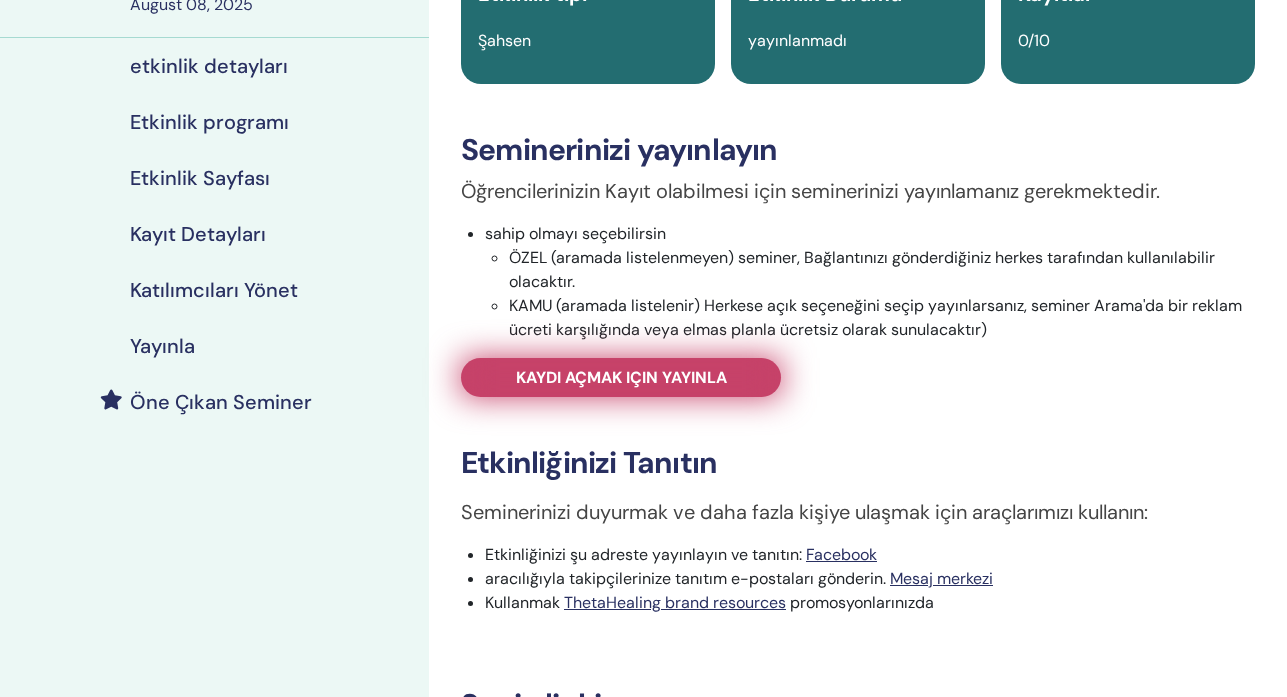 click on "Kaydı açmak için yayınla" at bounding box center [621, 377] 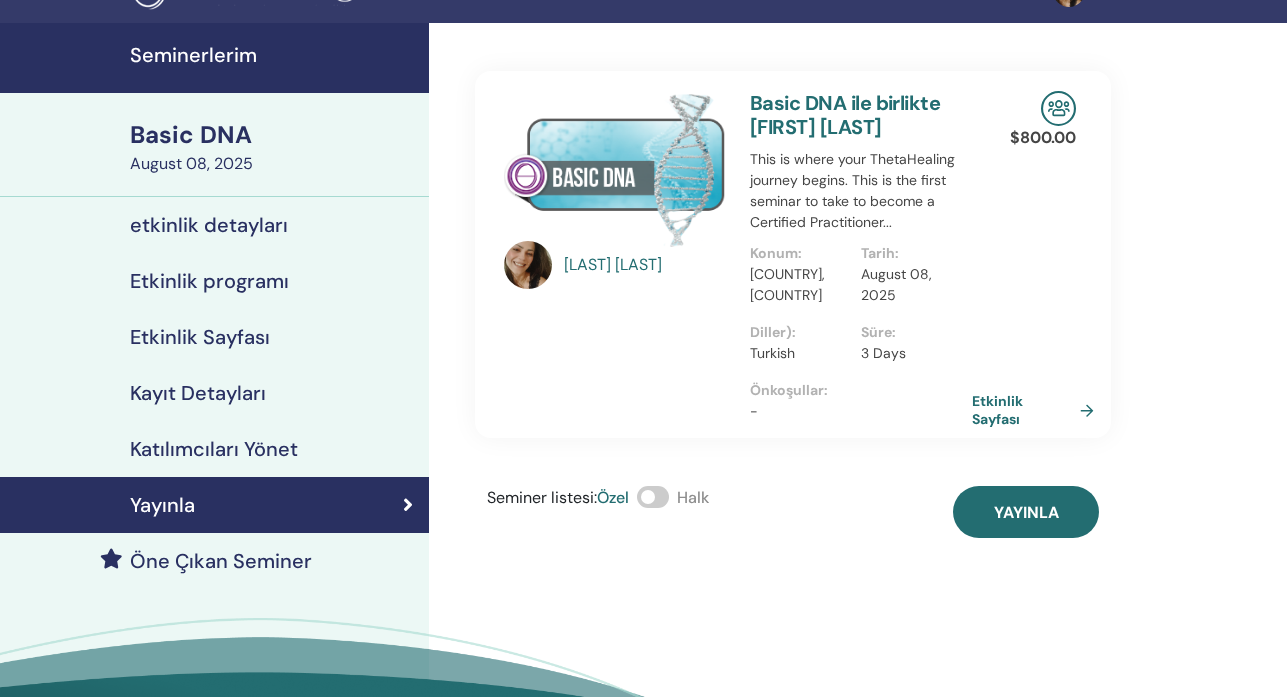 scroll, scrollTop: 33, scrollLeft: 0, axis: vertical 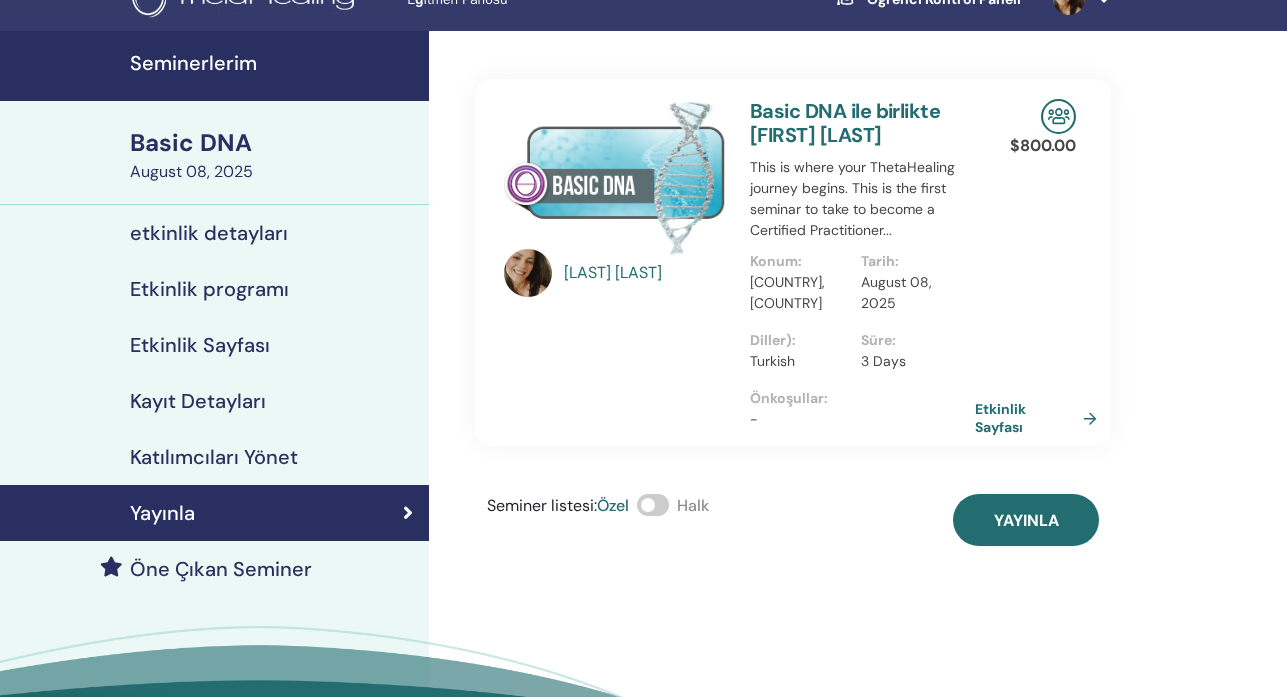 click on "Etkinlik Sayfası" at bounding box center [1040, 418] 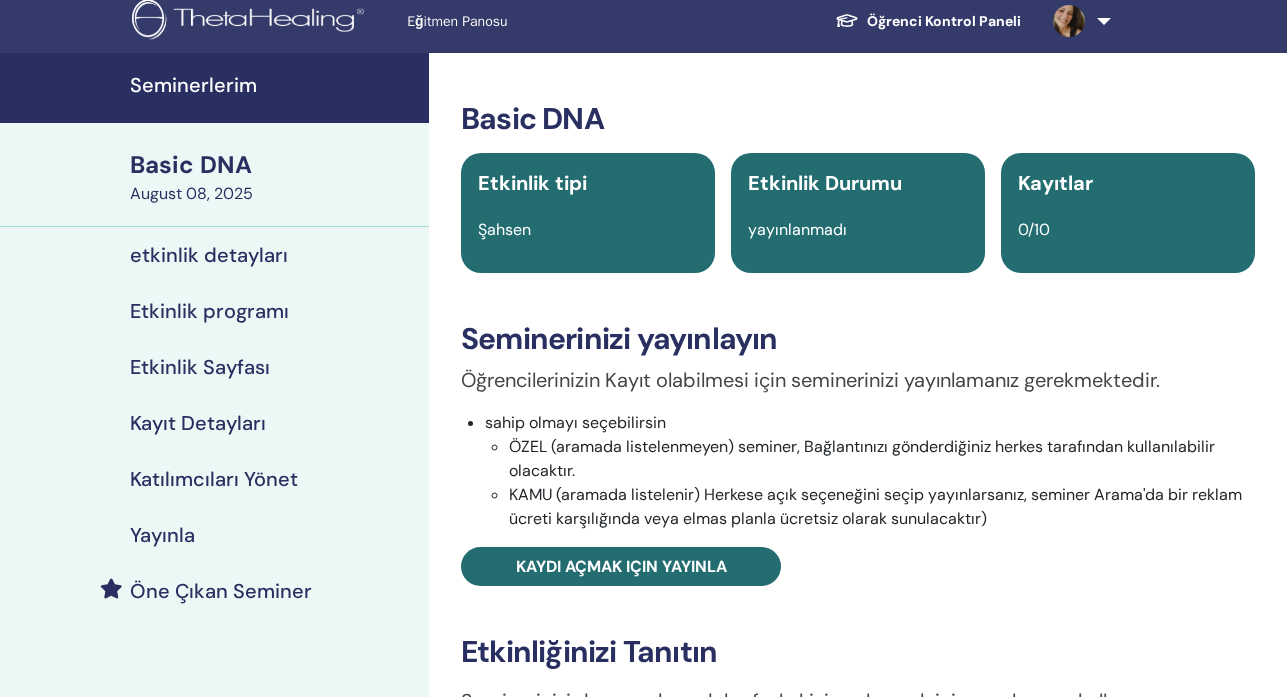 scroll, scrollTop: 0, scrollLeft: 0, axis: both 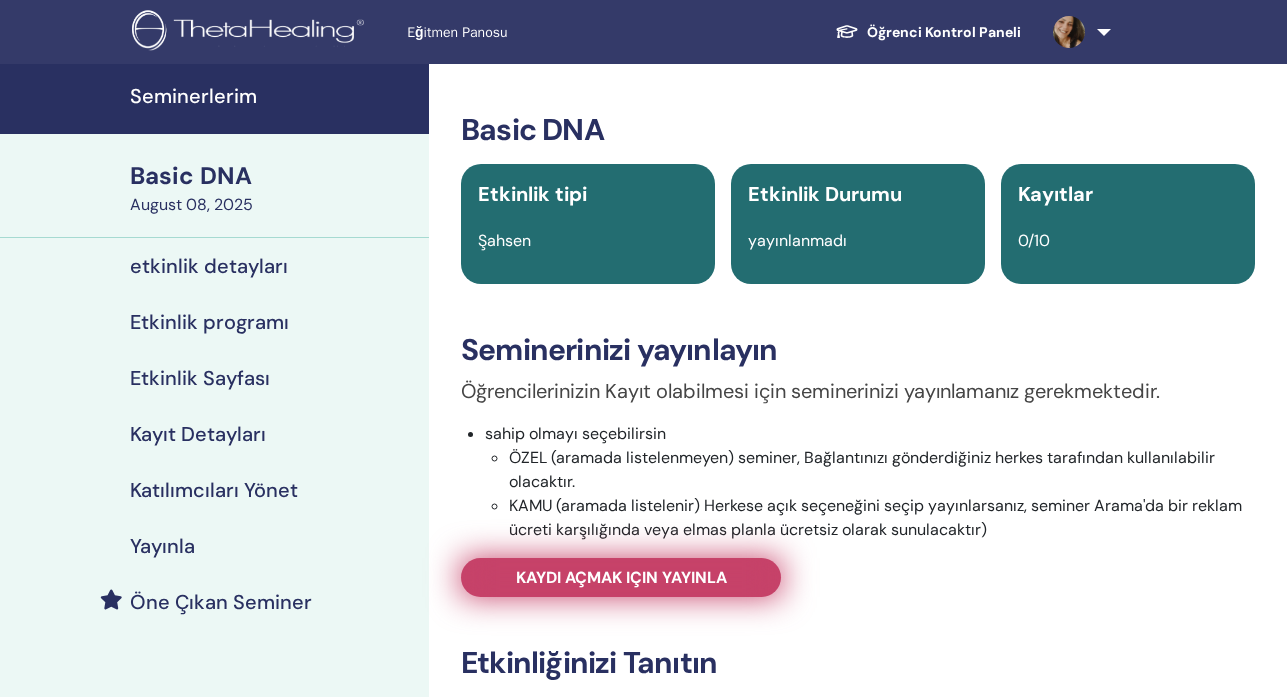 click on "Kaydı açmak için yayınla" at bounding box center (621, 577) 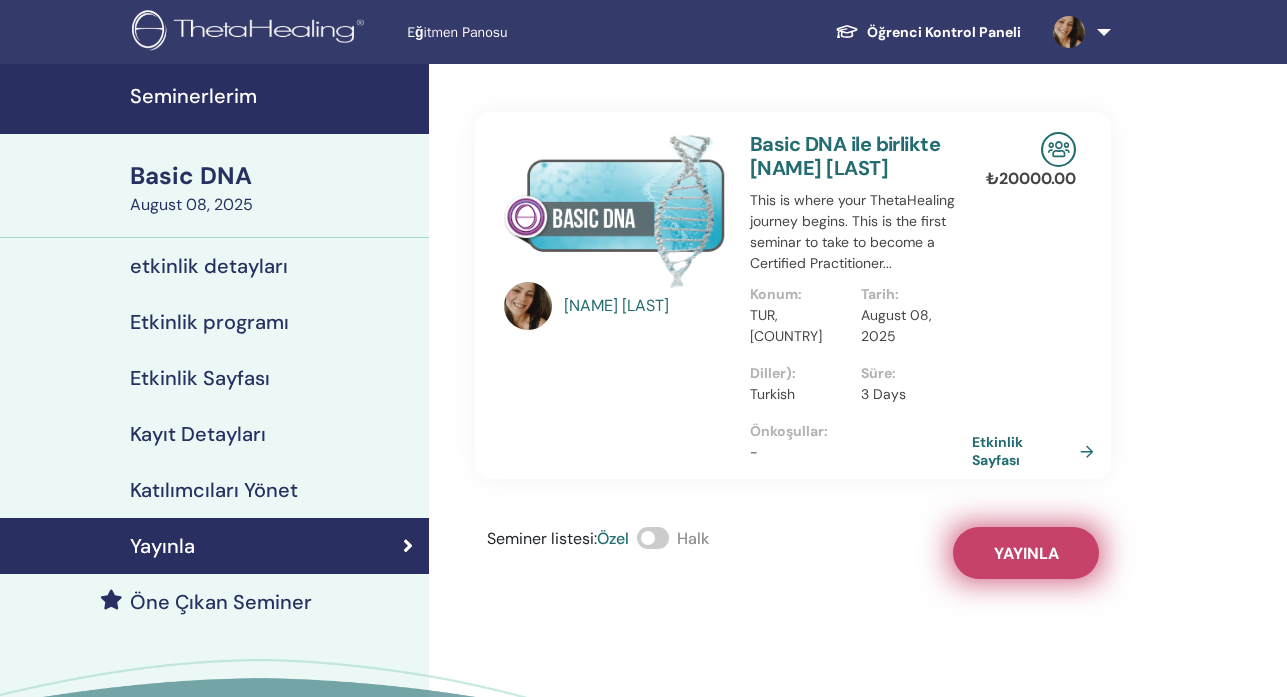 click on "Yayınla" at bounding box center (1026, 553) 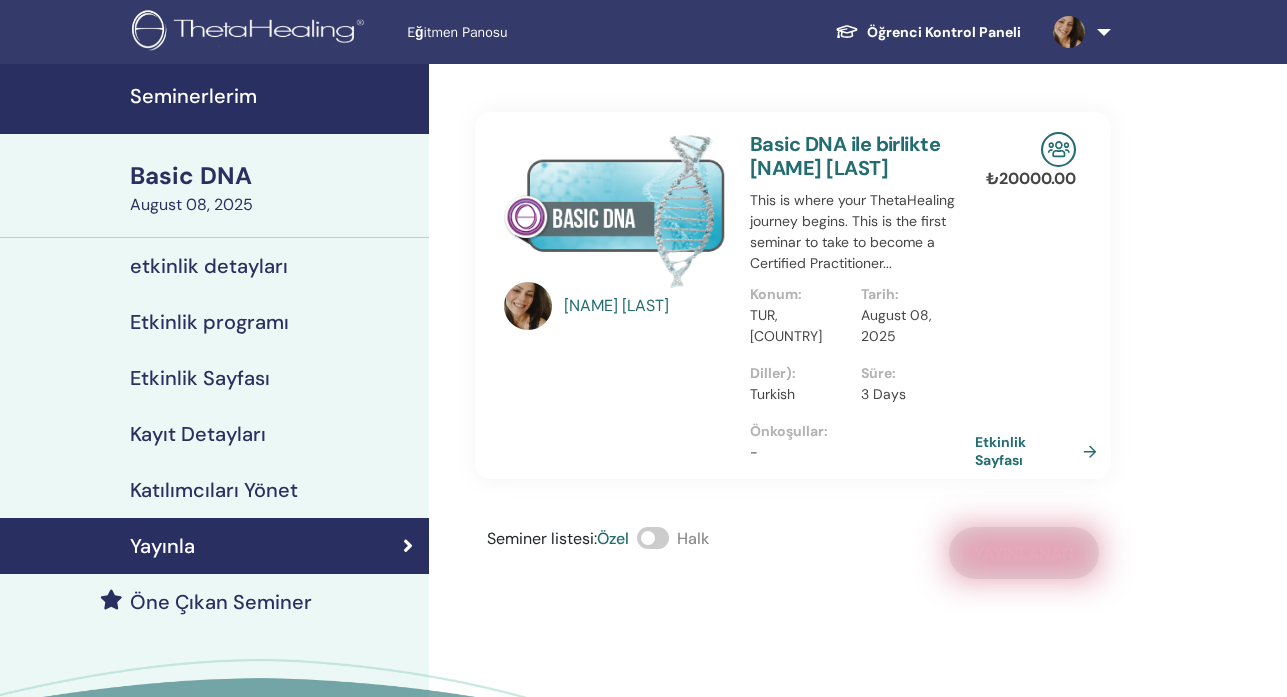 click on "Etkinlik Sayfası" at bounding box center [1040, 451] 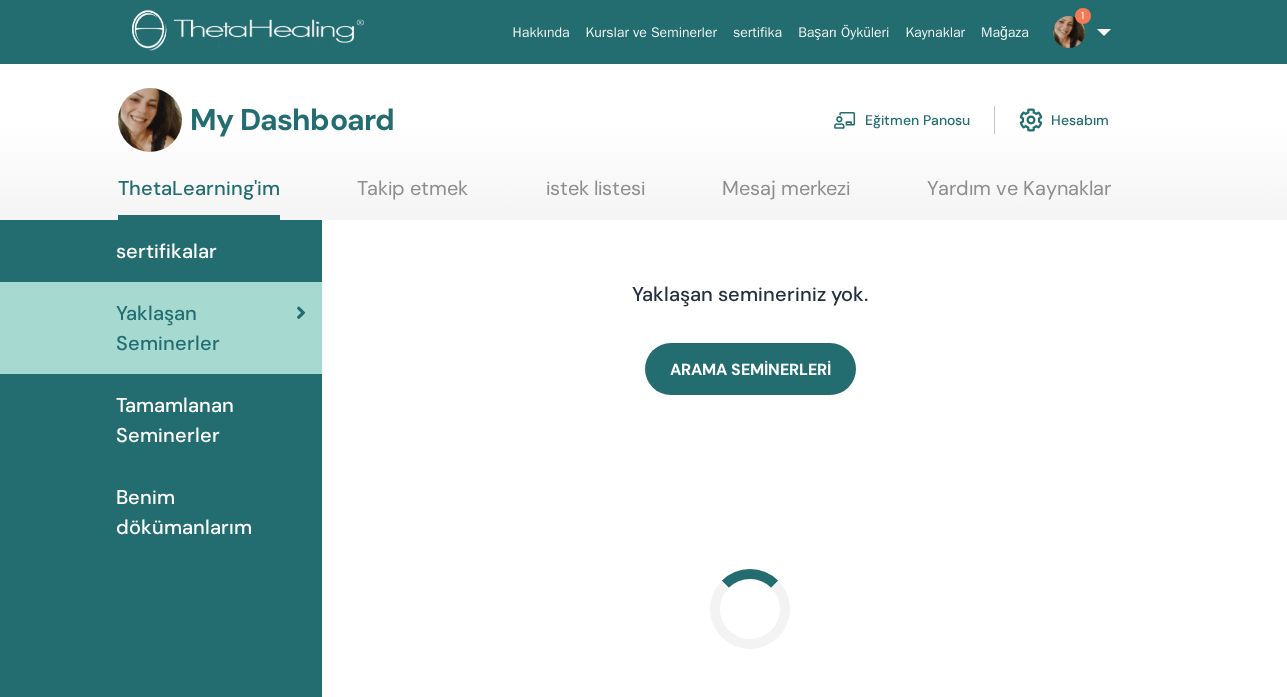 scroll, scrollTop: 0, scrollLeft: 0, axis: both 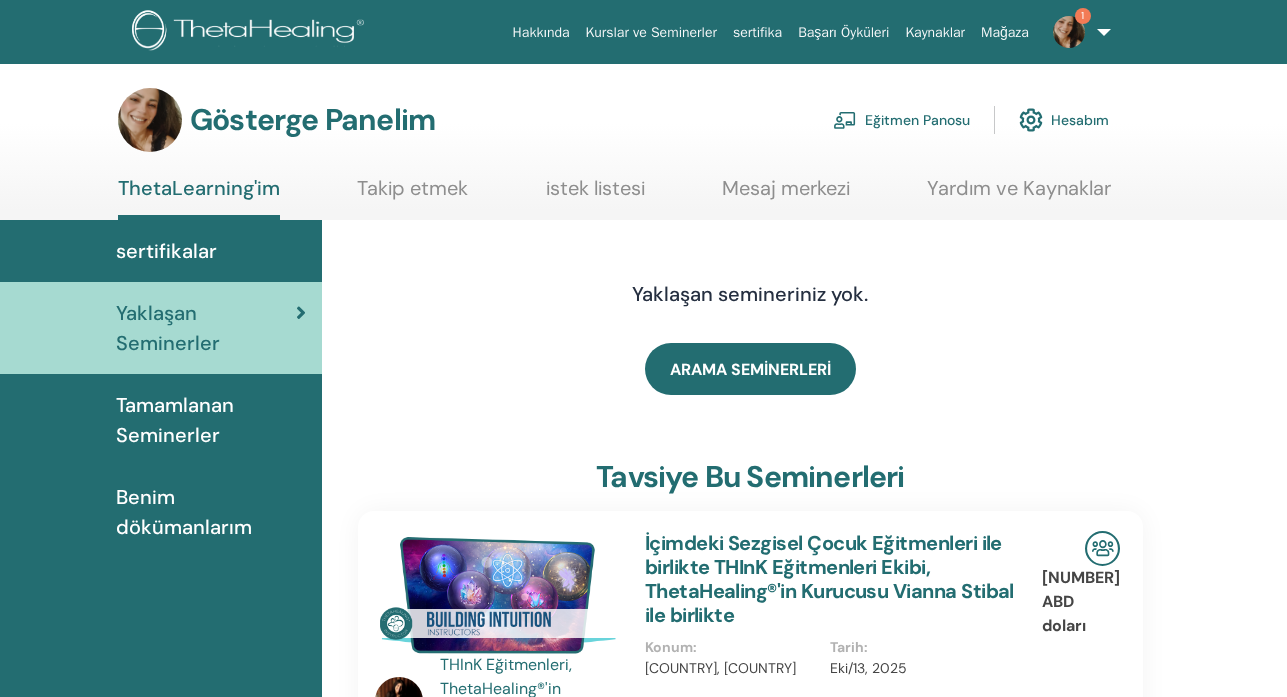 click on "Yaklaşan Seminerler" at bounding box center [206, 328] 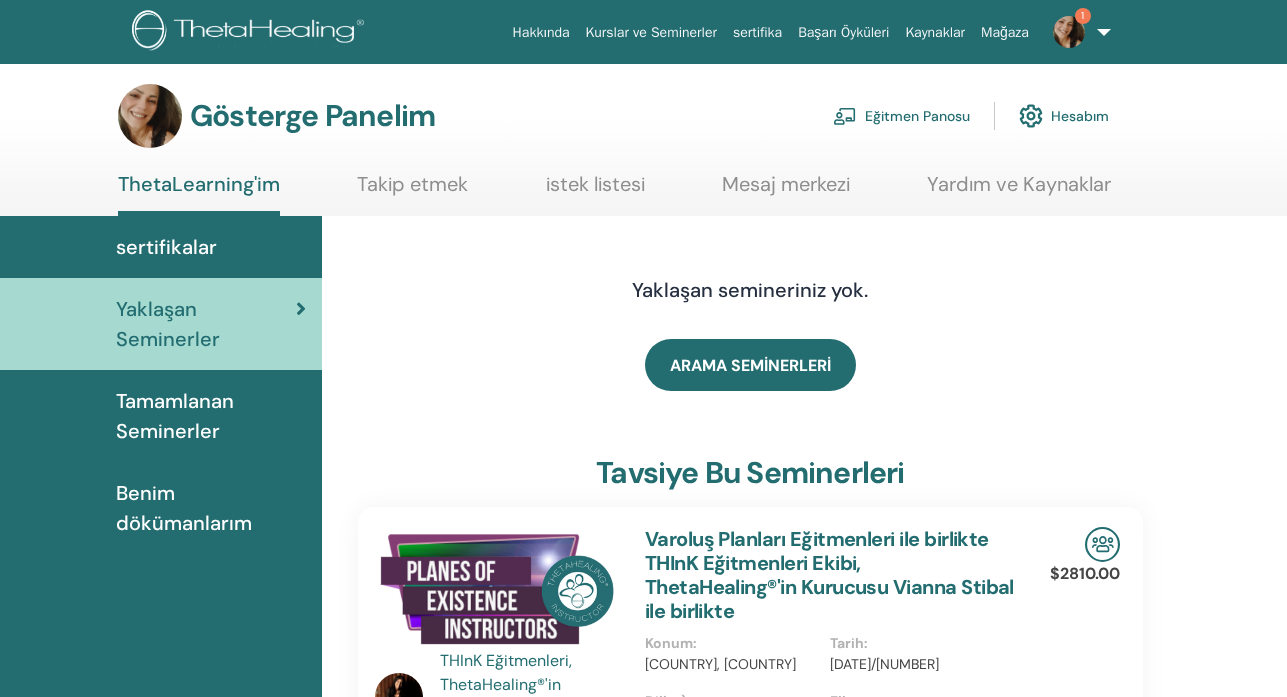 scroll, scrollTop: 0, scrollLeft: 0, axis: both 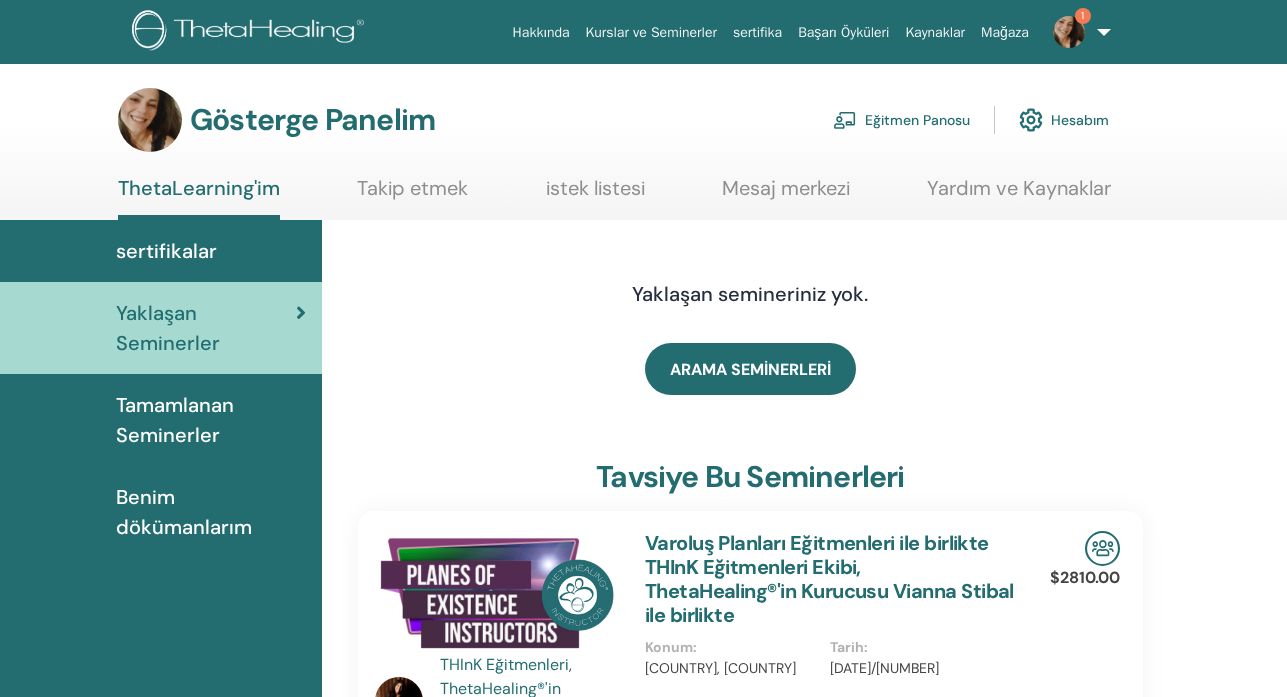 click on "Eğitmen Panosu" at bounding box center [901, 120] 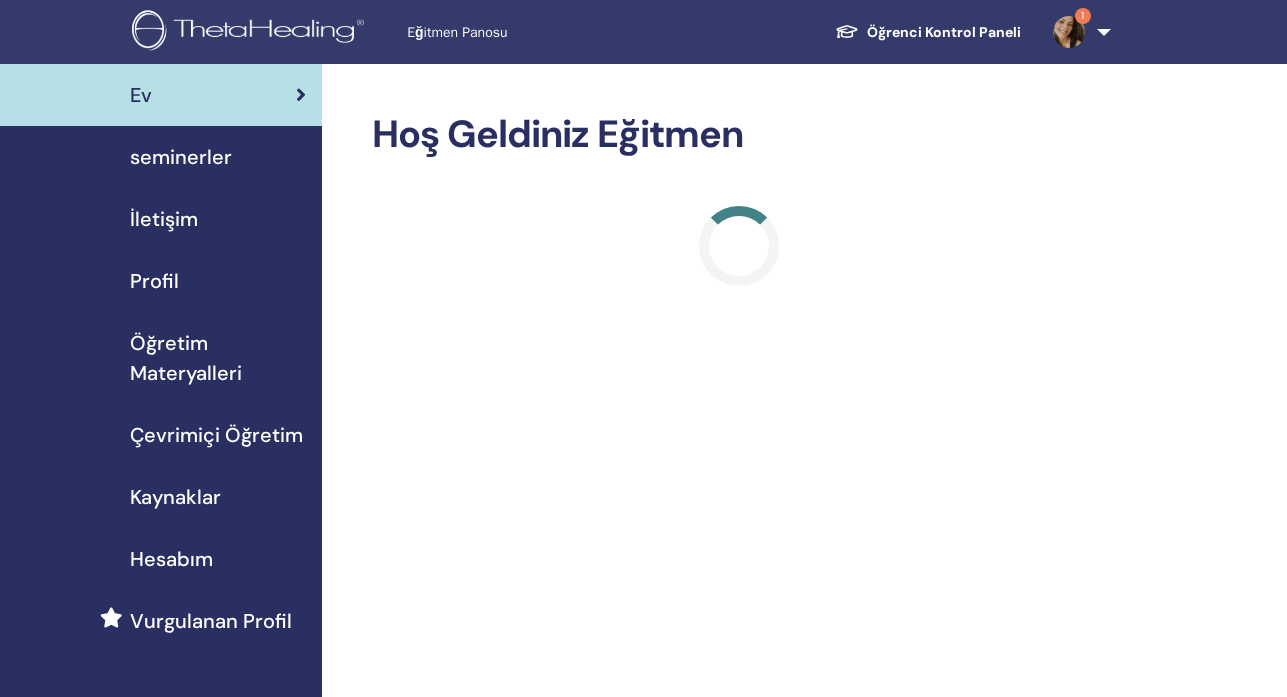 scroll, scrollTop: 0, scrollLeft: 0, axis: both 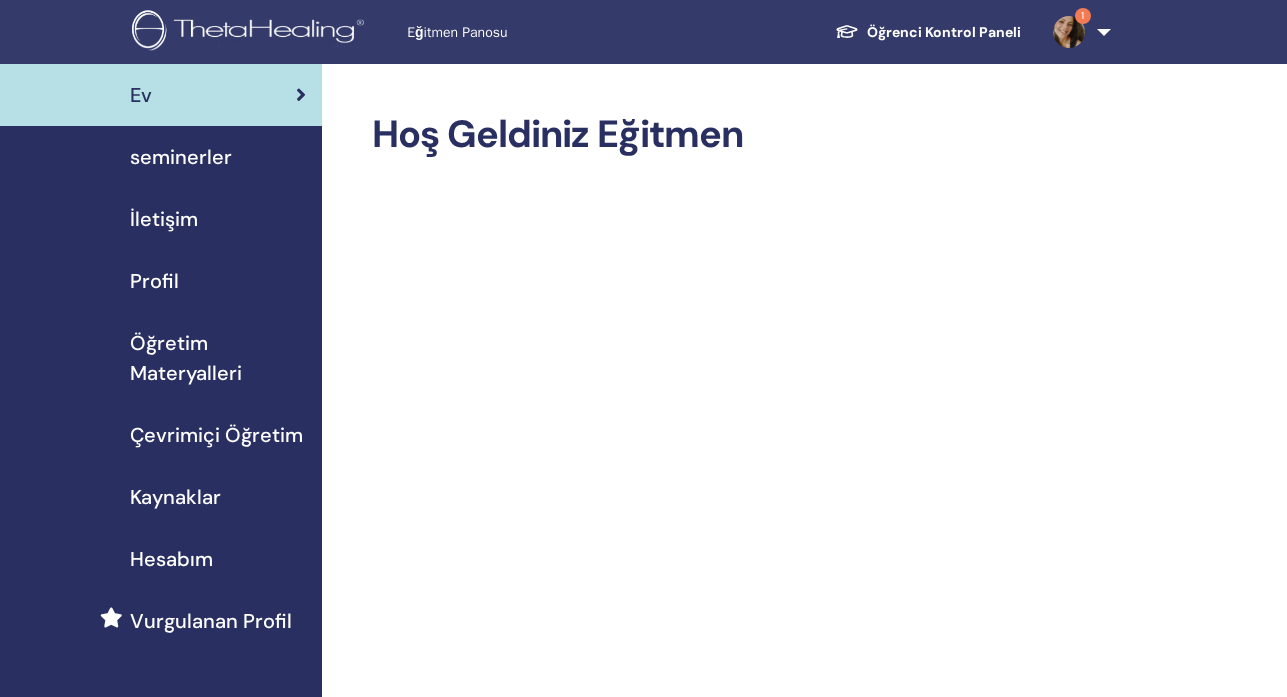 click on "Çevrimiçi Öğretim" at bounding box center [216, 435] 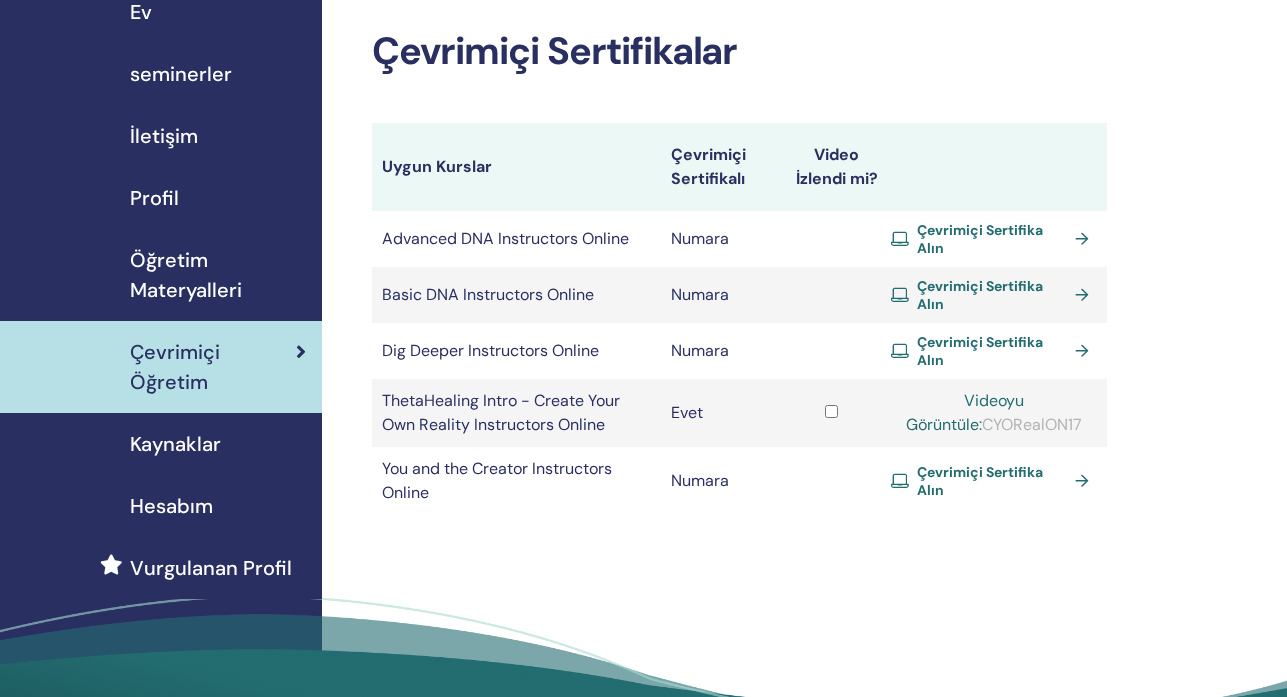 scroll, scrollTop: 33, scrollLeft: 0, axis: vertical 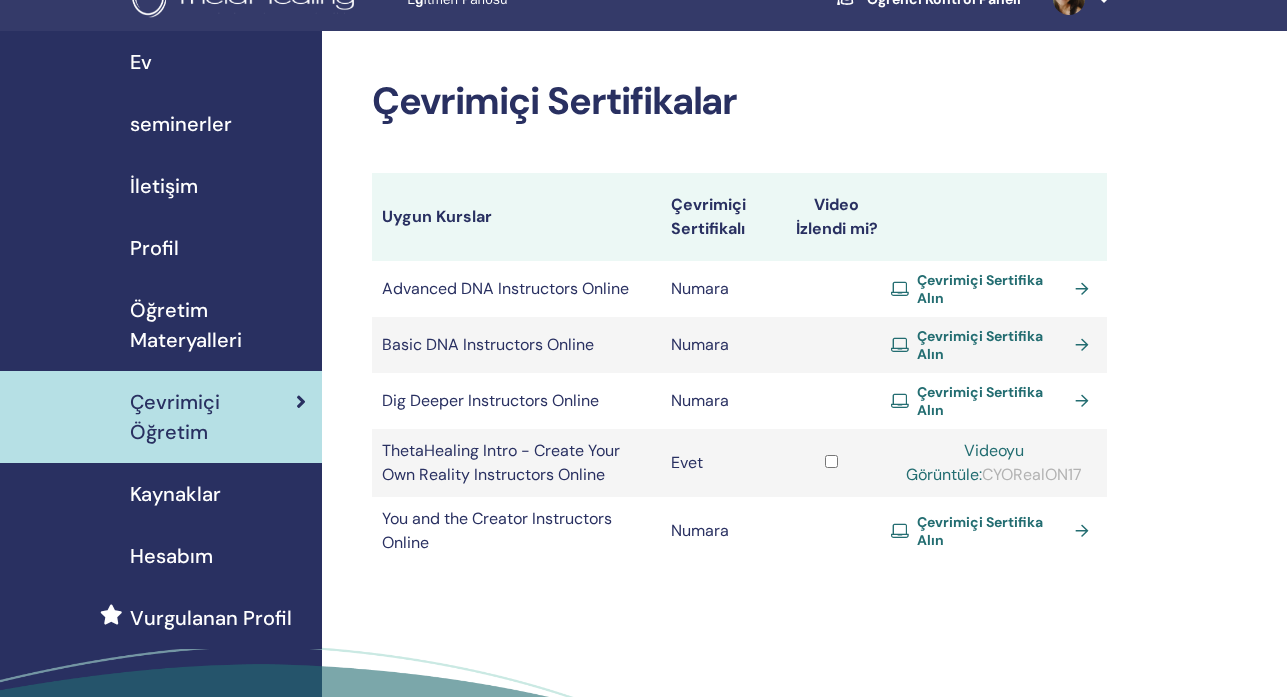 click on "seminerler" at bounding box center (181, 124) 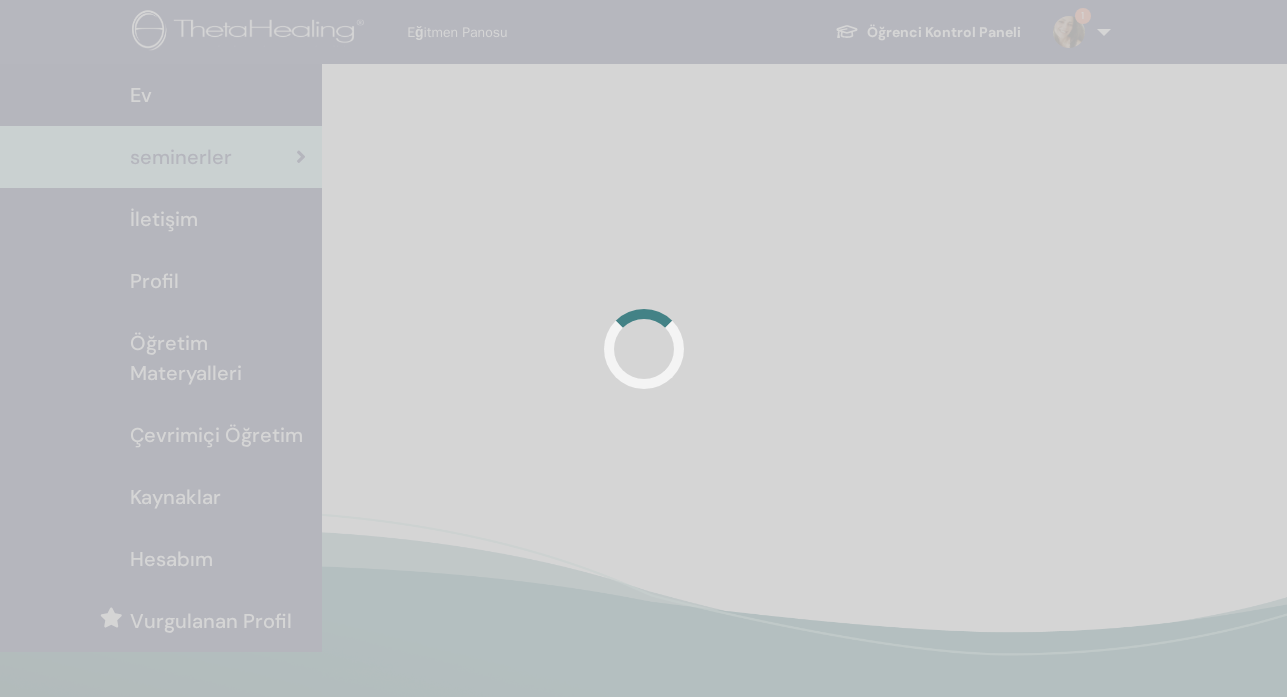 scroll, scrollTop: 0, scrollLeft: 0, axis: both 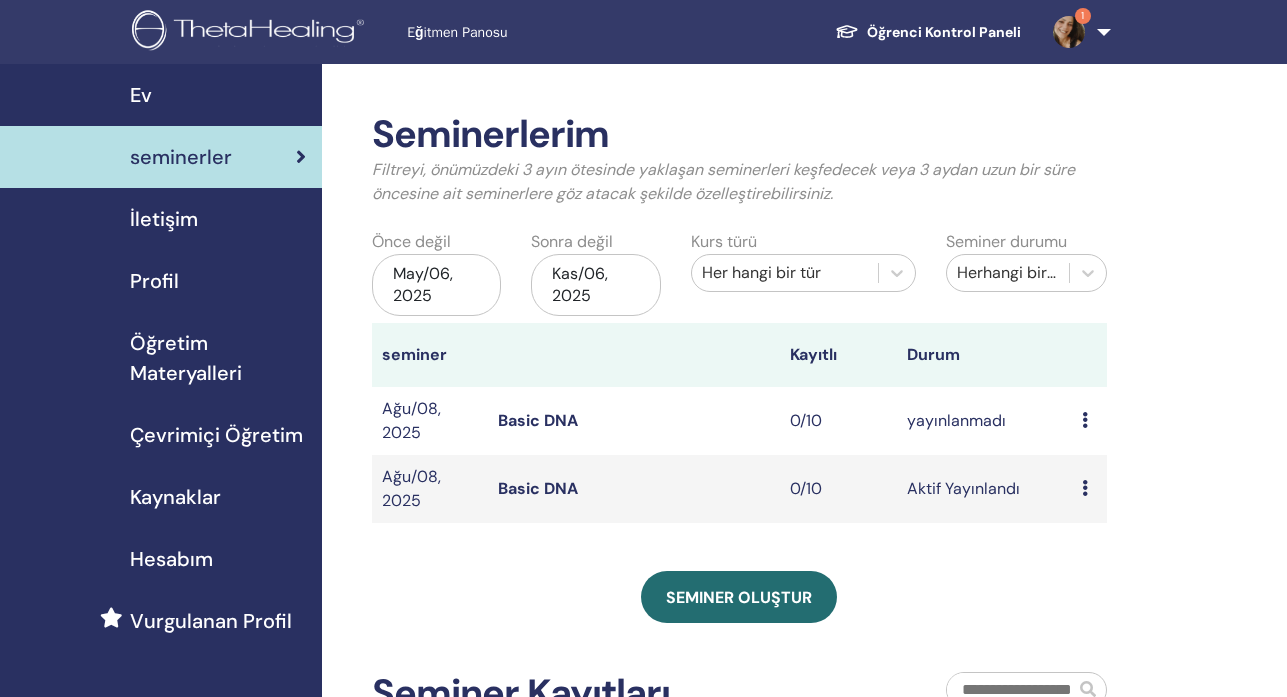 click at bounding box center (1085, 488) 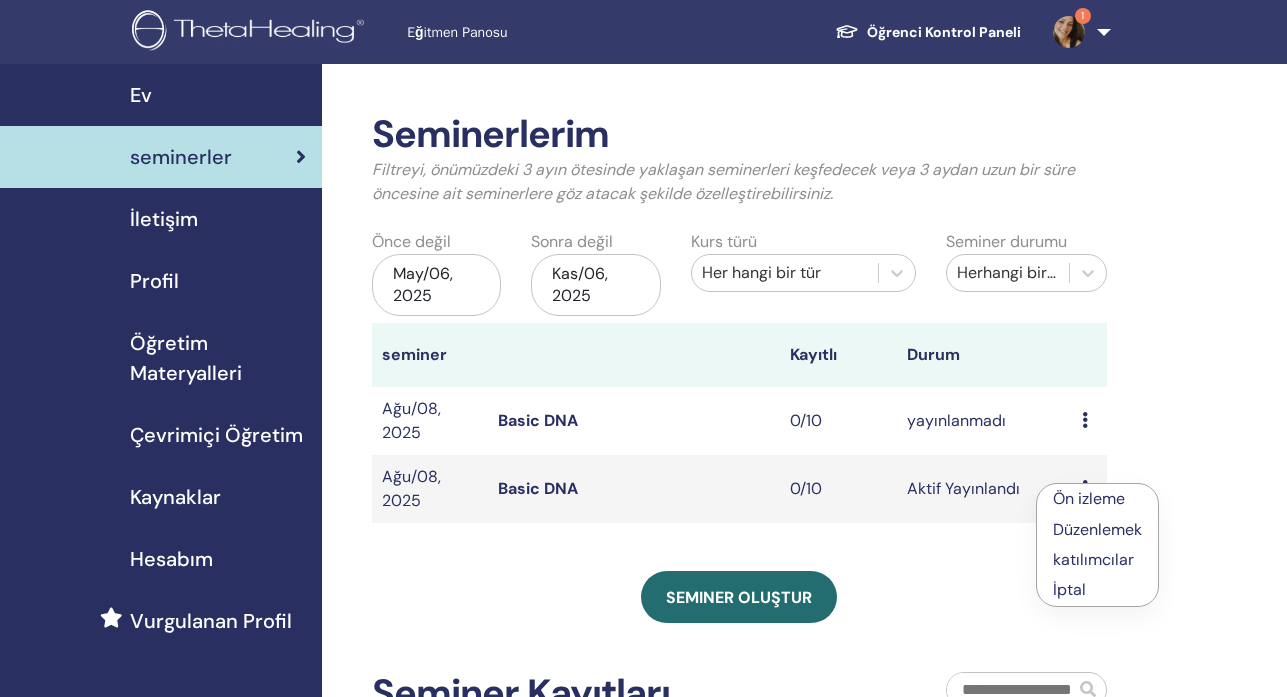 click on "İptal" at bounding box center (1097, 590) 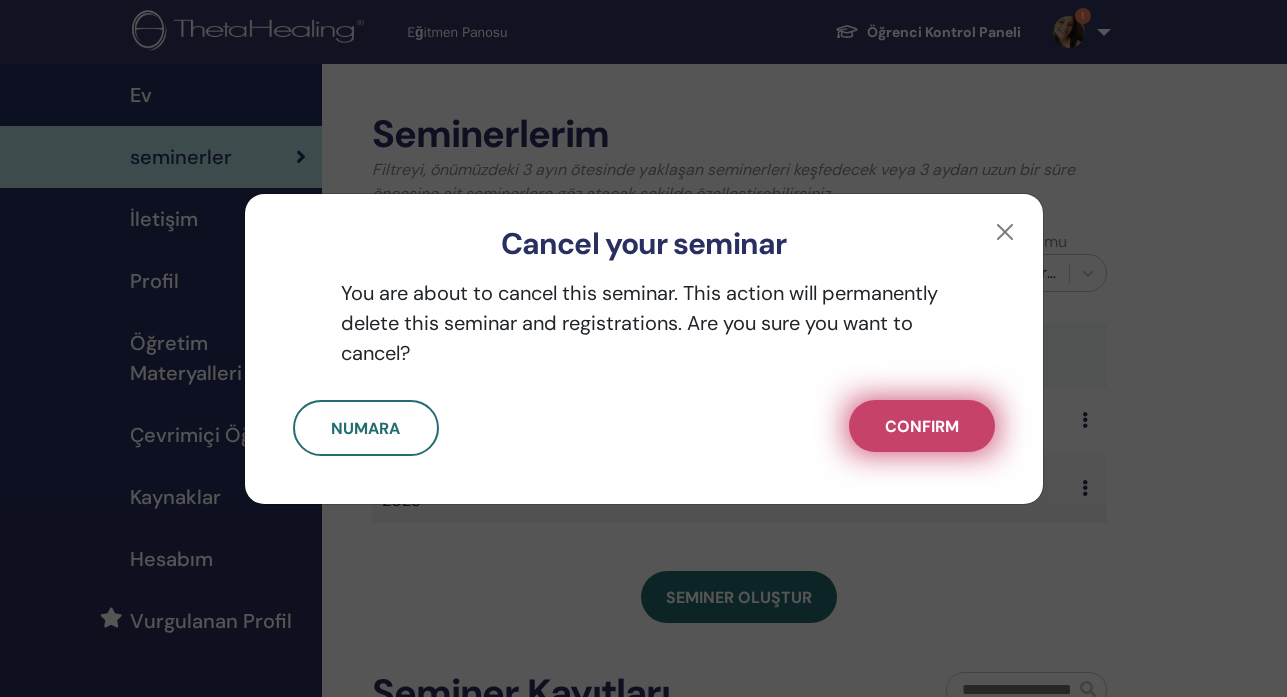 click on "Confirm" at bounding box center [922, 426] 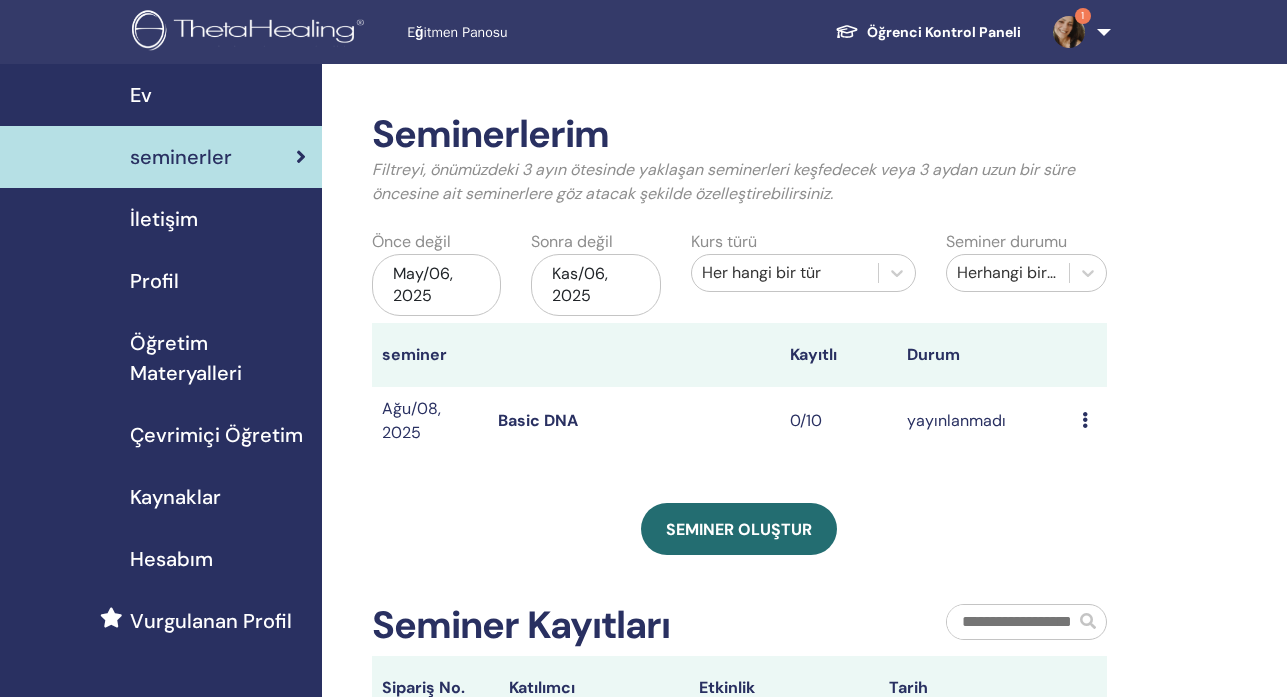 click at bounding box center [1085, 420] 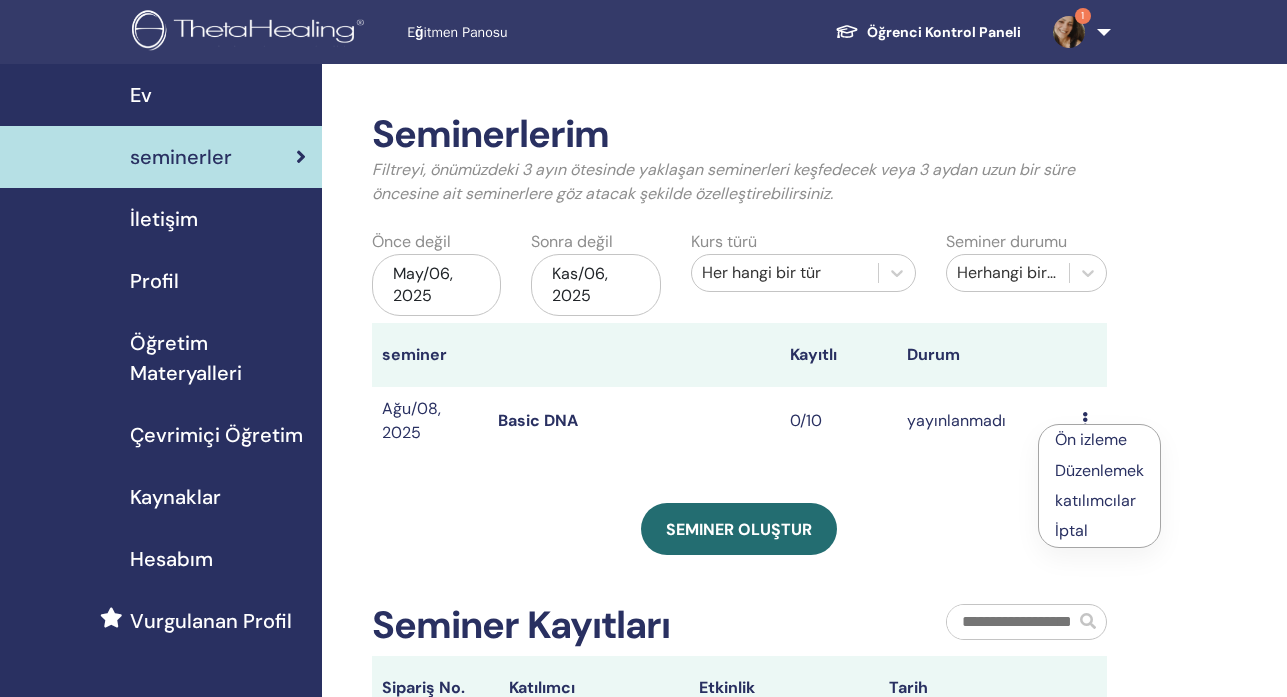 click on "İptal" at bounding box center [1099, 531] 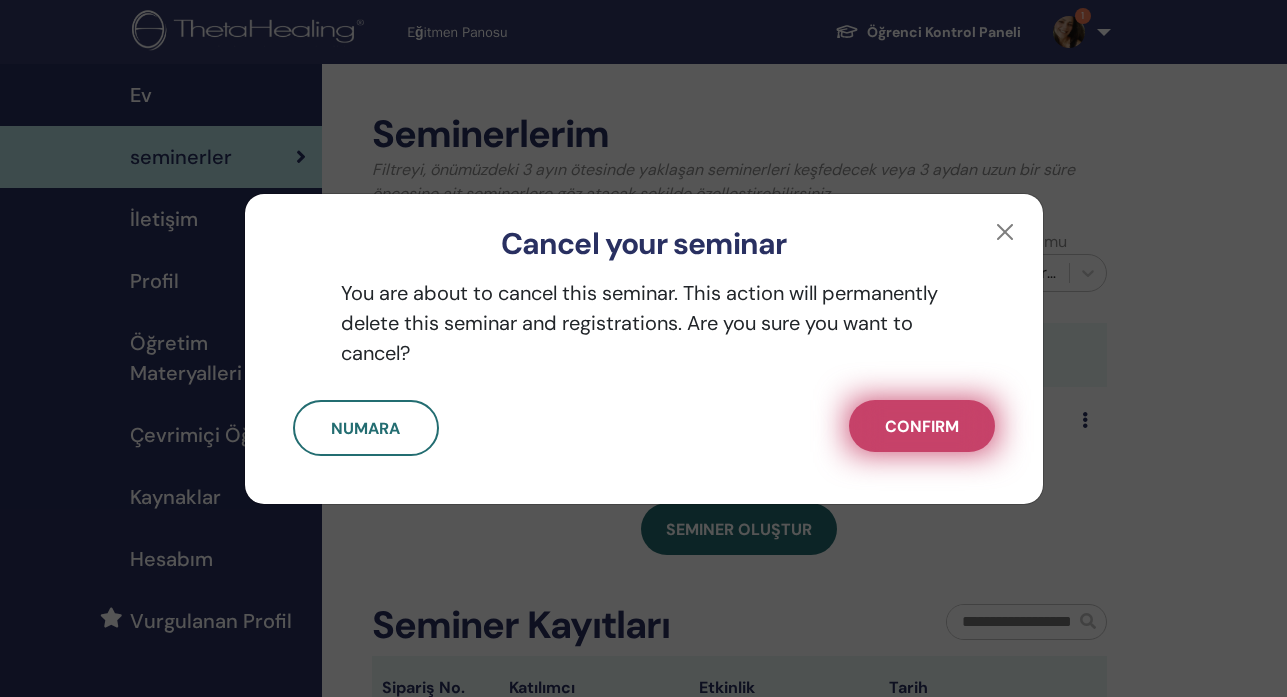 click on "Confirm" at bounding box center [922, 426] 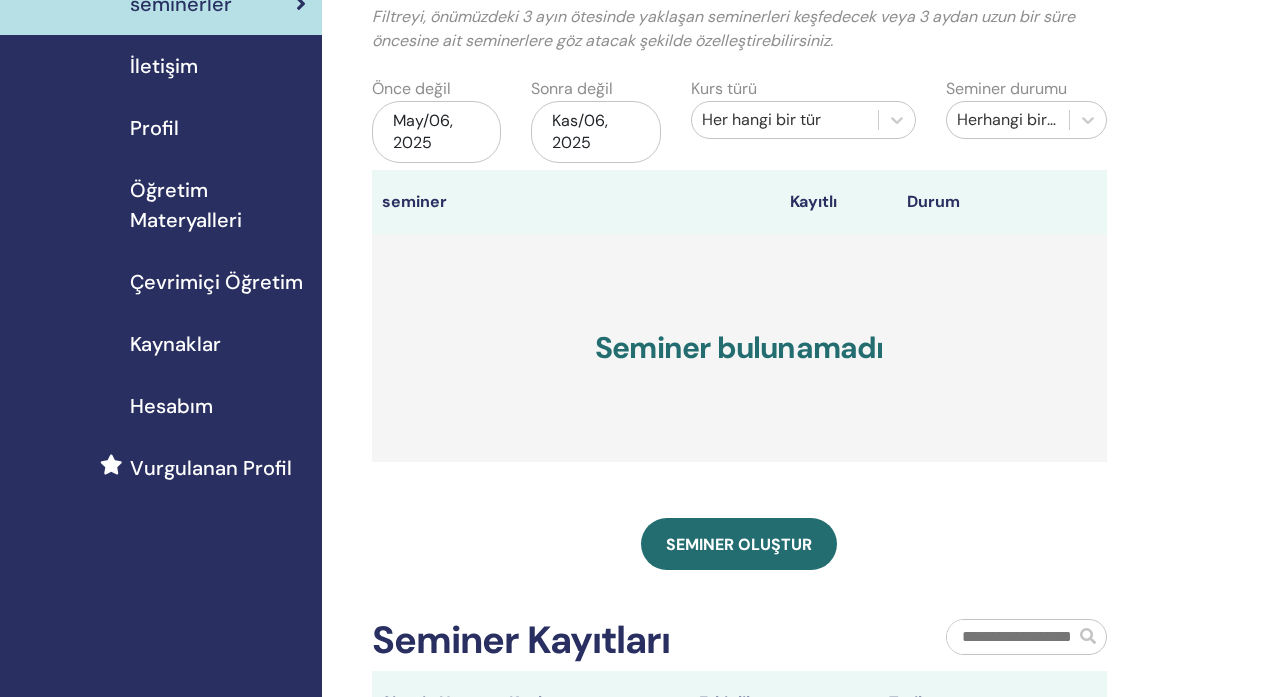 scroll, scrollTop: 167, scrollLeft: 0, axis: vertical 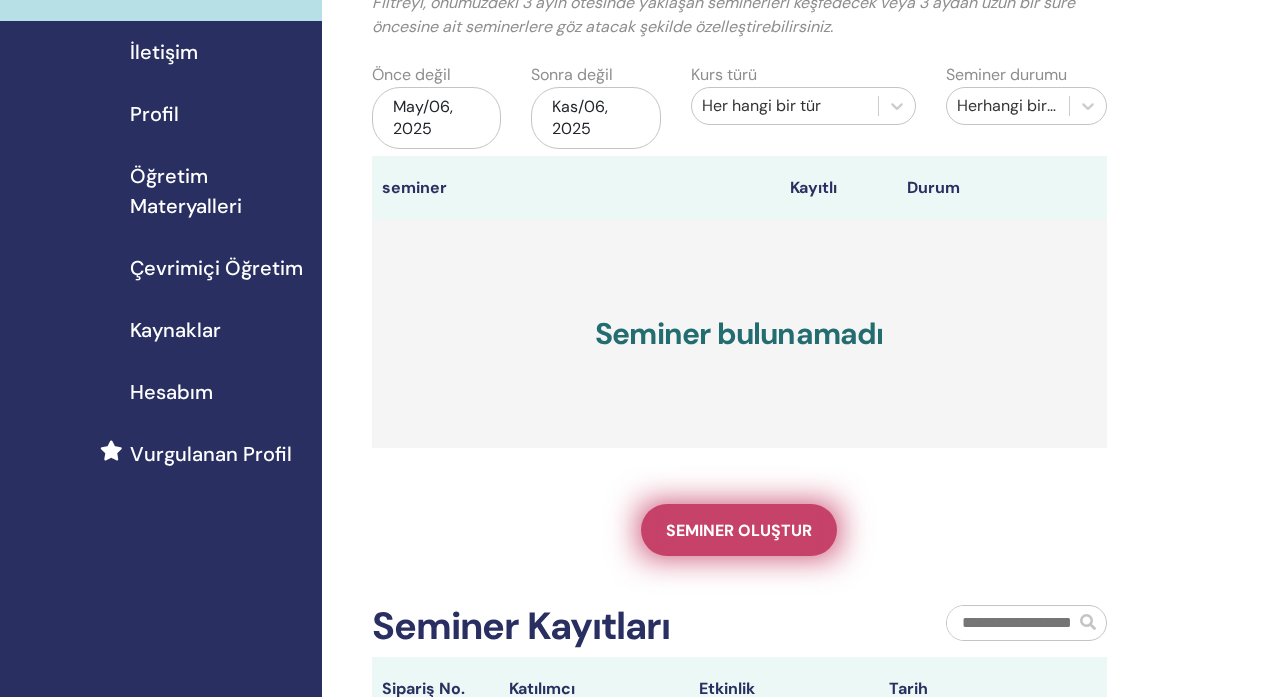 click on "Seminer oluştur" at bounding box center [739, 530] 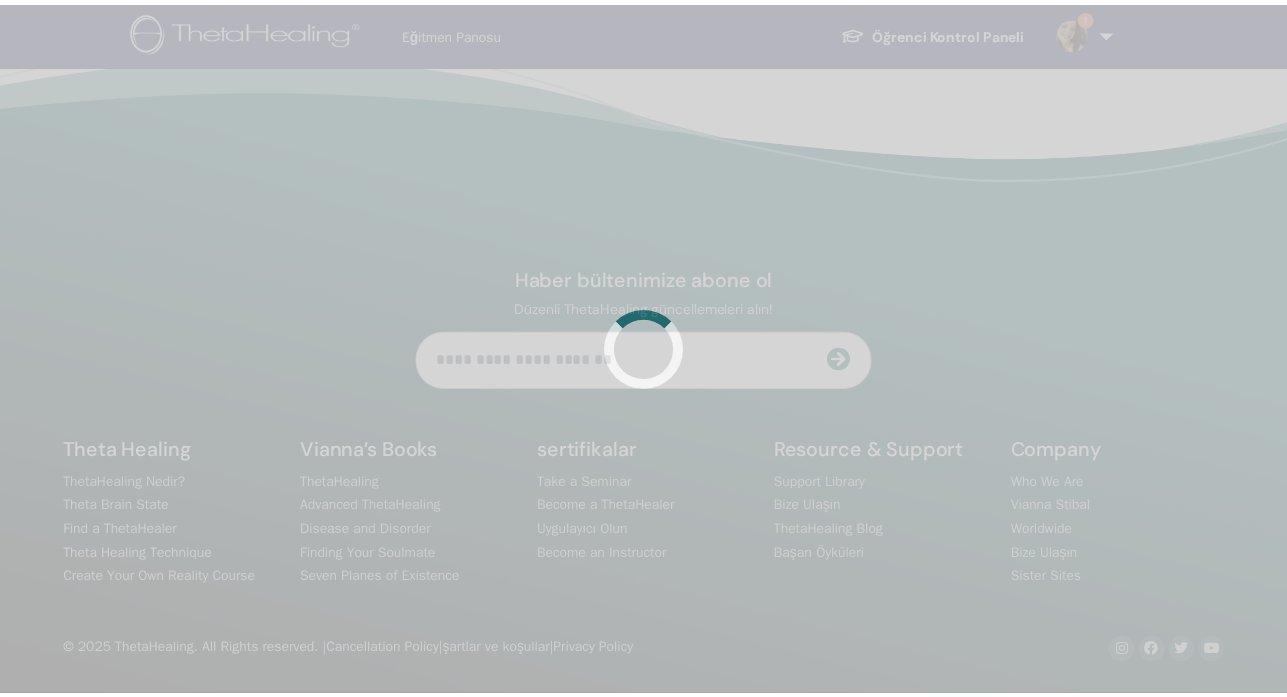 scroll, scrollTop: 0, scrollLeft: 0, axis: both 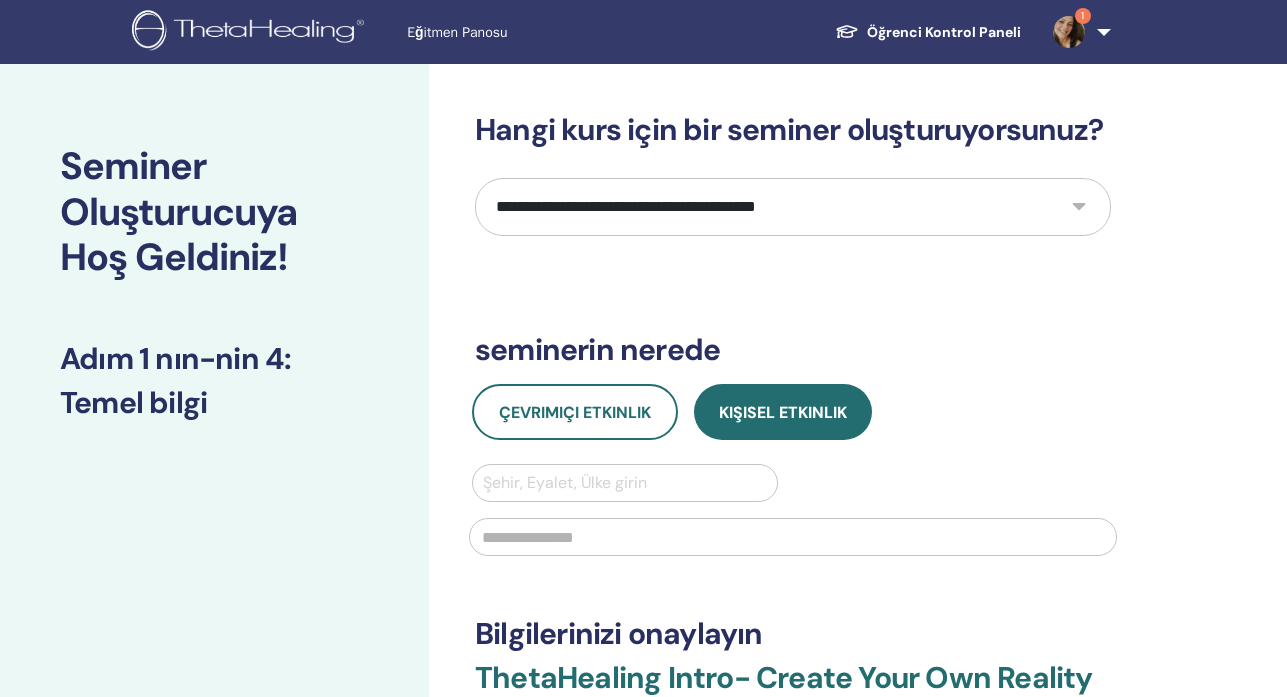 click on "**********" at bounding box center [793, 207] 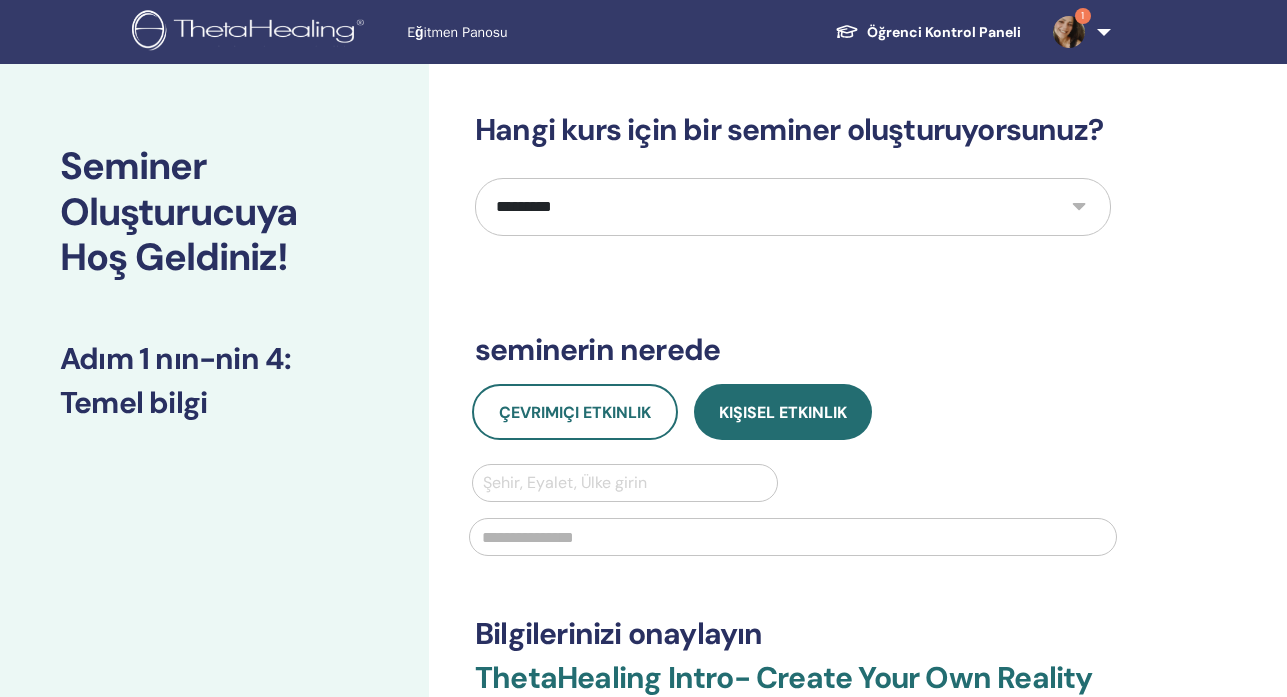 click on "**********" at bounding box center (793, 207) 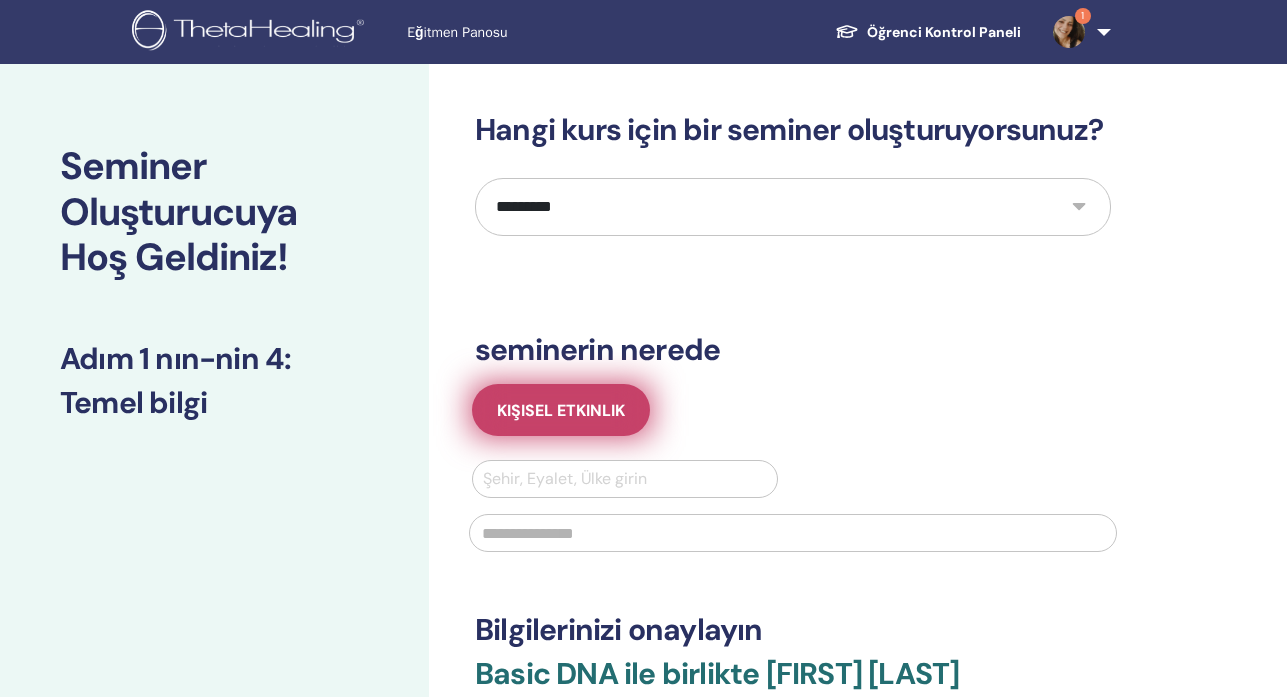 click on "Kişisel Etkinlik" at bounding box center (561, 410) 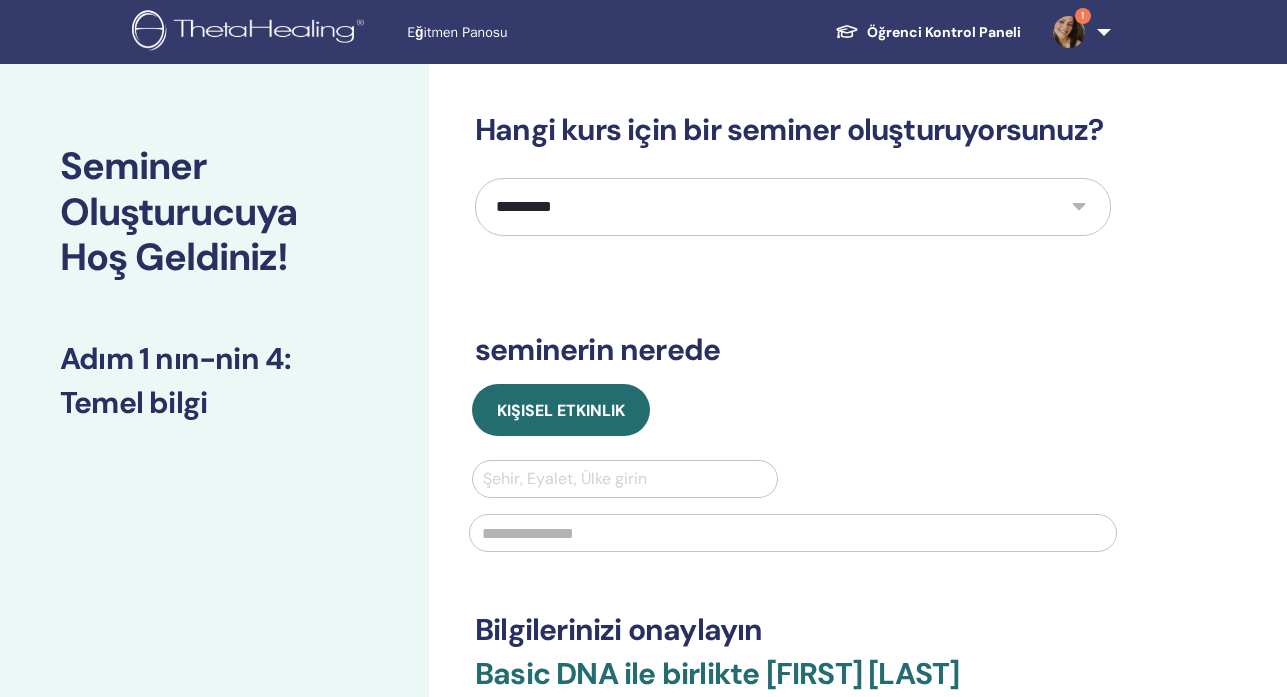 drag, startPoint x: 551, startPoint y: 482, endPoint x: 541, endPoint y: 477, distance: 11.18034 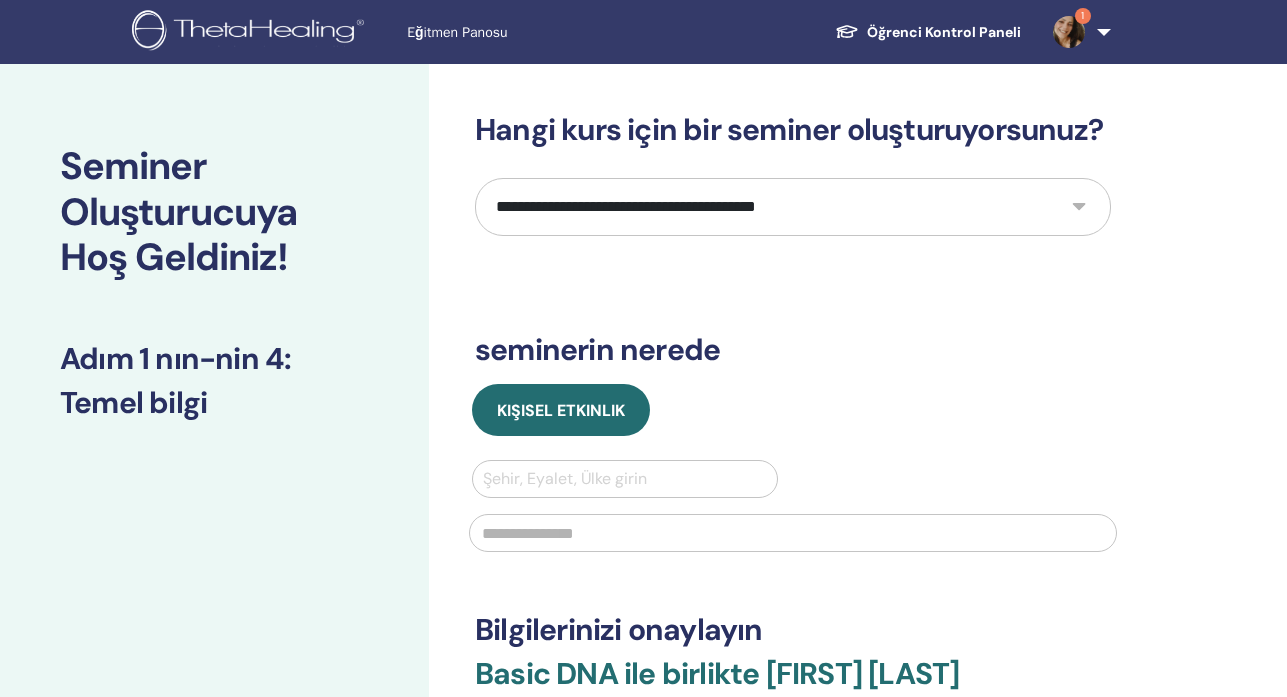 click on "**********" at bounding box center [793, 207] 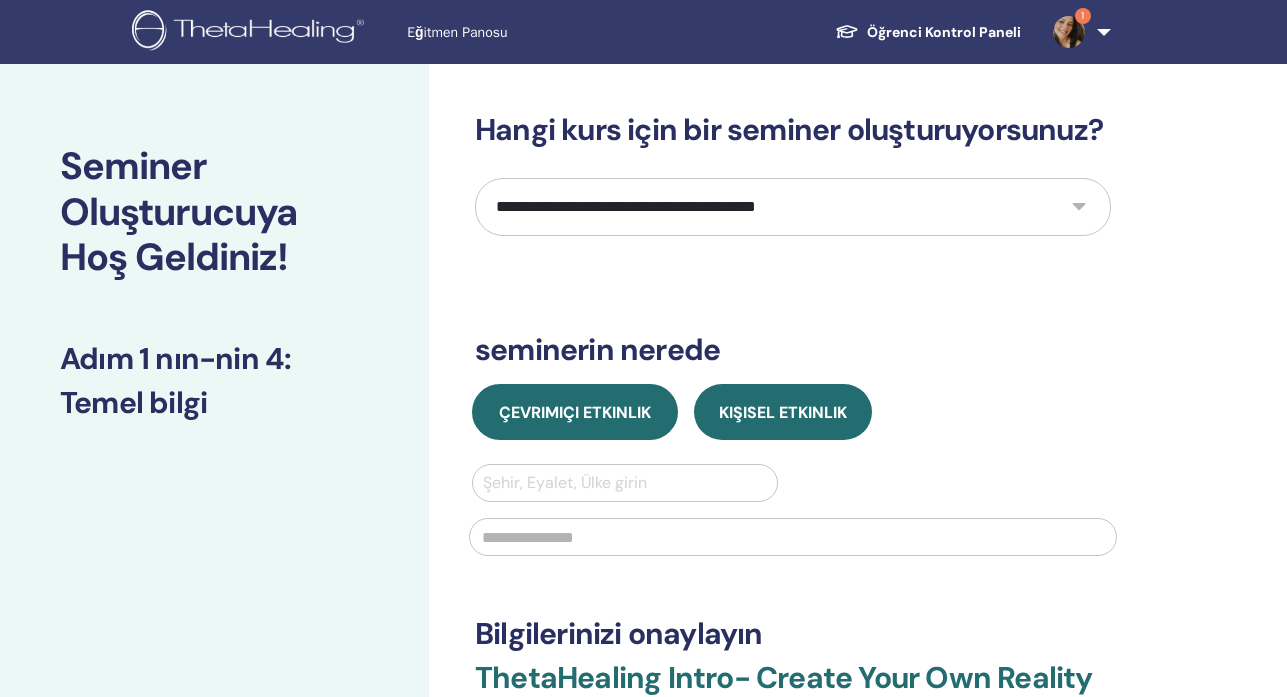 click on "Çevrimiçi Etkinlik" at bounding box center (575, 412) 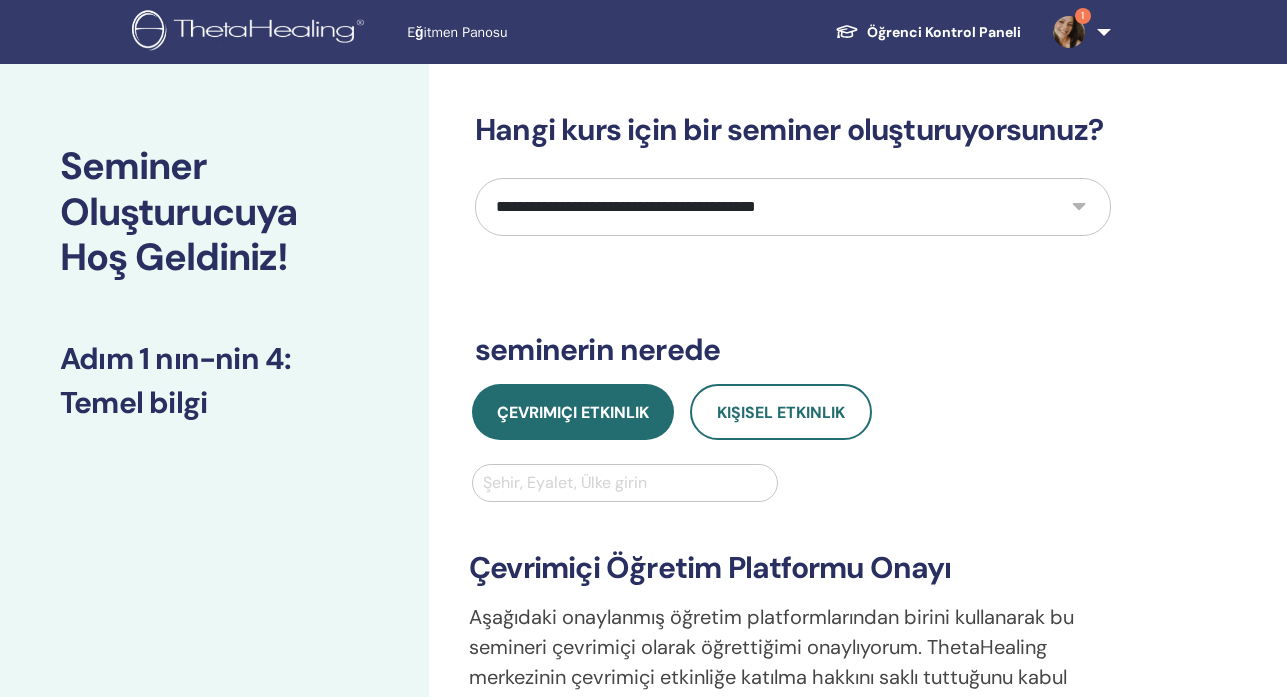 click at bounding box center [625, 483] 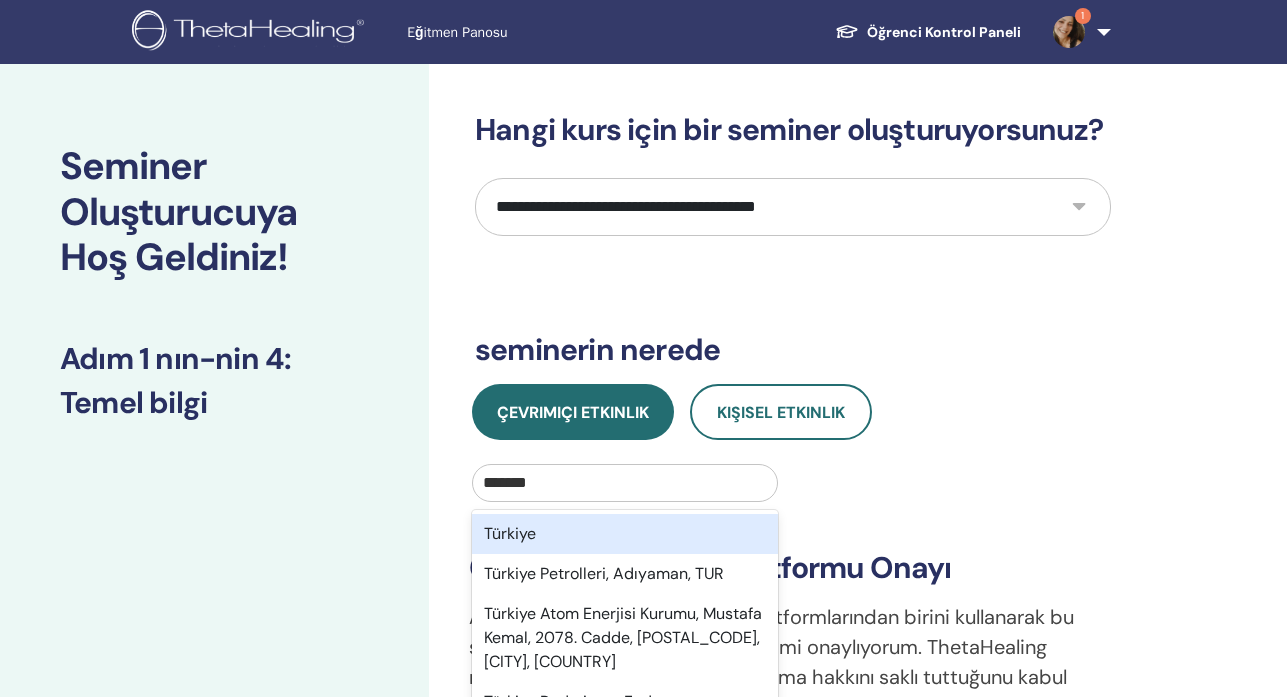 type on "*******" 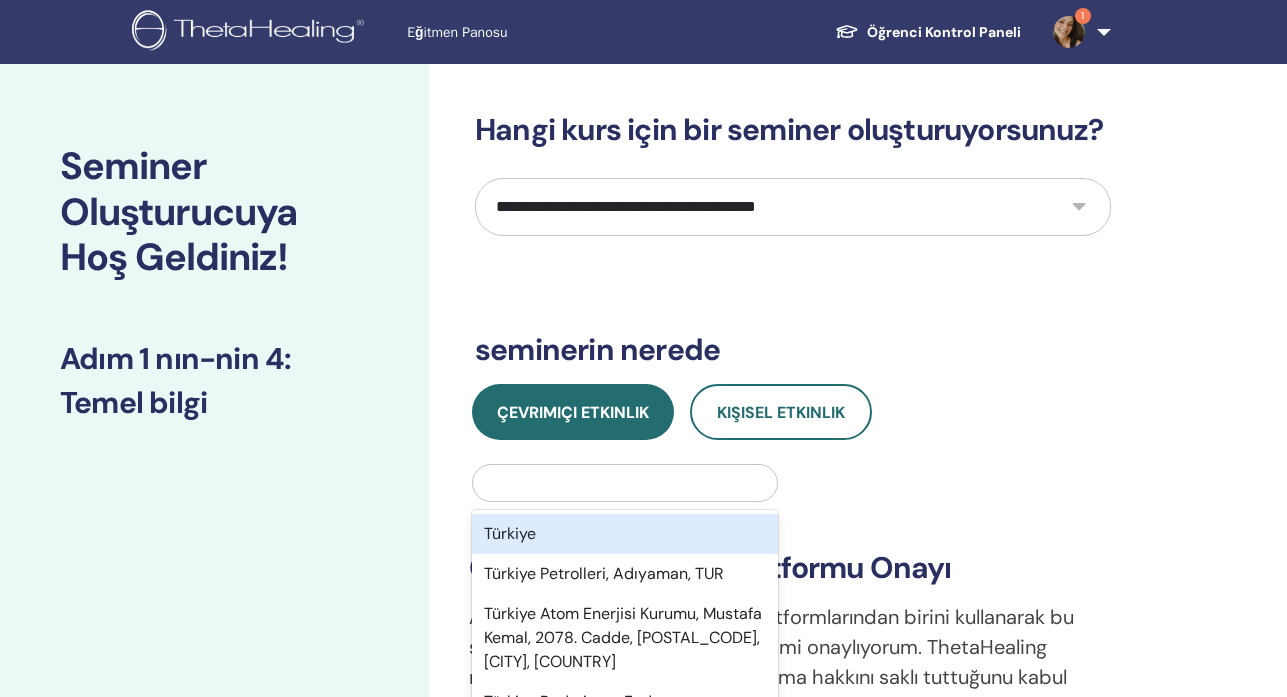 click on "**********" at bounding box center [793, 207] 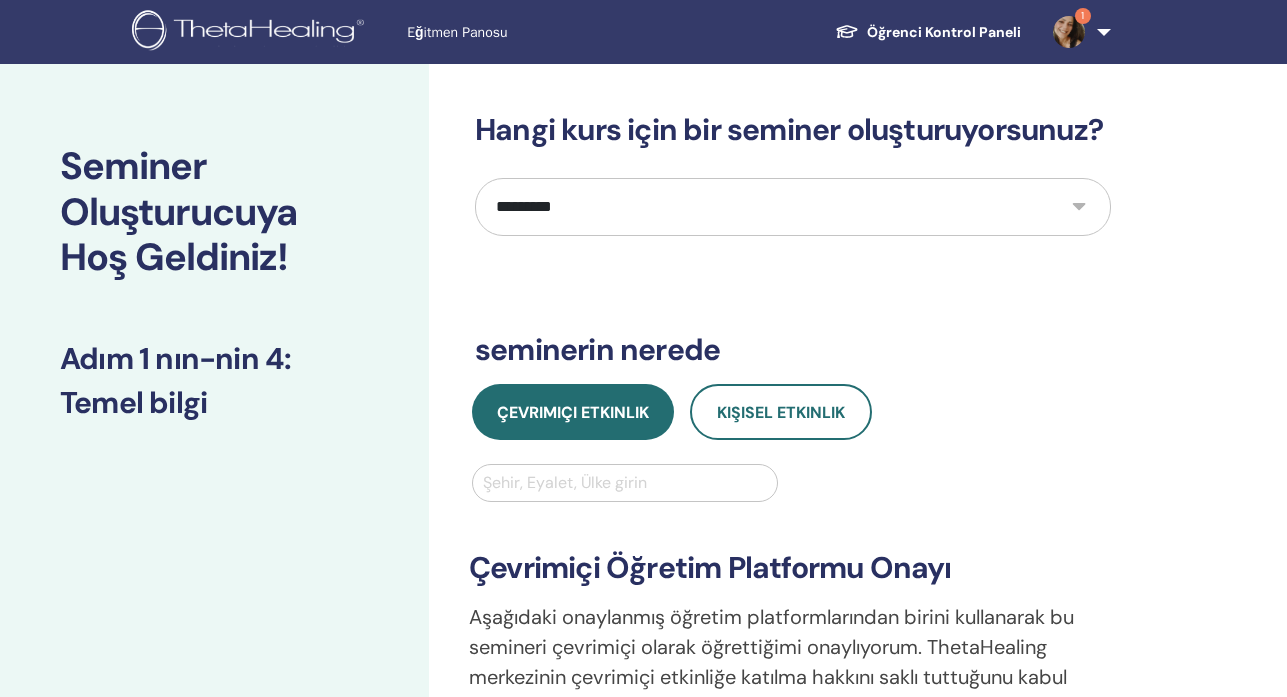 click on "**********" at bounding box center (793, 207) 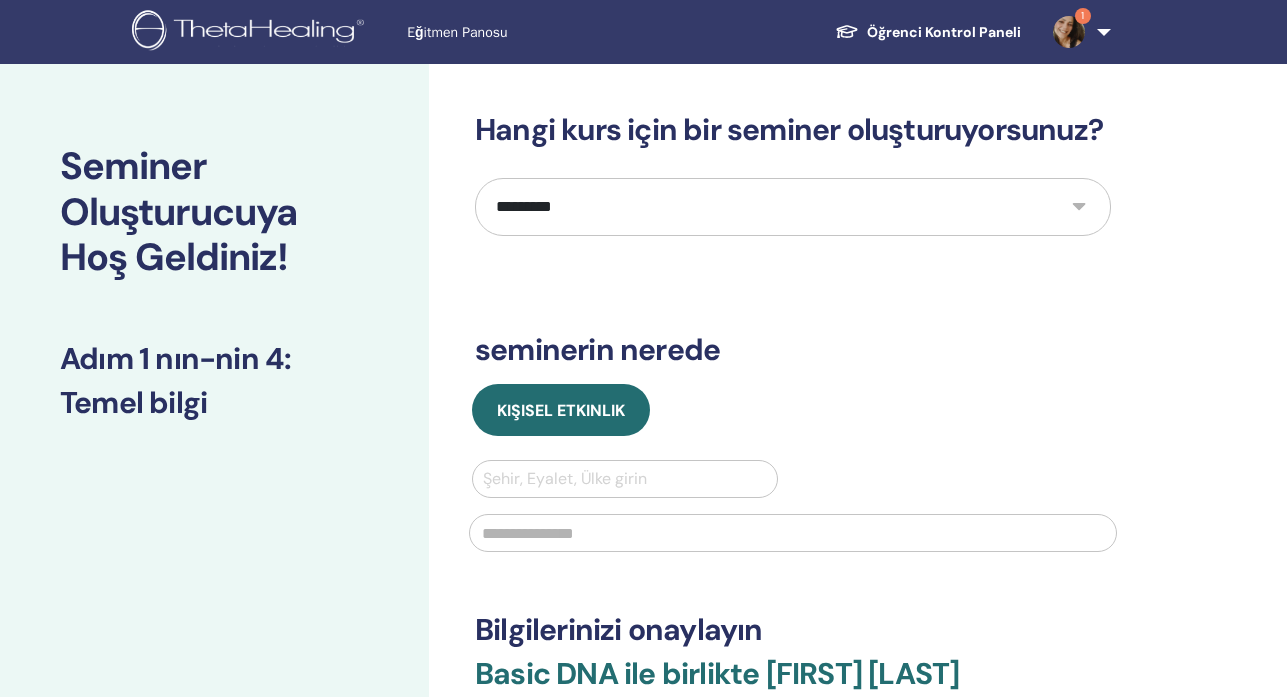 click on "**********" at bounding box center (793, 207) 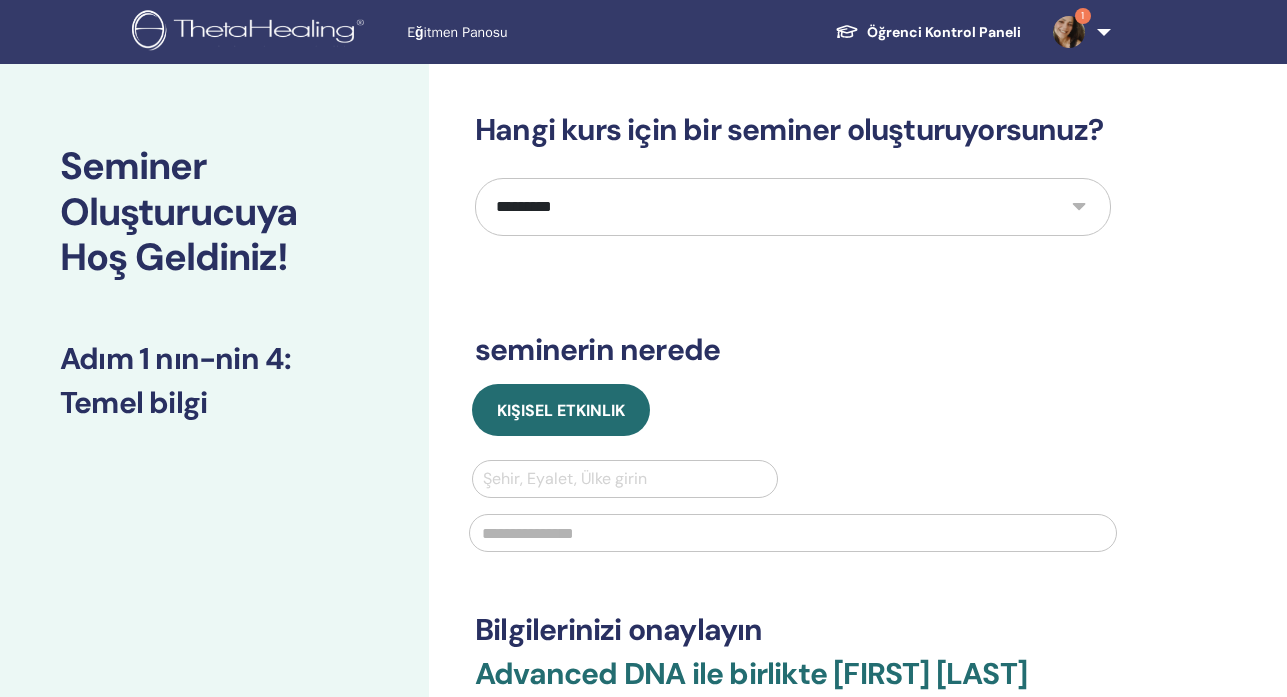 click on "**********" at bounding box center (793, 207) 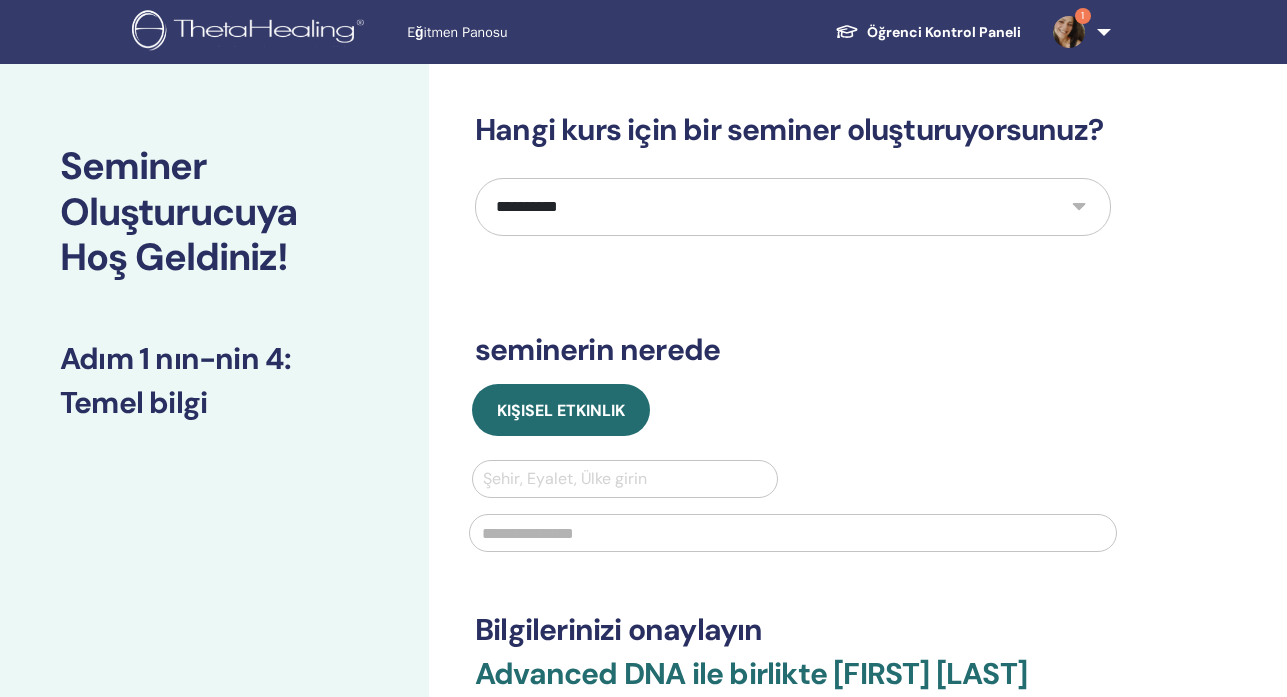 click on "**********" at bounding box center [793, 207] 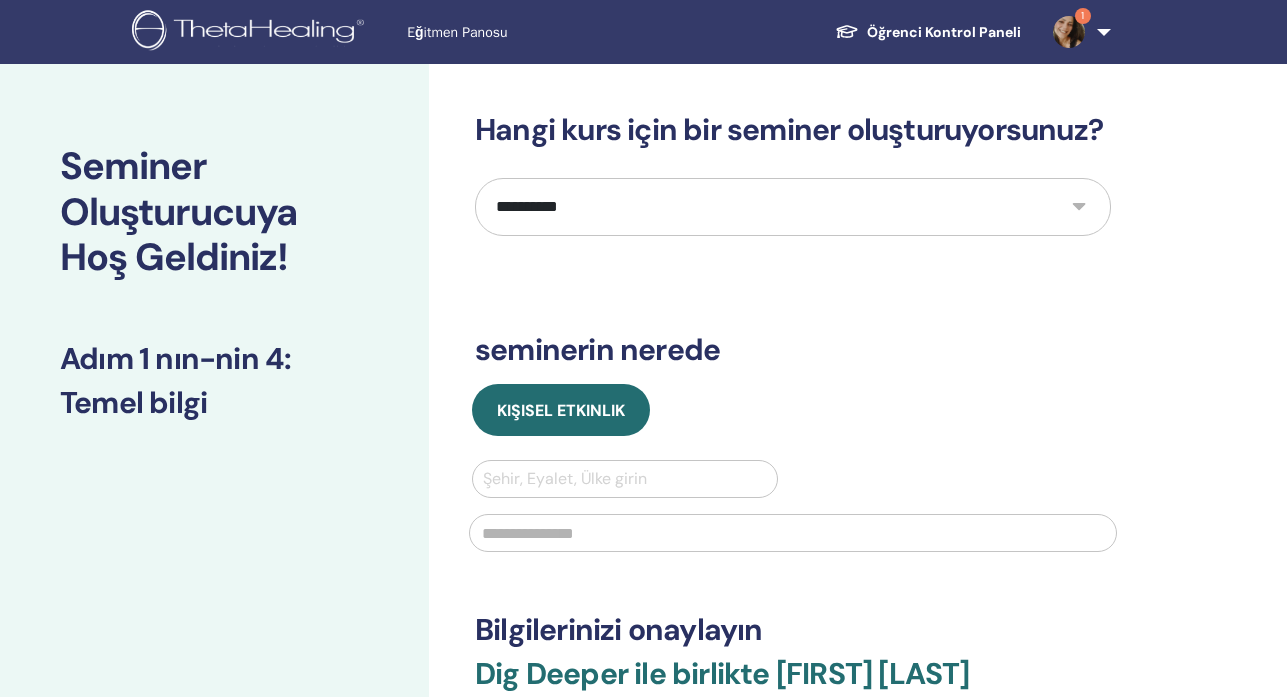 click on "**********" at bounding box center (793, 207) 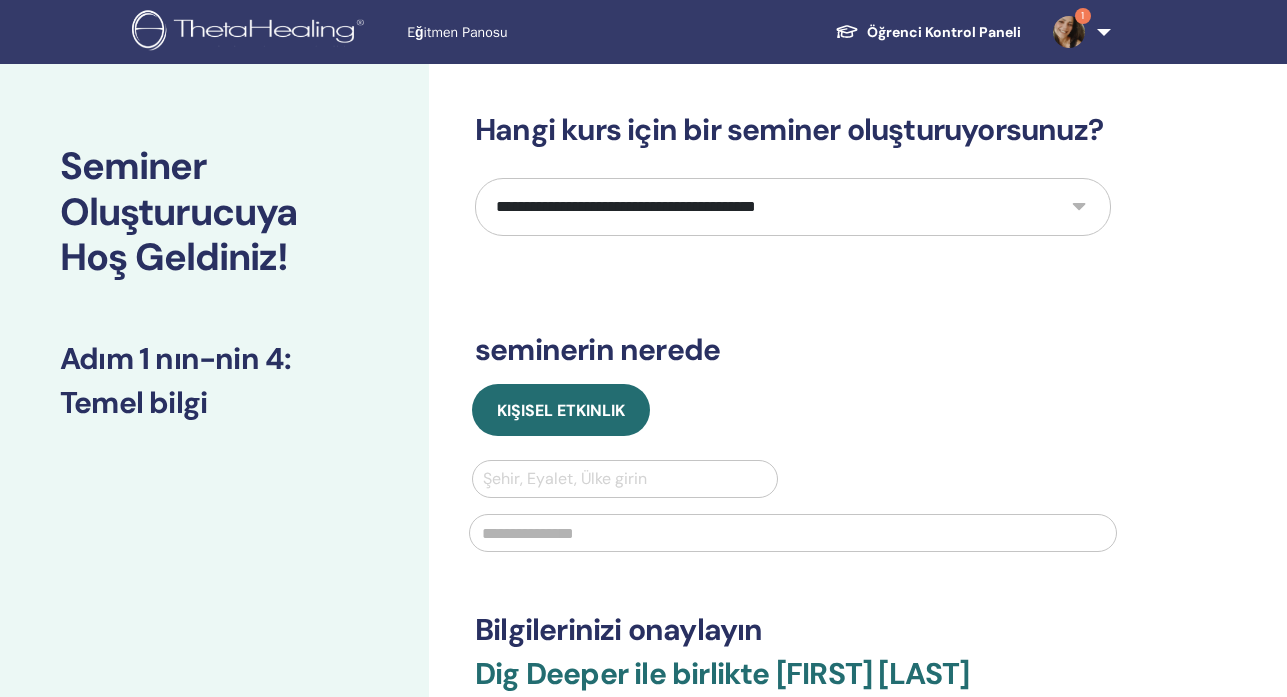 click on "**********" at bounding box center [793, 207] 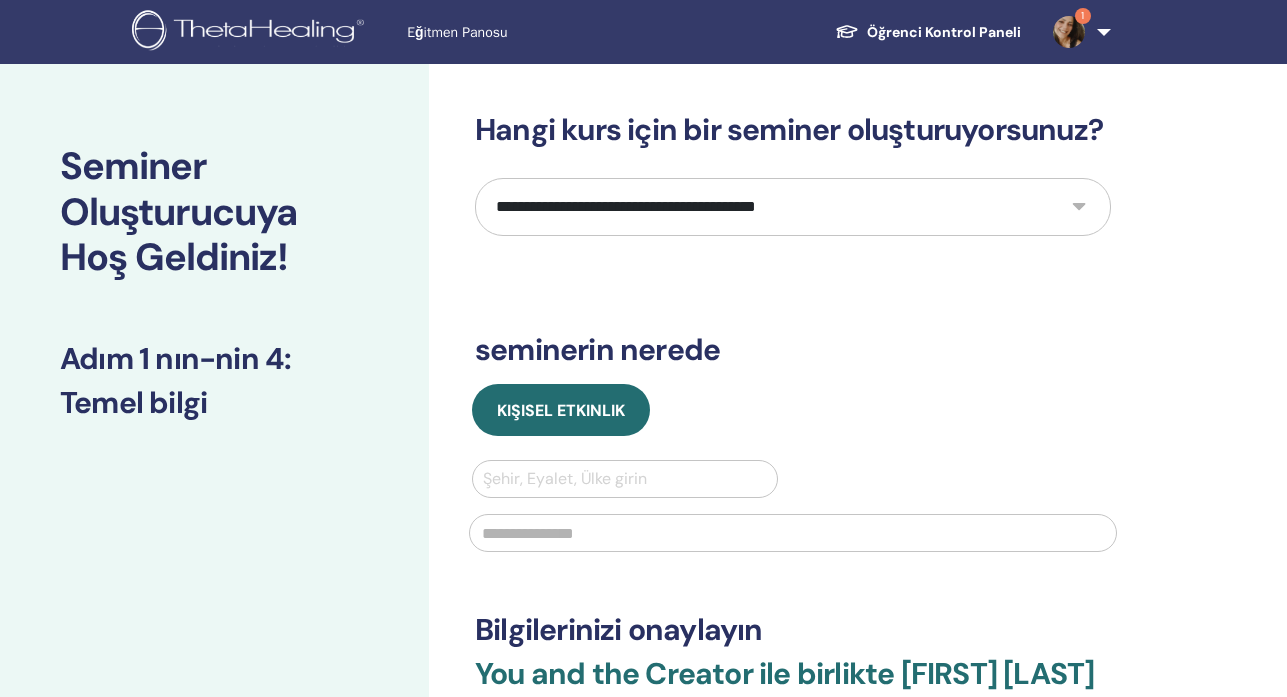 click on "**********" at bounding box center (793, 207) 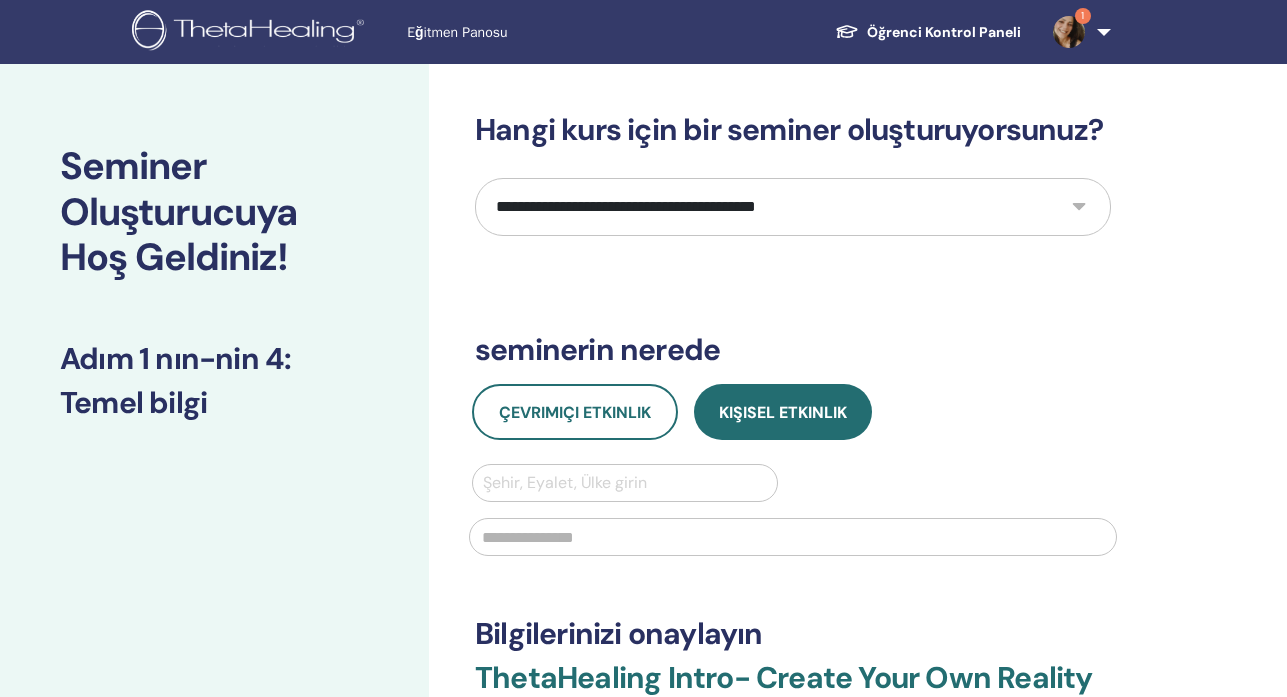 click on "**********" at bounding box center [793, 207] 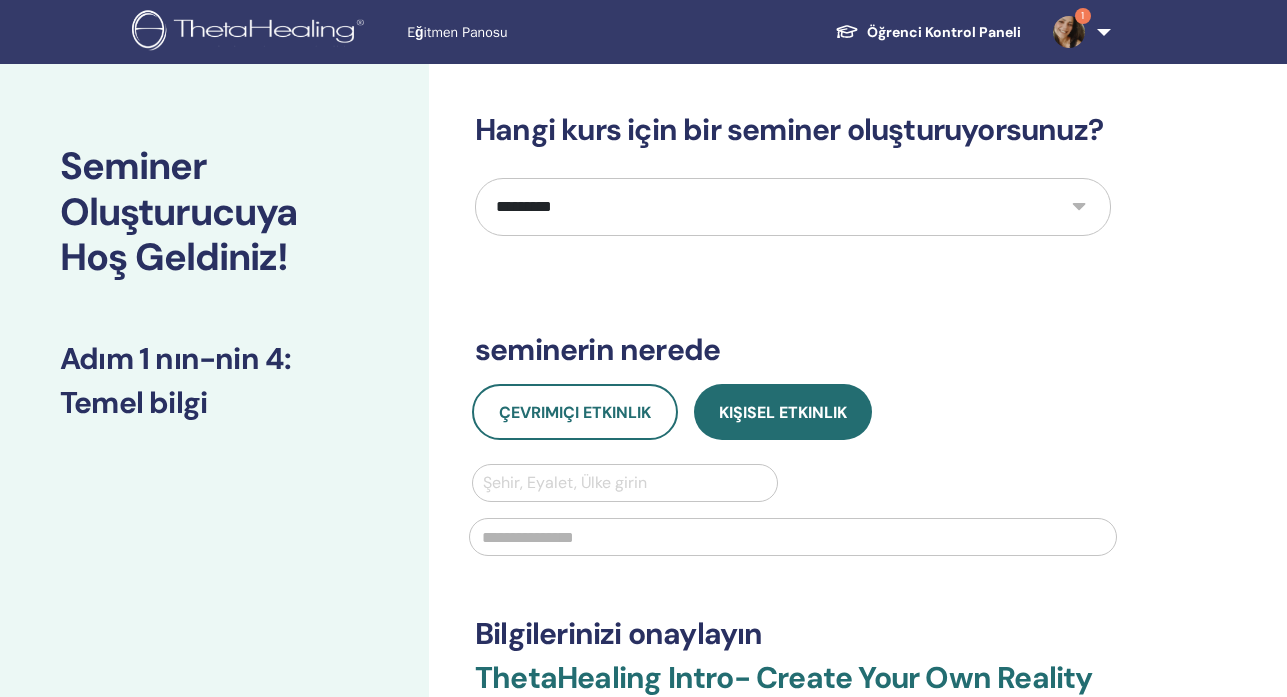 click on "**********" at bounding box center (793, 207) 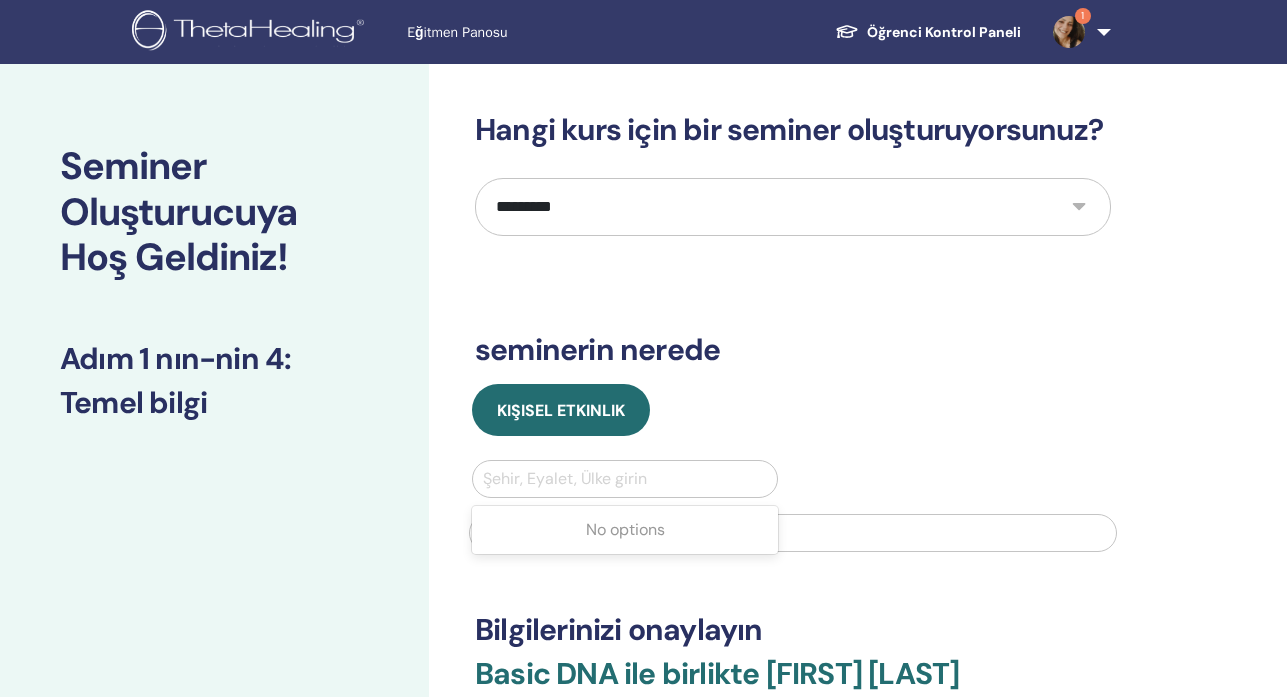 click at bounding box center (625, 479) 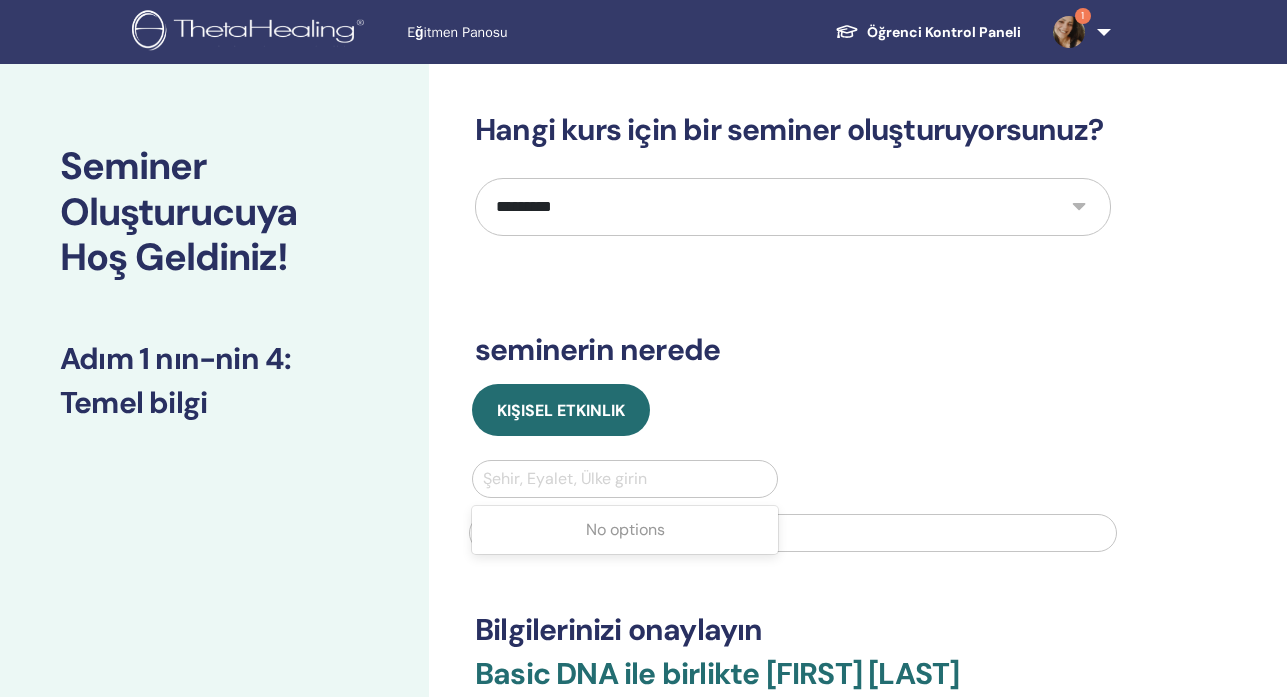 click on "**********" at bounding box center [793, 207] 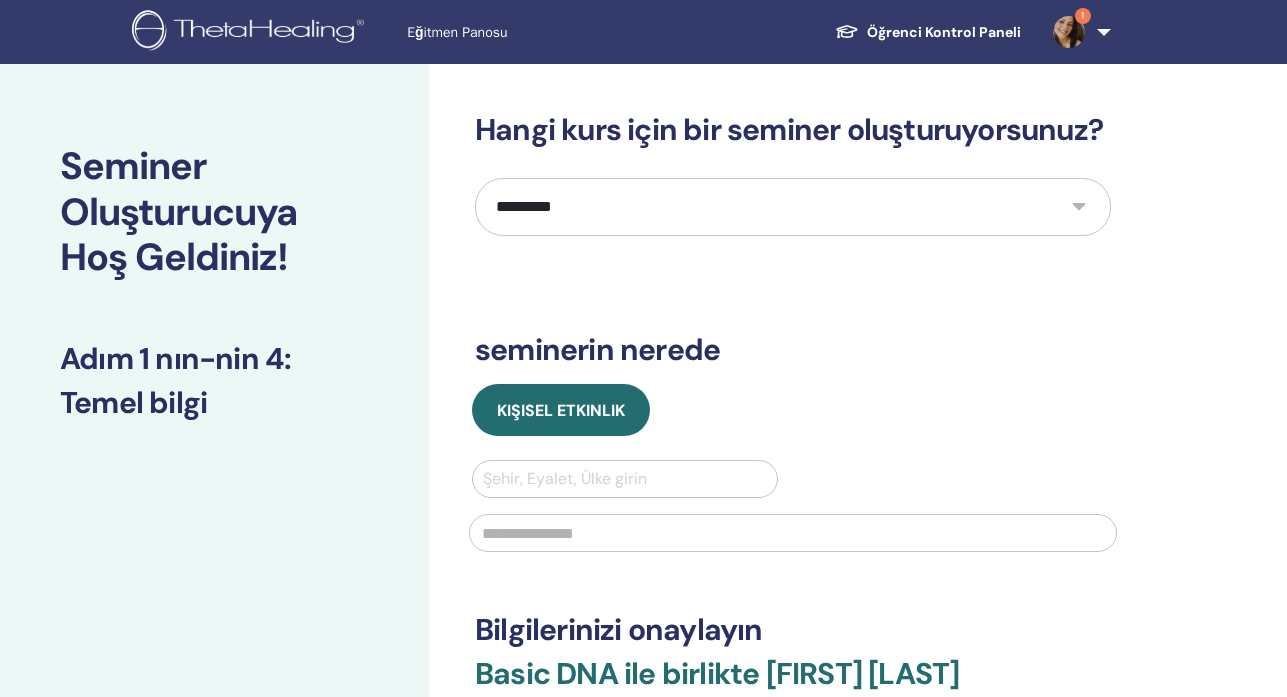 click on "**********" at bounding box center (793, 207) 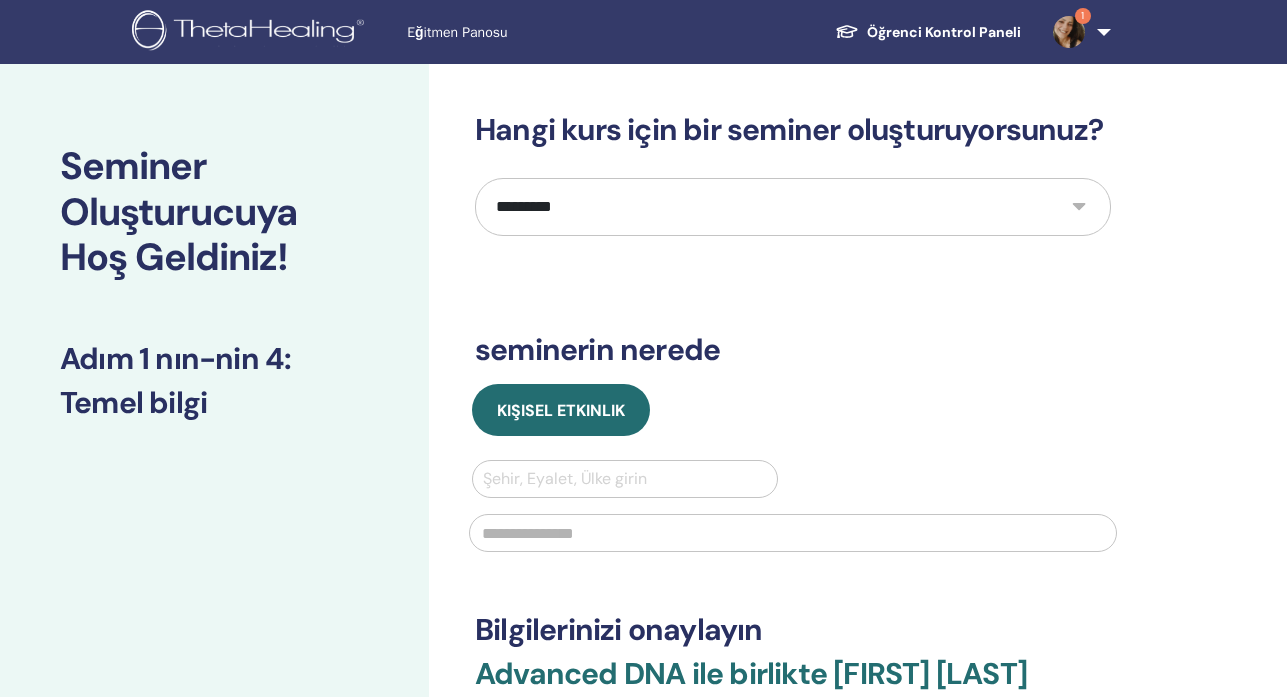 click on "**********" at bounding box center (793, 207) 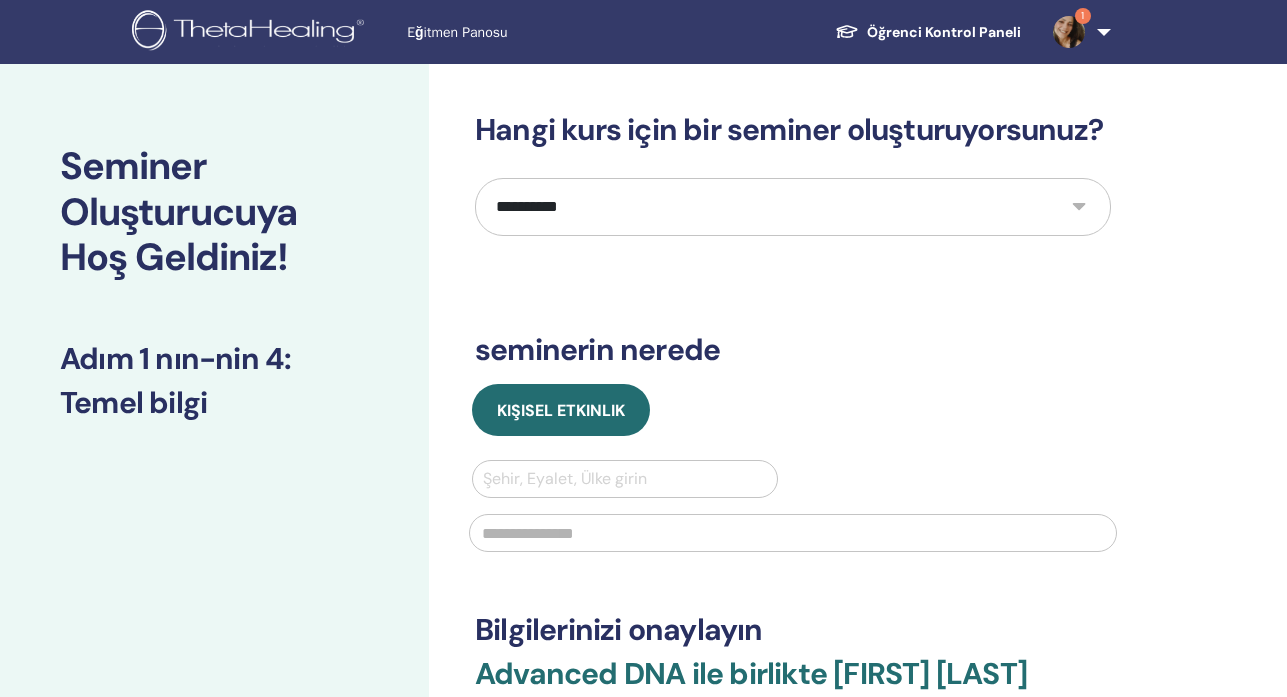 click on "**********" at bounding box center (793, 207) 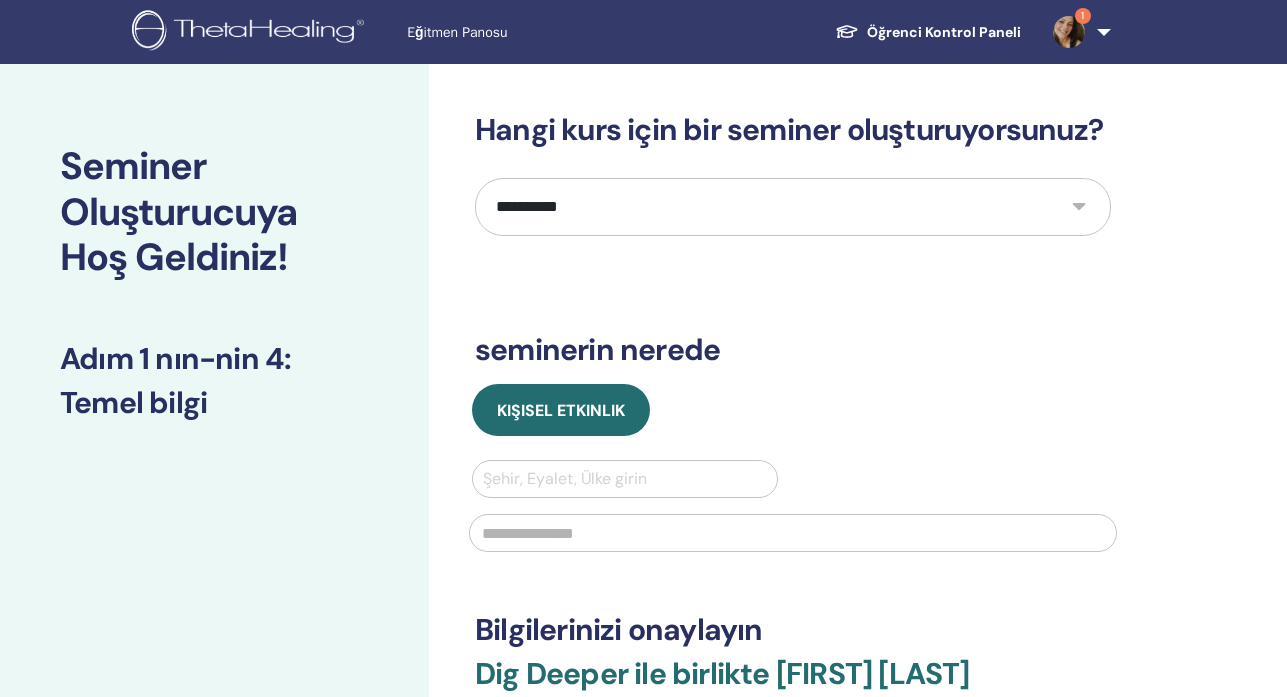 click on "**********" at bounding box center (793, 207) 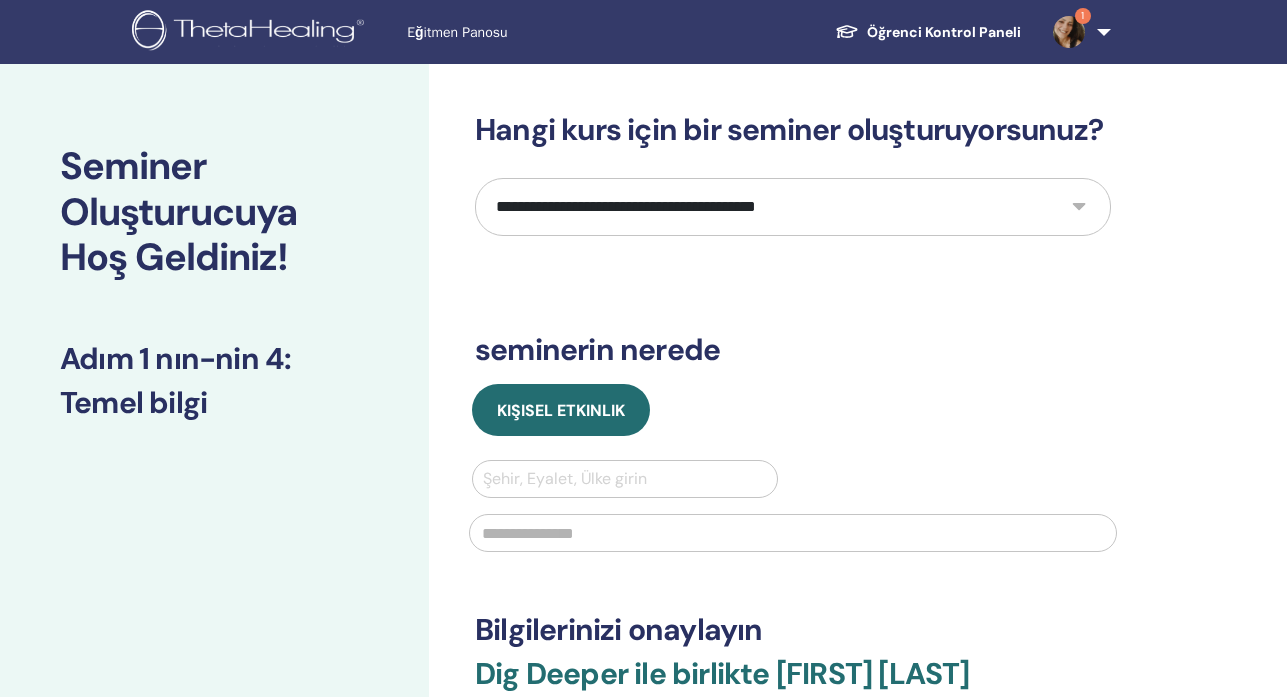 click on "**********" at bounding box center [793, 207] 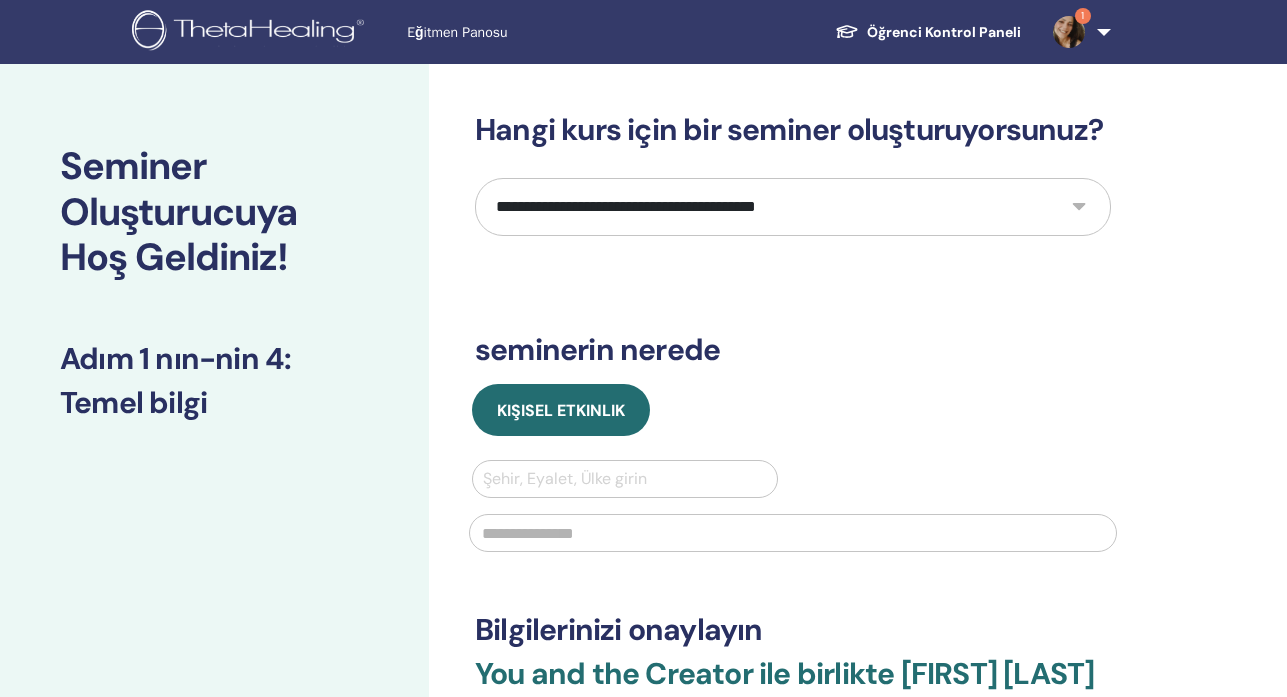 click on "**********" at bounding box center [793, 207] 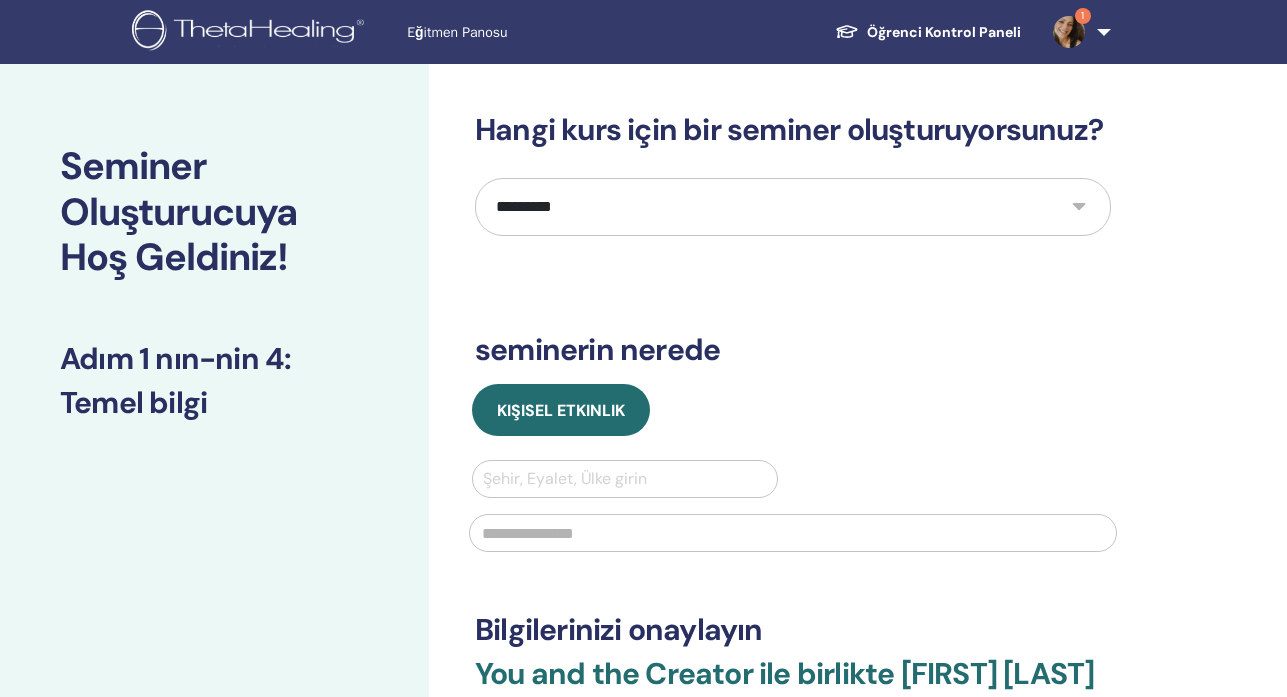 click on "**********" at bounding box center [793, 207] 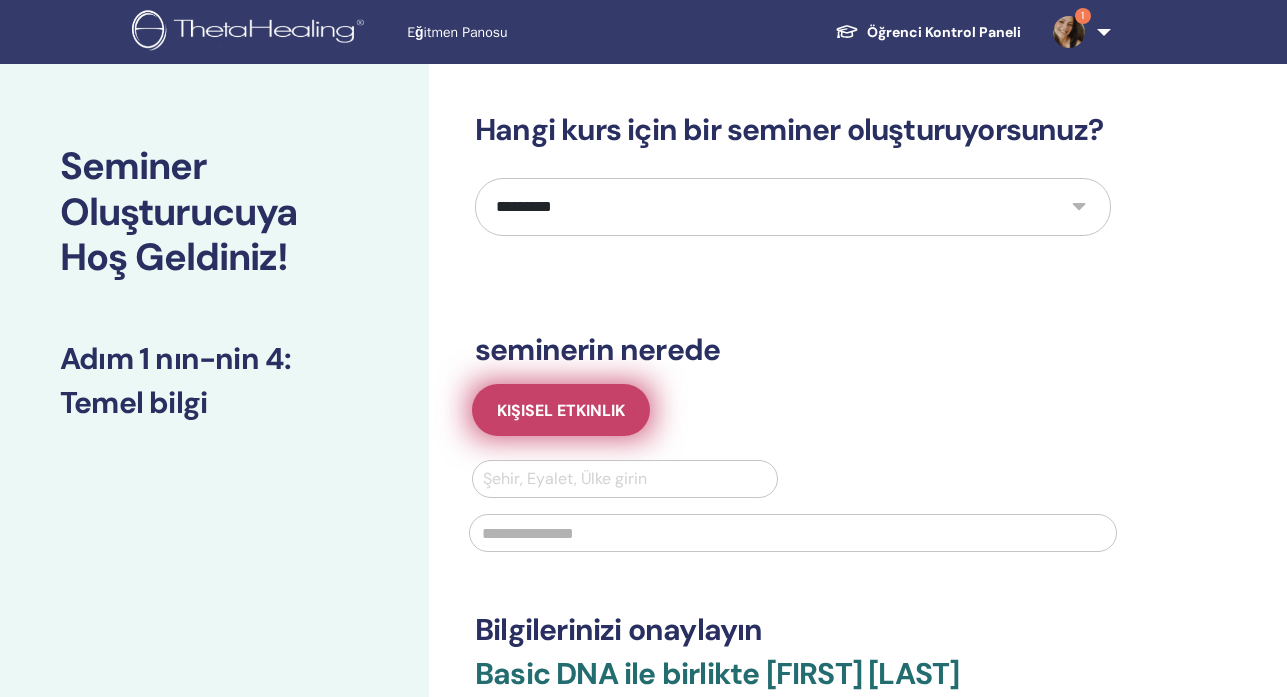 click on "Kişisel Etkinlik" at bounding box center [561, 410] 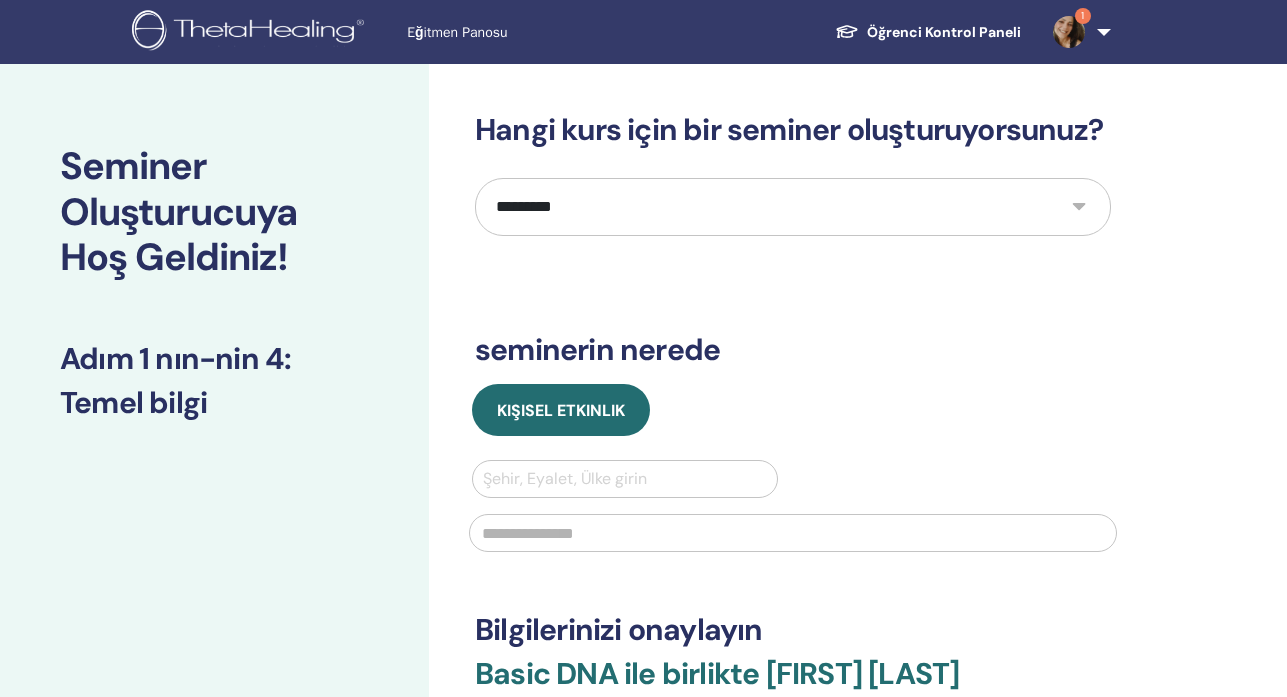 click at bounding box center (1069, 32) 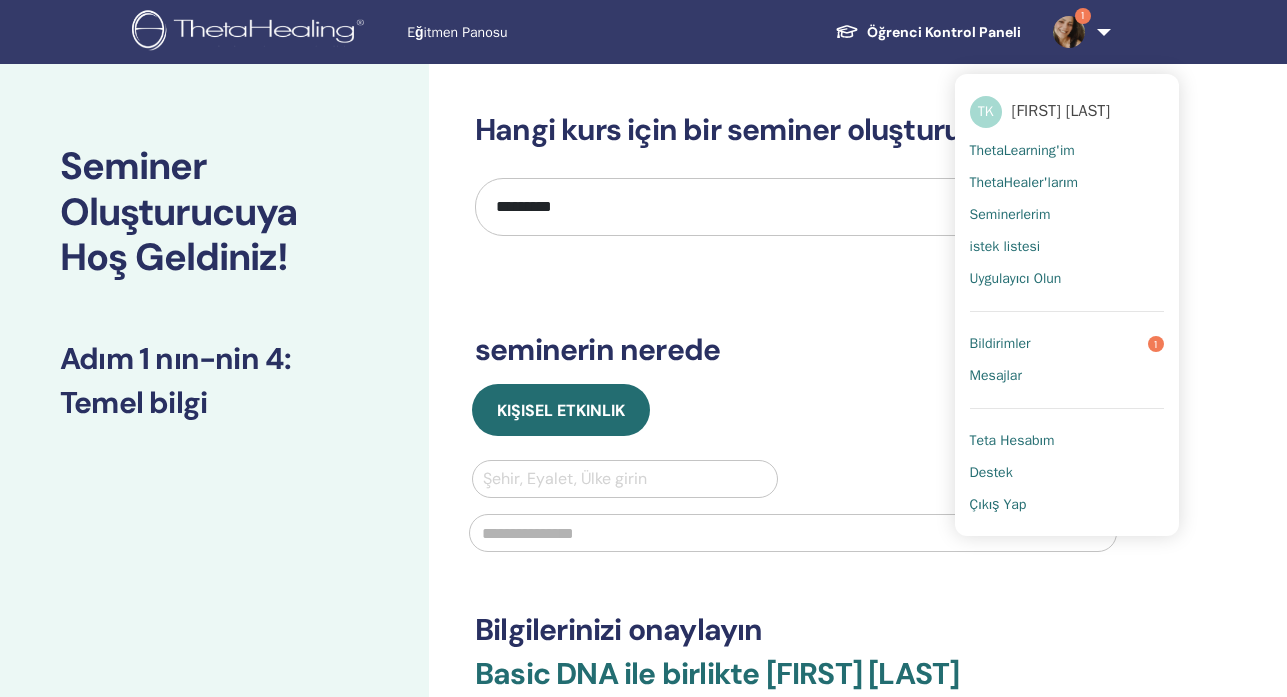 click on "Bildirimler" at bounding box center [1000, 344] 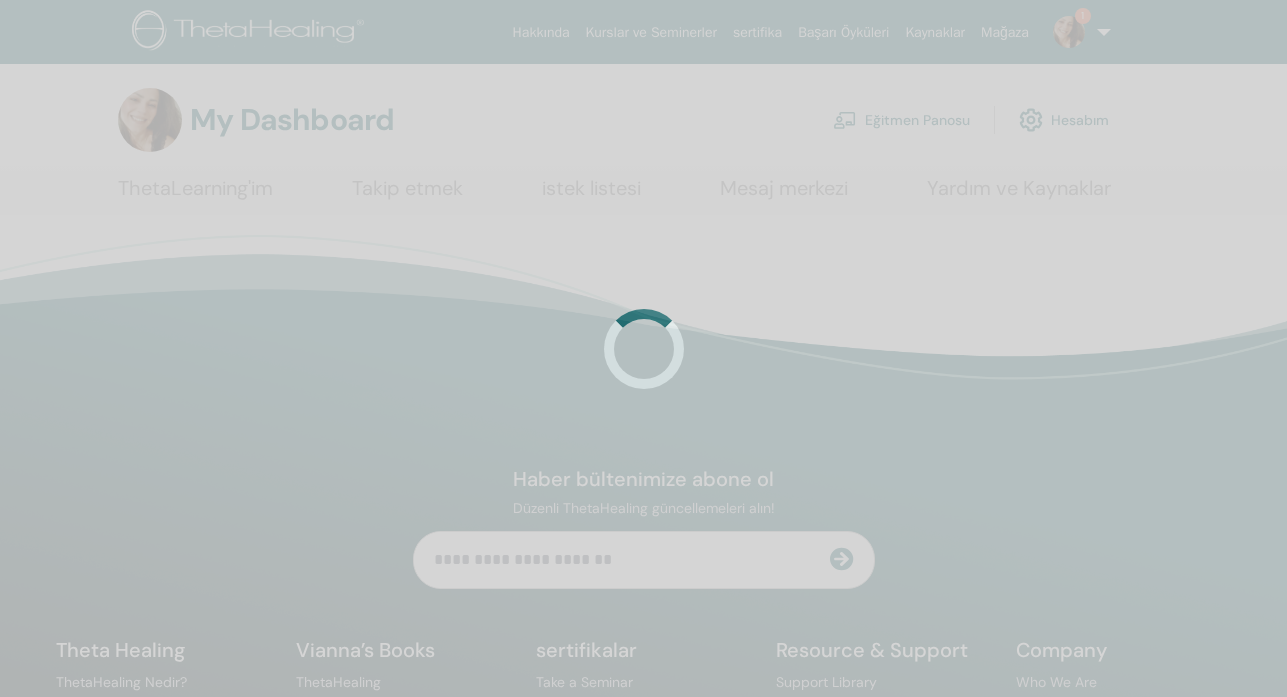 scroll, scrollTop: 0, scrollLeft: 0, axis: both 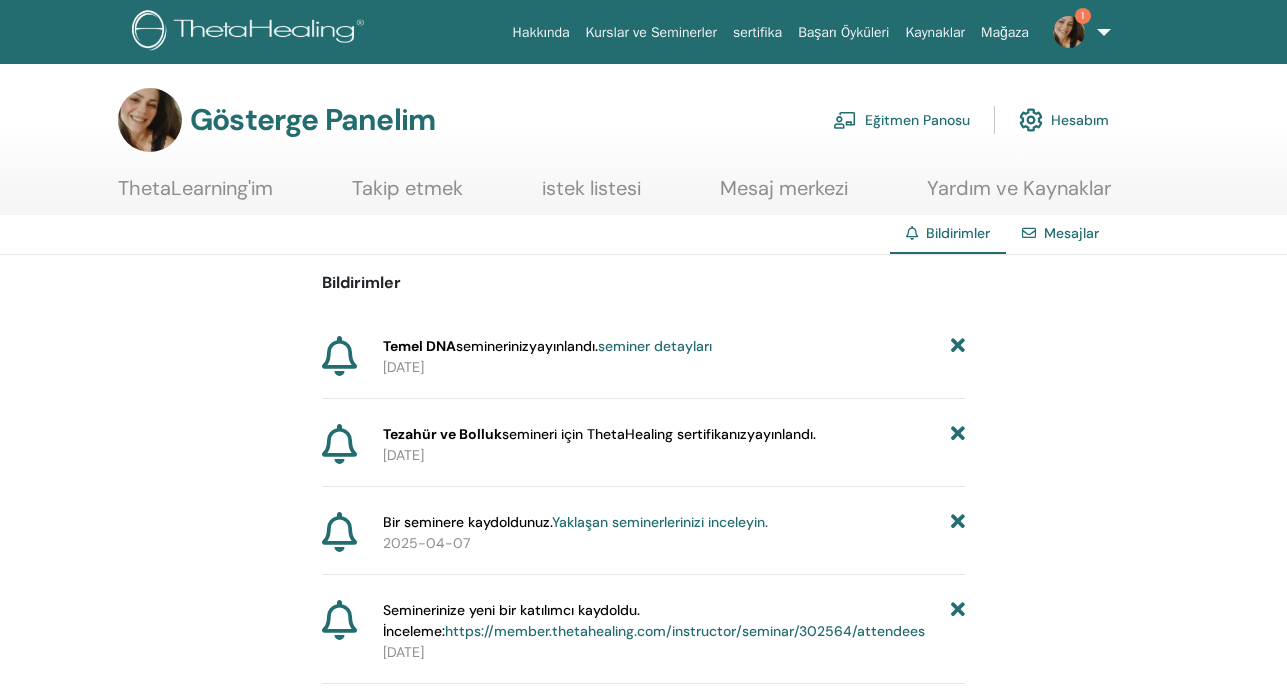 click at bounding box center [958, 346] 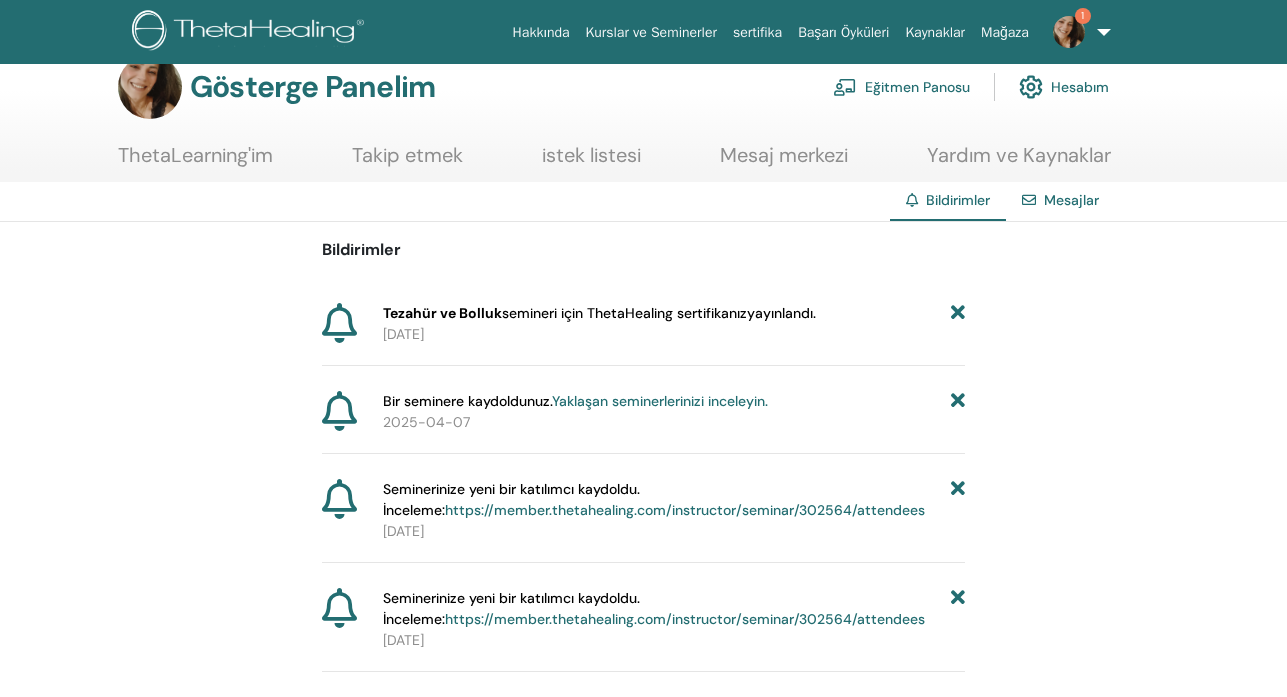 scroll, scrollTop: 0, scrollLeft: 0, axis: both 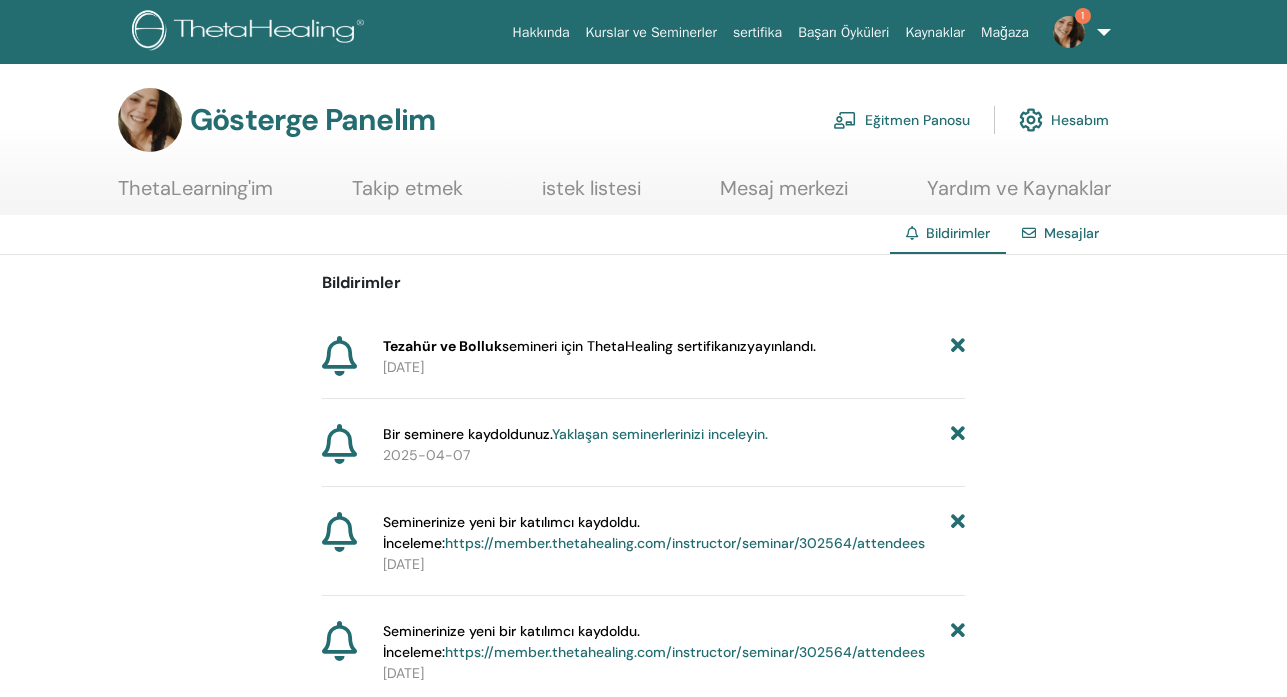 click on "TK TÜLİN KOÇER ThetaLearning'im ThetaHealer'larım Seminerlerim istek listesi Uygulayıcı Olun Bildirimler 1 Mesajlar Teta Hesabım Destek Çıkış Yap" at bounding box center (643, 32) 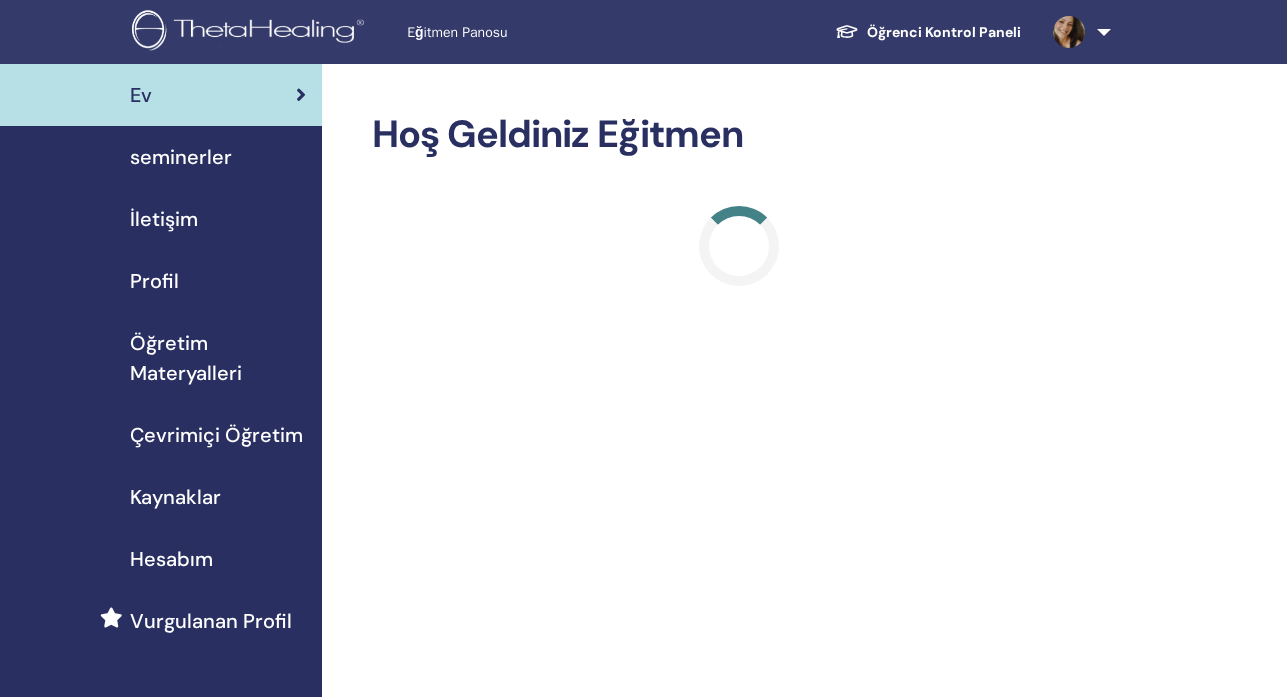 scroll, scrollTop: 0, scrollLeft: 0, axis: both 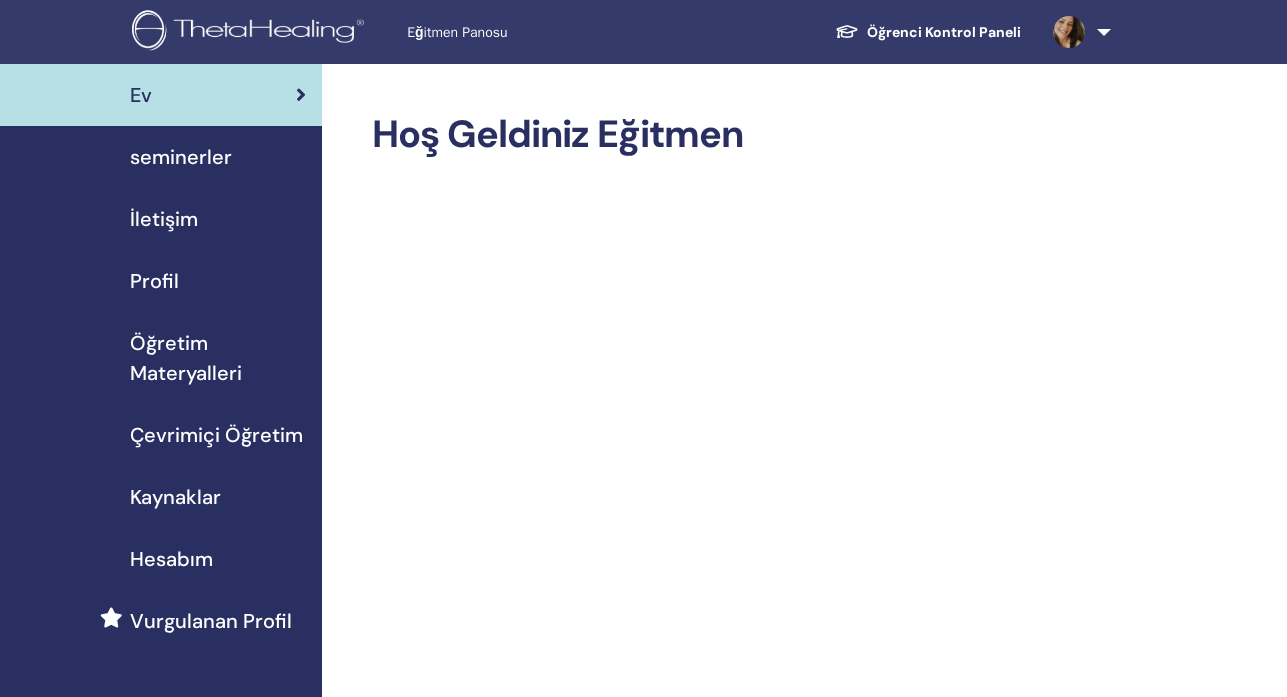 click on "Öğretim Materyalleri" at bounding box center (218, 358) 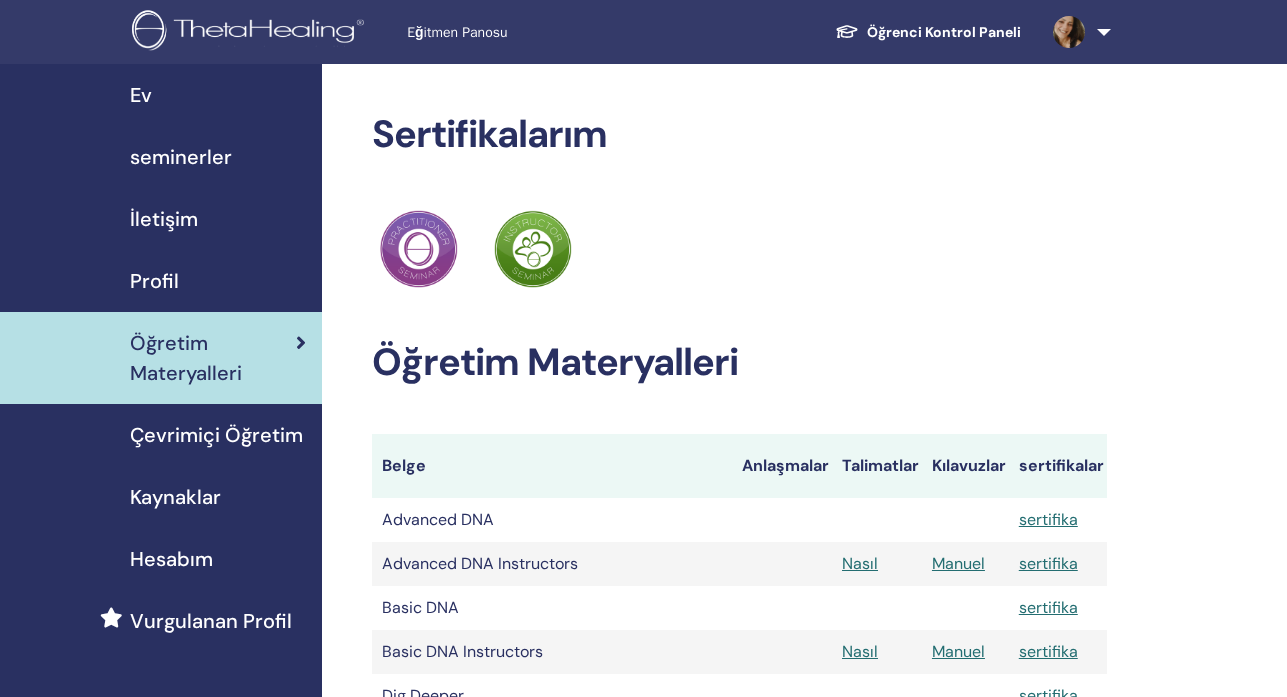 scroll, scrollTop: 0, scrollLeft: 0, axis: both 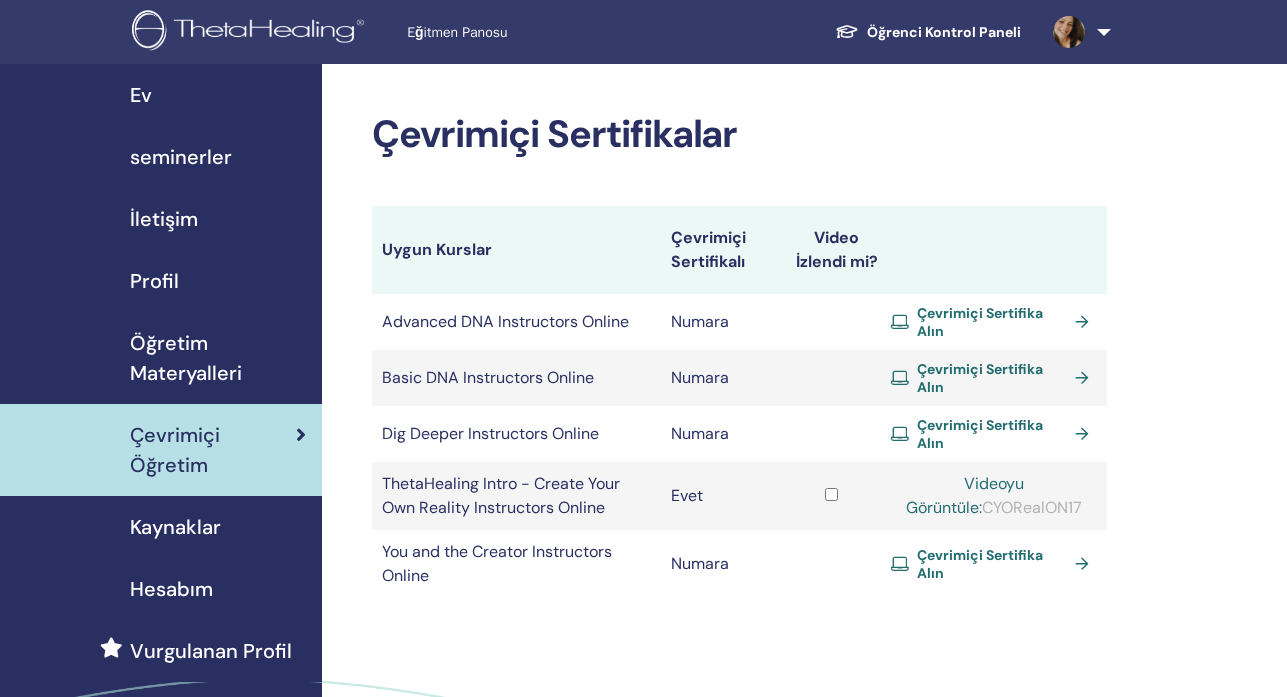 click on "Videoyu Görüntüle:" at bounding box center [965, 495] 